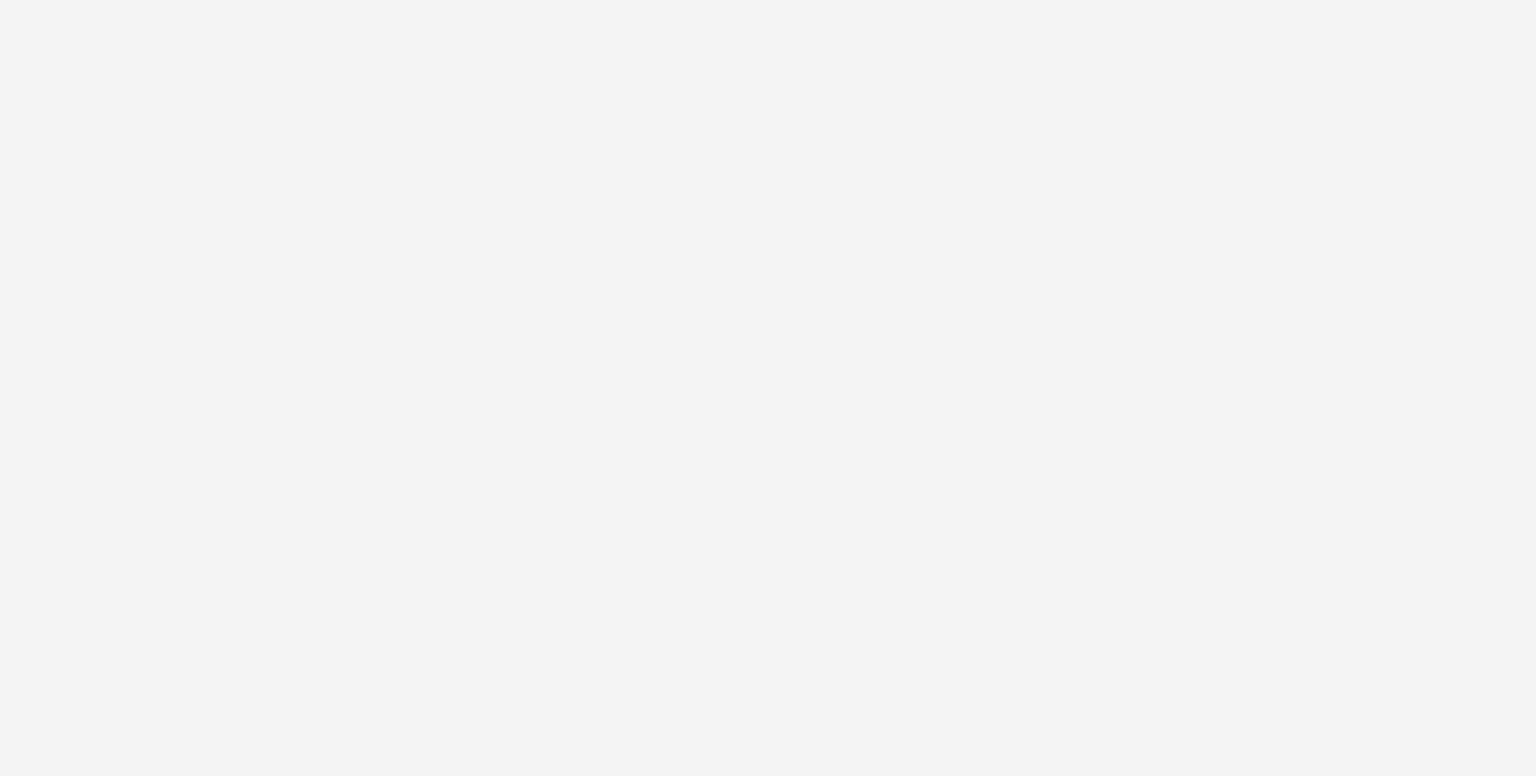 scroll, scrollTop: 0, scrollLeft: 0, axis: both 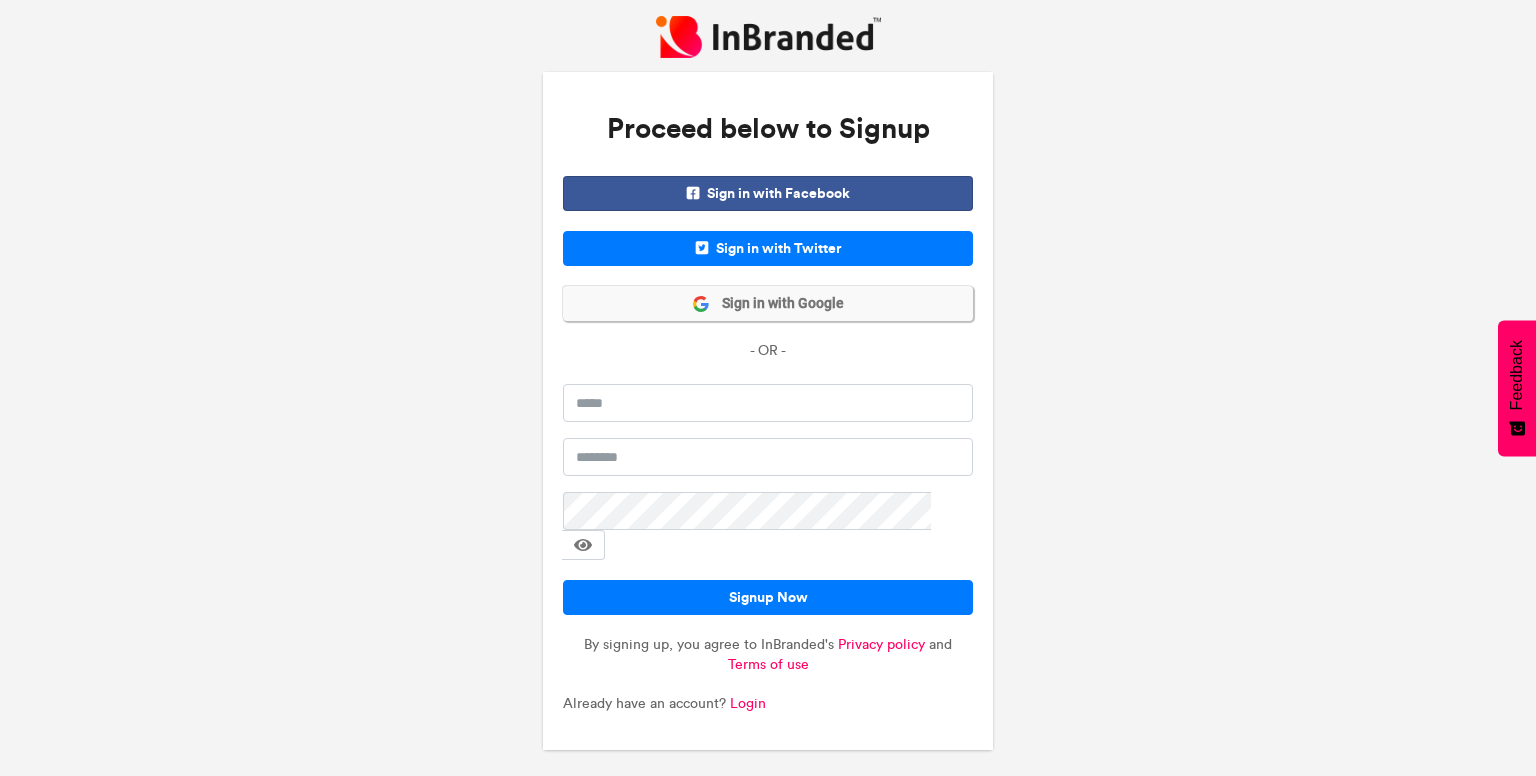 click on "Sign in with Google" at bounding box center [777, 304] 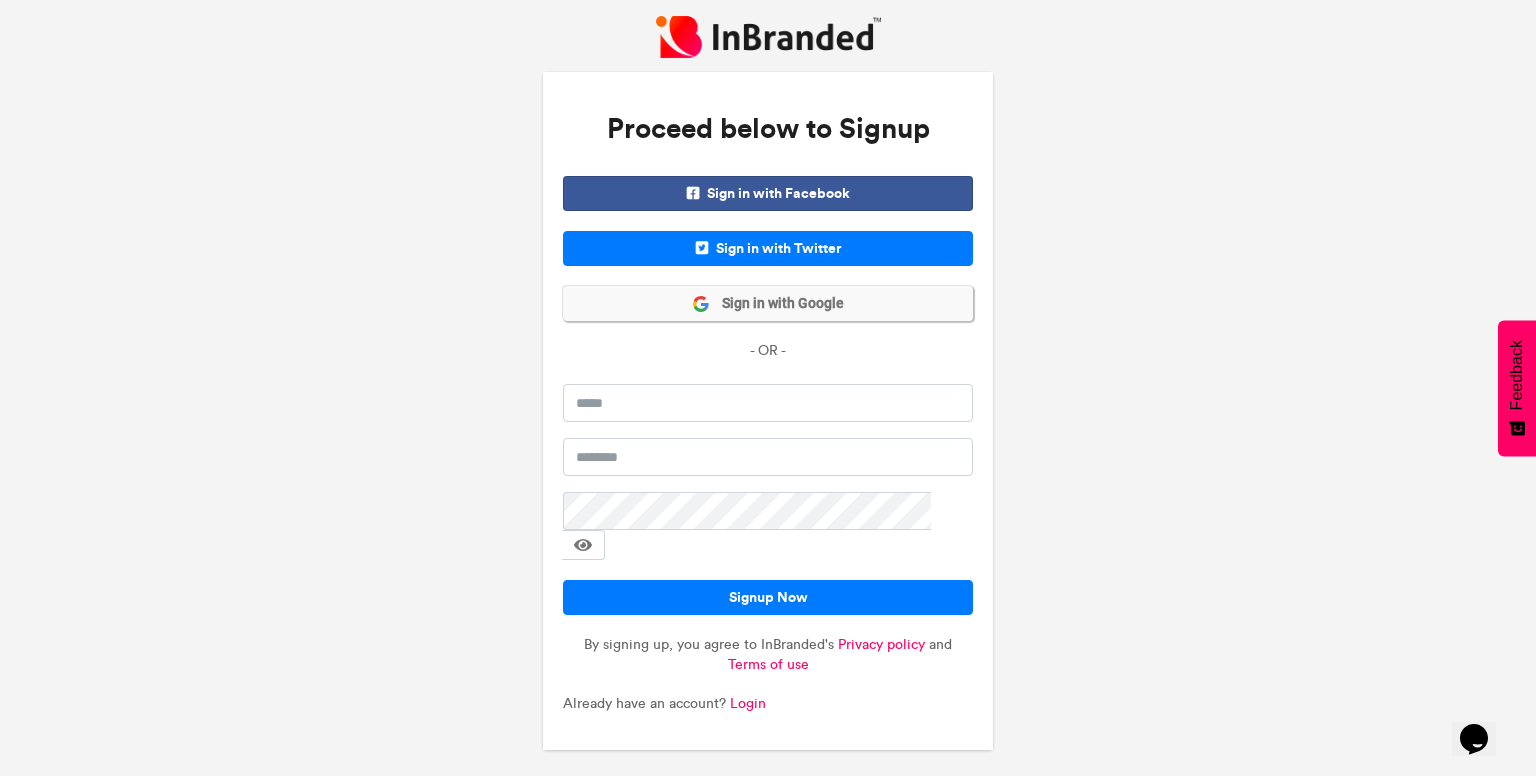 scroll, scrollTop: 0, scrollLeft: 0, axis: both 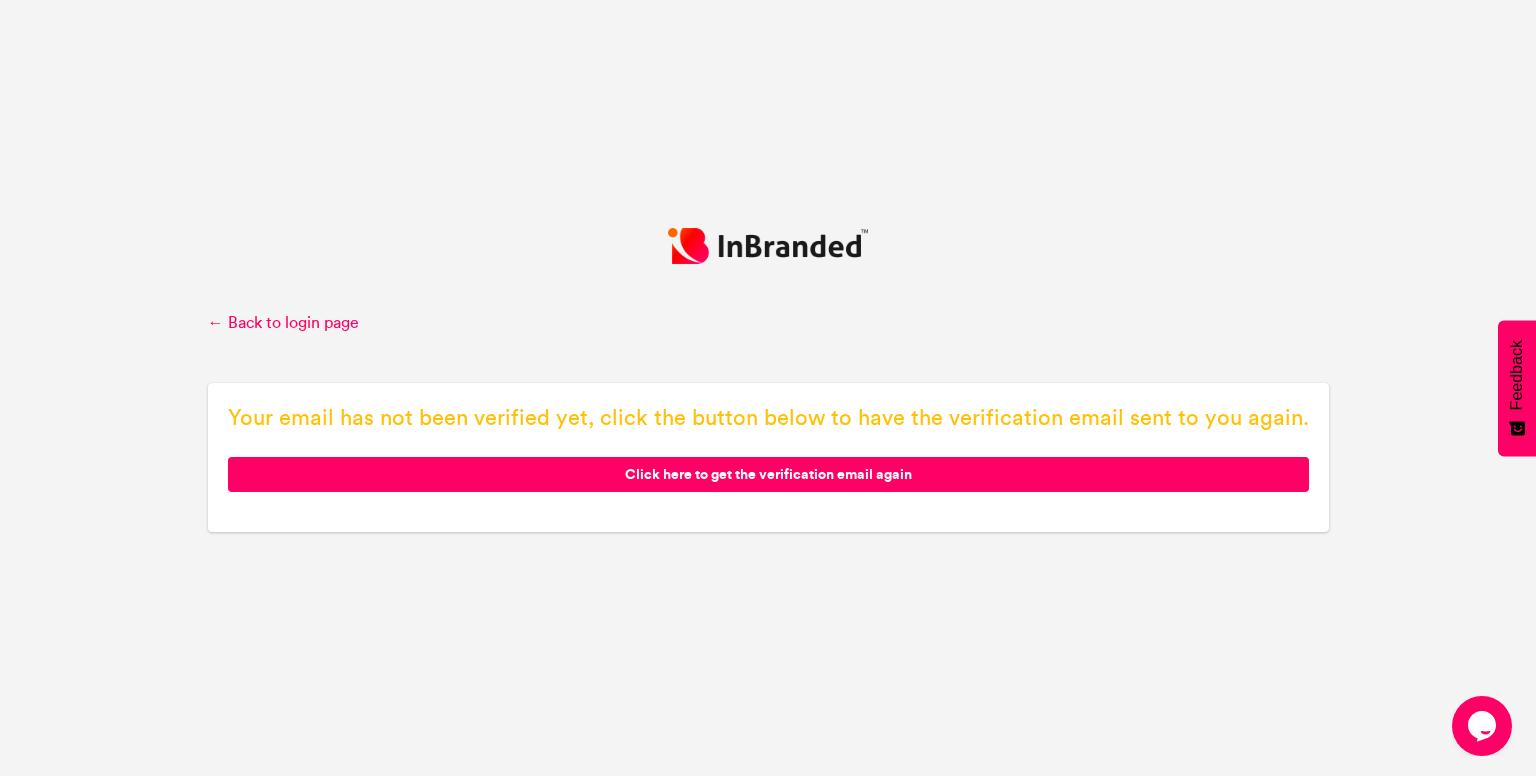 click on "Click here to get the verification email again" 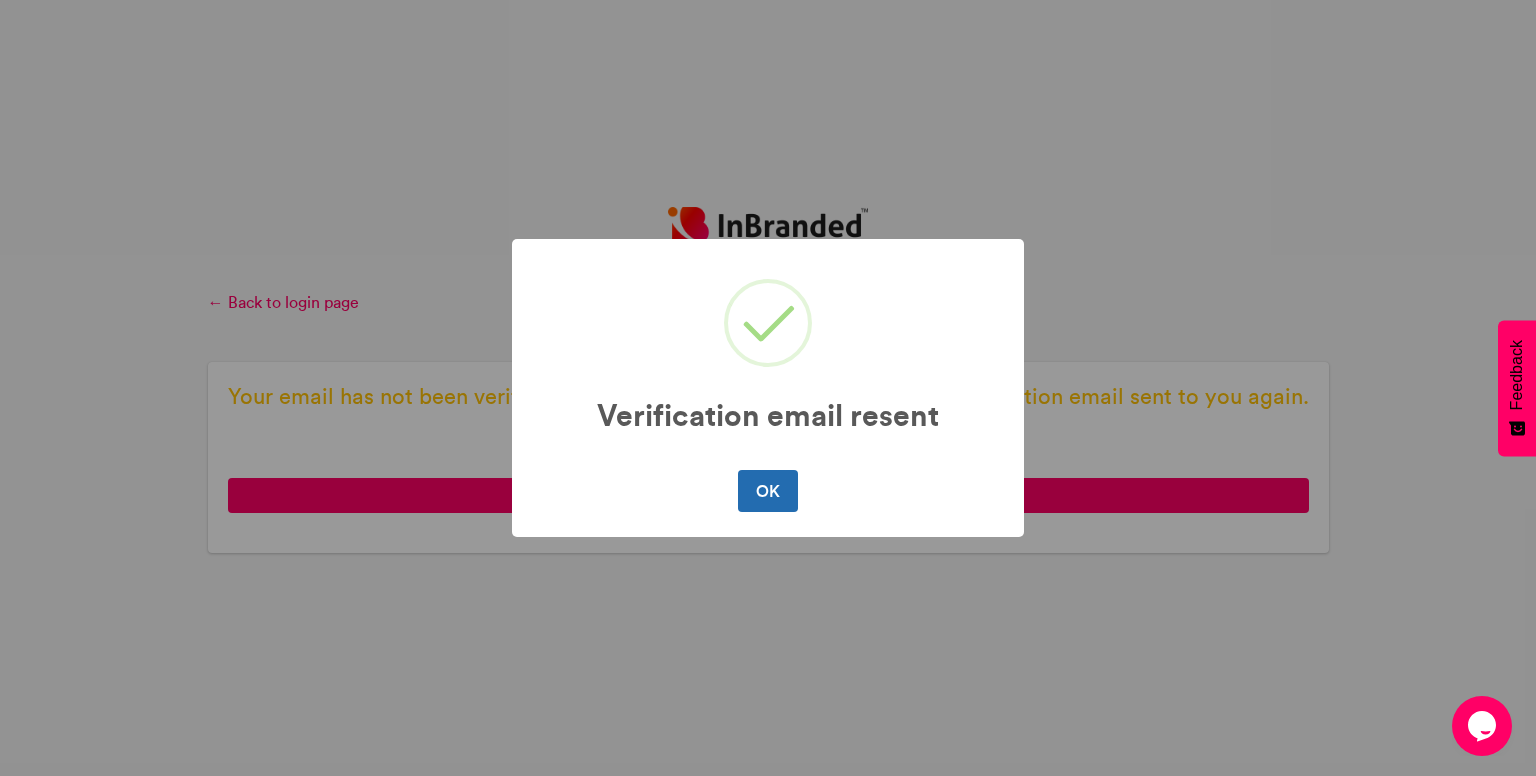 click on "OK" at bounding box center (767, 491) 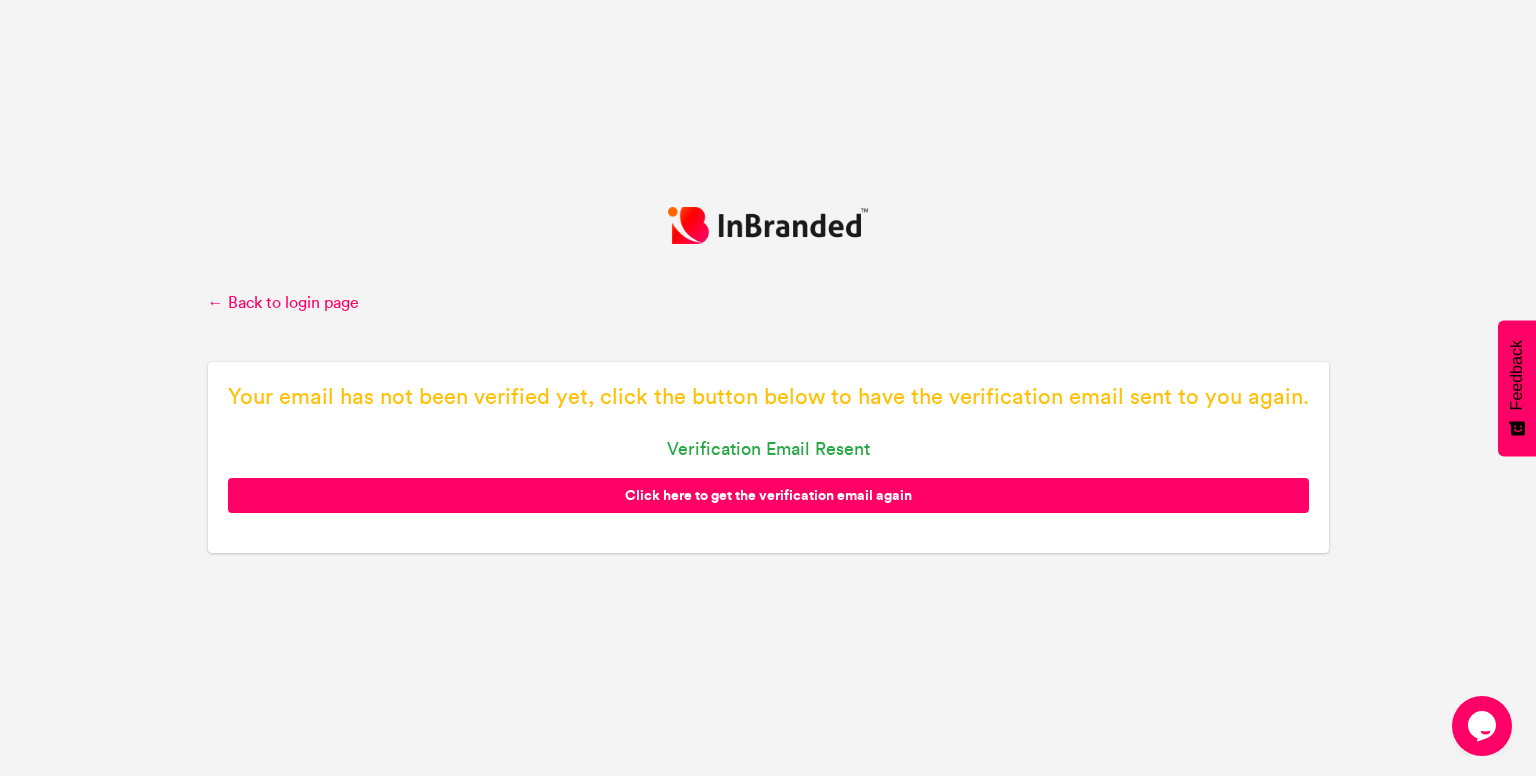 click on "Click here to get the verification email again" 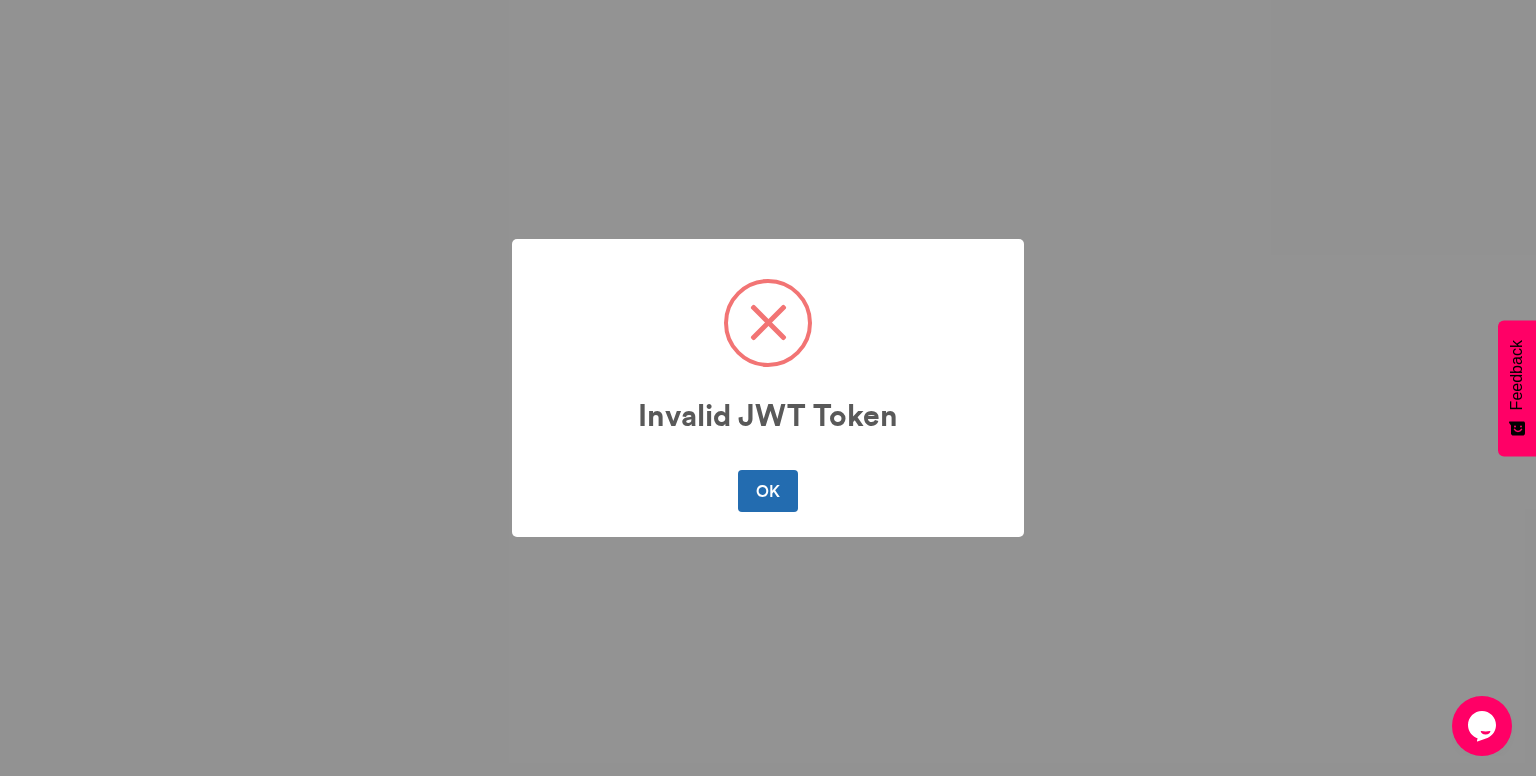 click on "OK" at bounding box center (767, 491) 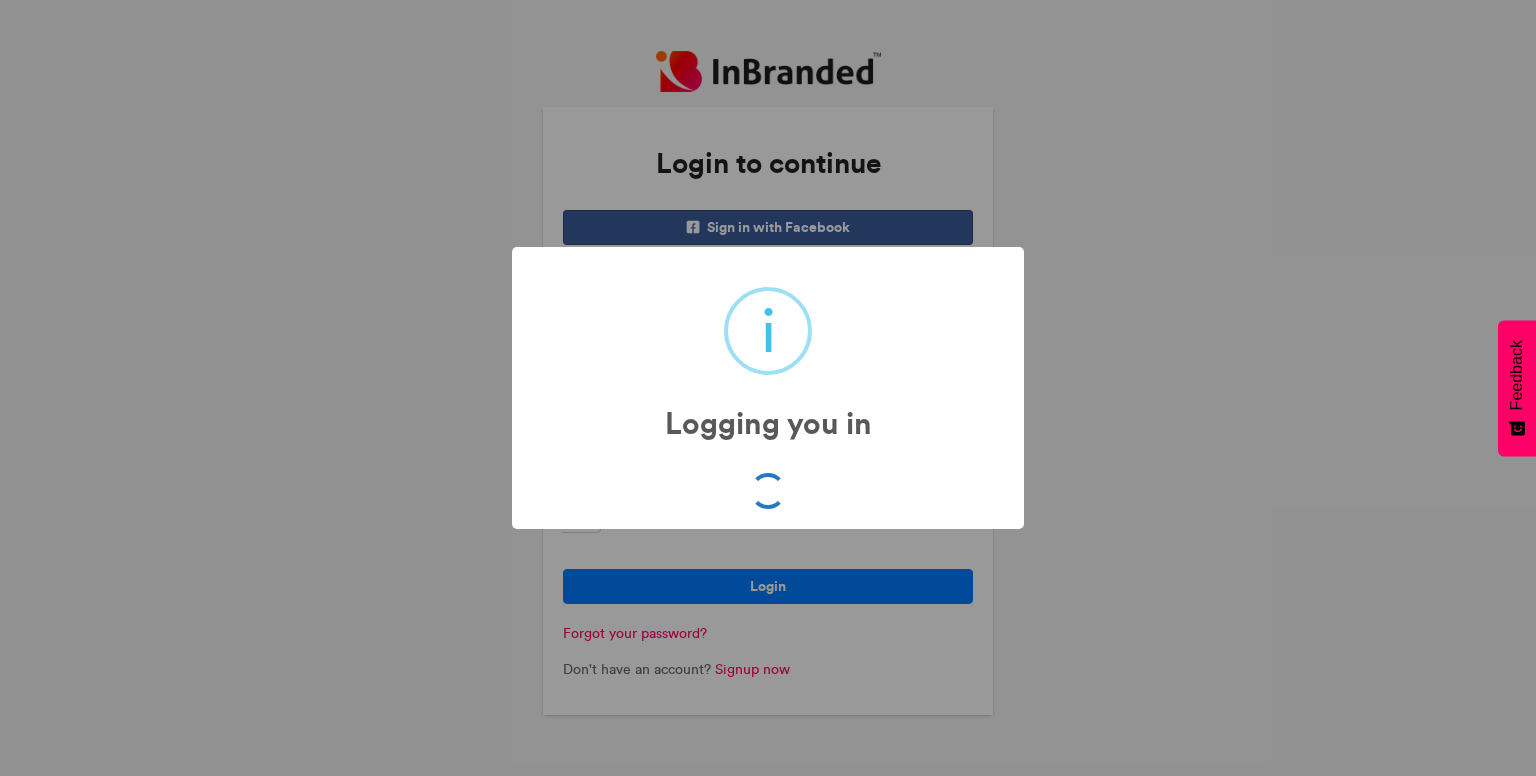 scroll, scrollTop: 0, scrollLeft: 0, axis: both 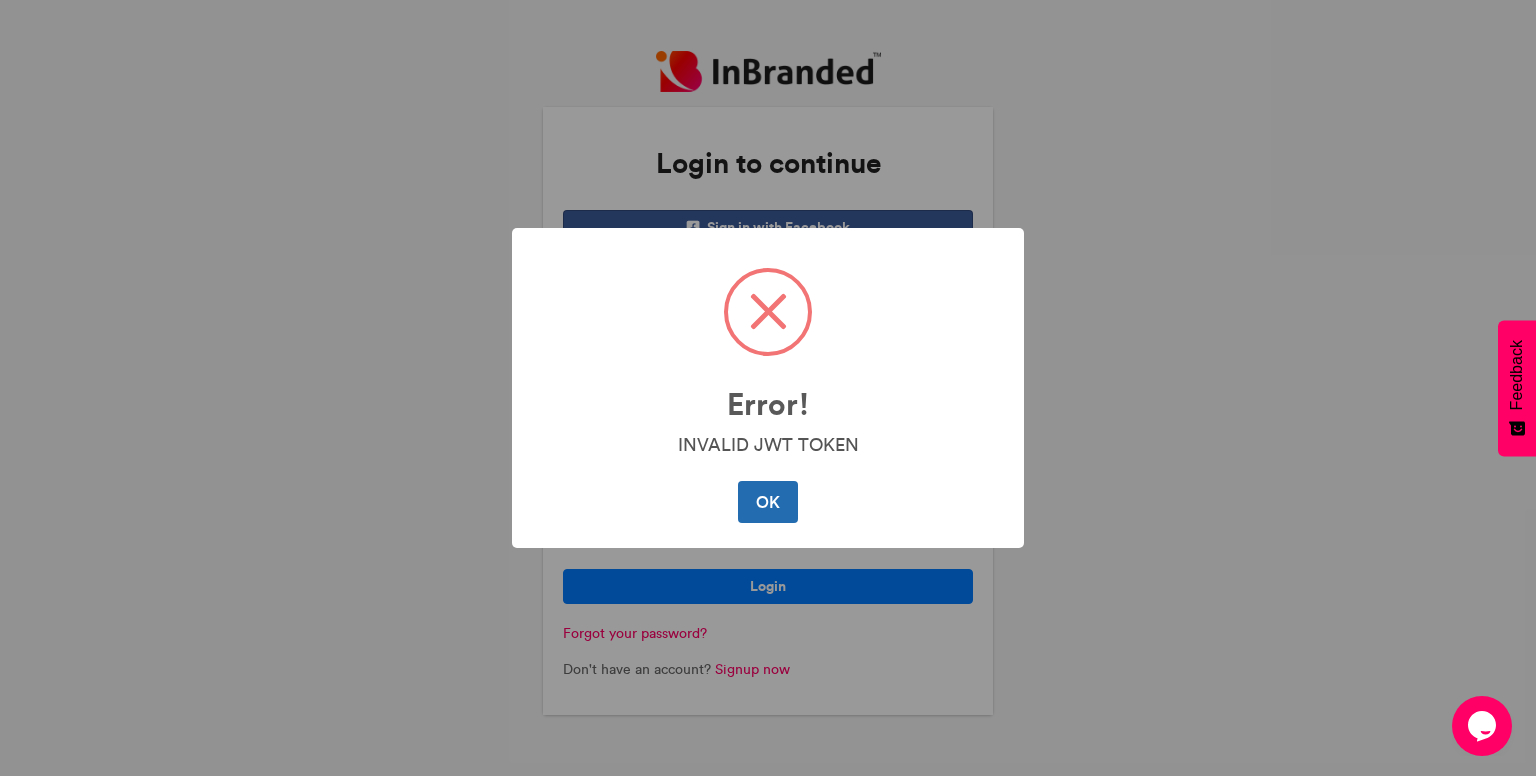 click on "OK" at bounding box center [767, 502] 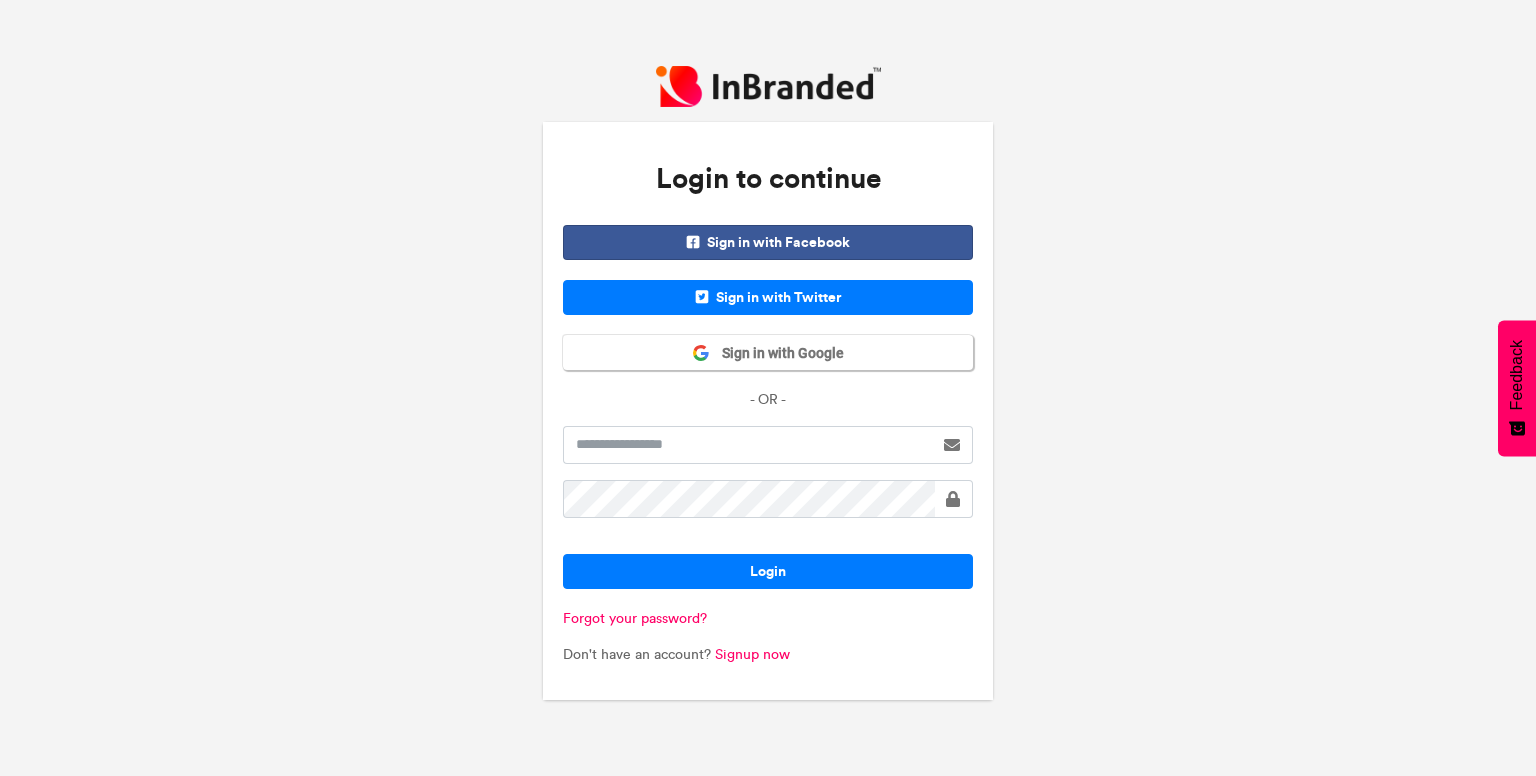 scroll, scrollTop: 0, scrollLeft: 0, axis: both 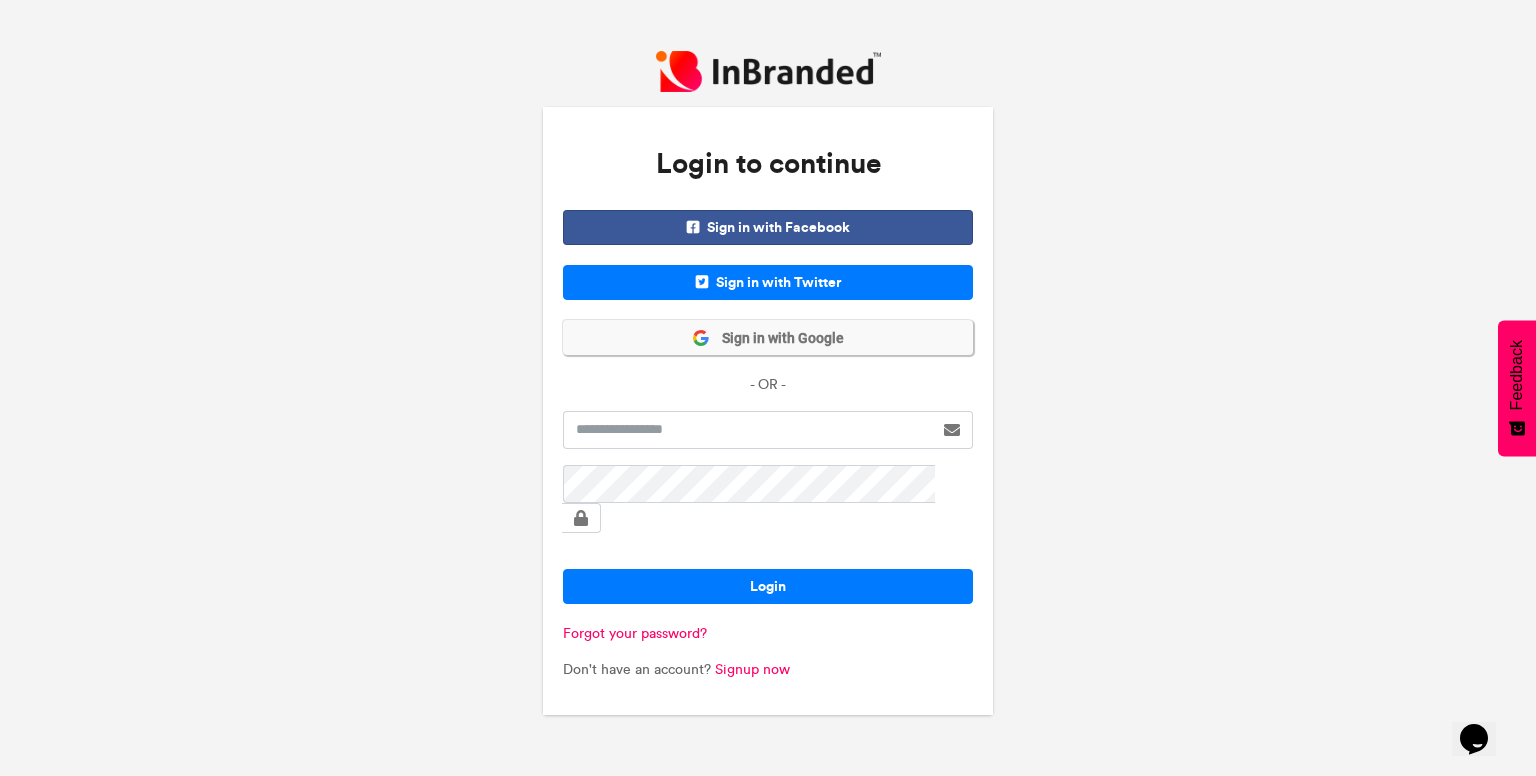 click on "Sign in with Google" at bounding box center [768, 337] 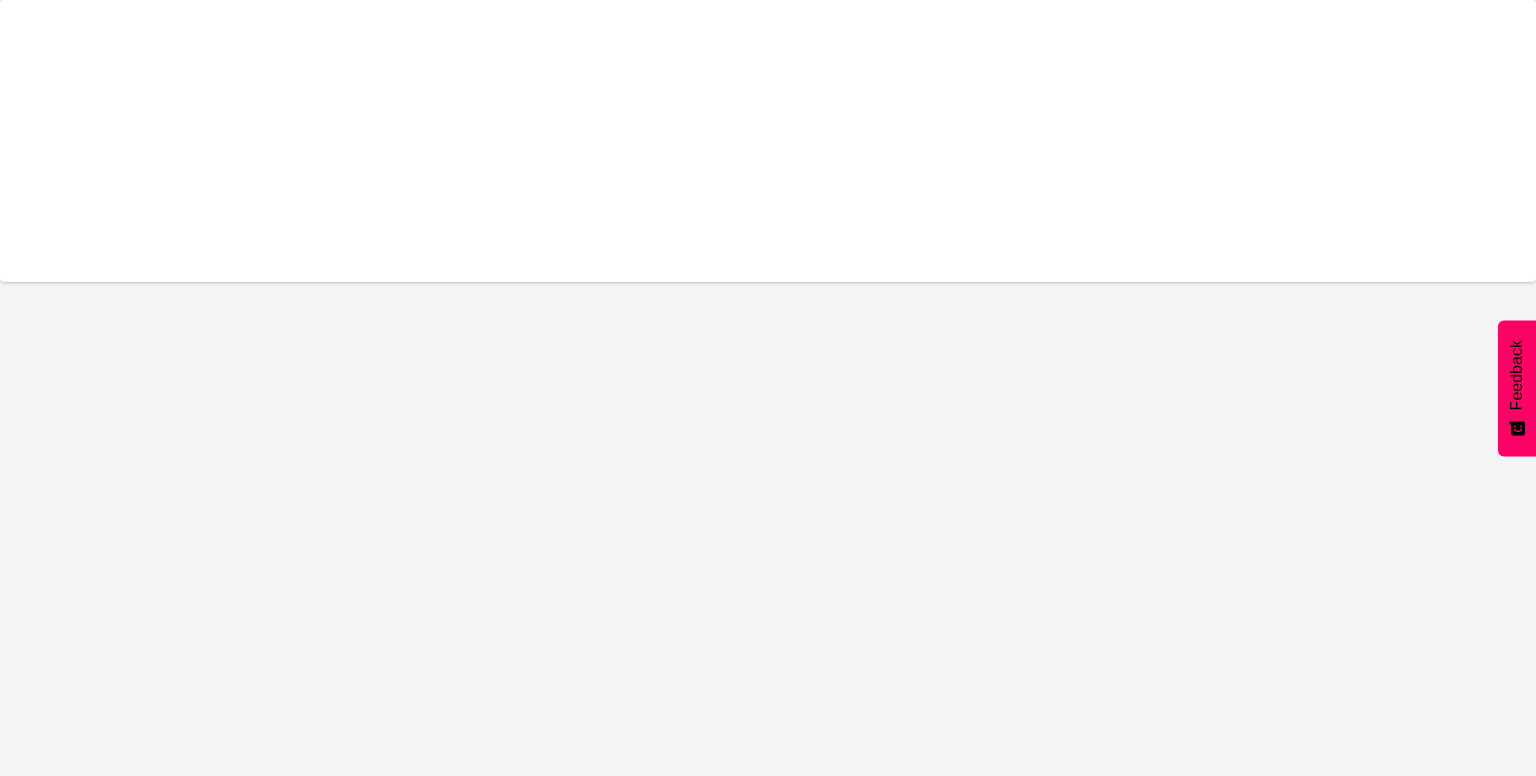 scroll, scrollTop: 0, scrollLeft: 0, axis: both 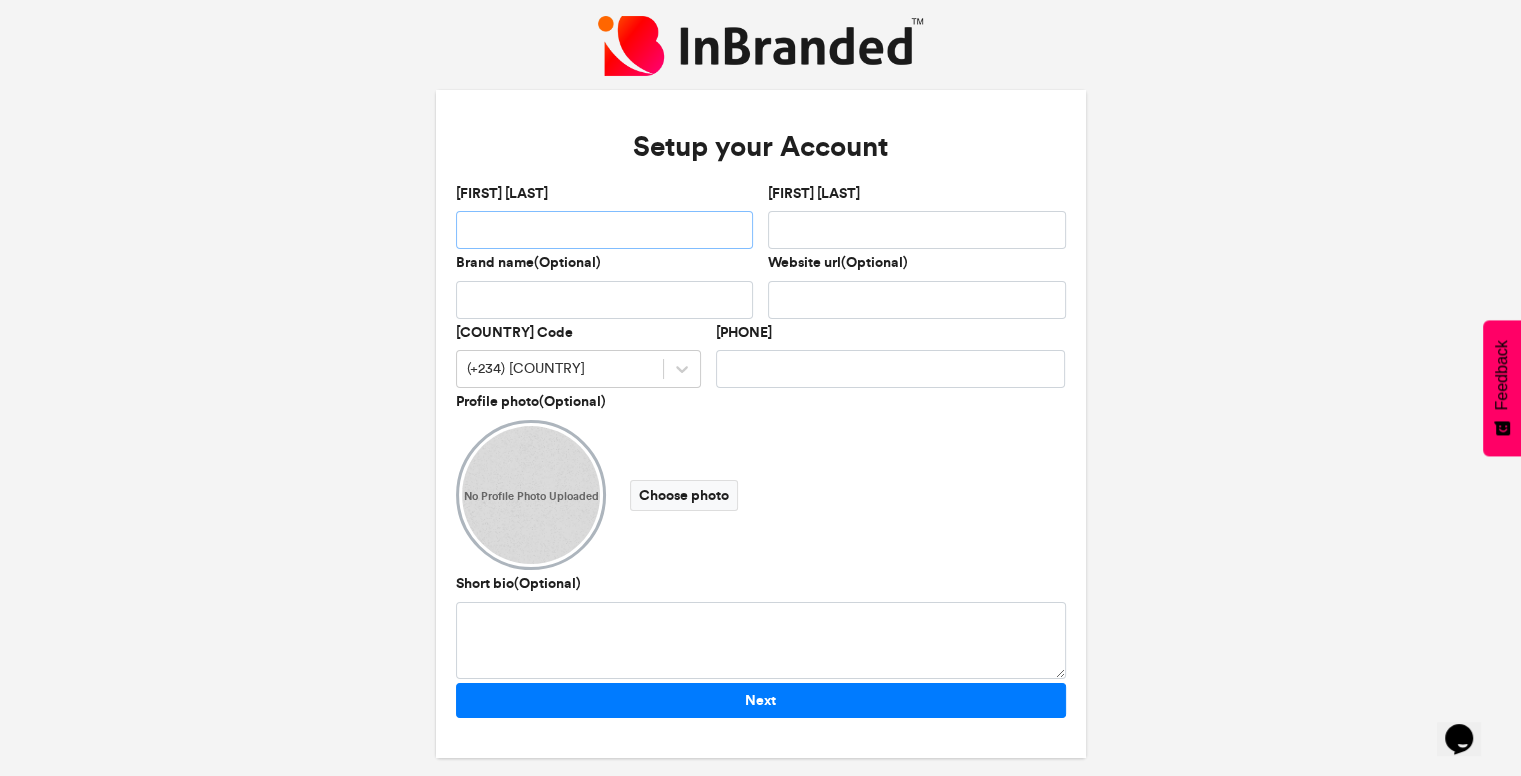 click on "[FIRST] [LAST]" at bounding box center [605, 230] 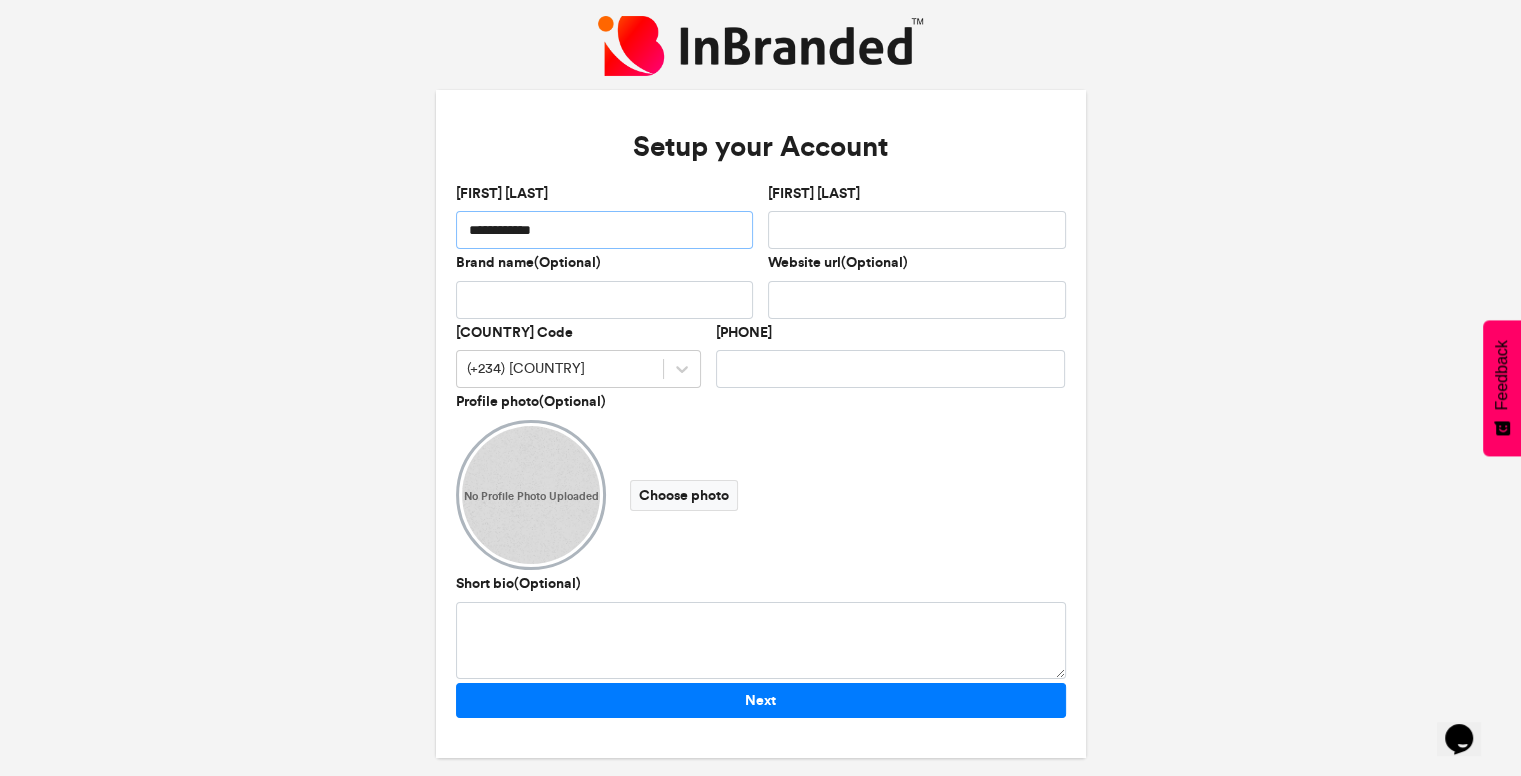 type on "**********" 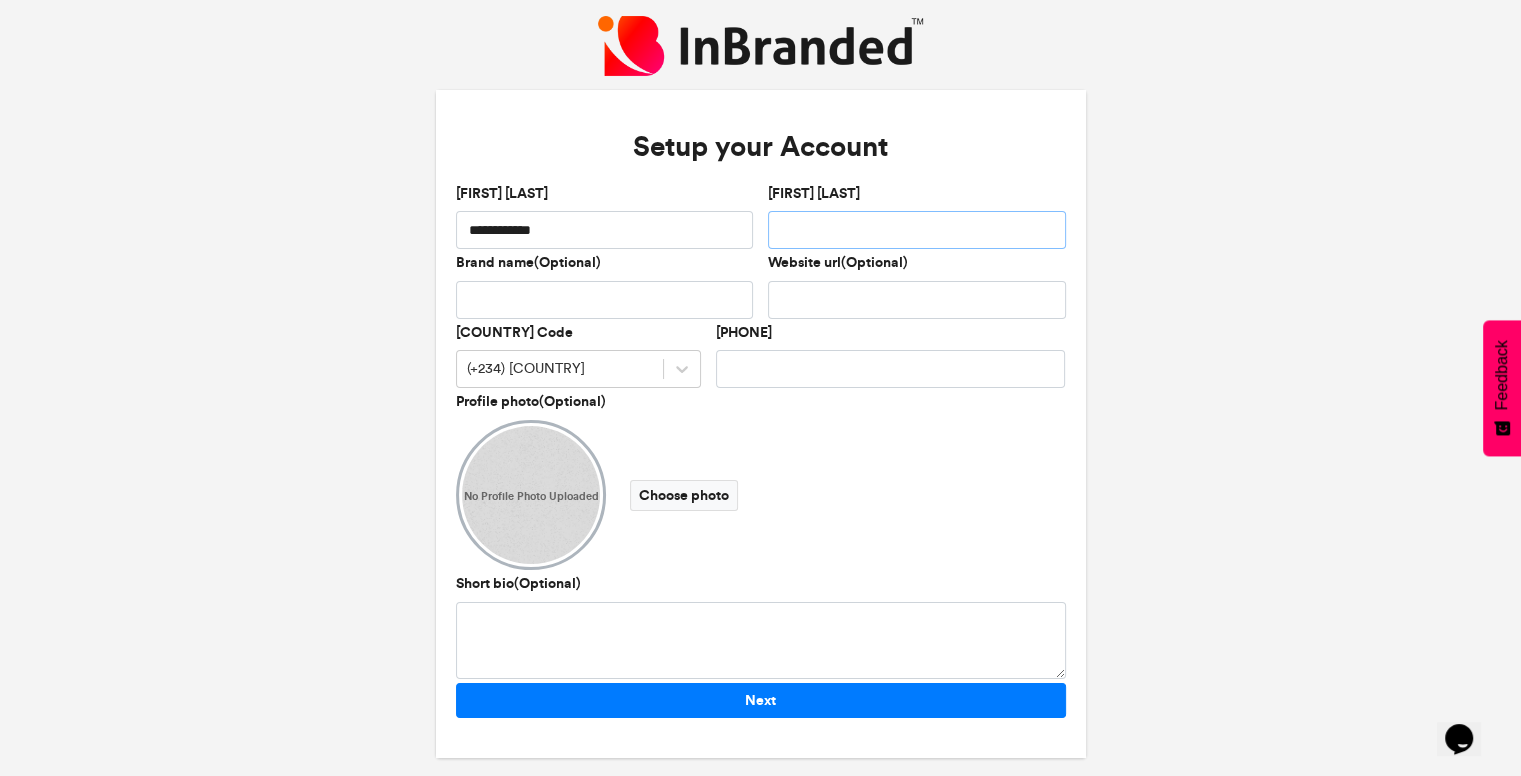 click on "[FIRST] [LAST]" at bounding box center [917, 230] 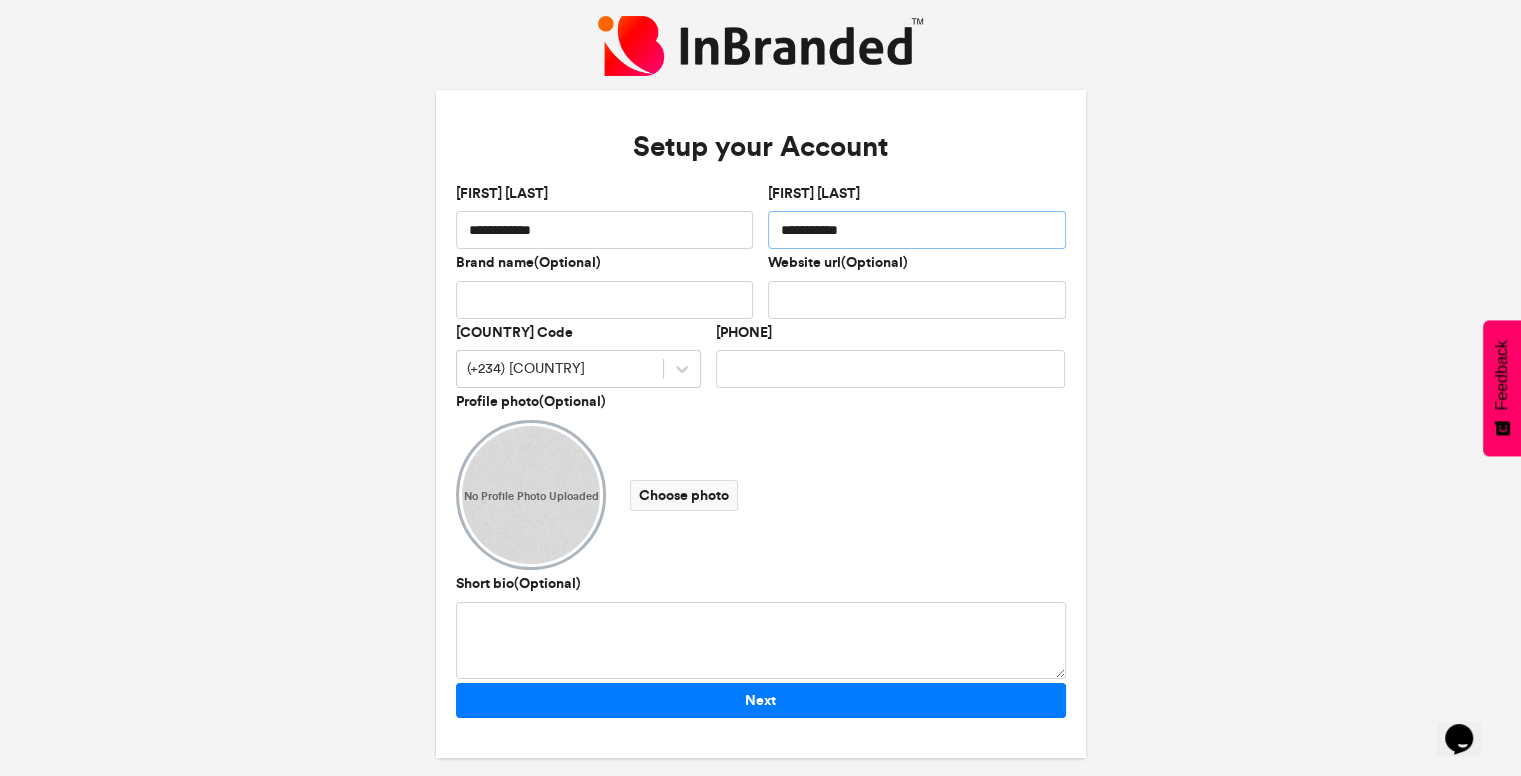 type on "**********" 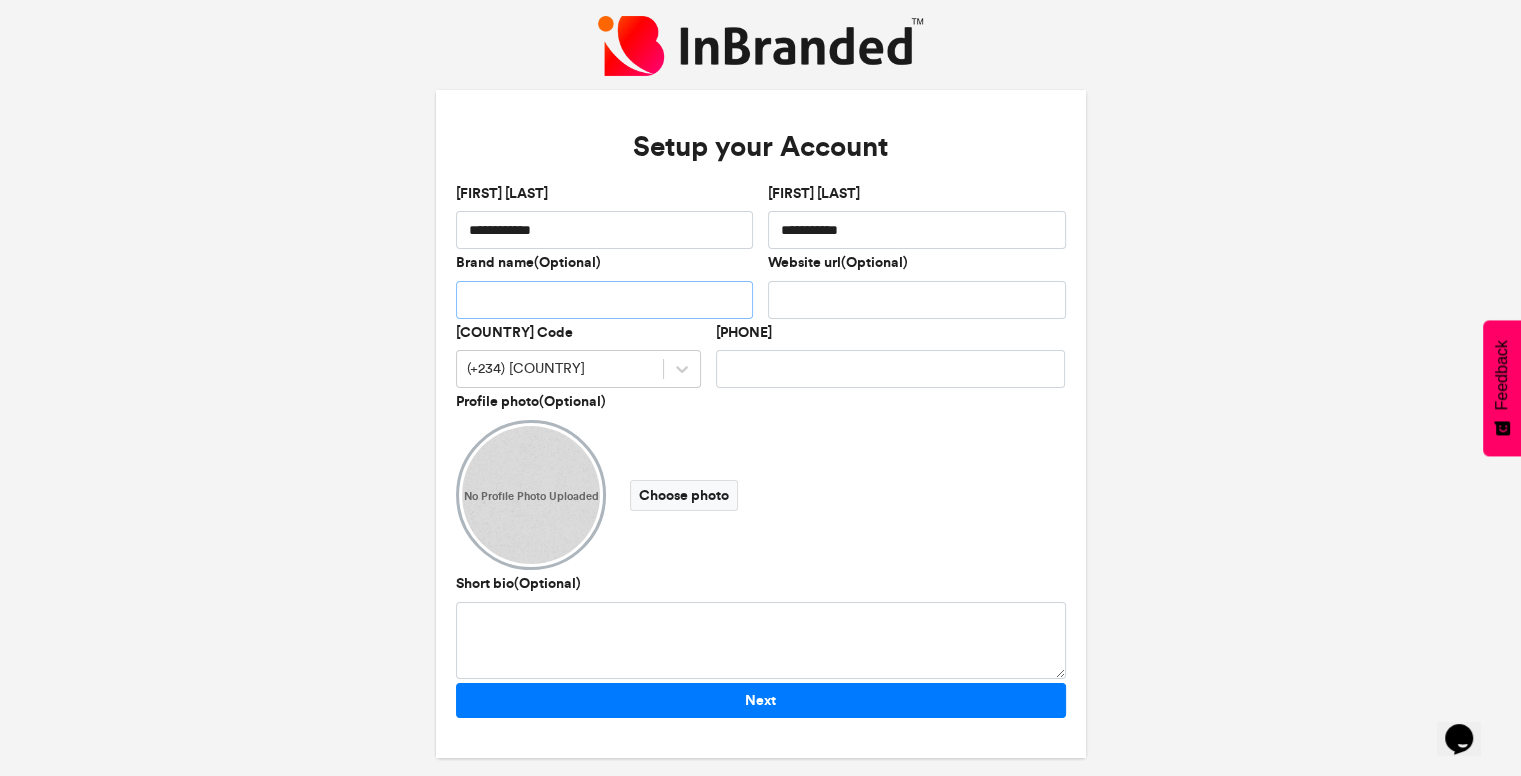 click on "Brand name(Optional)" at bounding box center [605, 300] 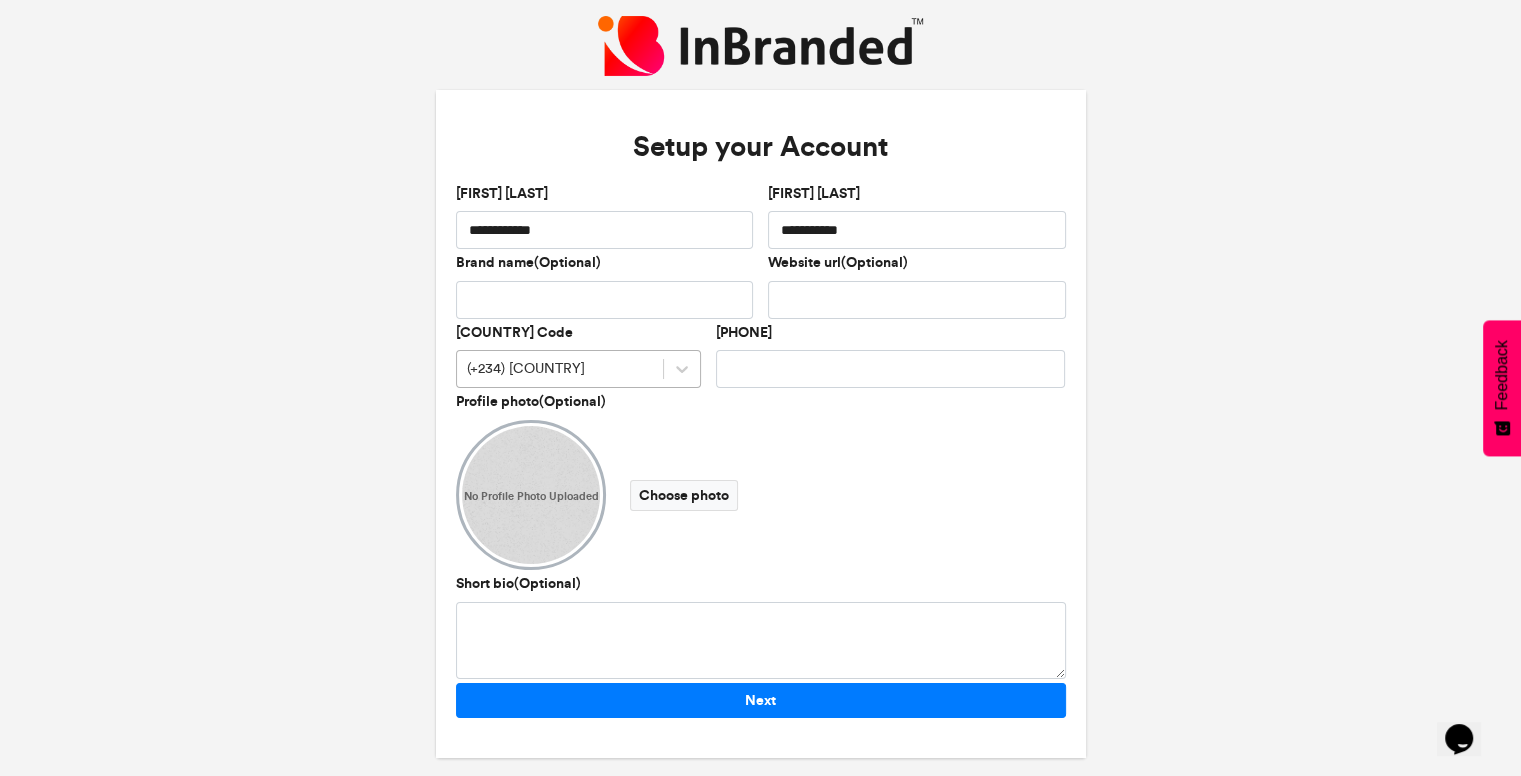 click on "(+234) [COUNTRY]" at bounding box center [560, 369] 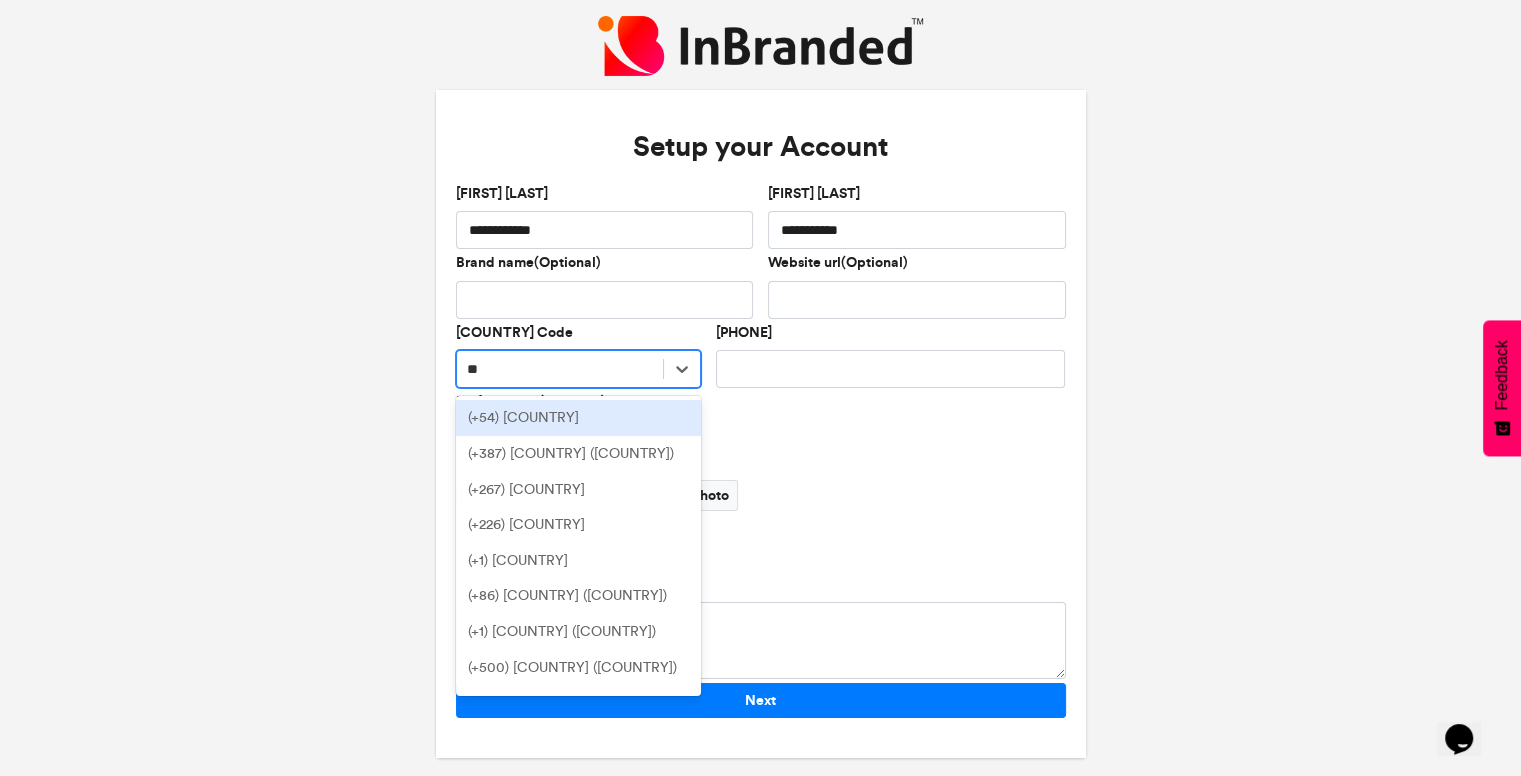 type on "***" 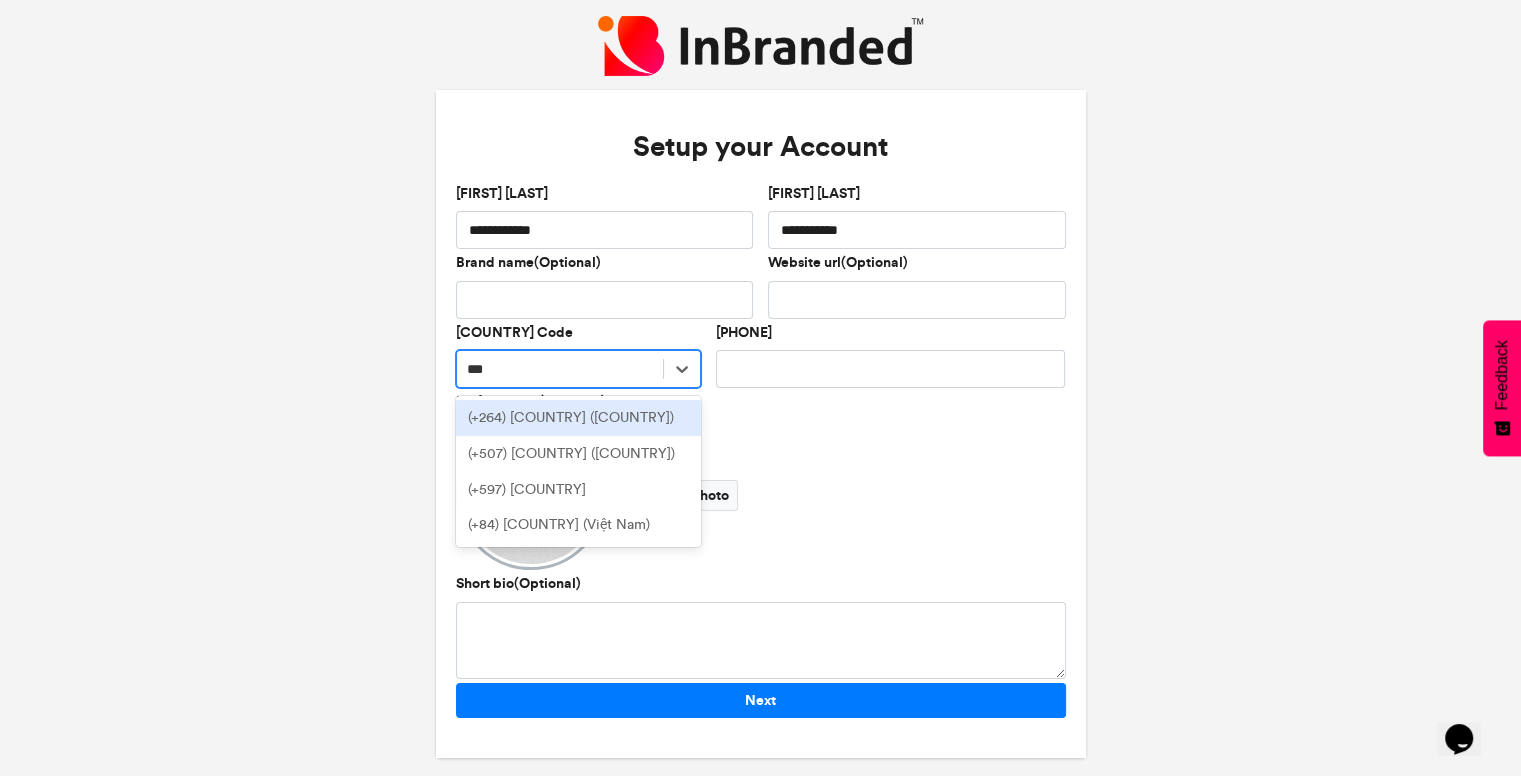 click on "(+264) [COUNTRY] ([COUNTRY])" at bounding box center [578, 418] 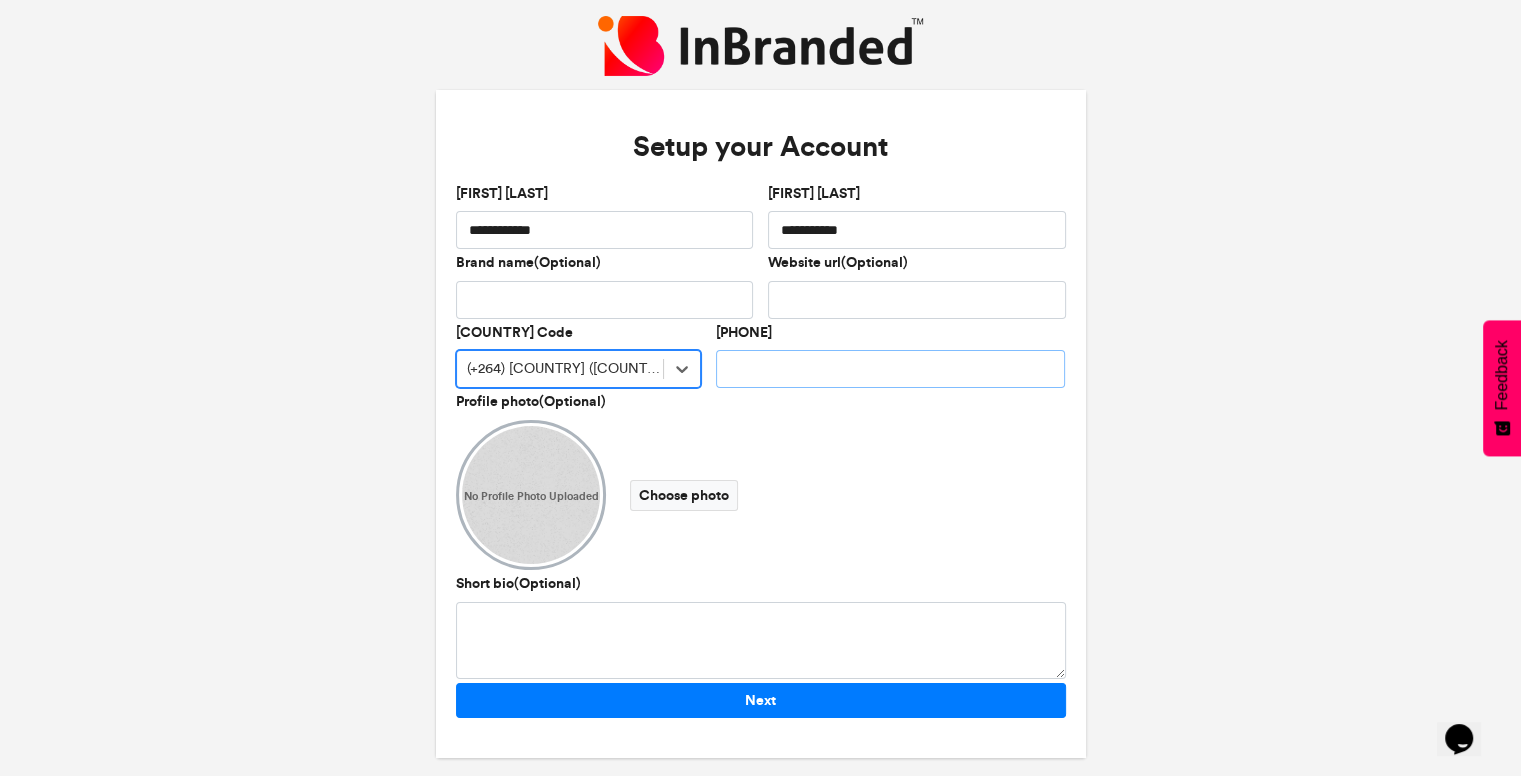 click on "[PHONE]" at bounding box center [891, 369] 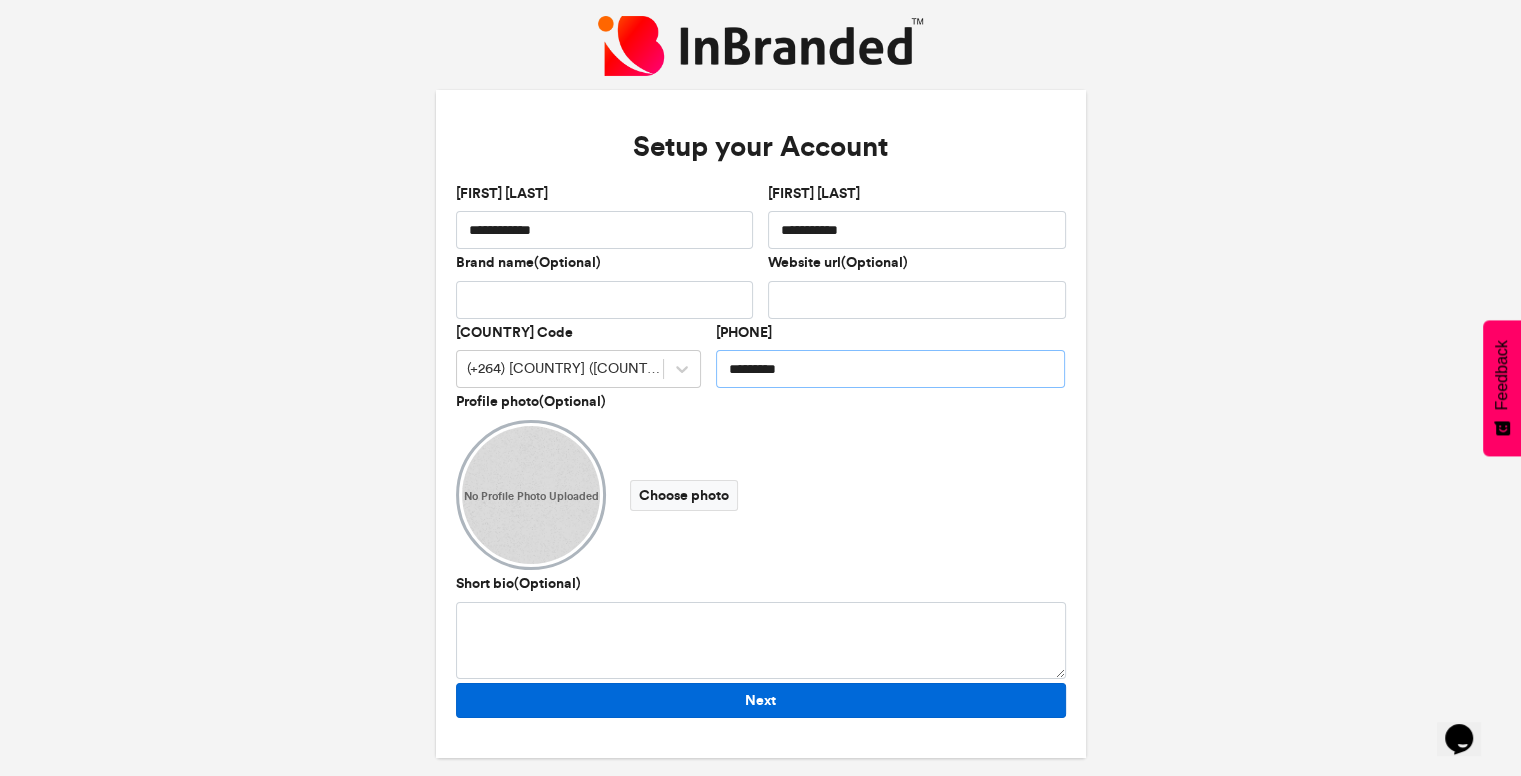 type on "*********" 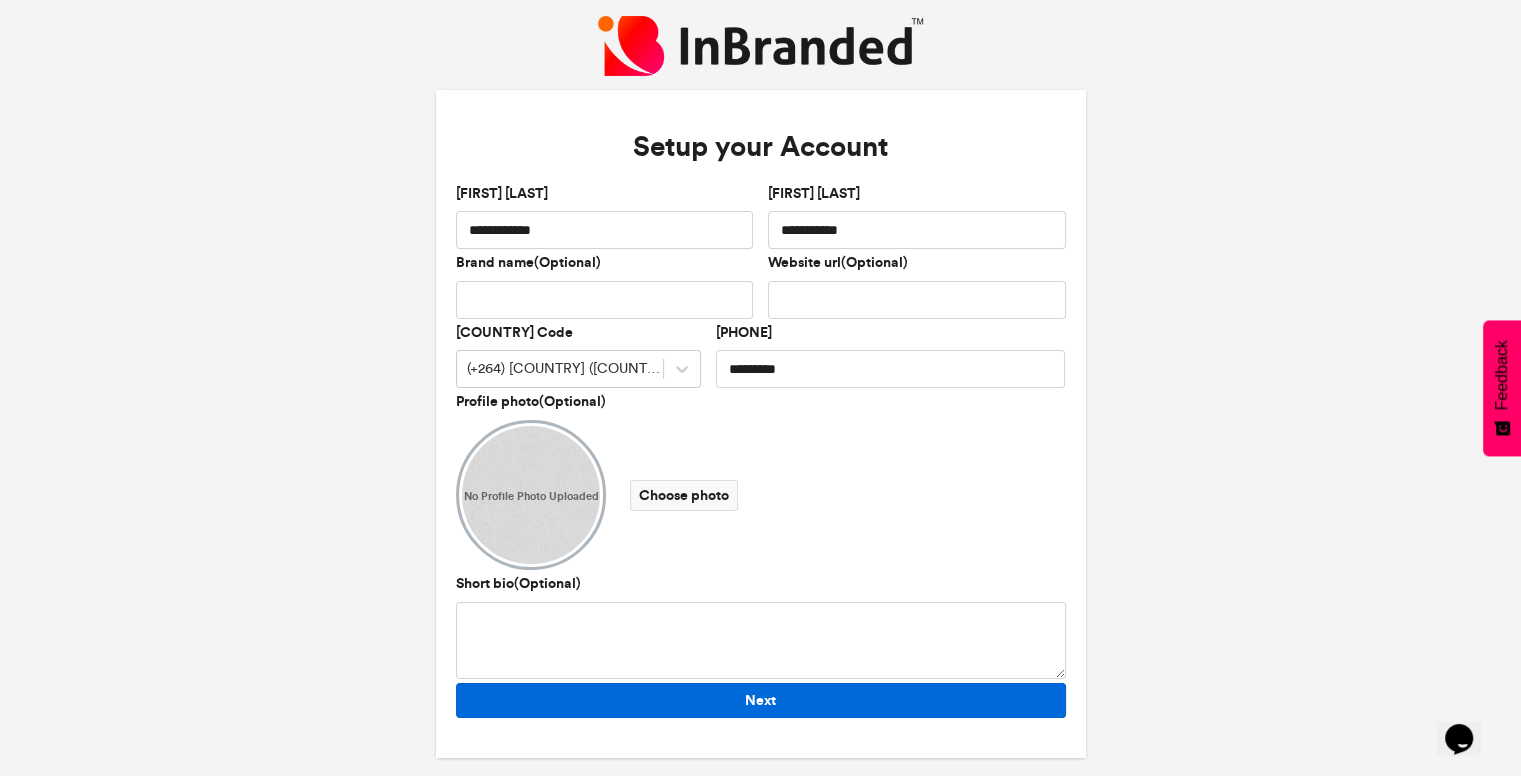 click on "Next" at bounding box center [761, 700] 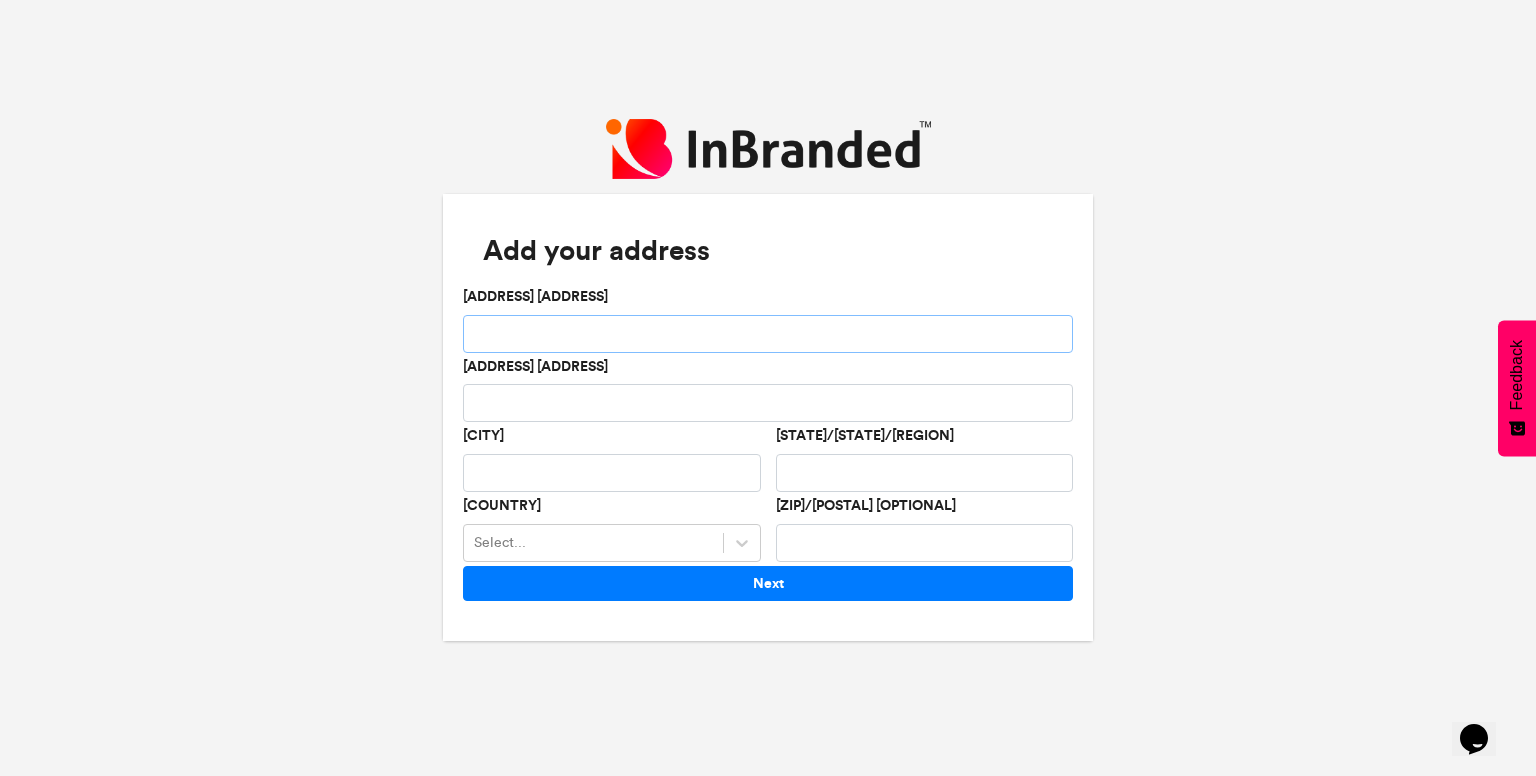 click on "[ADDRESS] [ADDRESS]" at bounding box center [768, 334] 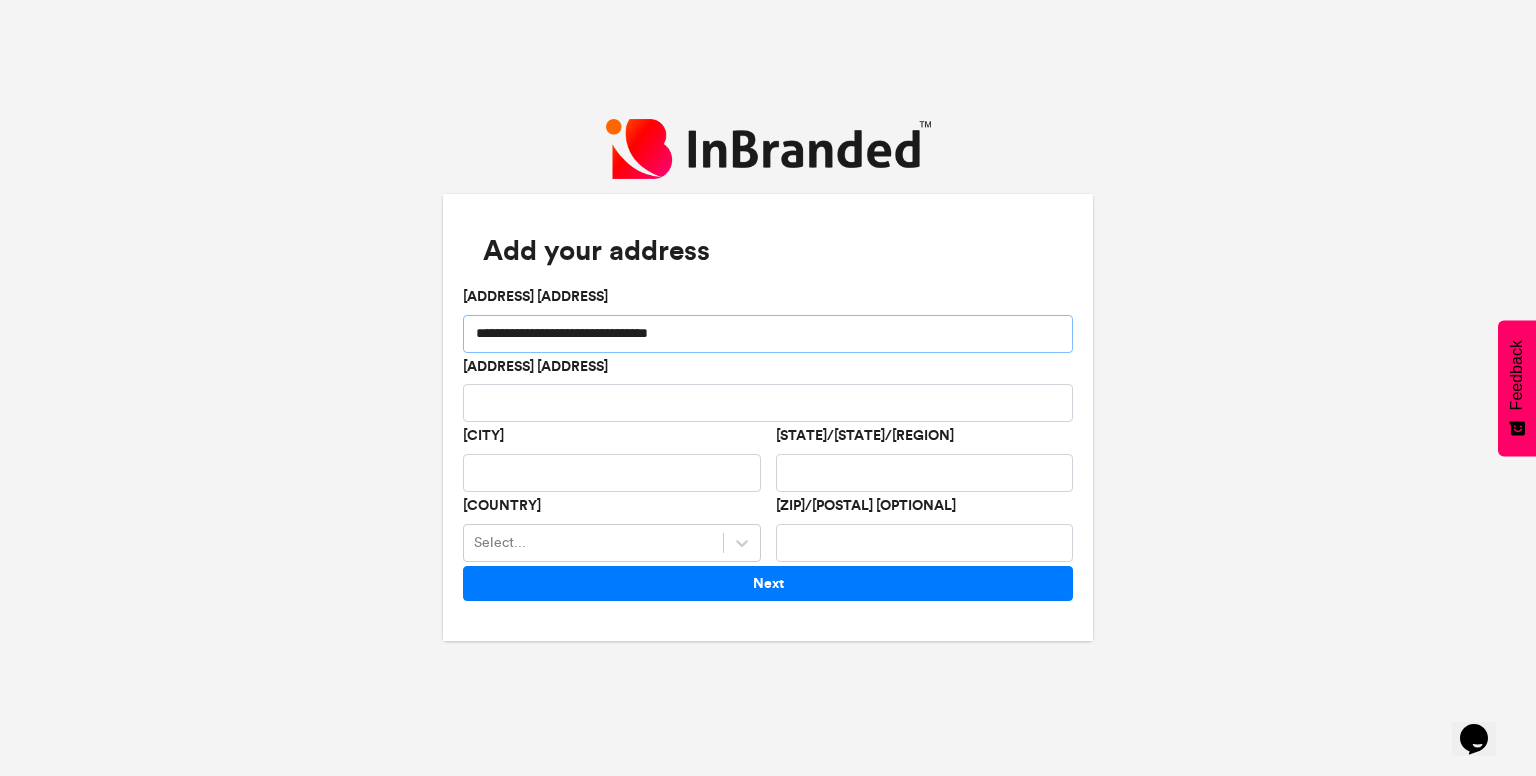 type on "**********" 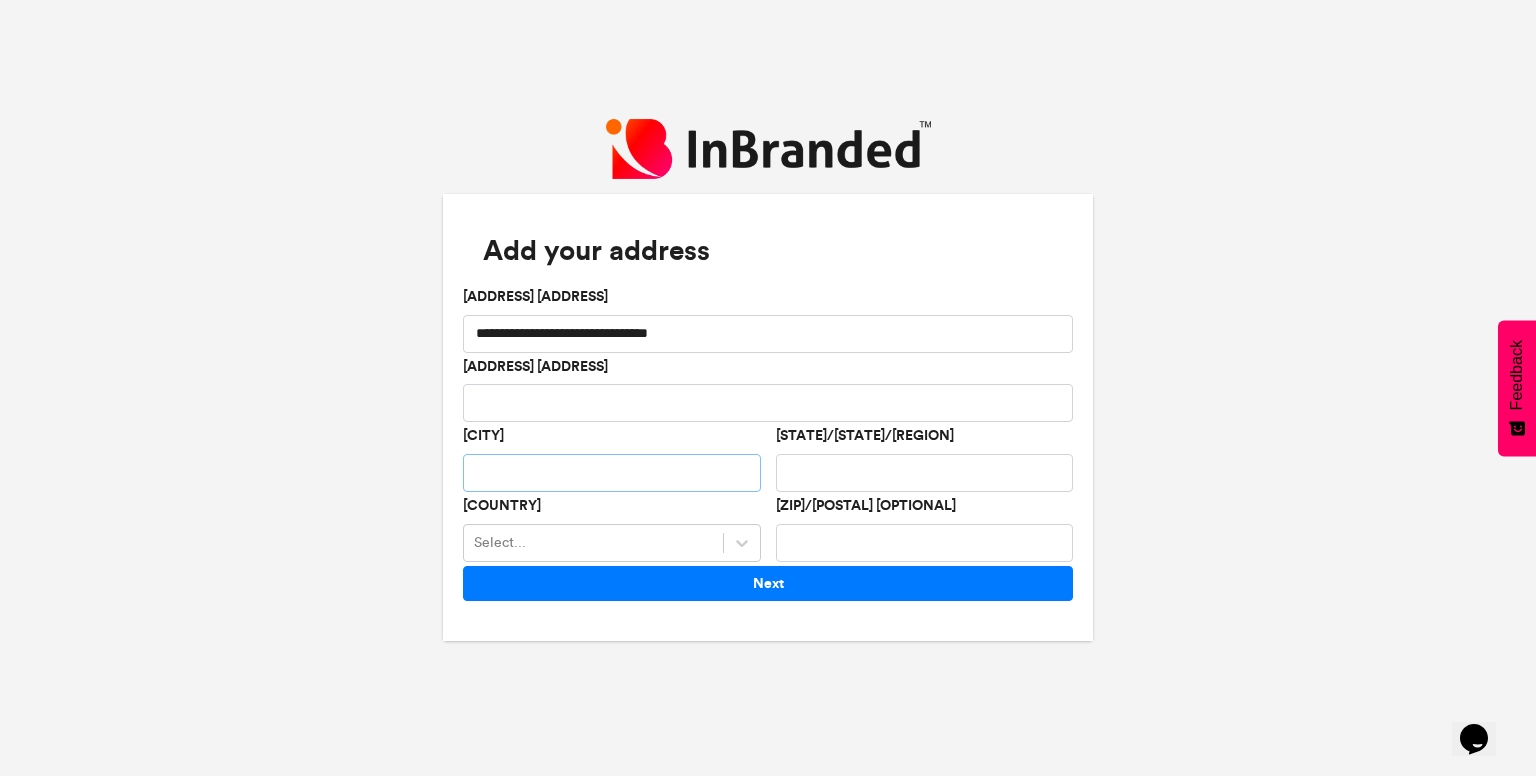 click on "[CITY]" at bounding box center (612, 473) 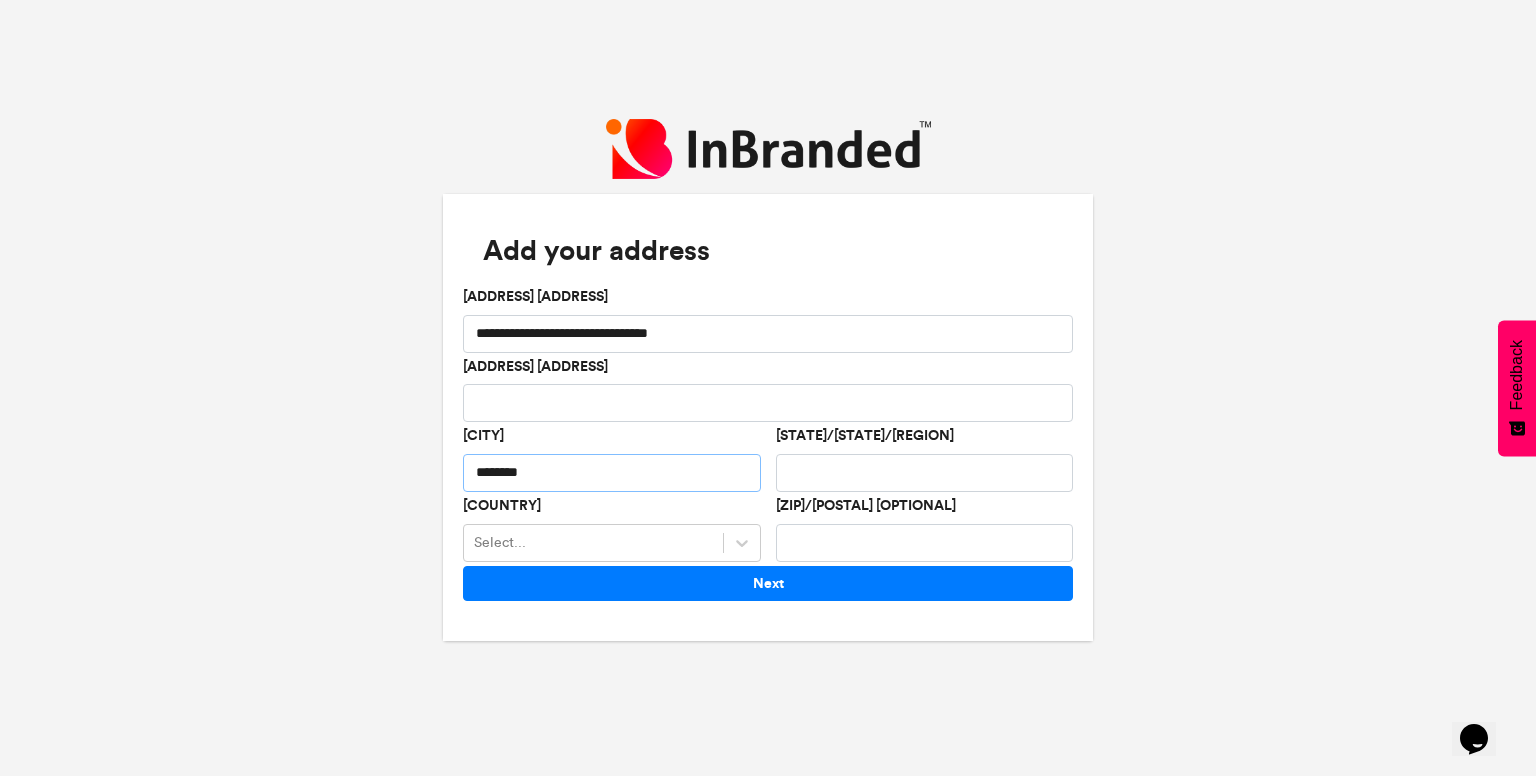 type on "********" 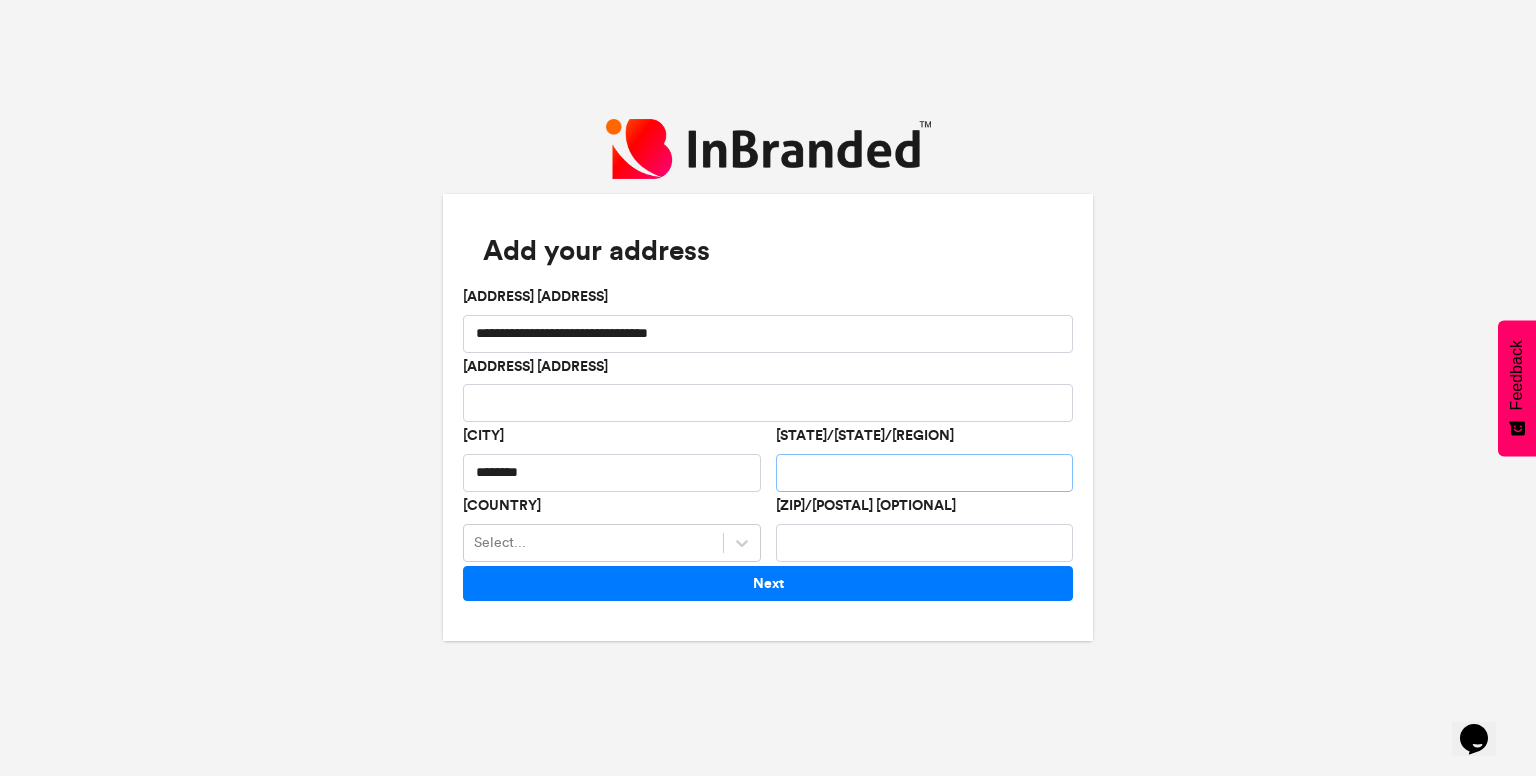 click on "[STATE]/[STATE]/[REGION]" at bounding box center (925, 473) 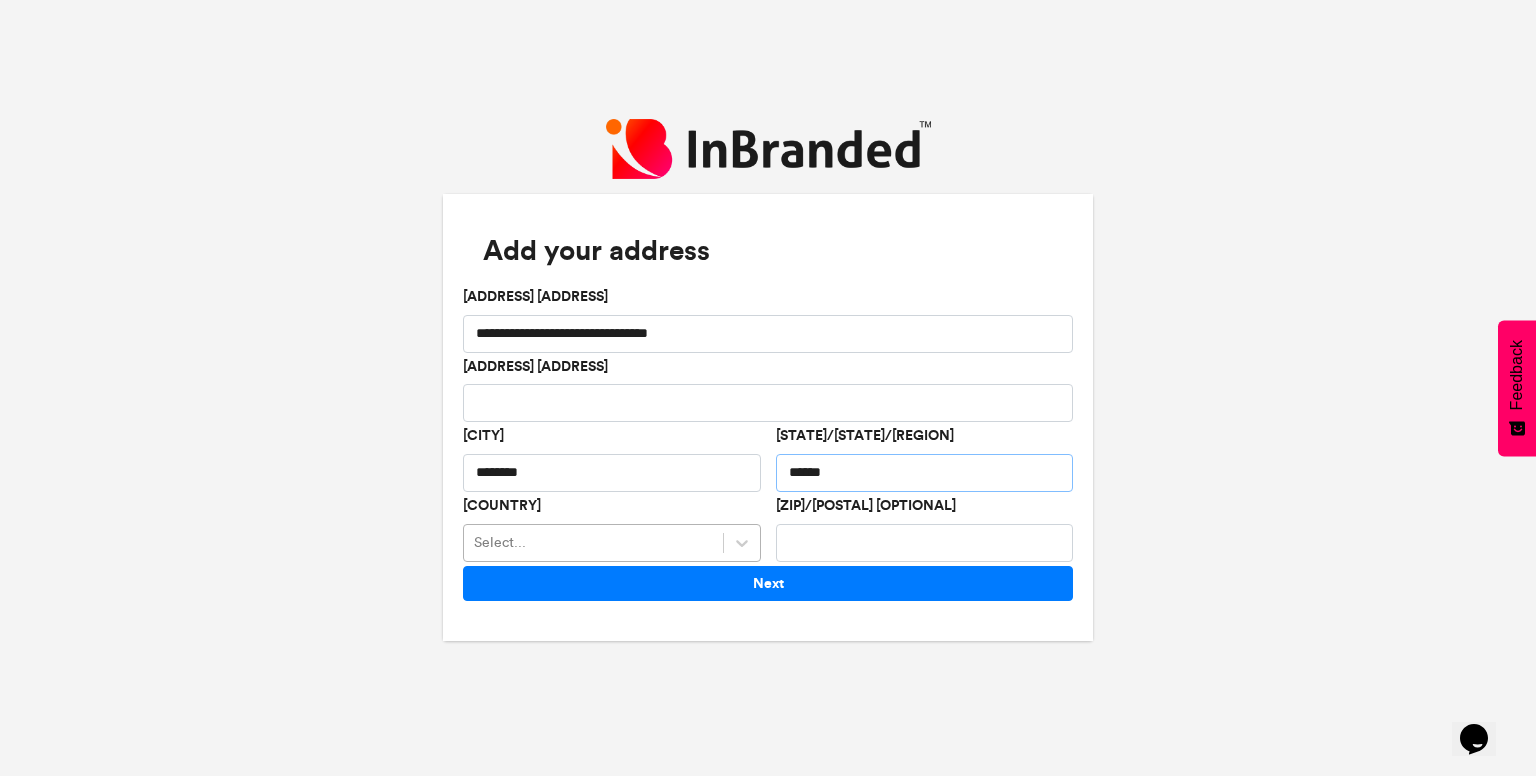 type on "******" 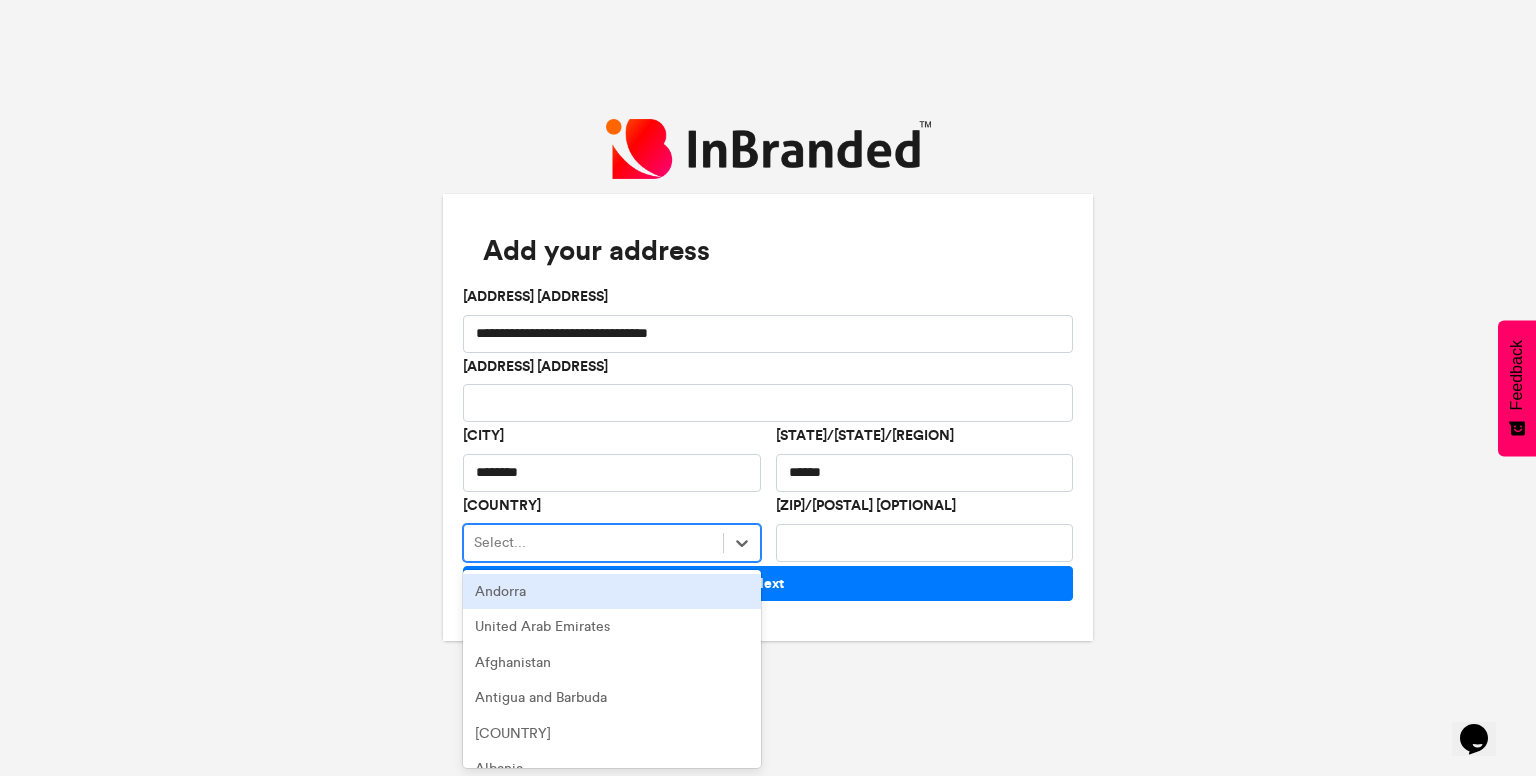 click on "Select..." at bounding box center (593, 542) 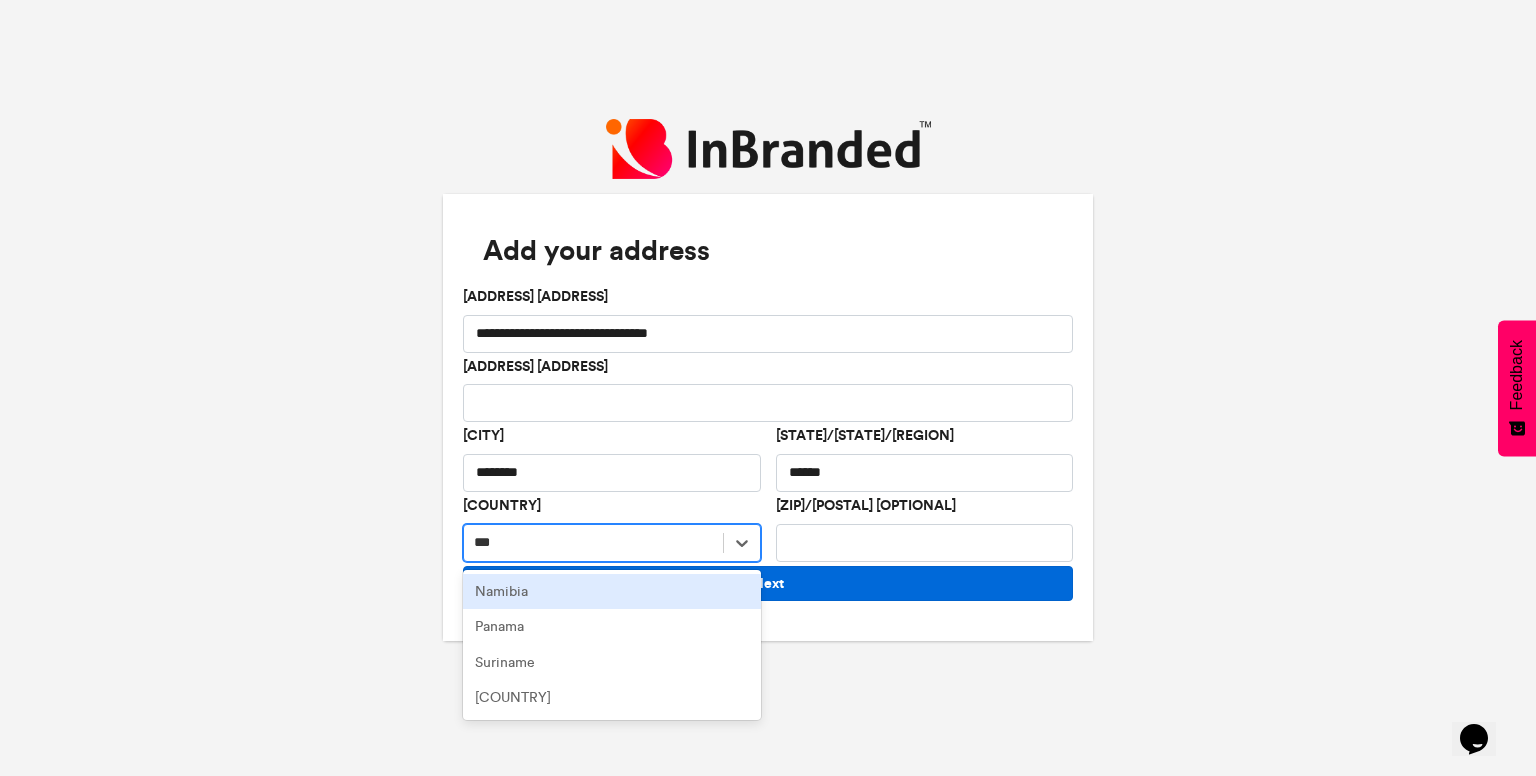 type on "****" 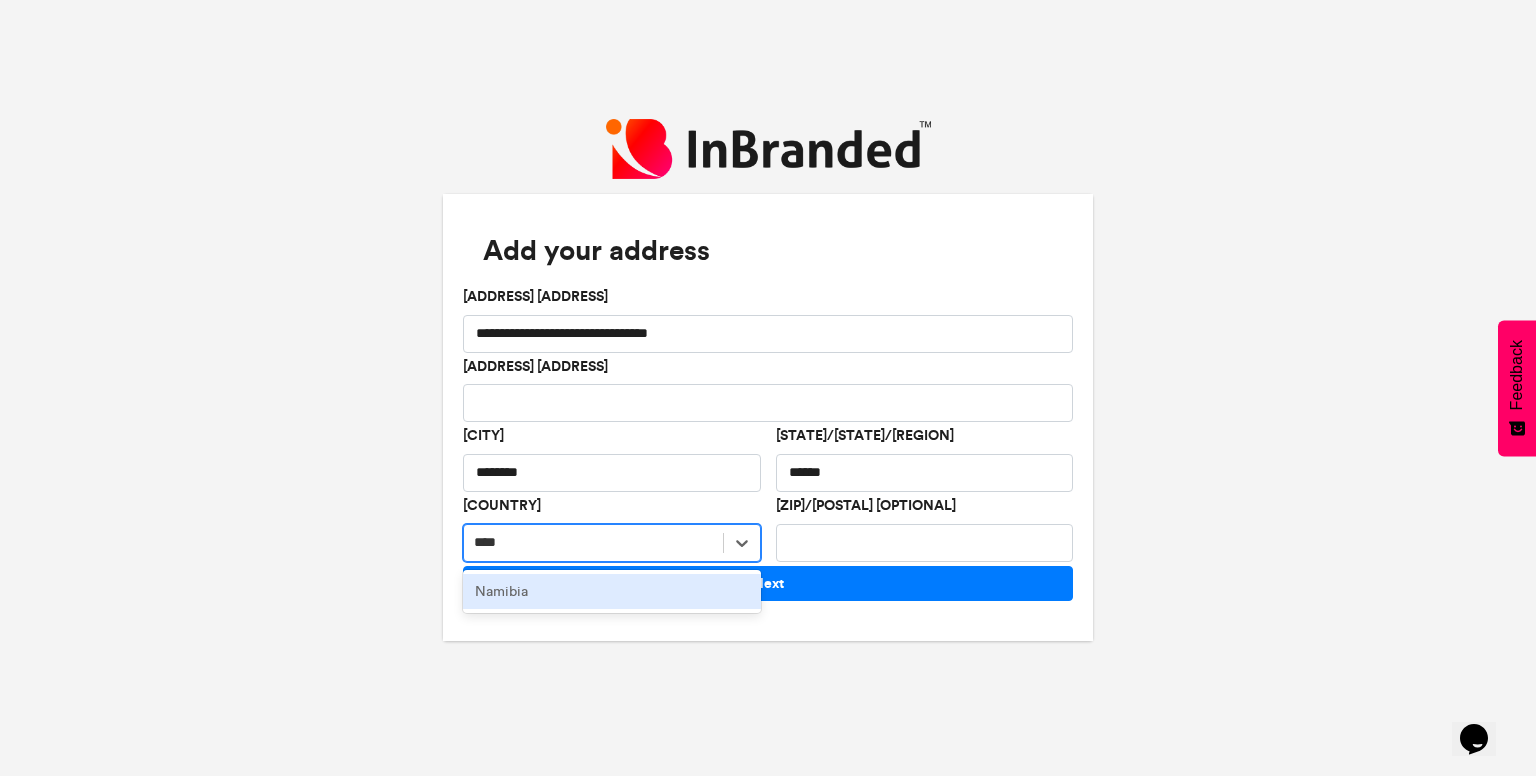 click on "Namibia" at bounding box center (612, 592) 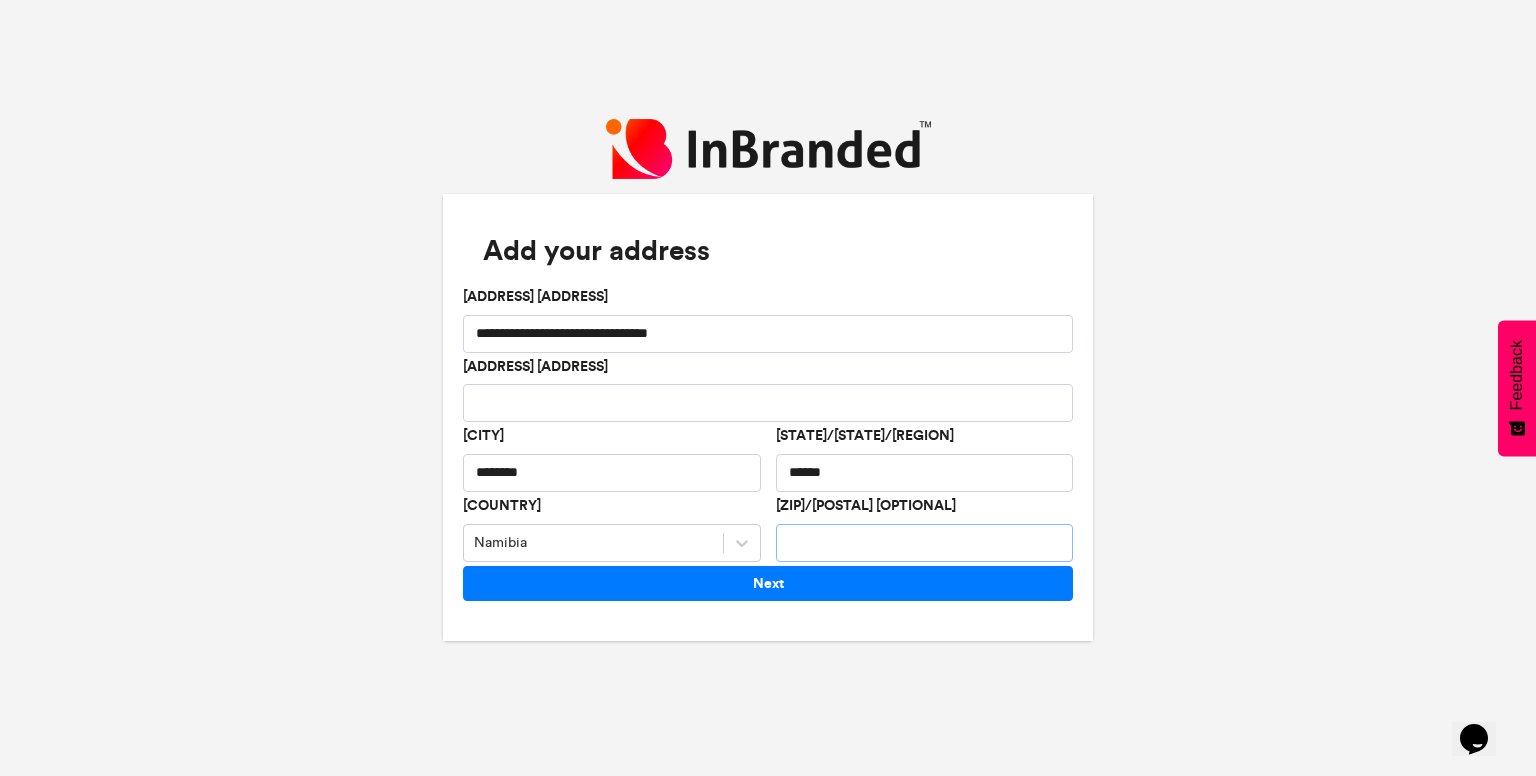 click on "Zip/Postal Code(Optional)" at bounding box center (925, 543) 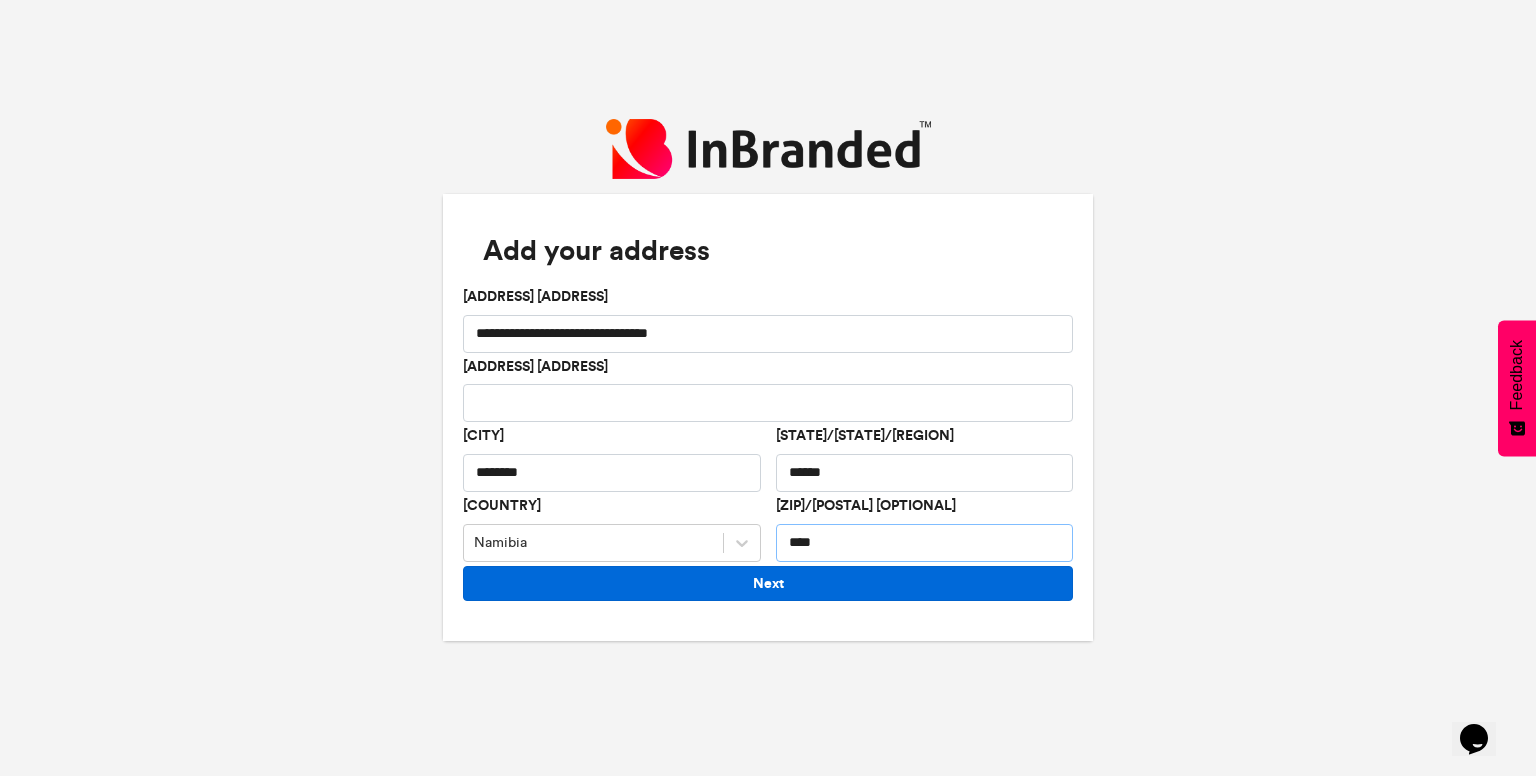 type on "****" 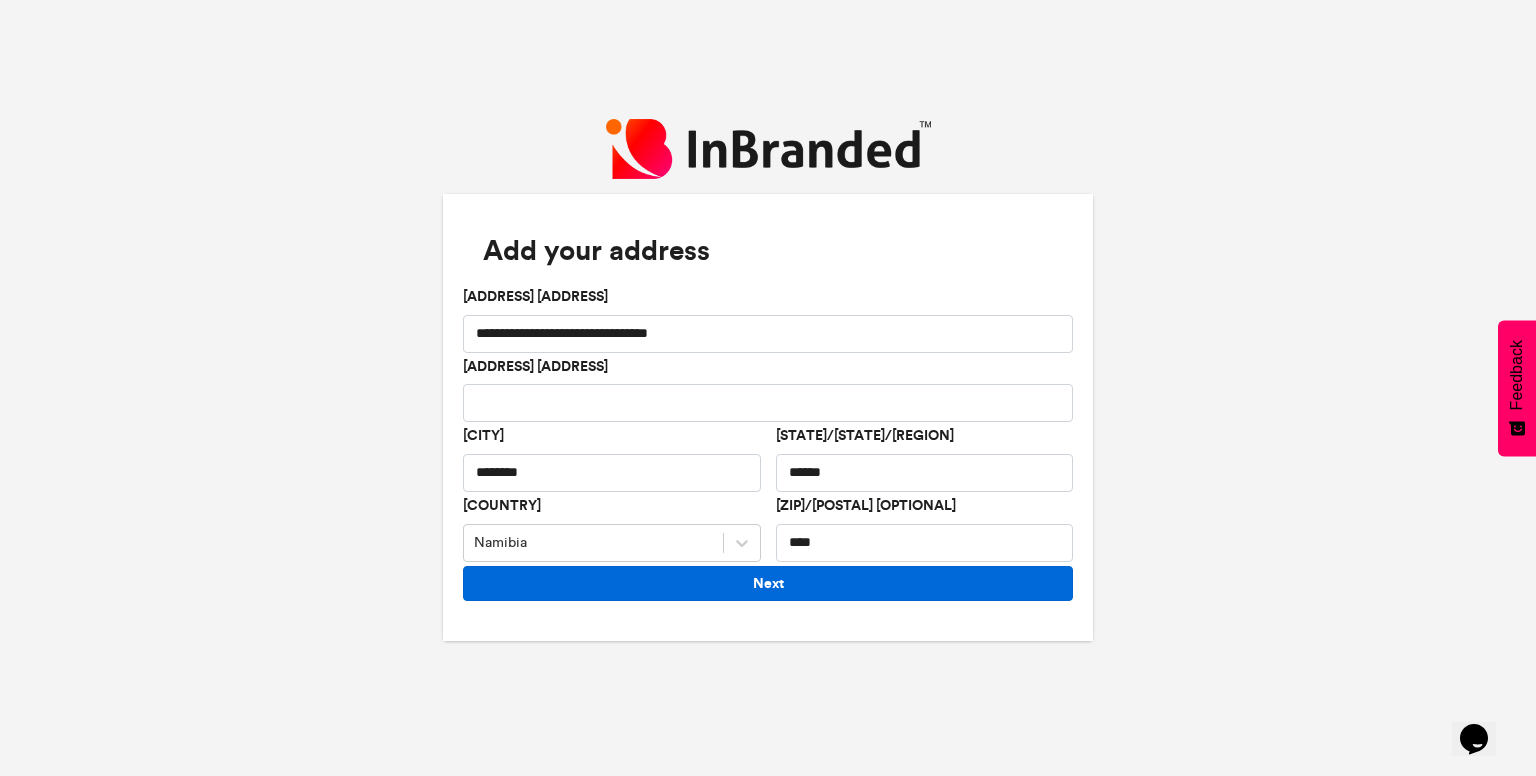 click on "Next" at bounding box center [768, 583] 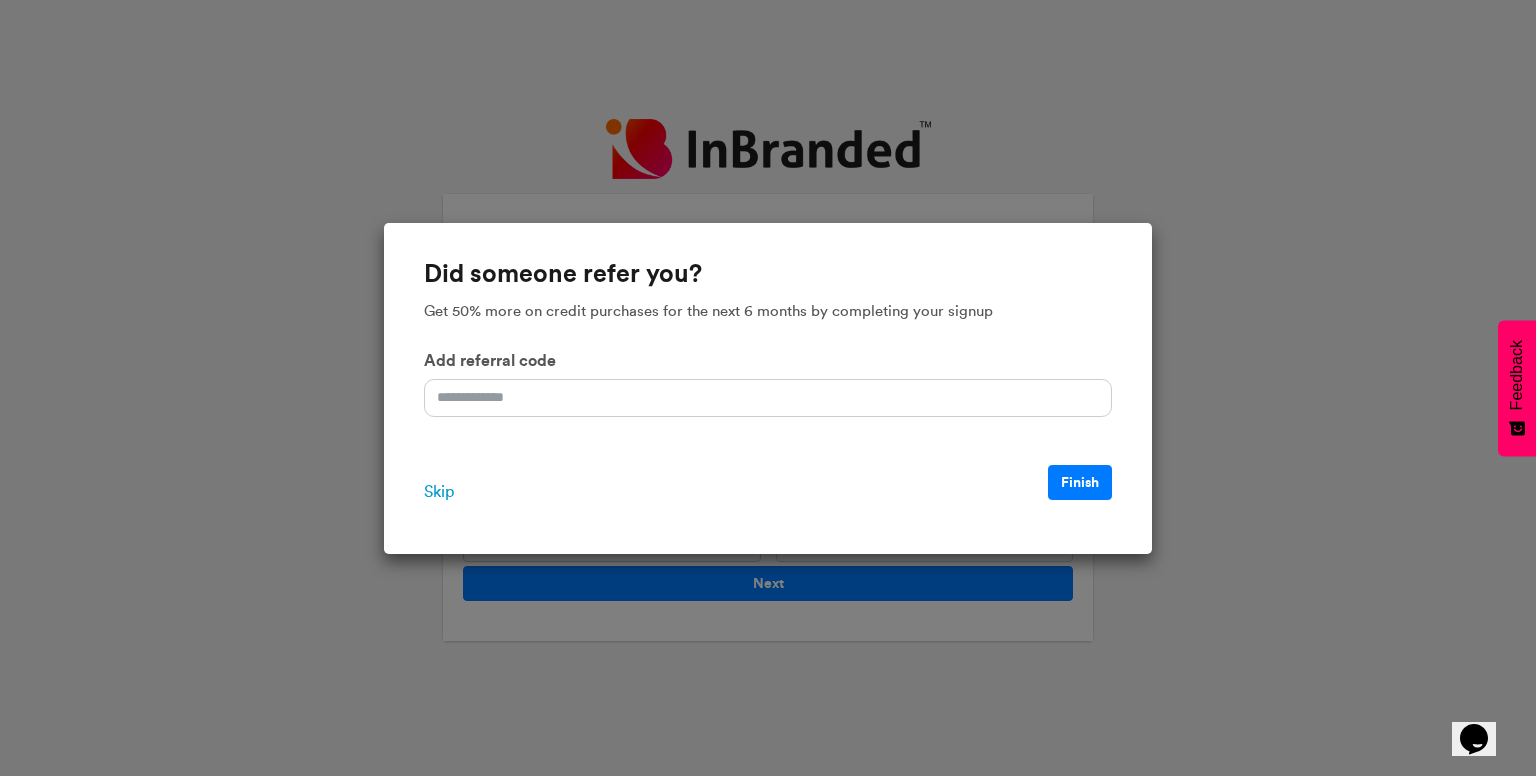 click on "Skip" at bounding box center [439, 492] 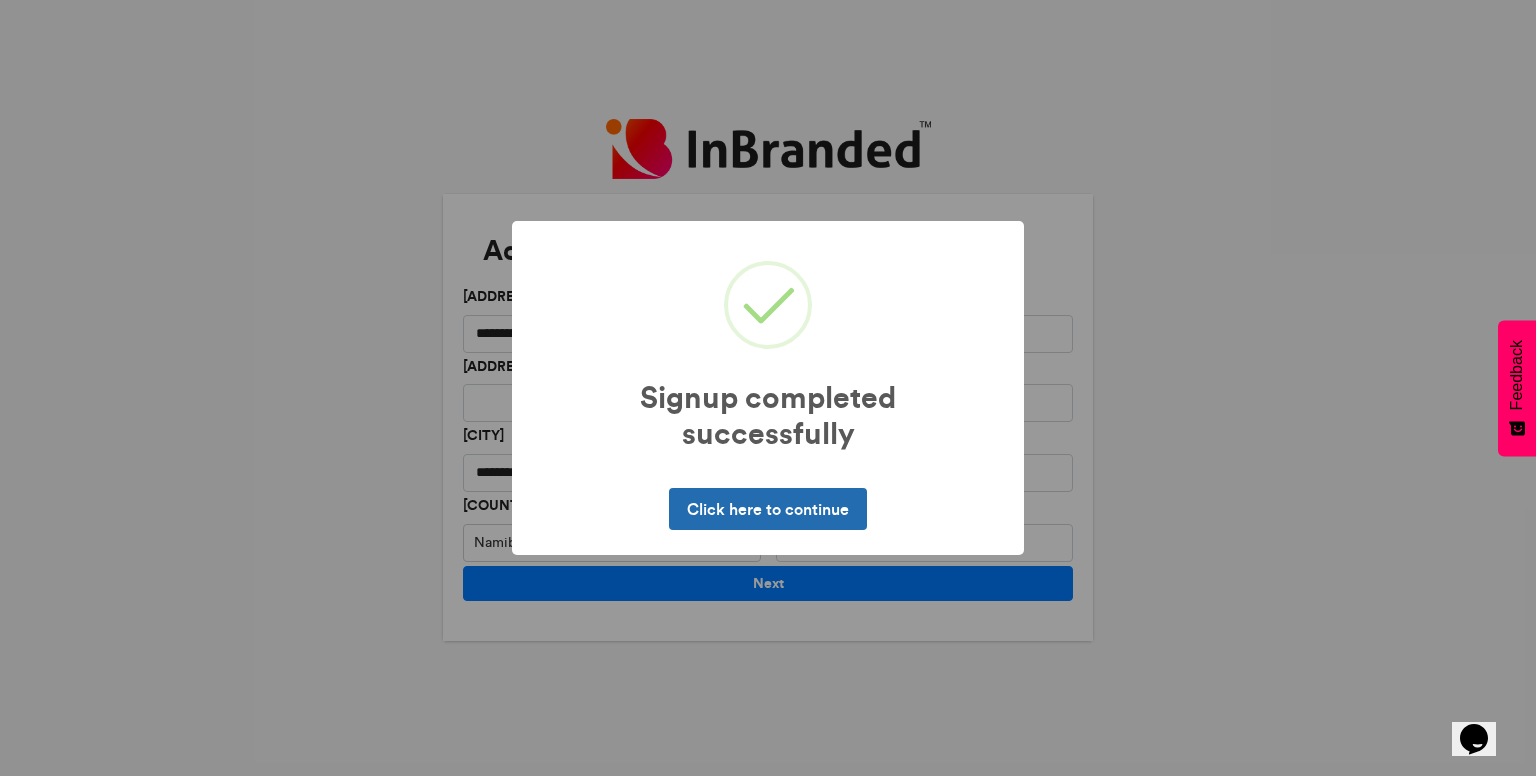 click on "Click here to continue" at bounding box center [767, 509] 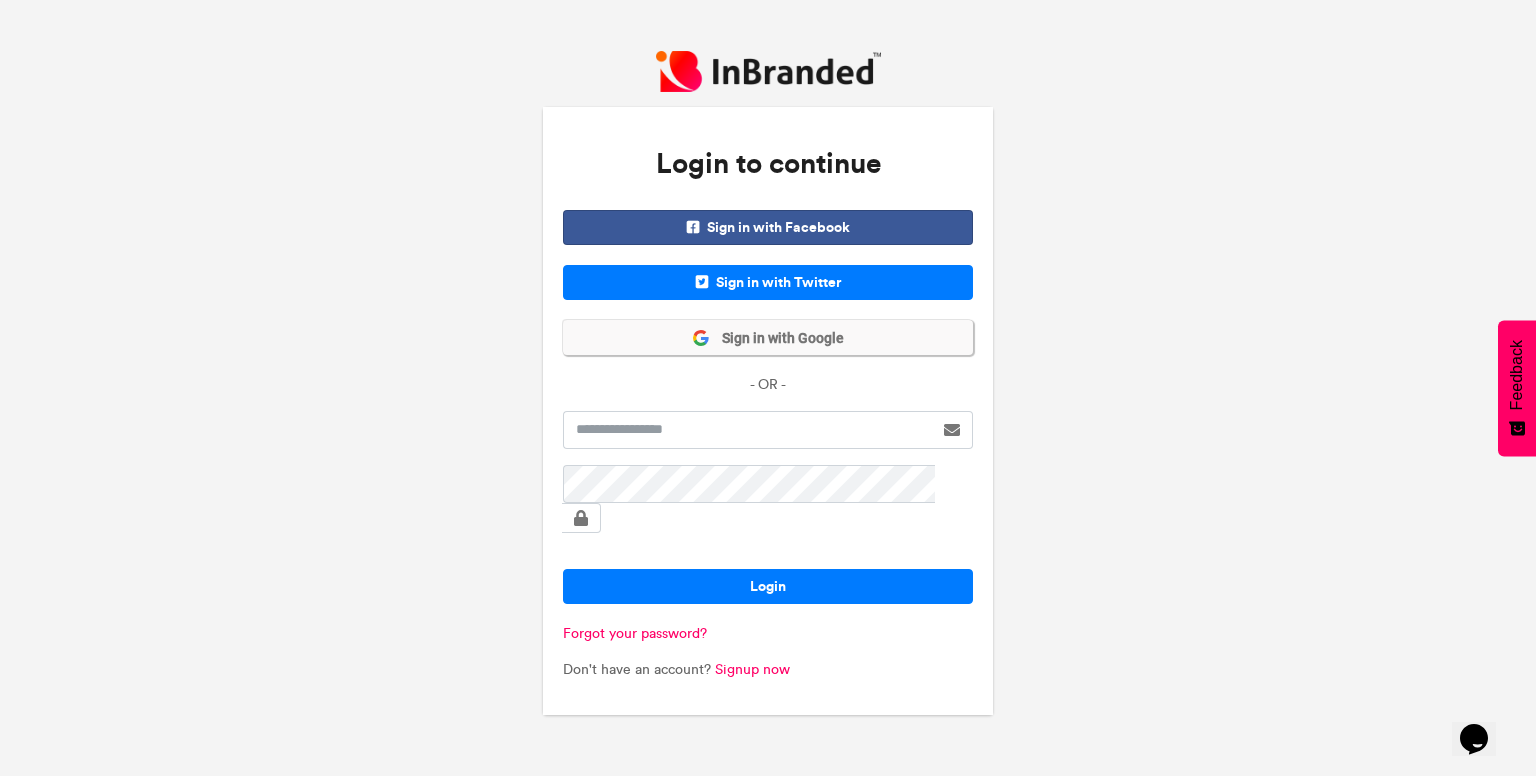 click on "Sign in with Google" at bounding box center [777, 339] 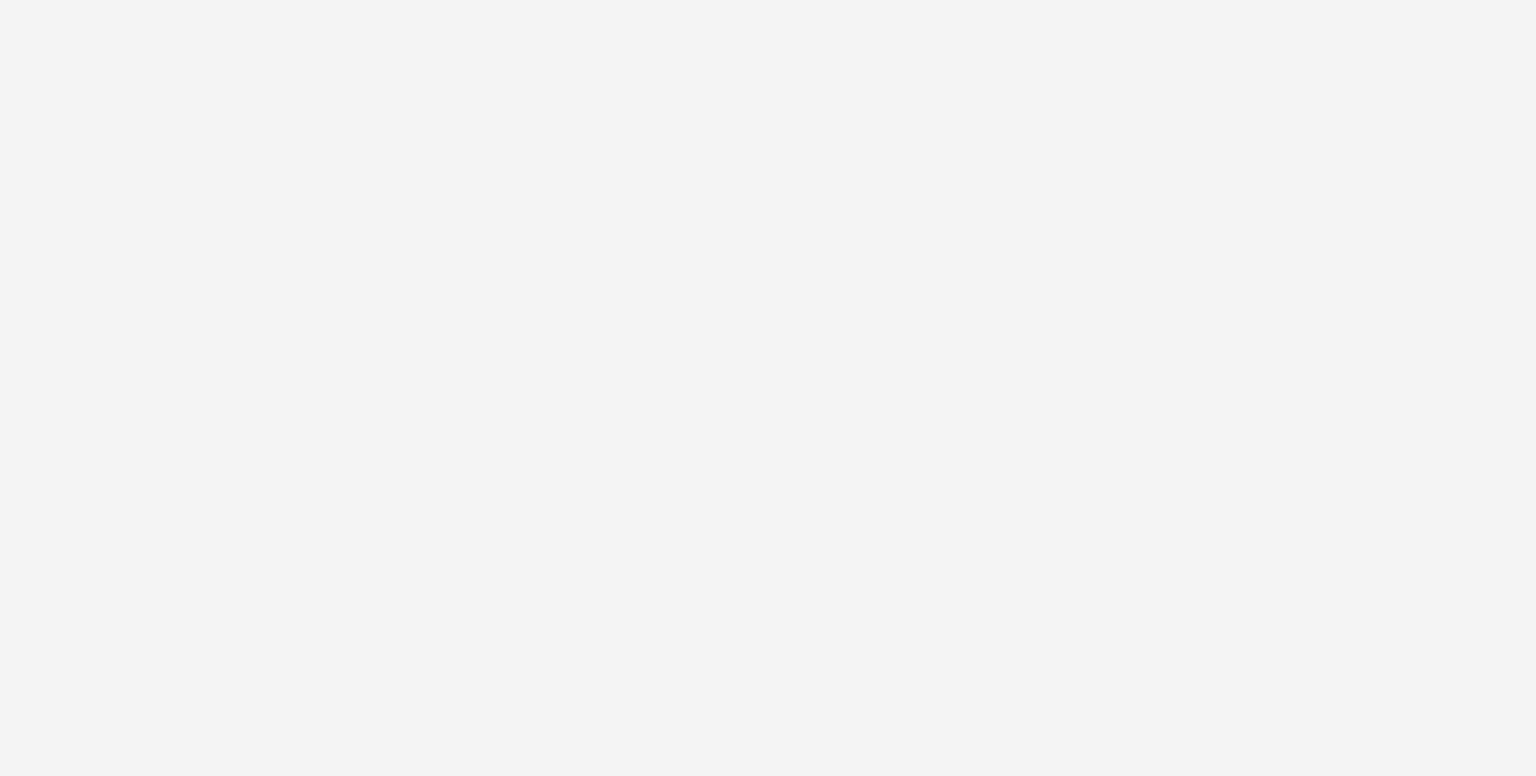 scroll, scrollTop: 0, scrollLeft: 0, axis: both 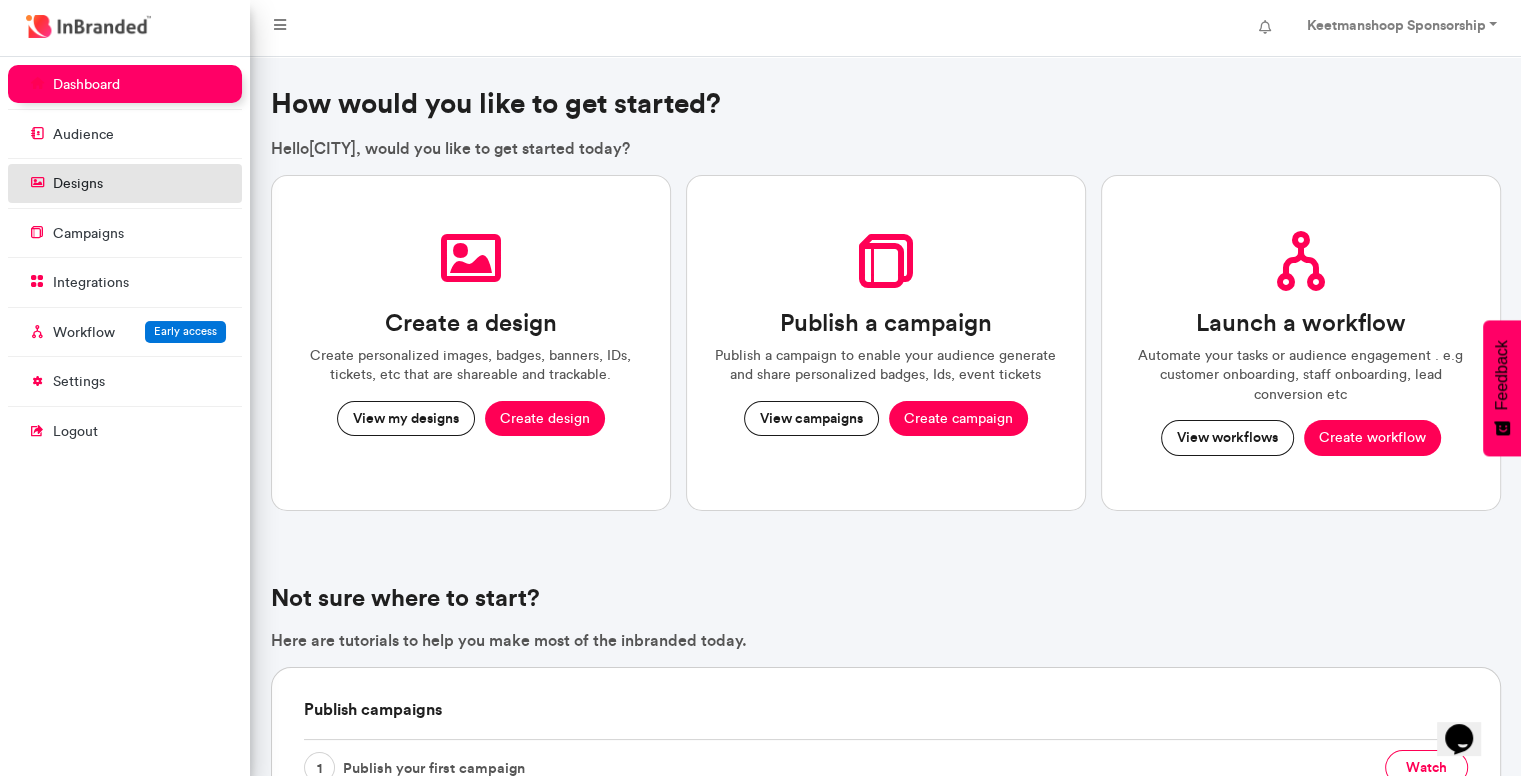 click on "designs" at bounding box center [125, 183] 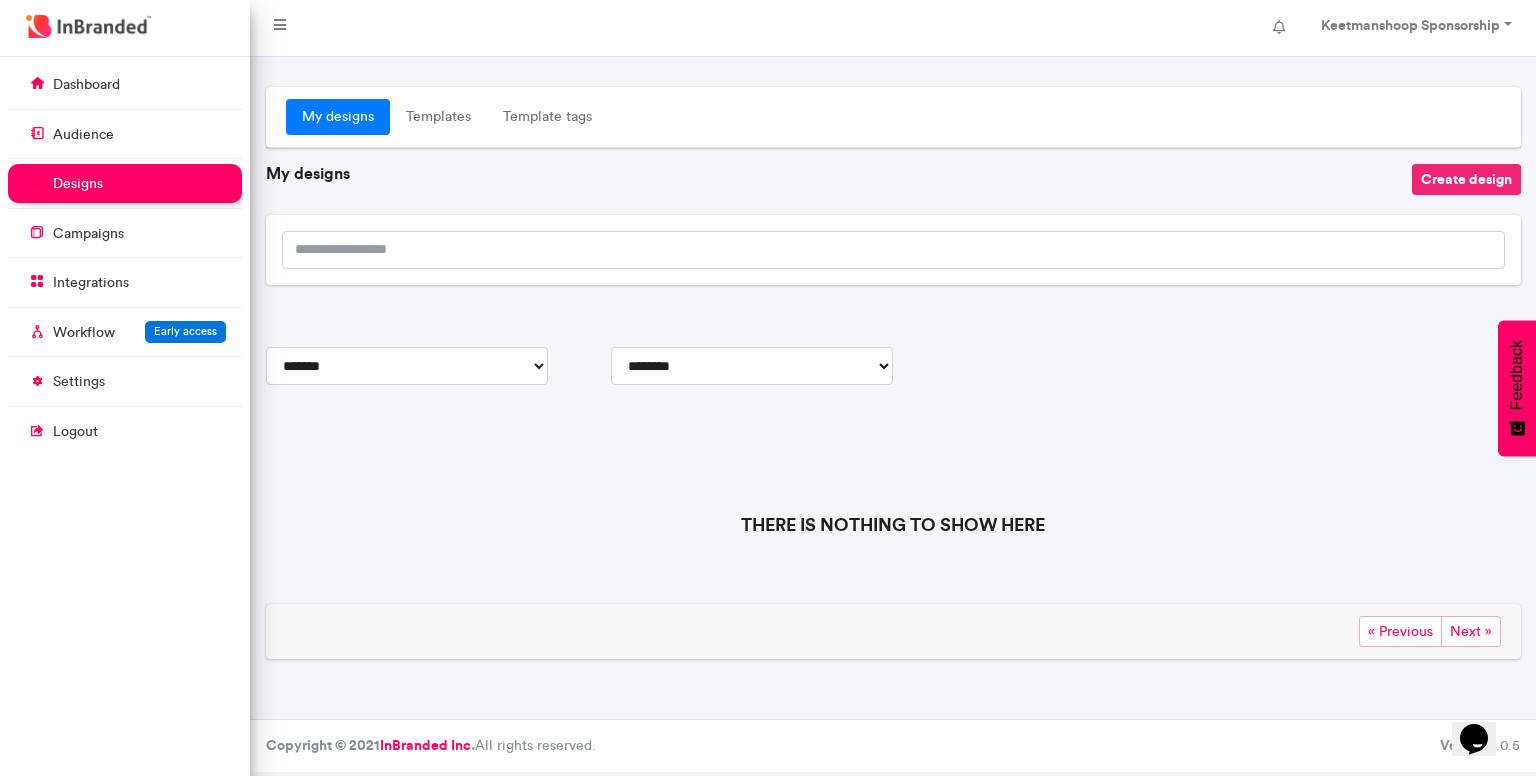 click on "Create design" at bounding box center [1466, 179] 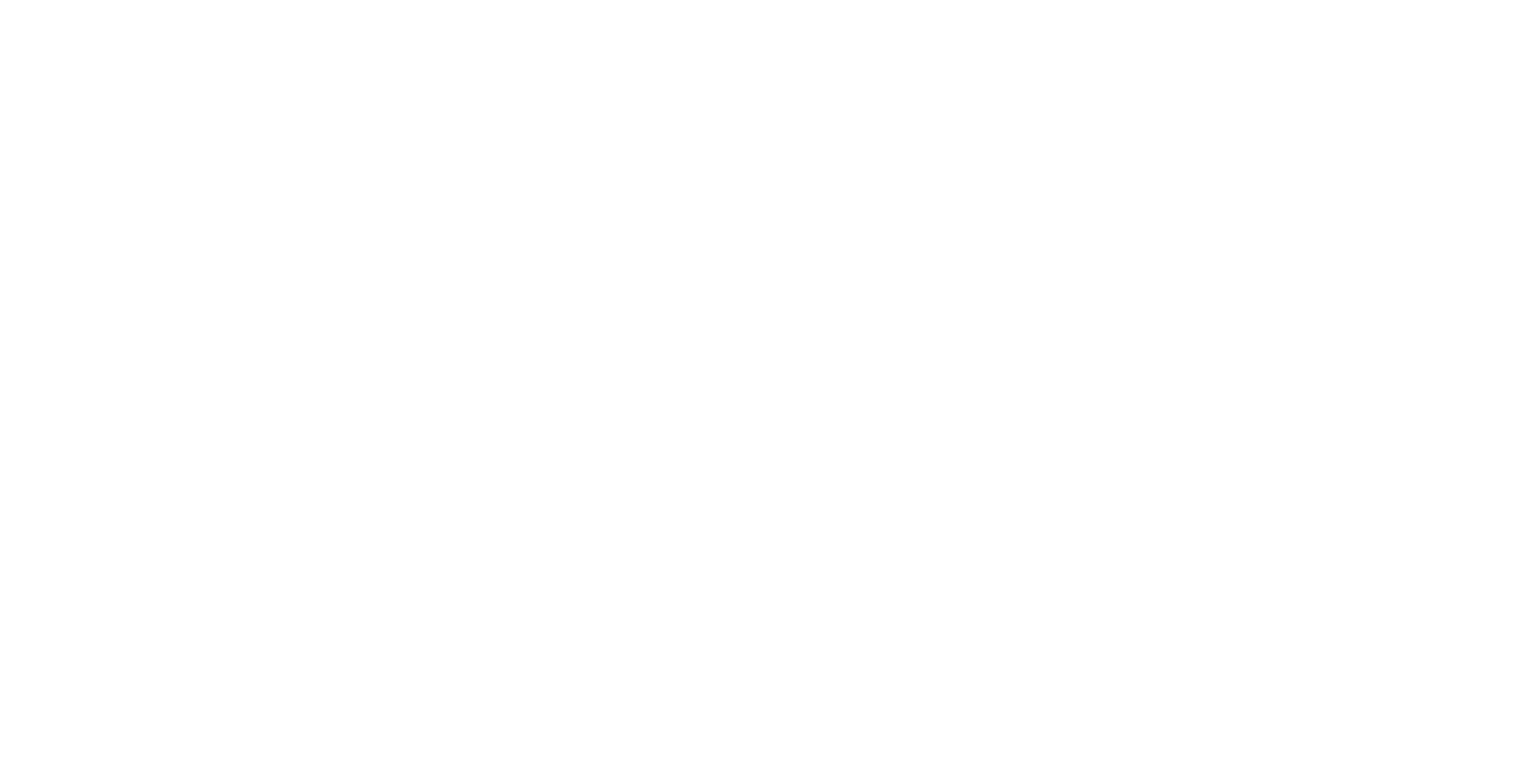 scroll, scrollTop: 0, scrollLeft: 0, axis: both 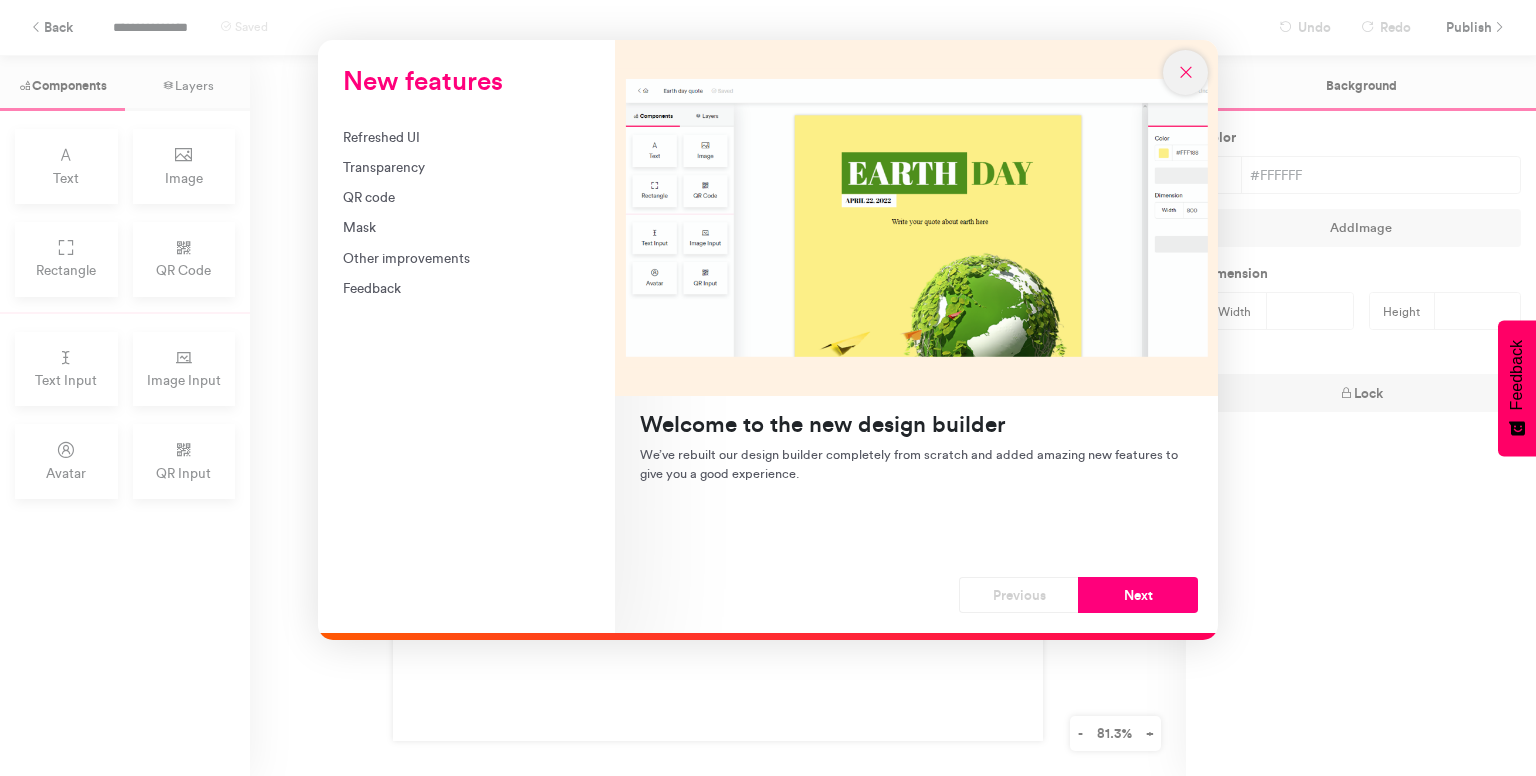 click at bounding box center (1186, 72) 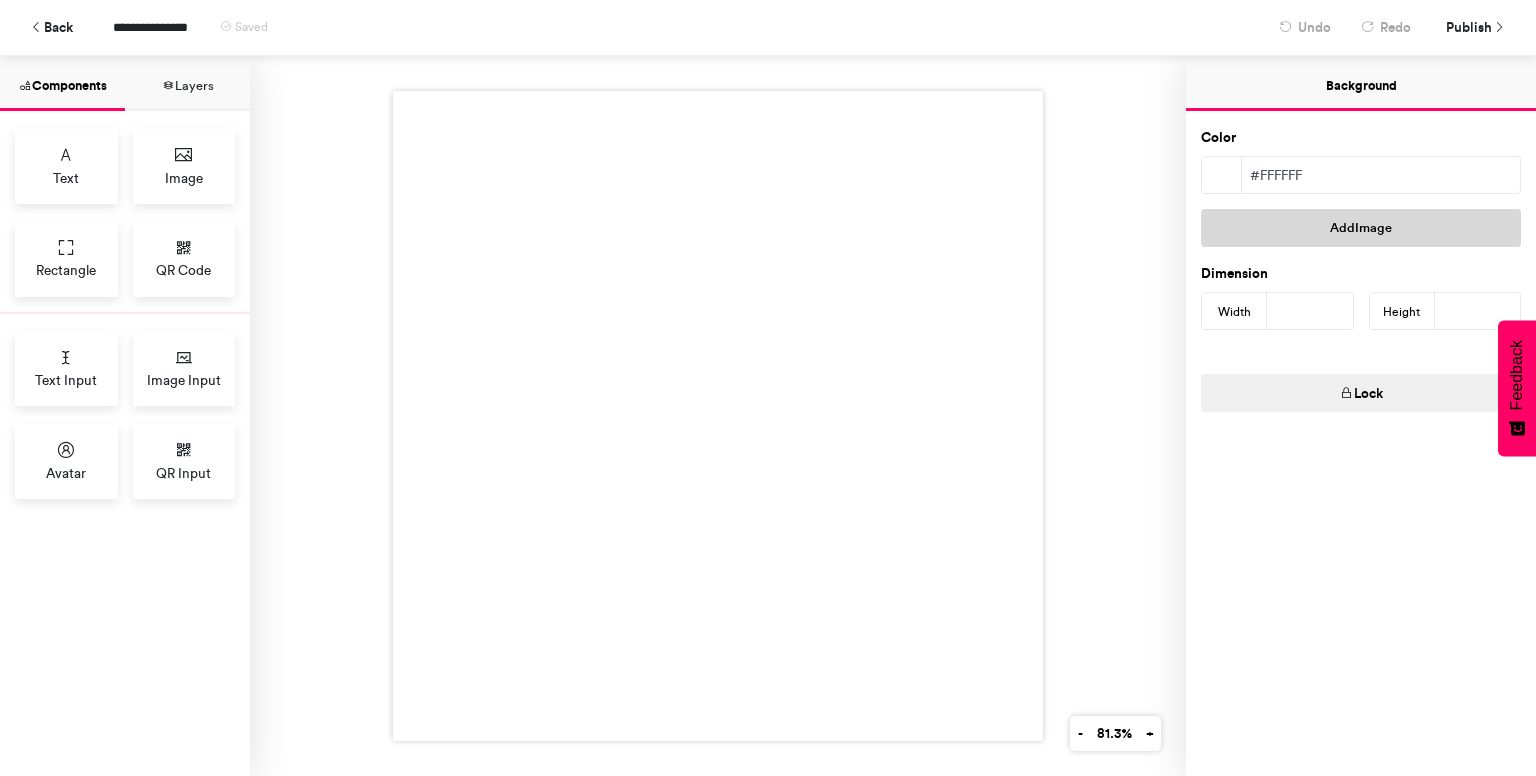 click on "Add  Image" at bounding box center (1361, 228) 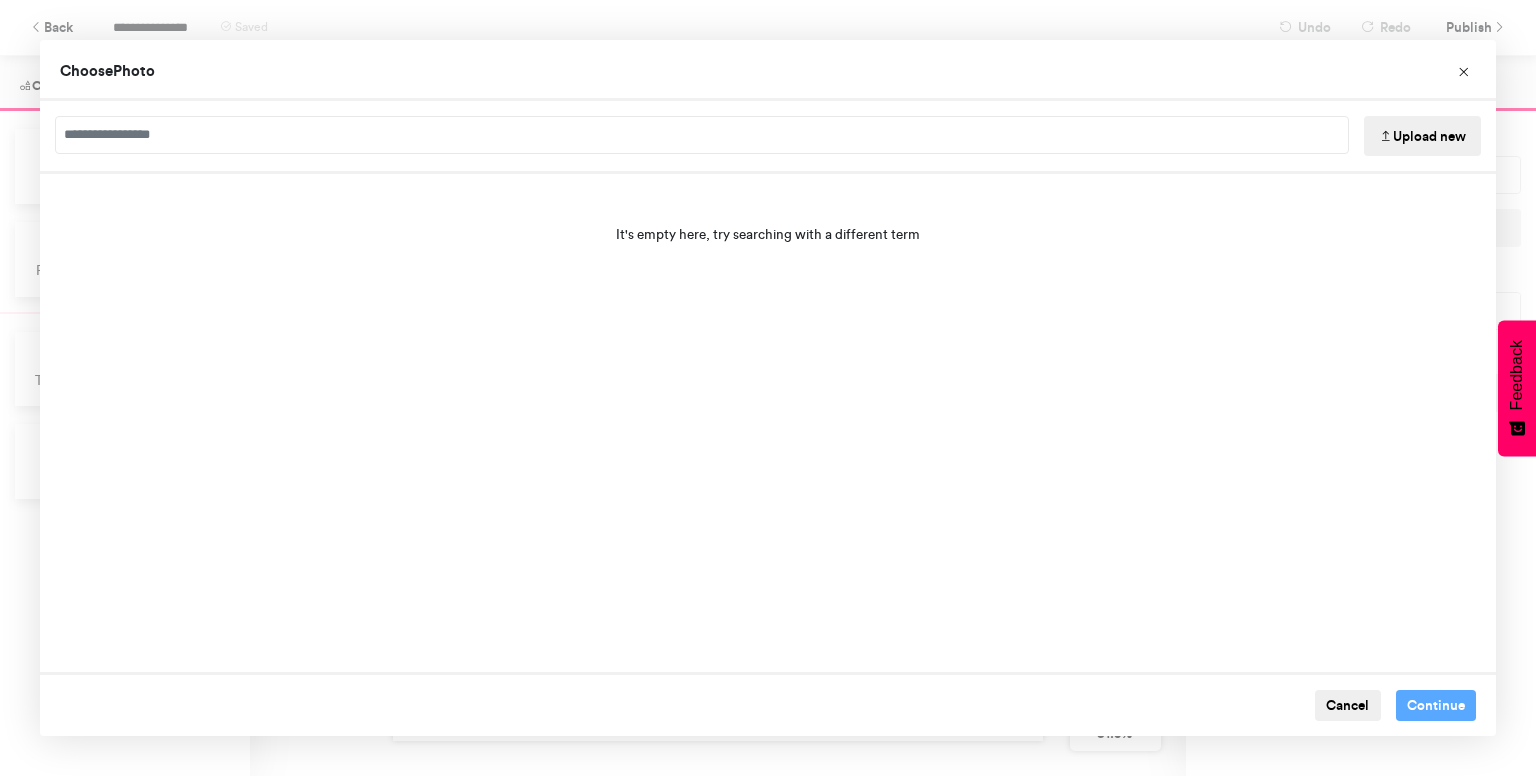 click on "Upload new" at bounding box center (768, 137) 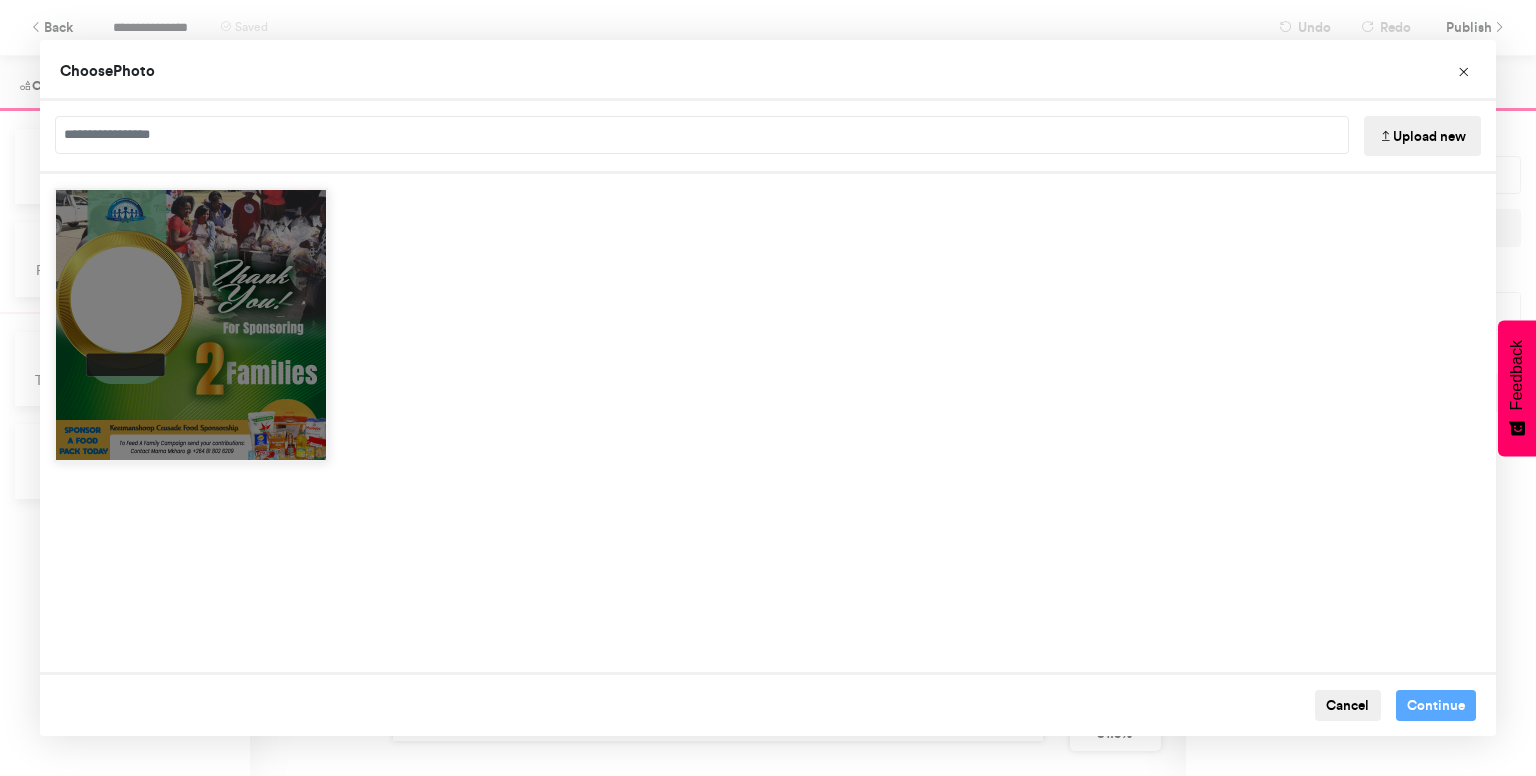 click at bounding box center [191, 325] 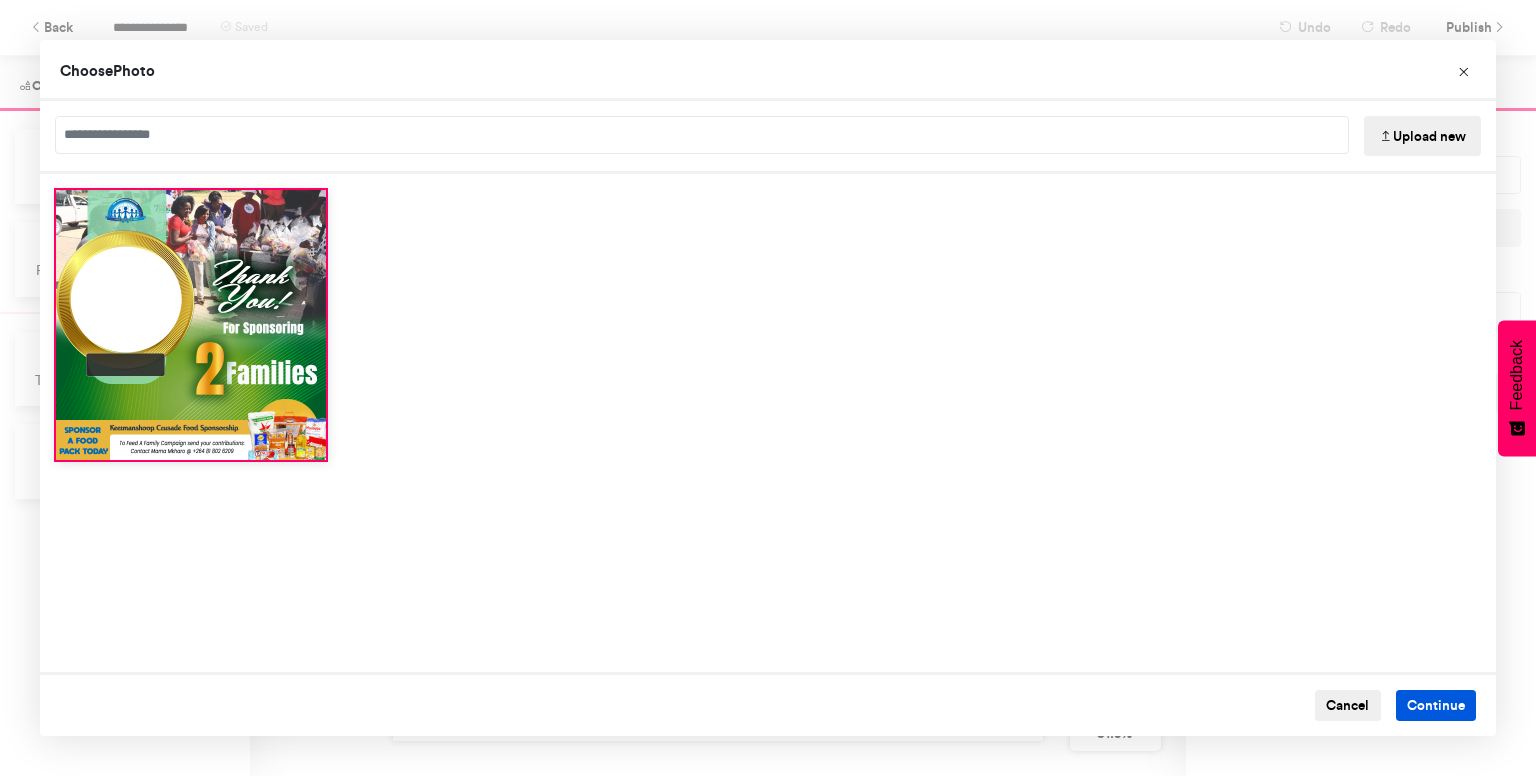 click on "Continue" at bounding box center (1436, 706) 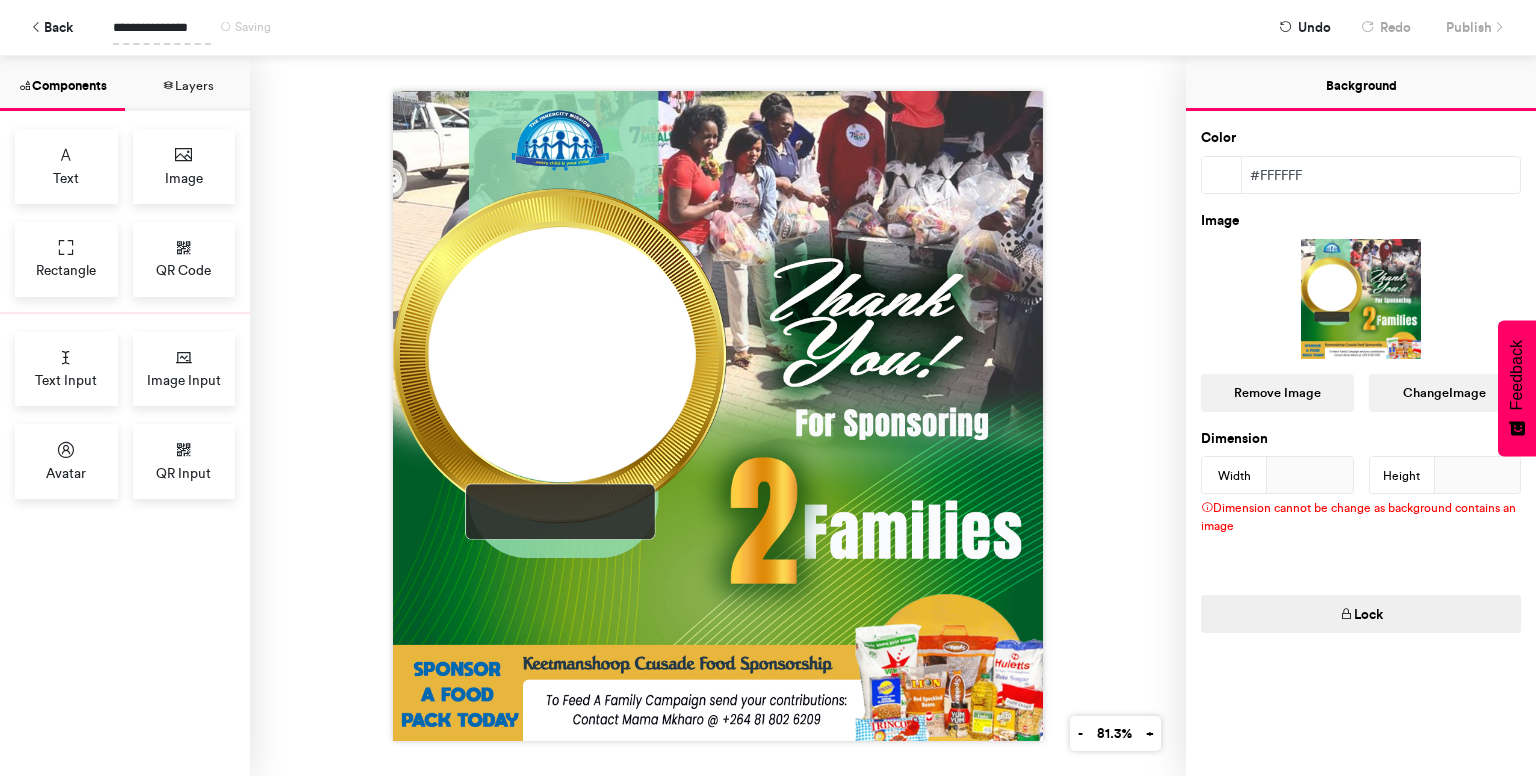 click on "**********" at bounding box center [162, 27] 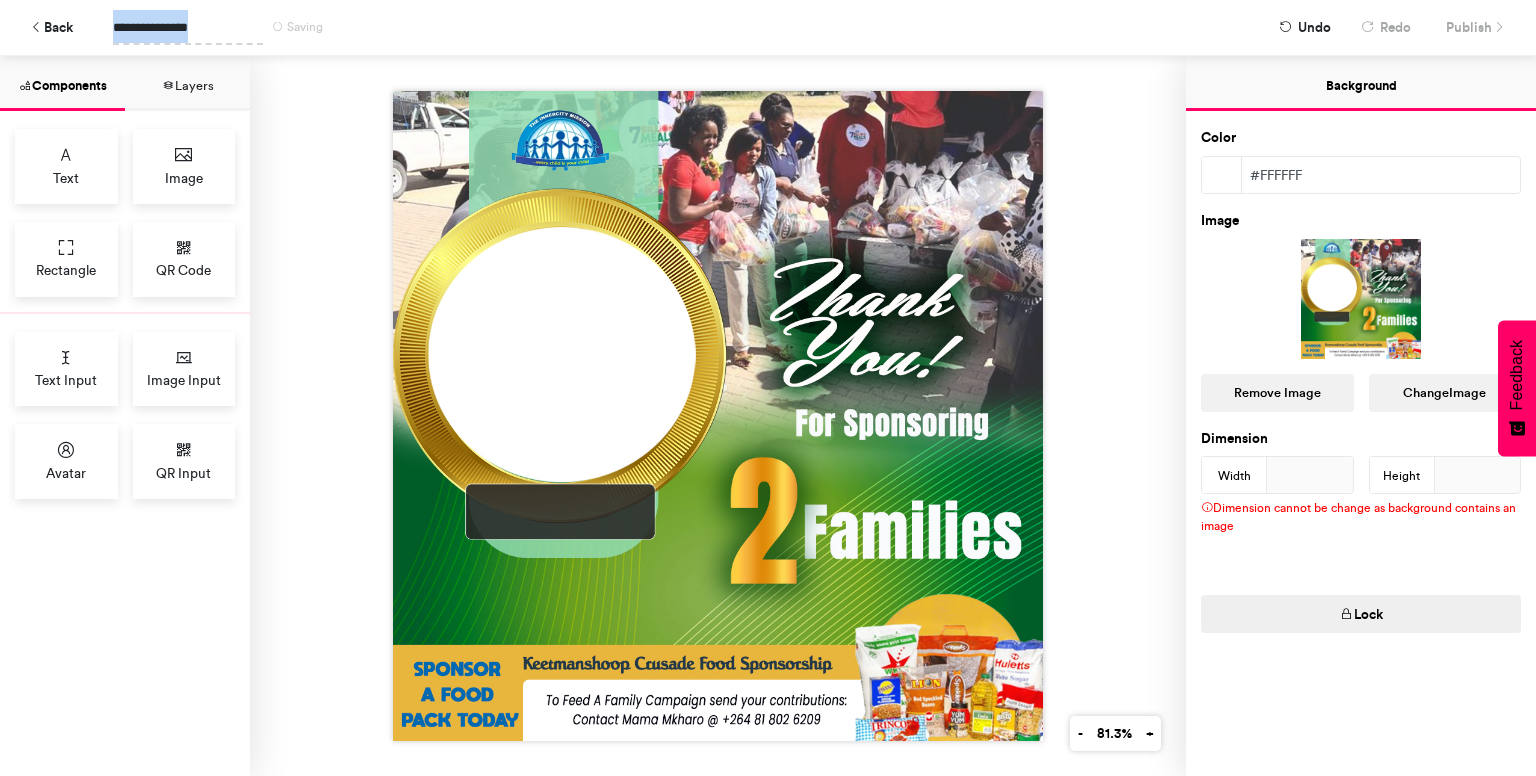 drag, startPoint x: 201, startPoint y: 30, endPoint x: 94, endPoint y: 29, distance: 107.00467 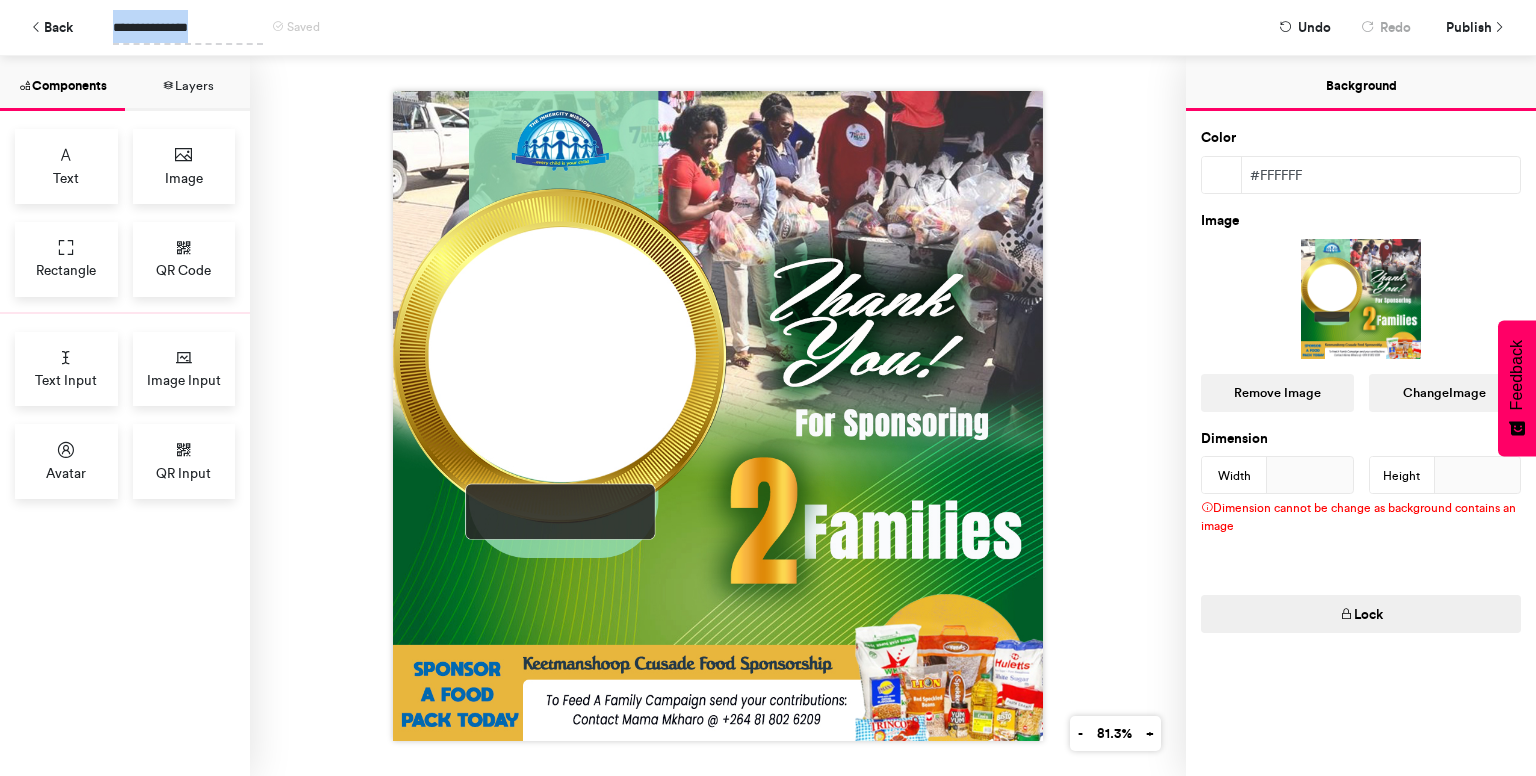type 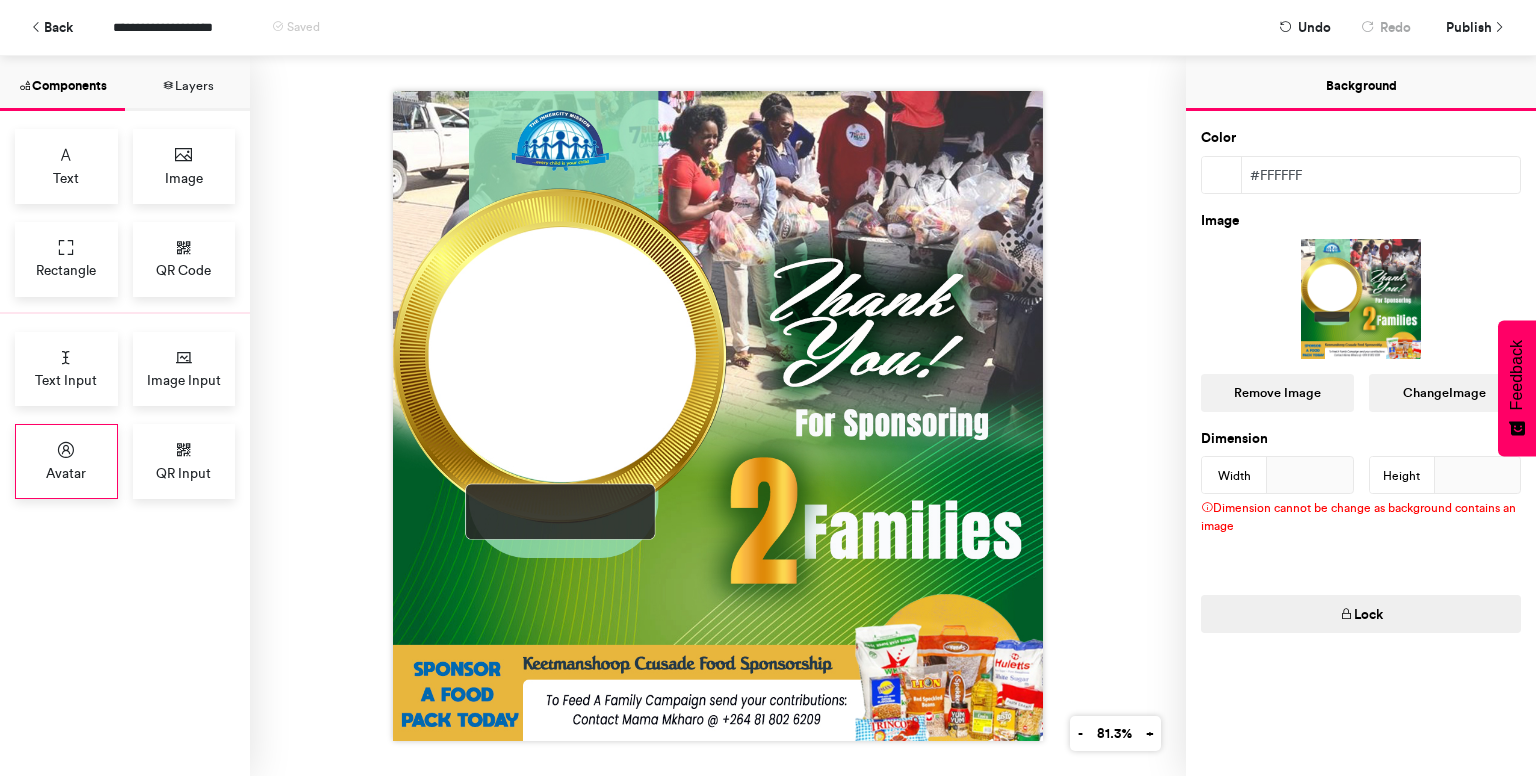 click on "Avatar" at bounding box center (66, 473) 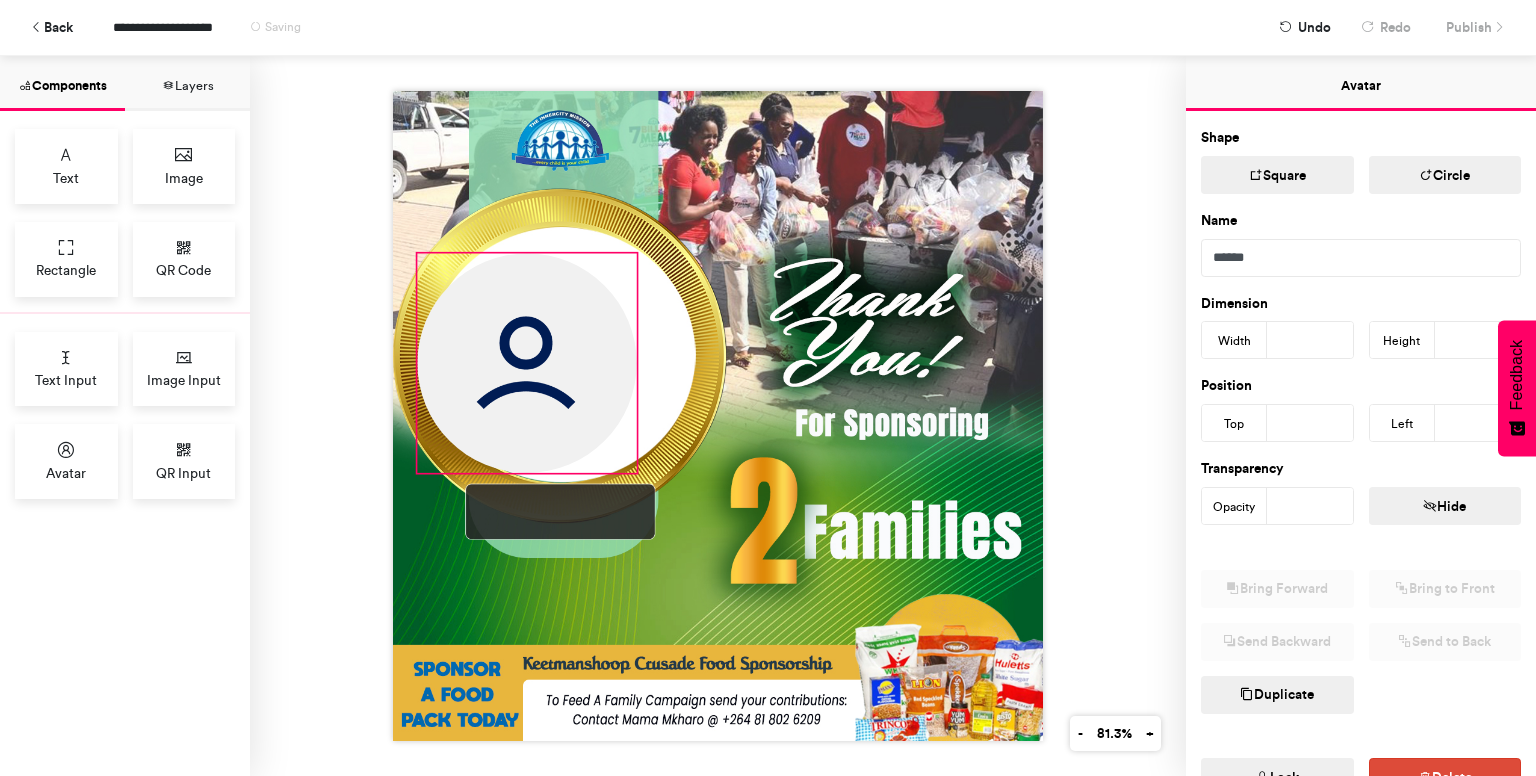 drag, startPoint x: 545, startPoint y: 324, endPoint x: 503, endPoint y: 436, distance: 119.61605 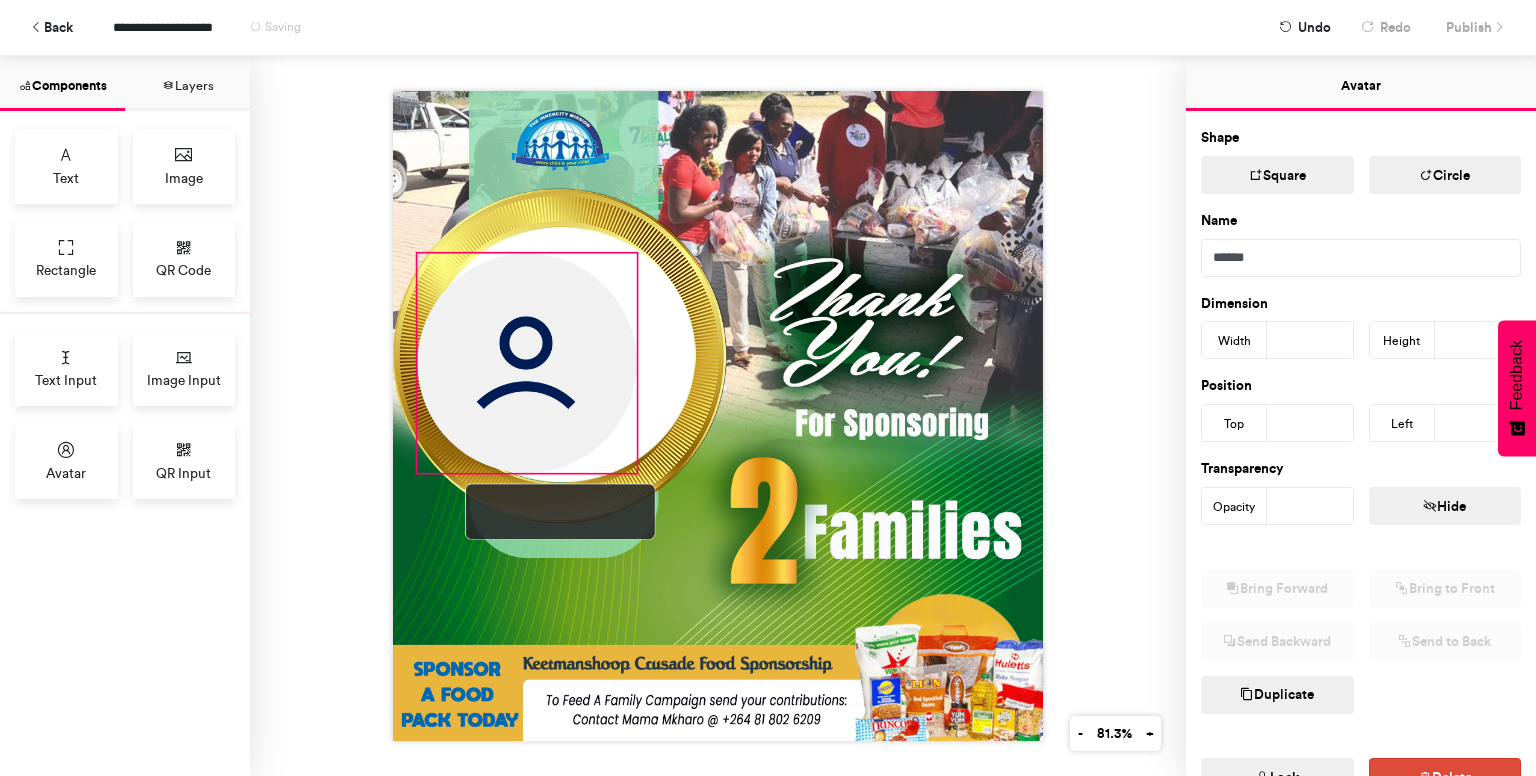 click at bounding box center [718, 416] 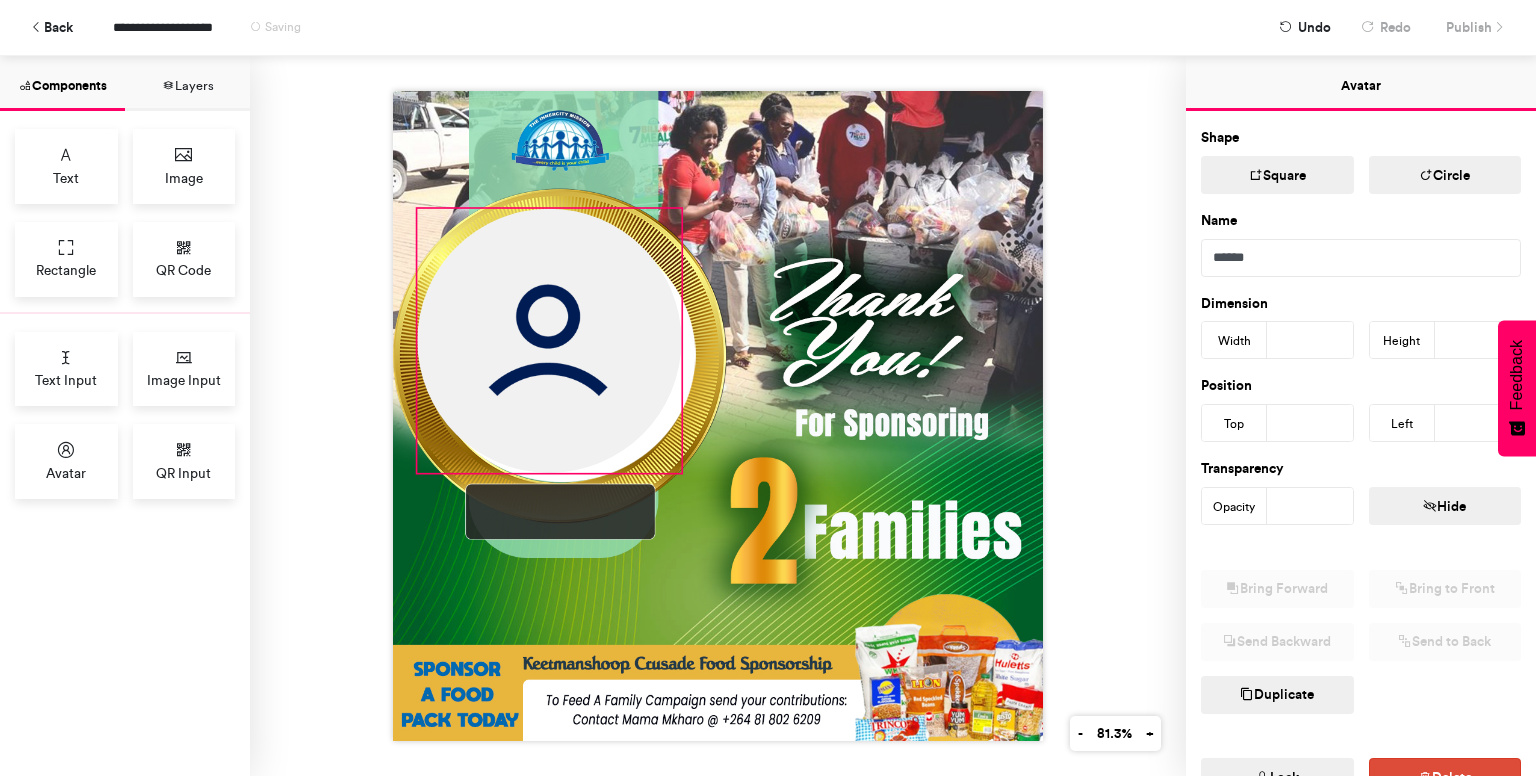 drag, startPoint x: 631, startPoint y: 247, endPoint x: 676, endPoint y: 229, distance: 48.466484 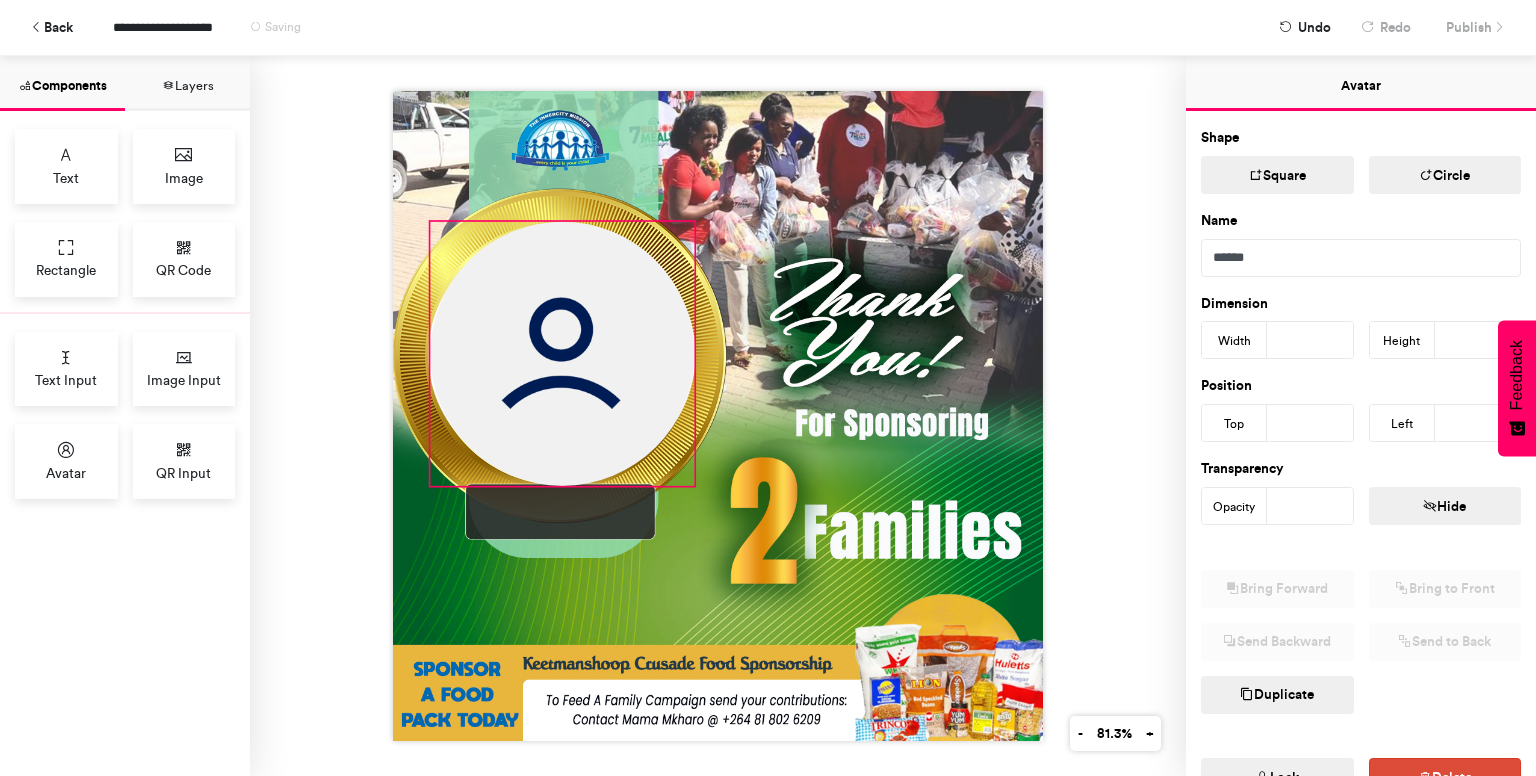 drag, startPoint x: 633, startPoint y: 296, endPoint x: 646, endPoint y: 309, distance: 18.384777 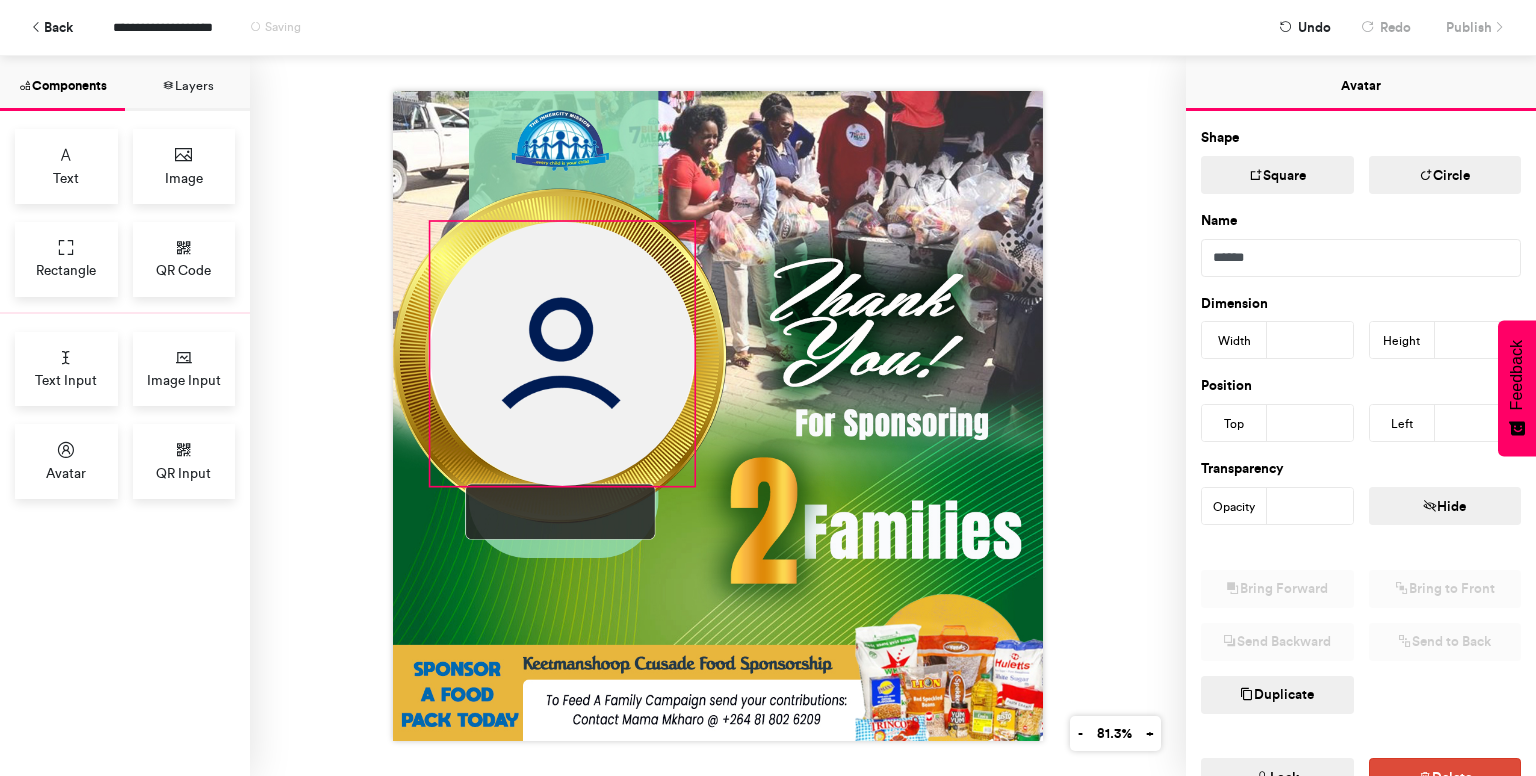 click at bounding box center (562, 354) 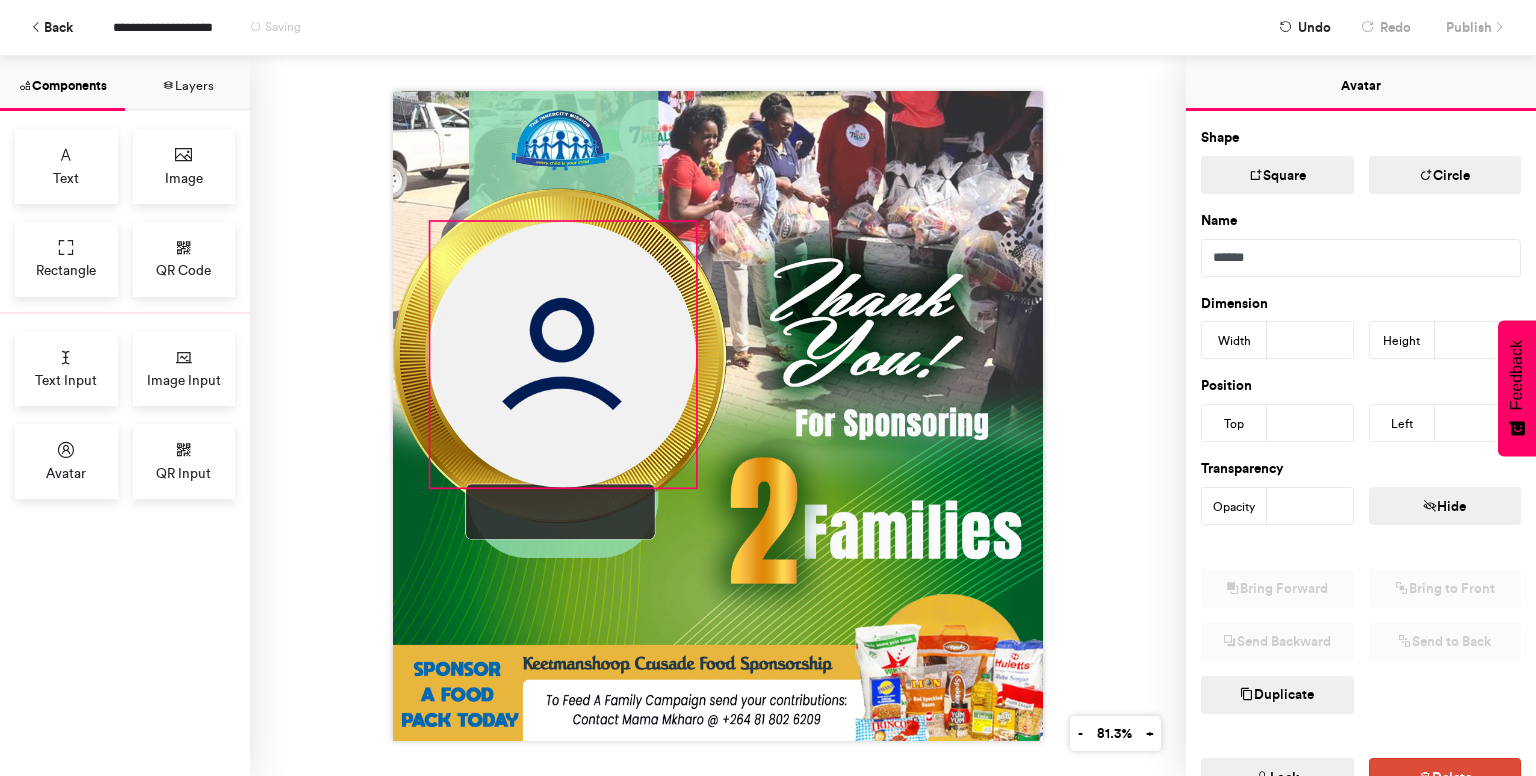 click at bounding box center (718, 416) 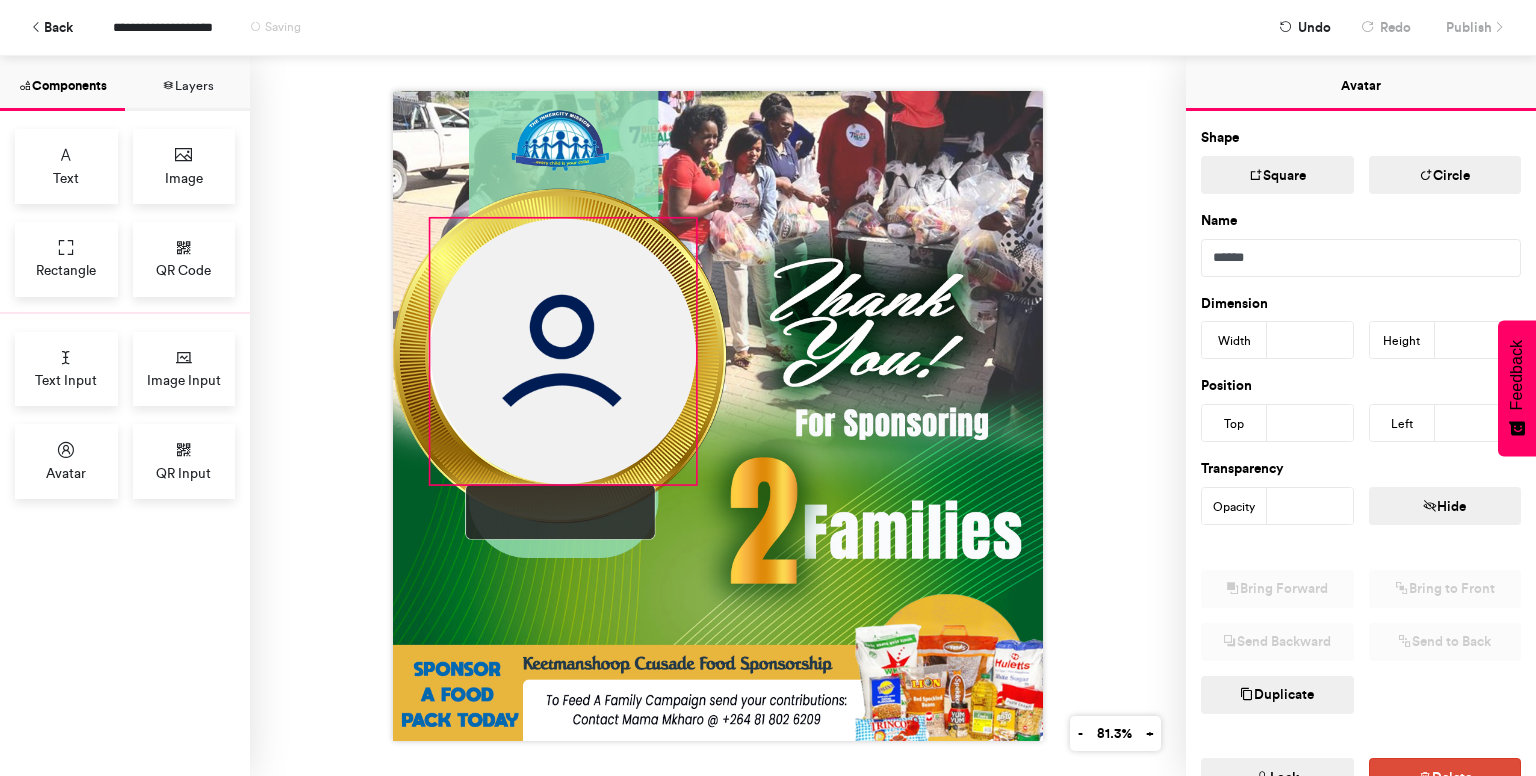 click at bounding box center (563, 352) 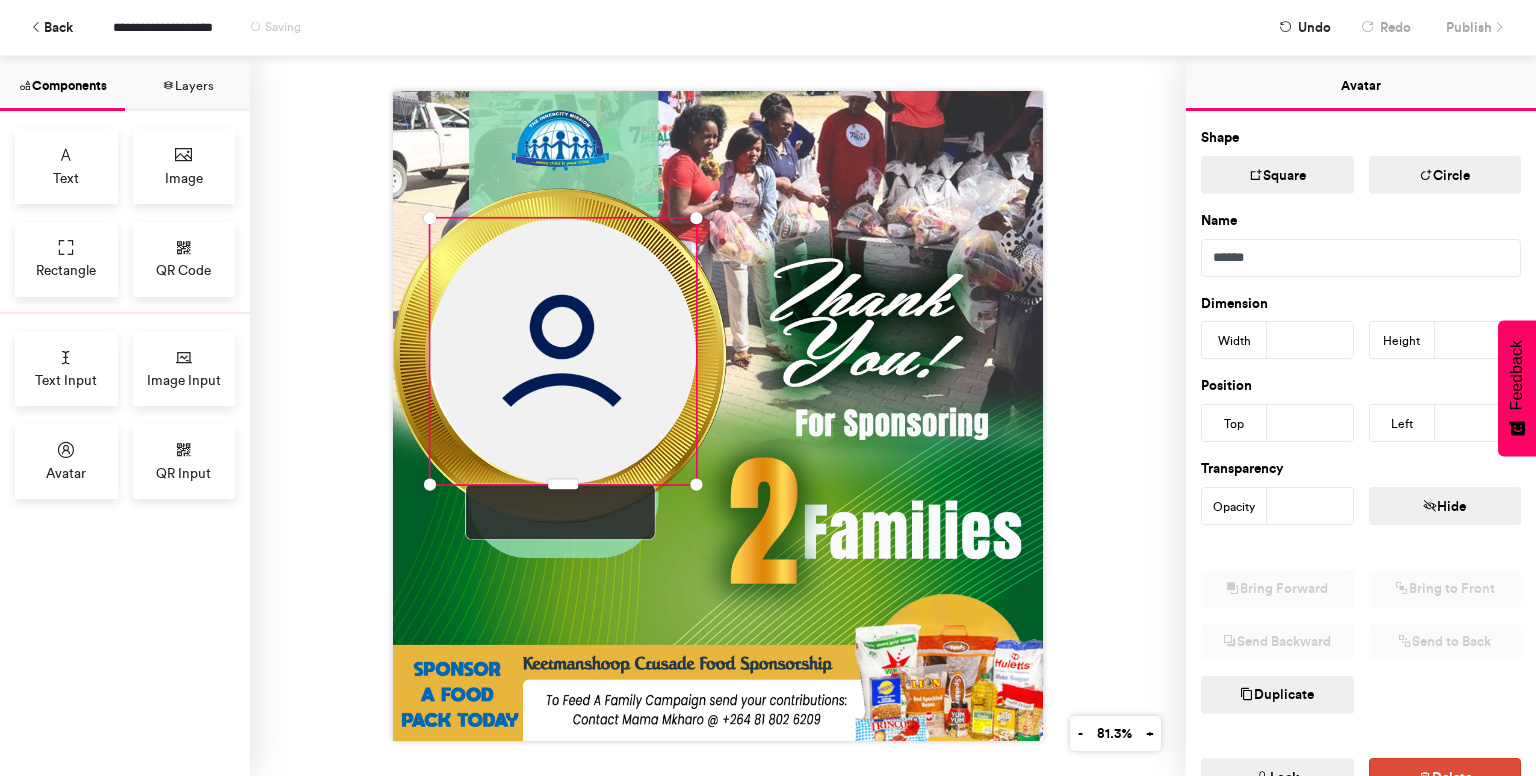 click at bounding box center [718, 416] 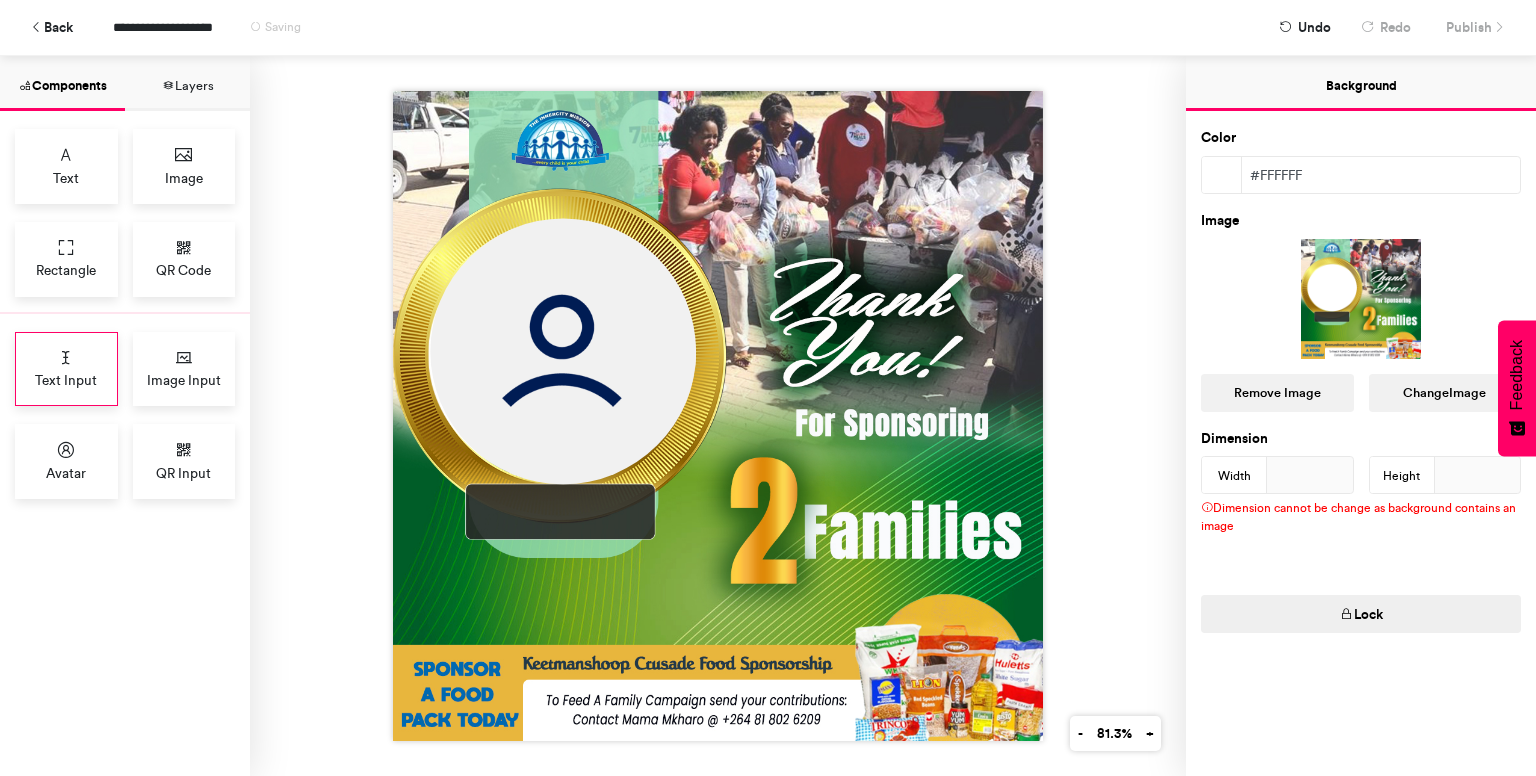 click on "Text Input" at bounding box center [66, 380] 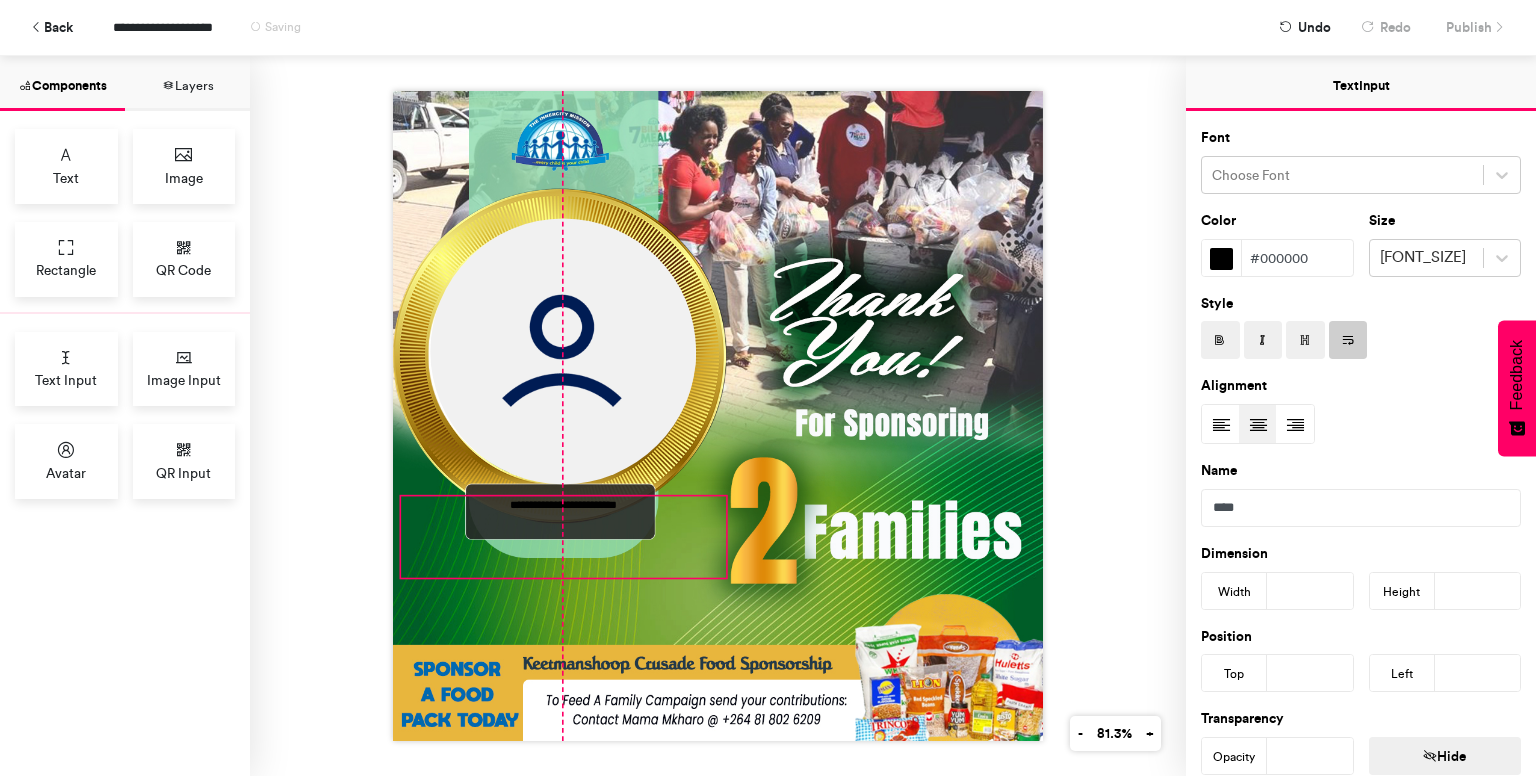 drag, startPoint x: 706, startPoint y: 325, endPoint x: 547, endPoint y: 568, distance: 290.39627 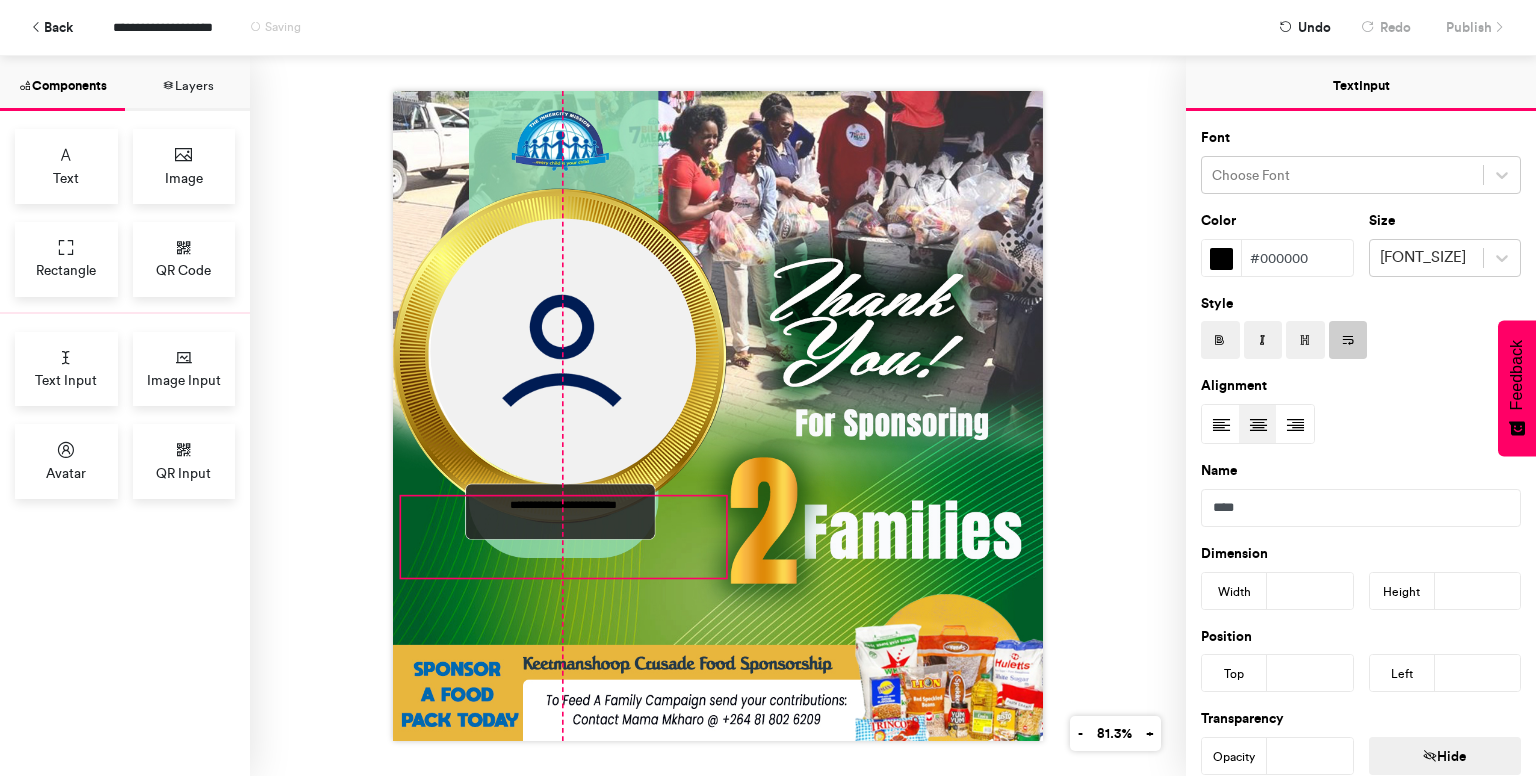 click on "**********" at bounding box center (718, 416) 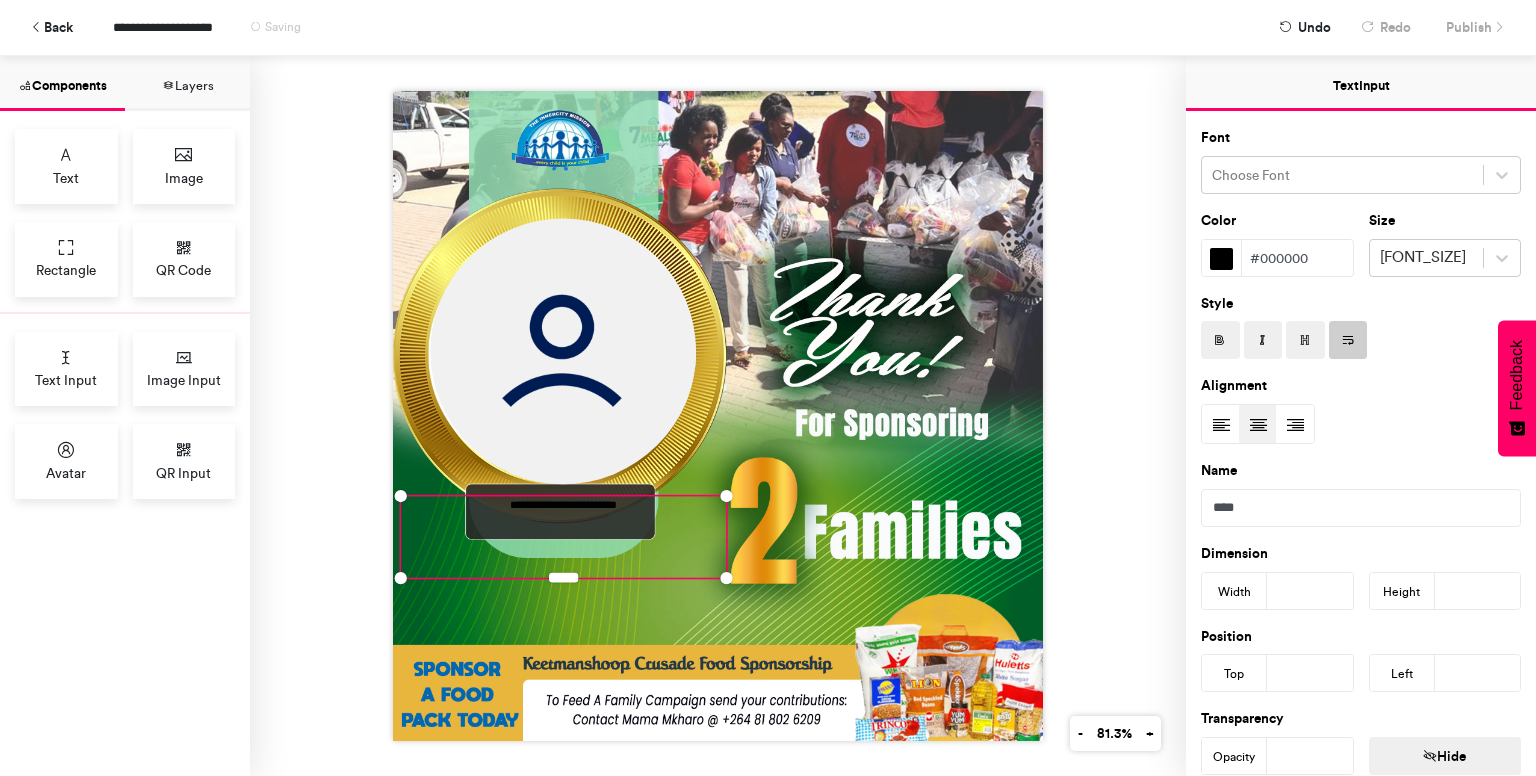 click on "**********" at bounding box center [563, 536] 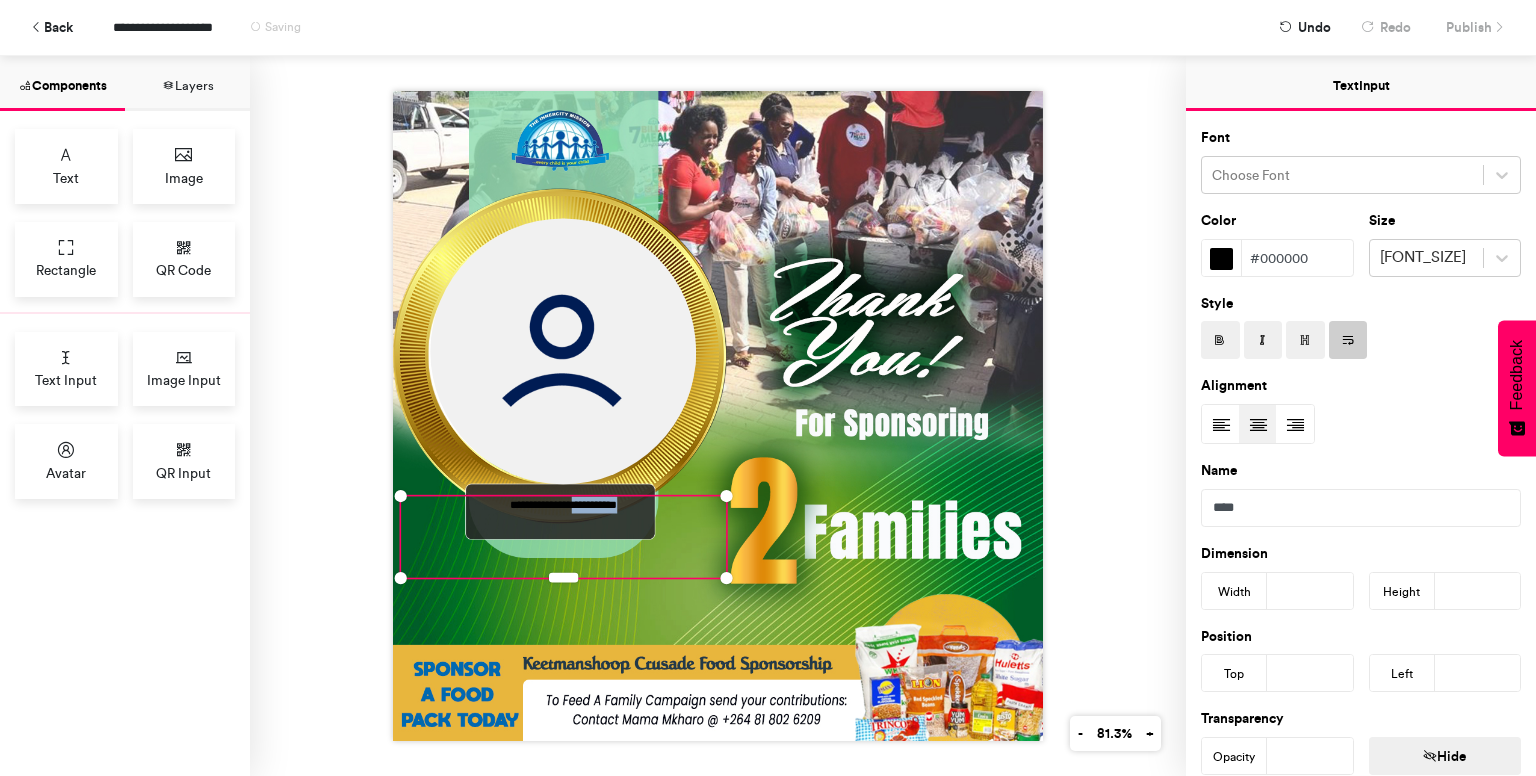 click on "**********" at bounding box center (563, 536) 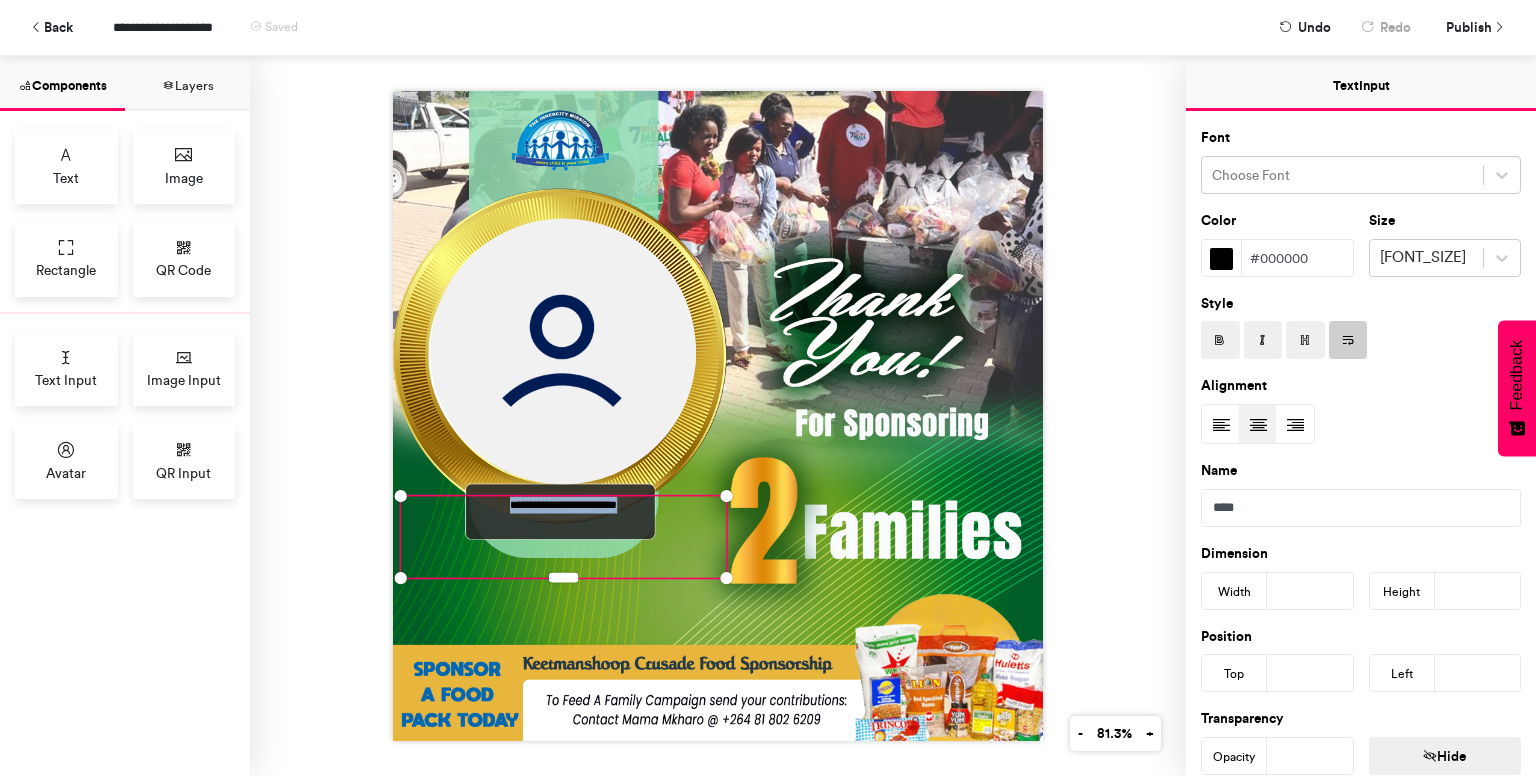 type 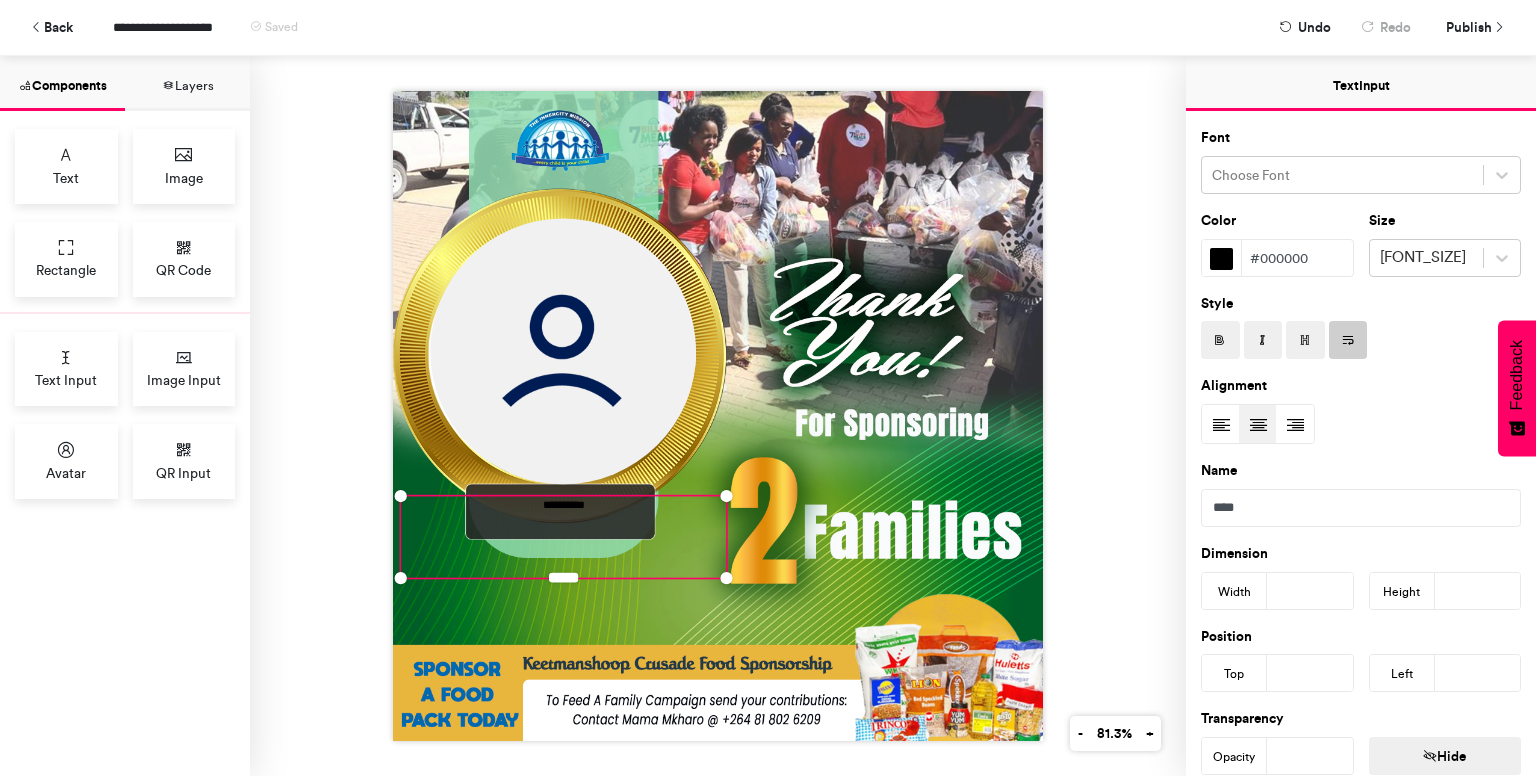 click on "**********" at bounding box center (563, 536) 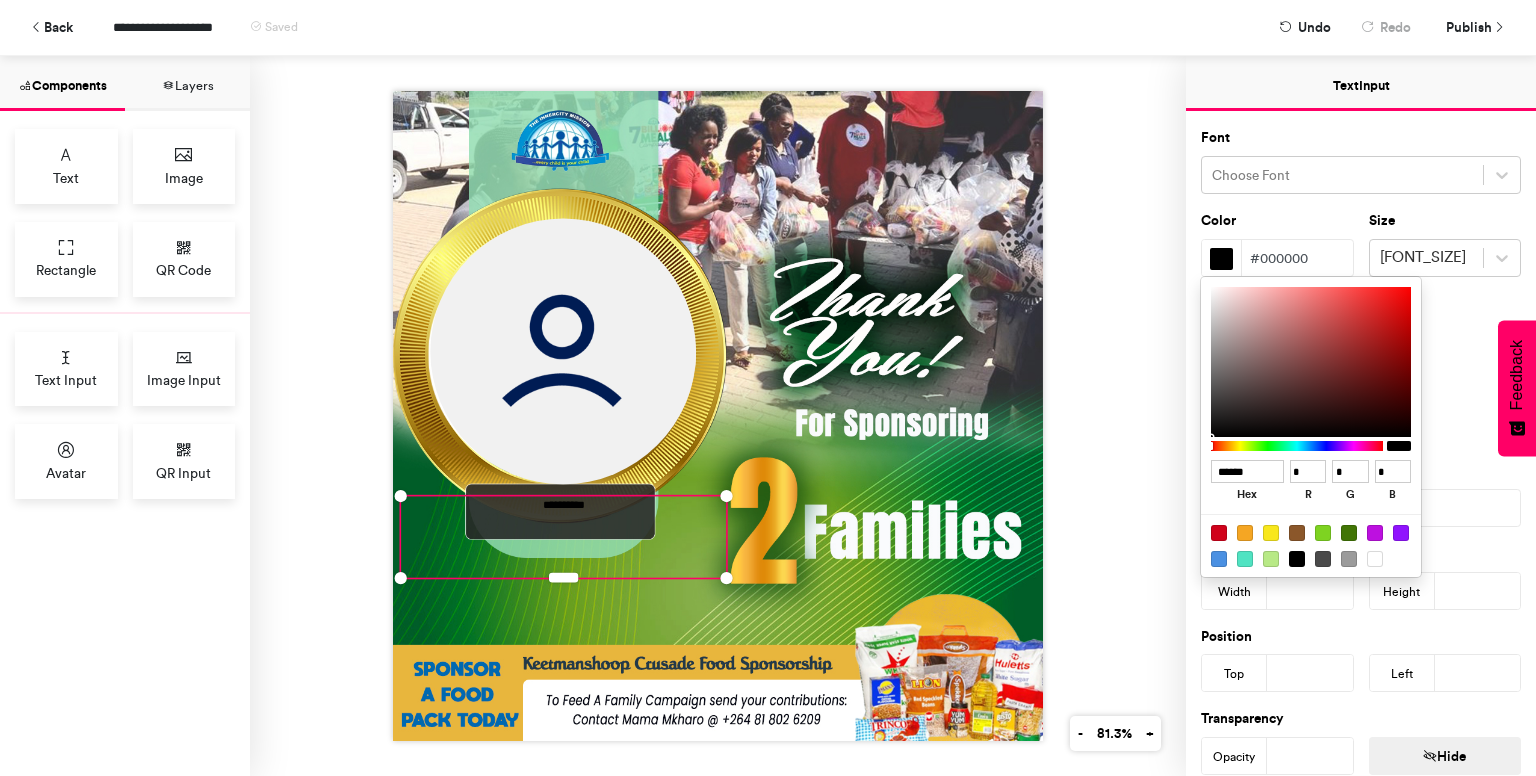 click at bounding box center (1375, 559) 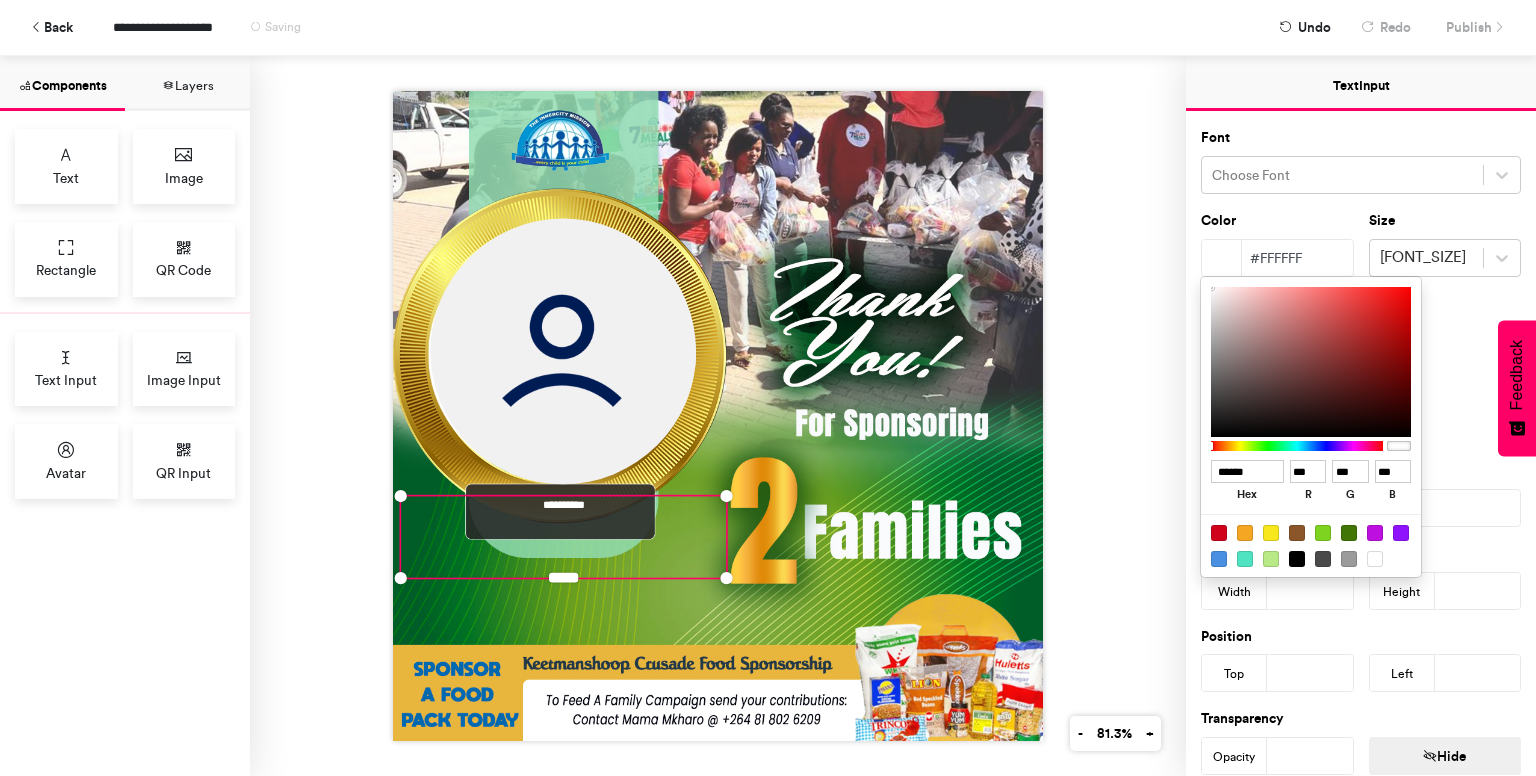click at bounding box center (768, 388) 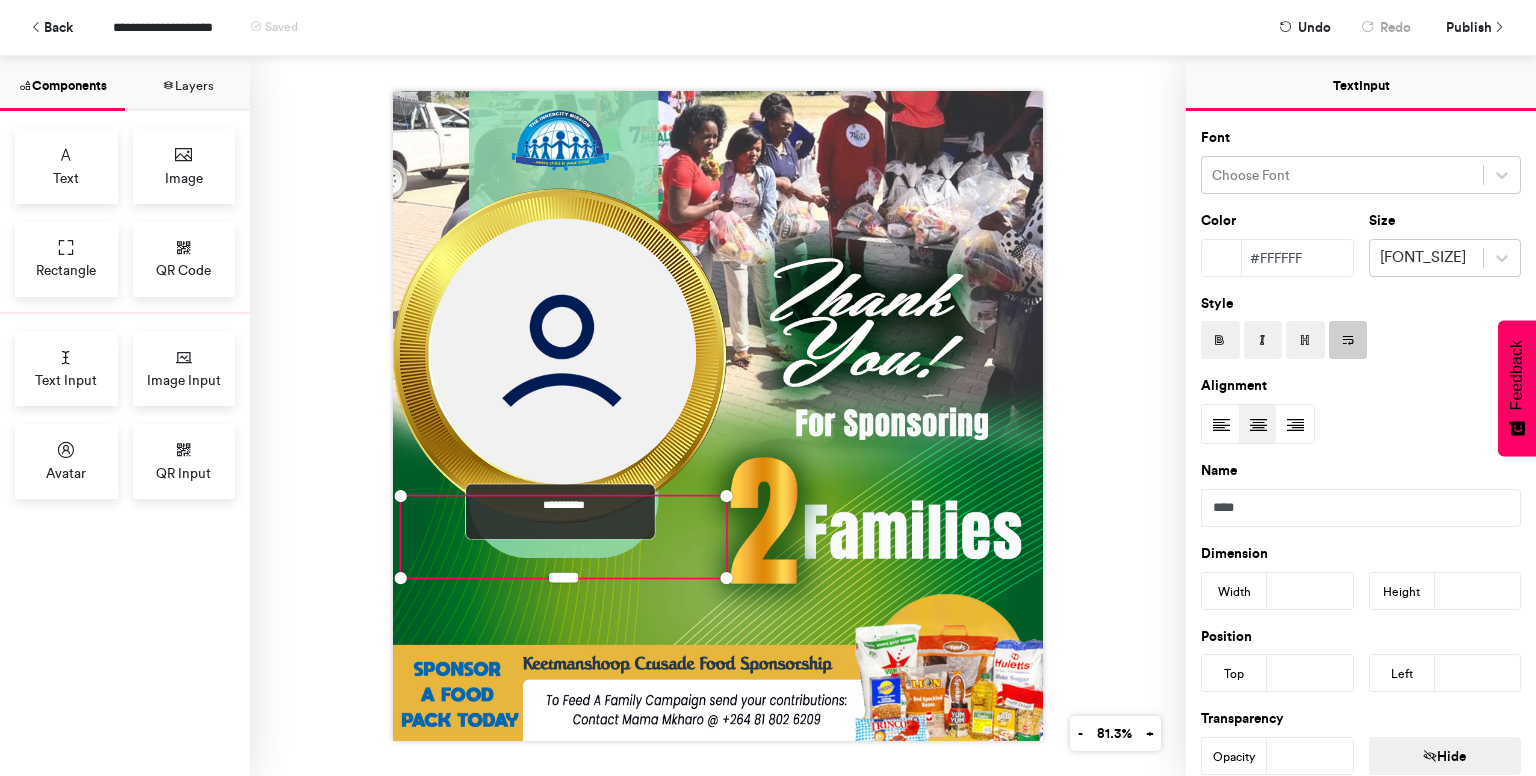 click on "**********" at bounding box center (563, 536) 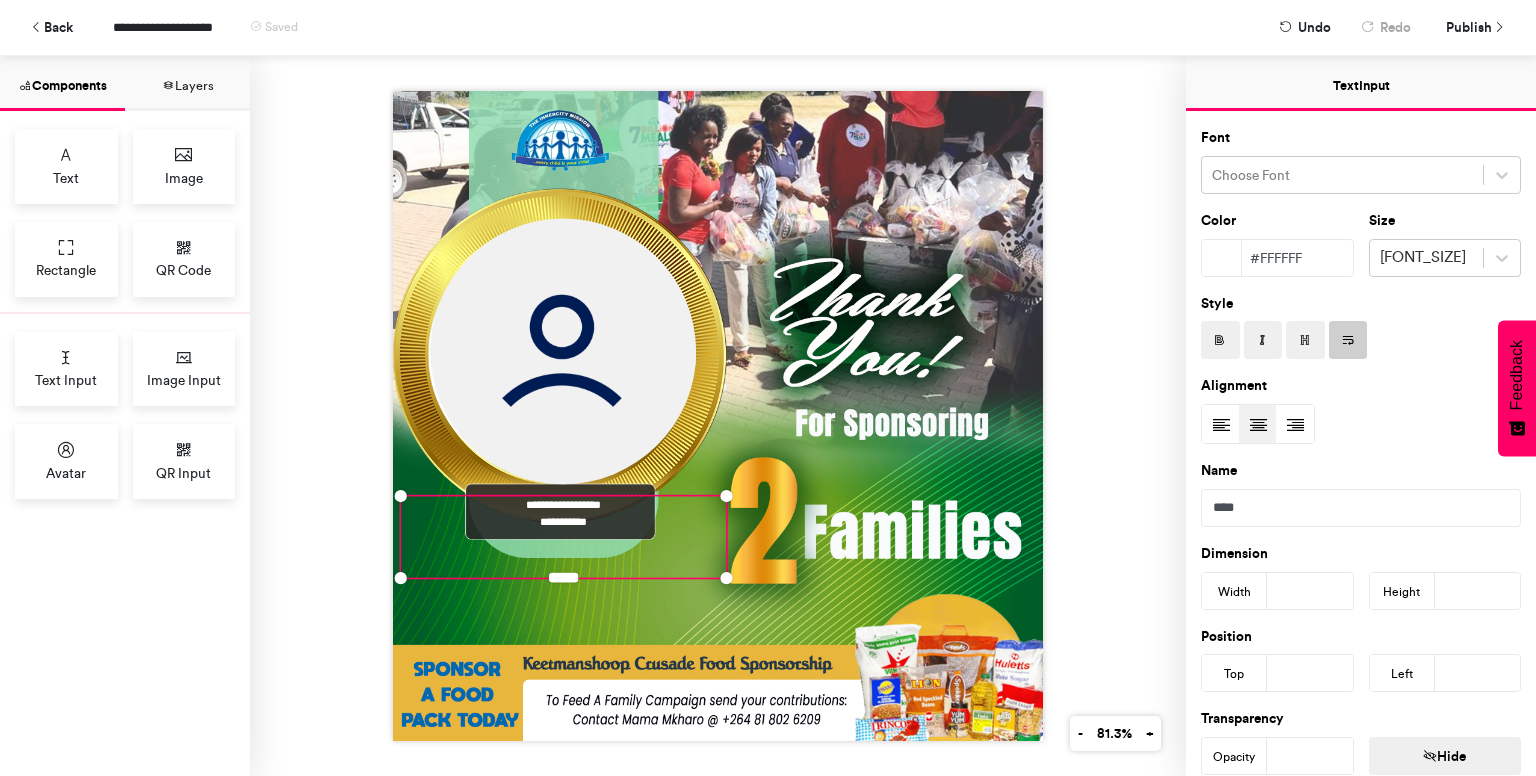 click on "**********" at bounding box center (563, 522) 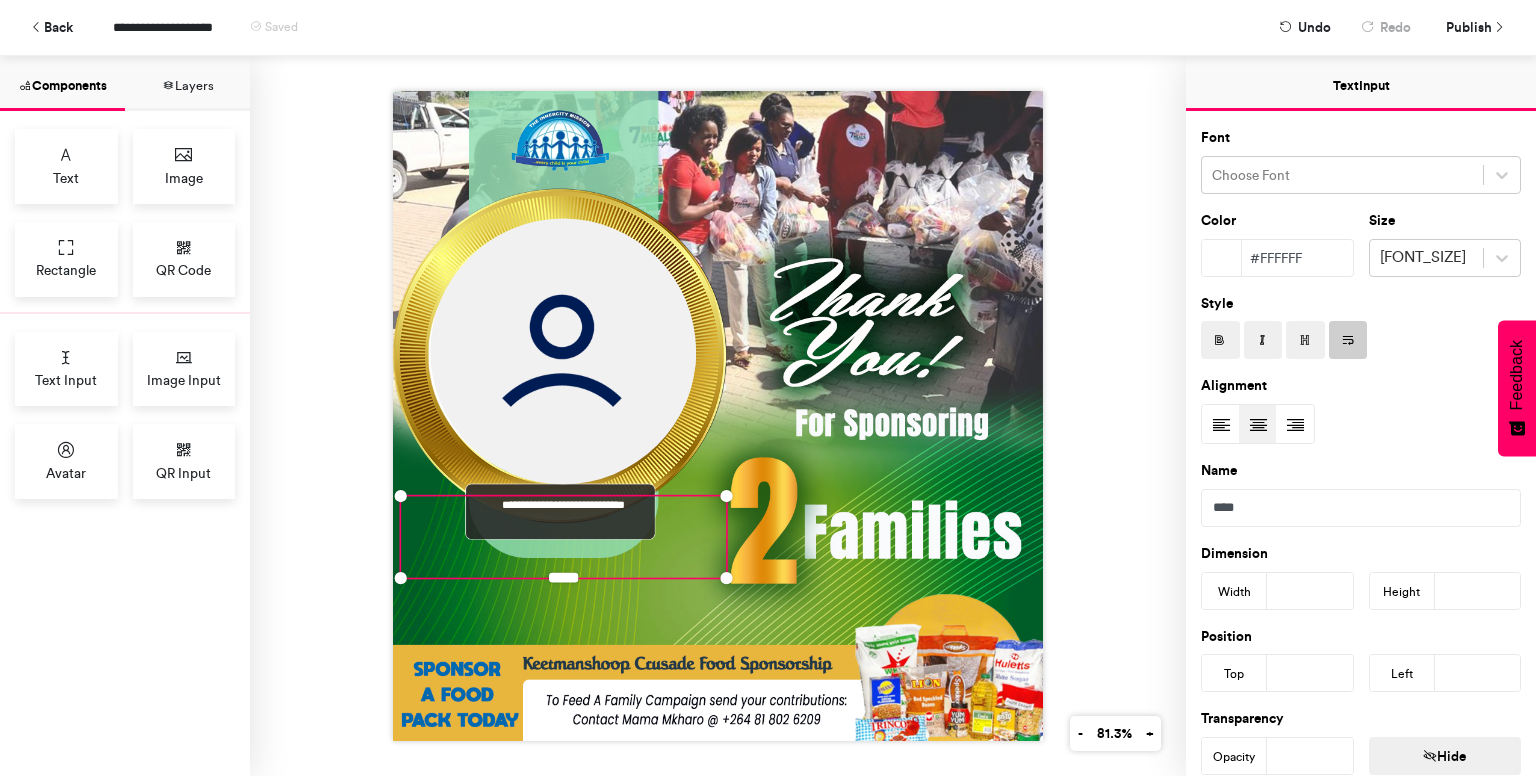 click on "**********" at bounding box center (563, 536) 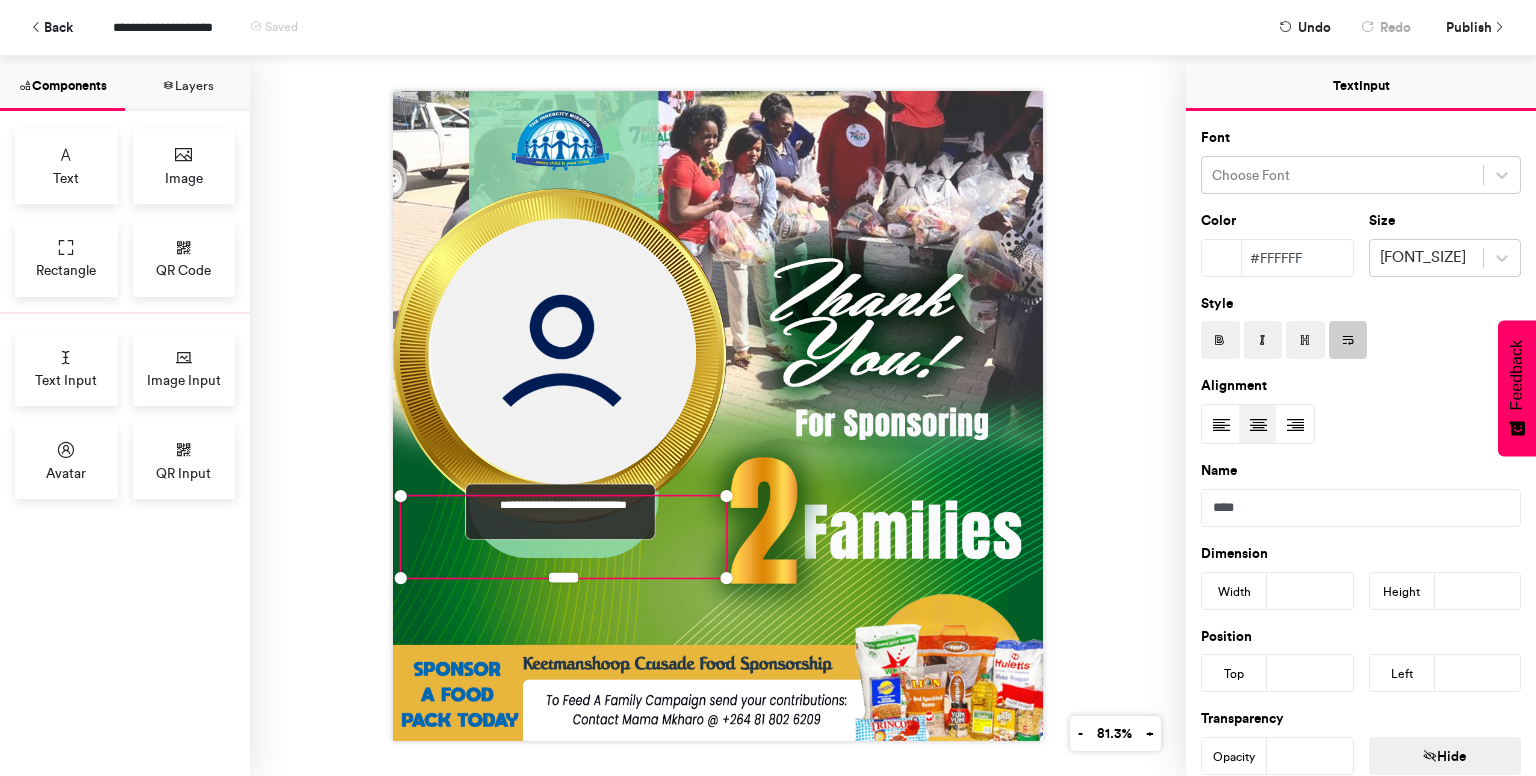 click on "**********" at bounding box center (563, 536) 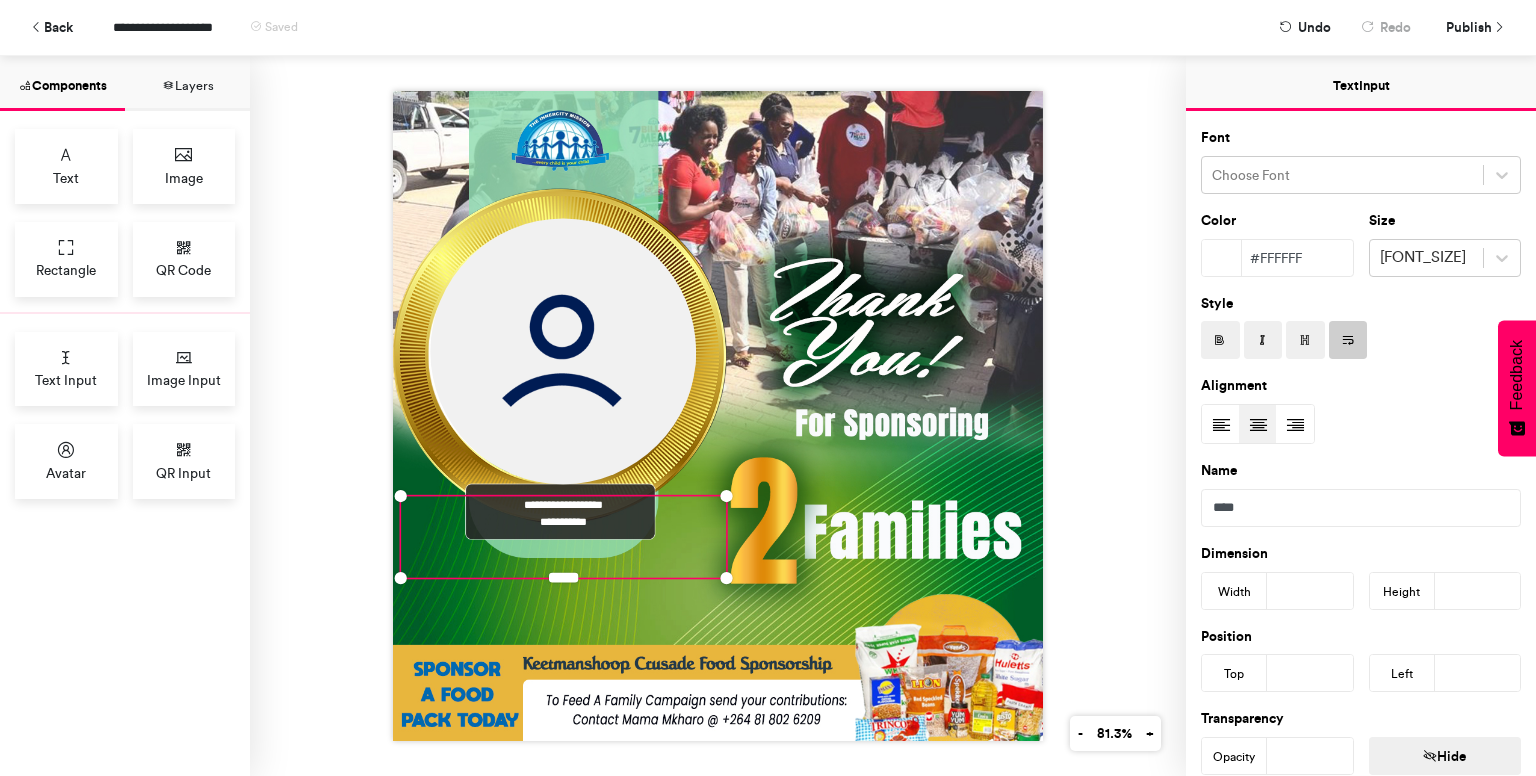 click on "**********" at bounding box center (718, 416) 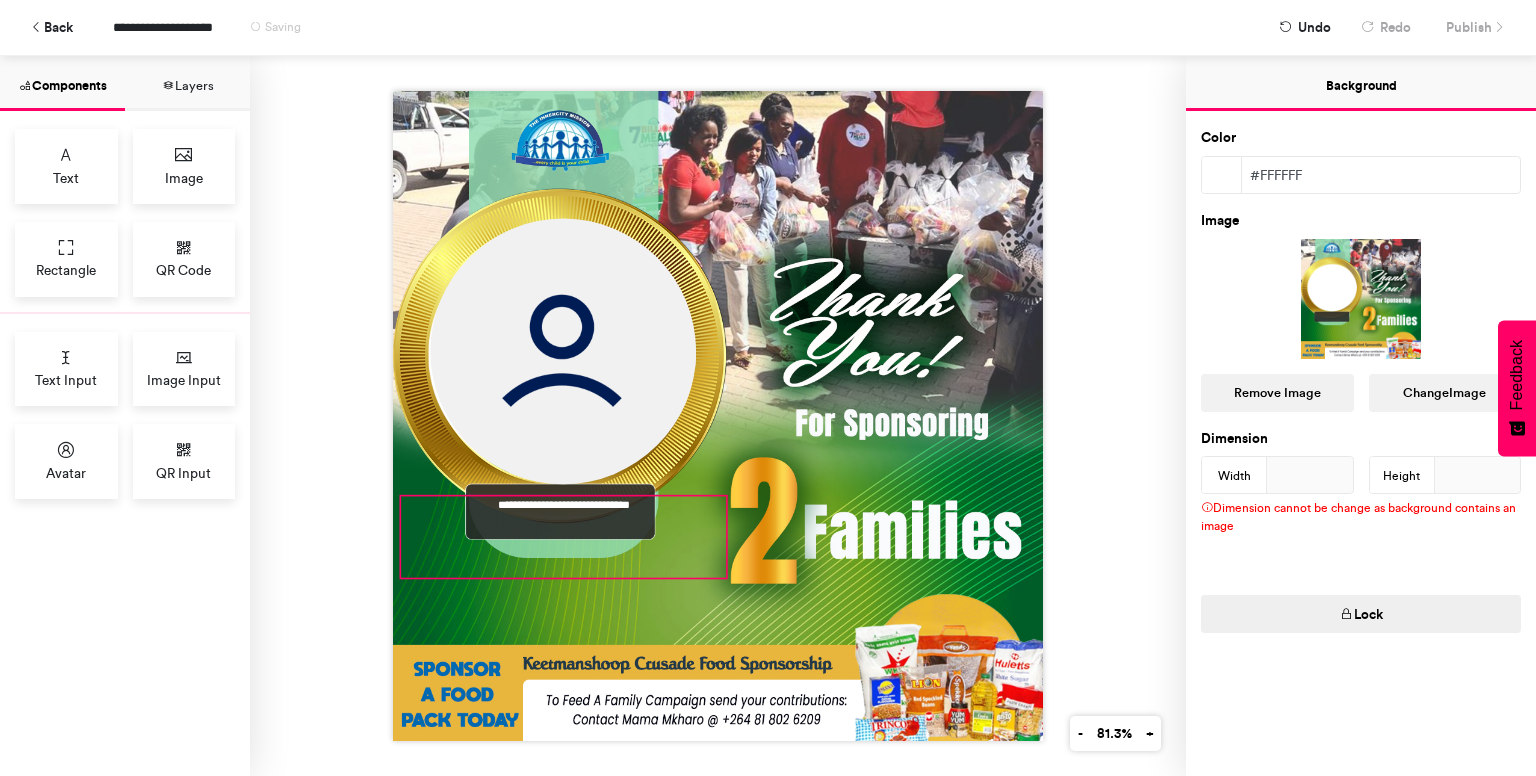 click on "**********" at bounding box center (563, 536) 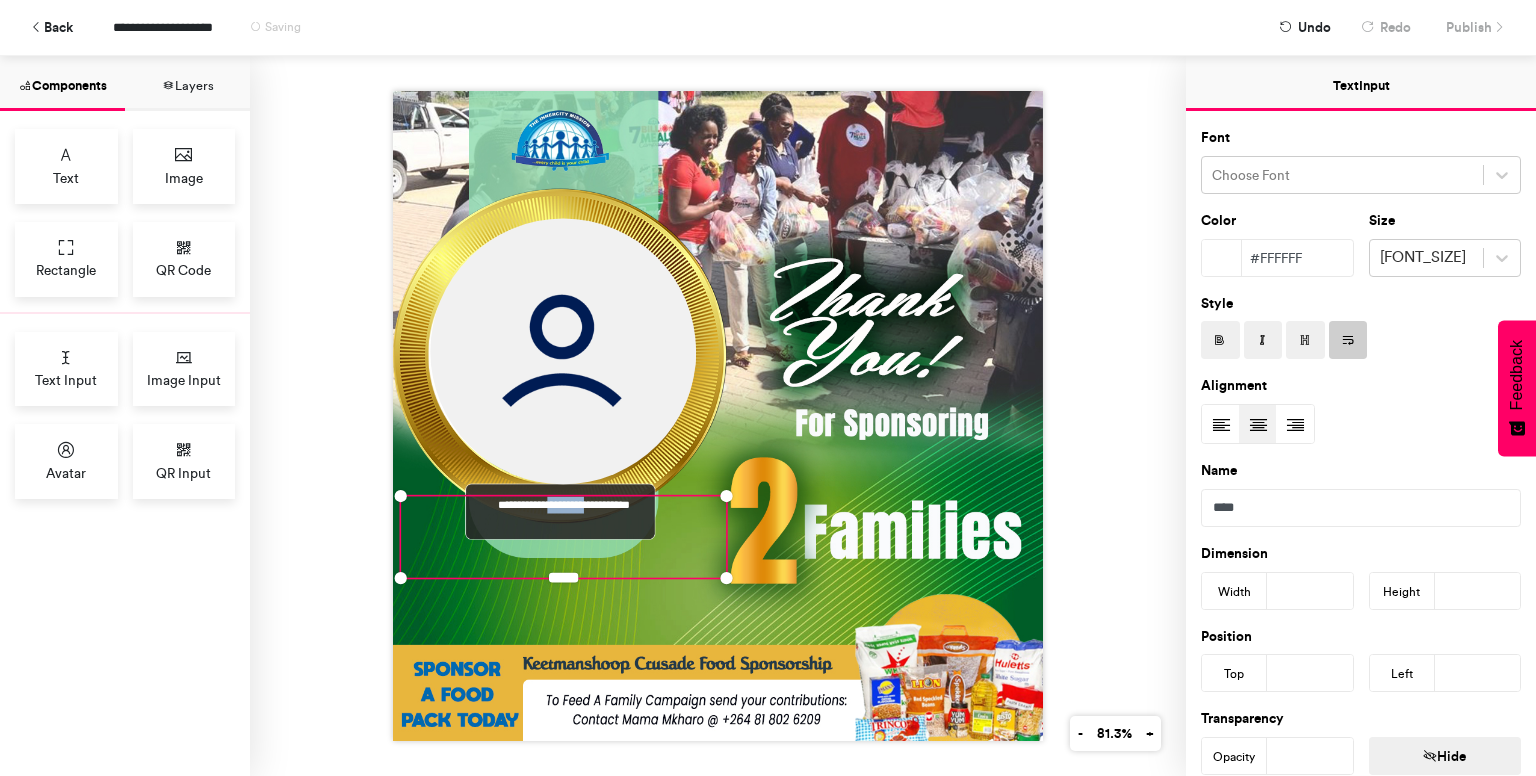 click on "**********" at bounding box center [563, 536] 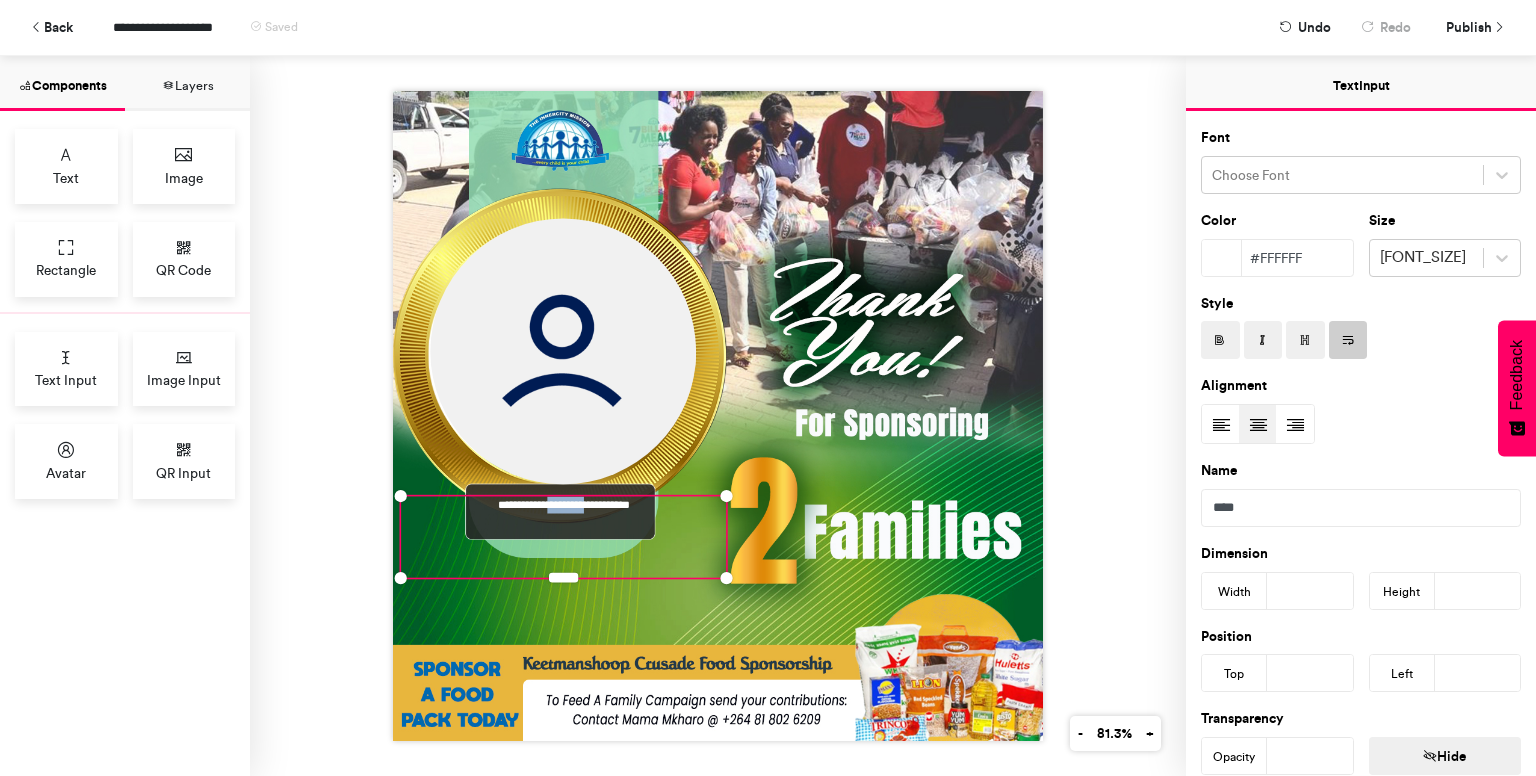 click on "**********" at bounding box center (563, 536) 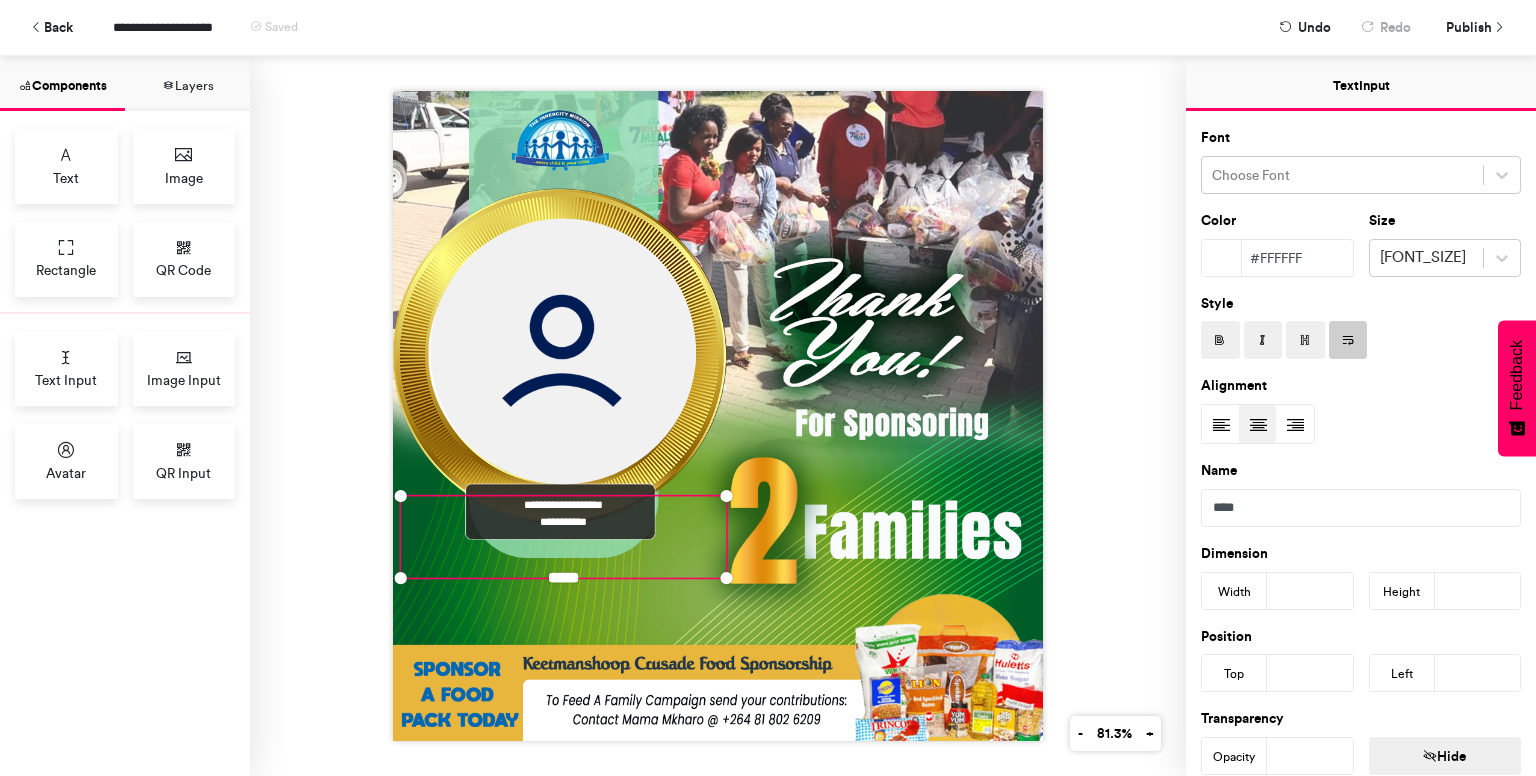 click on "**********" at bounding box center (718, 416) 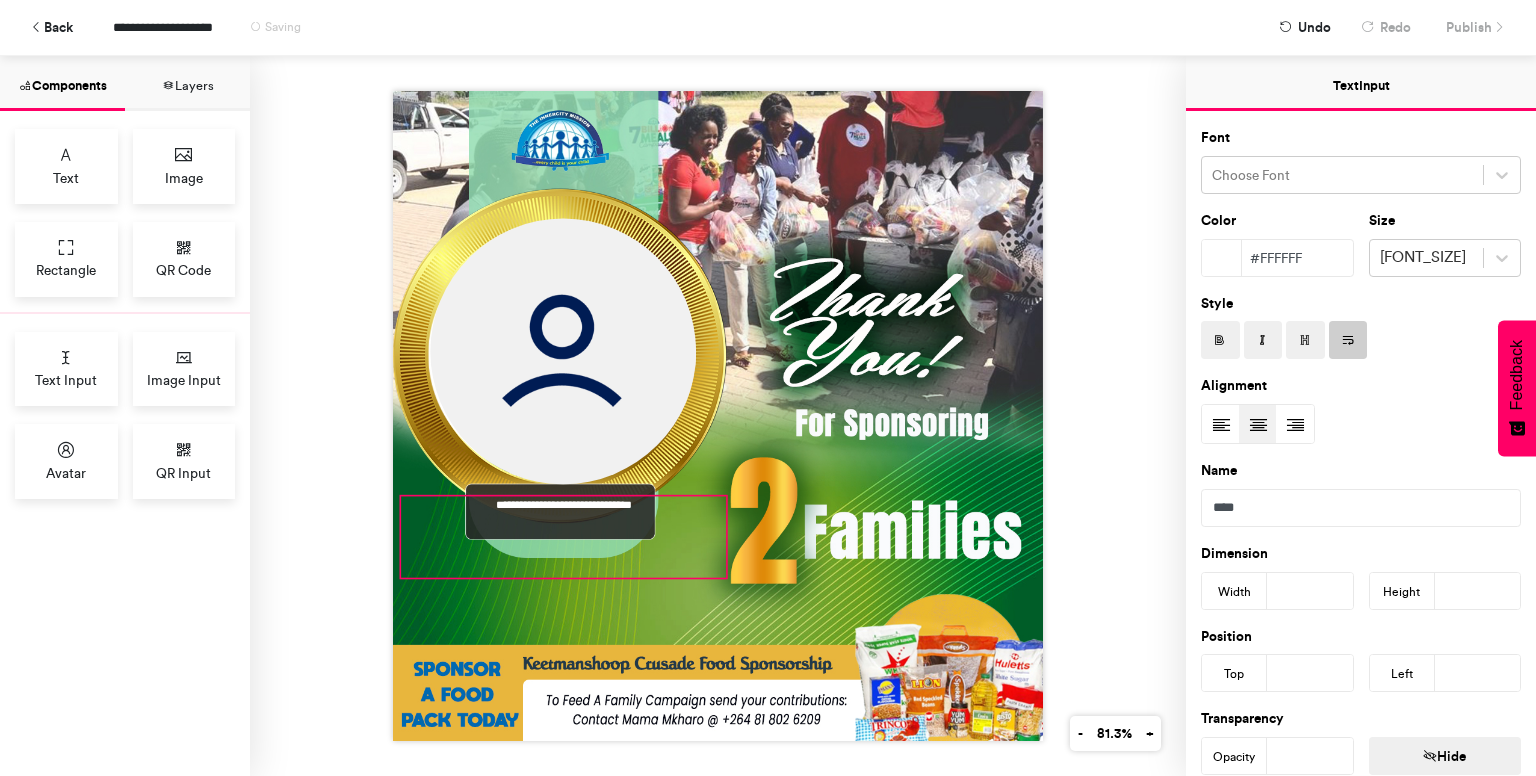 click on "**********" at bounding box center (563, 536) 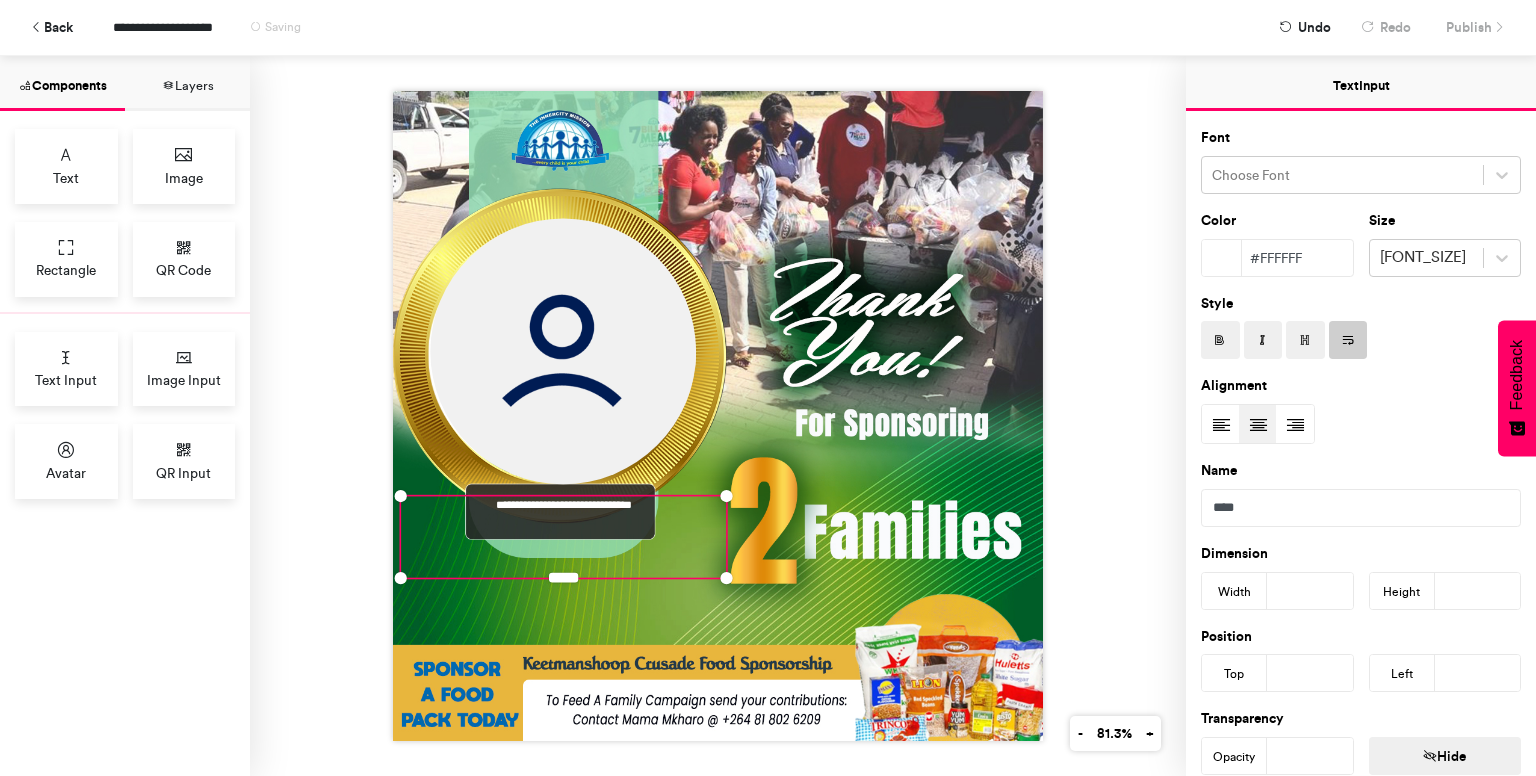 click on "**********" at bounding box center [563, 536] 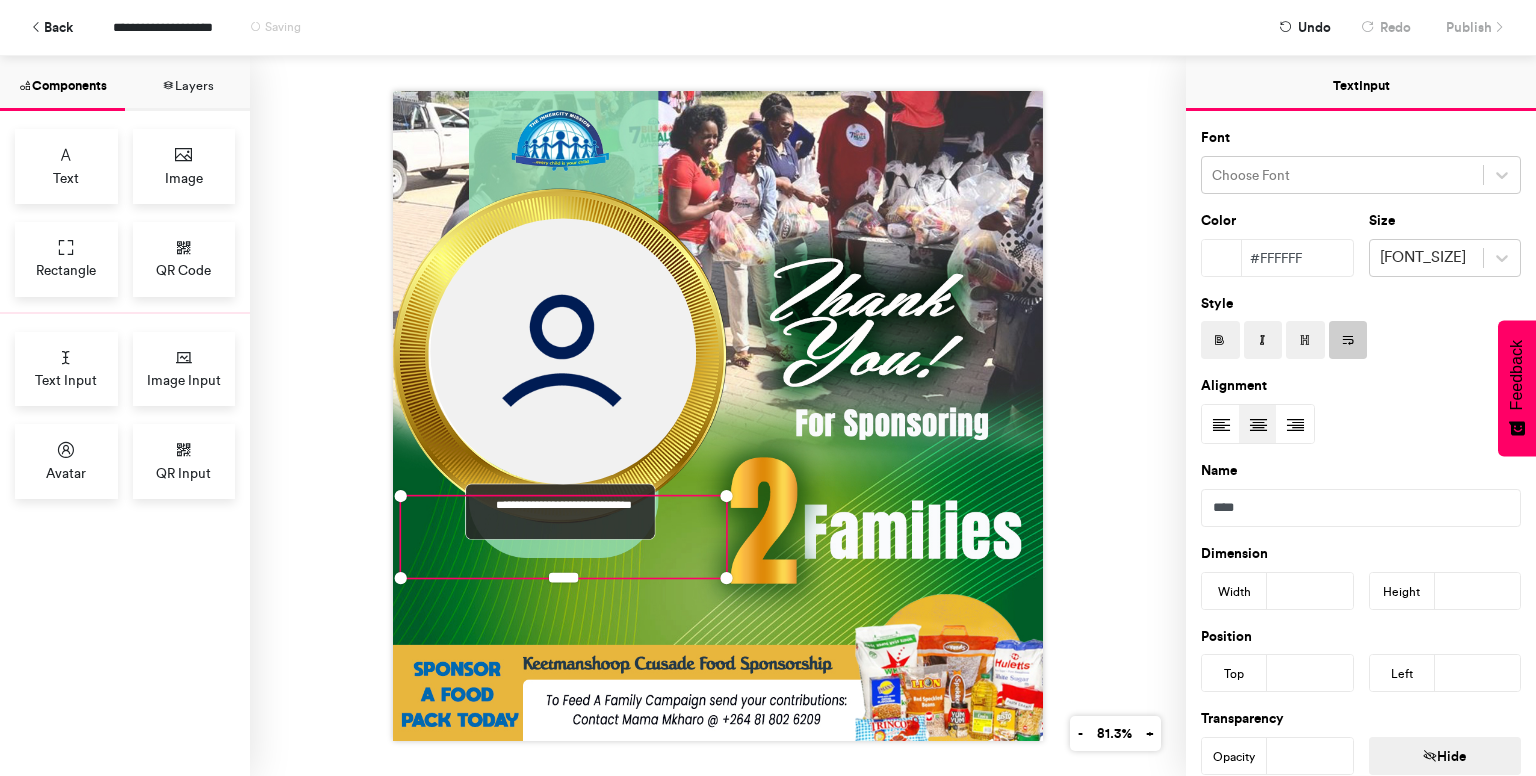 click on "**********" at bounding box center (563, 536) 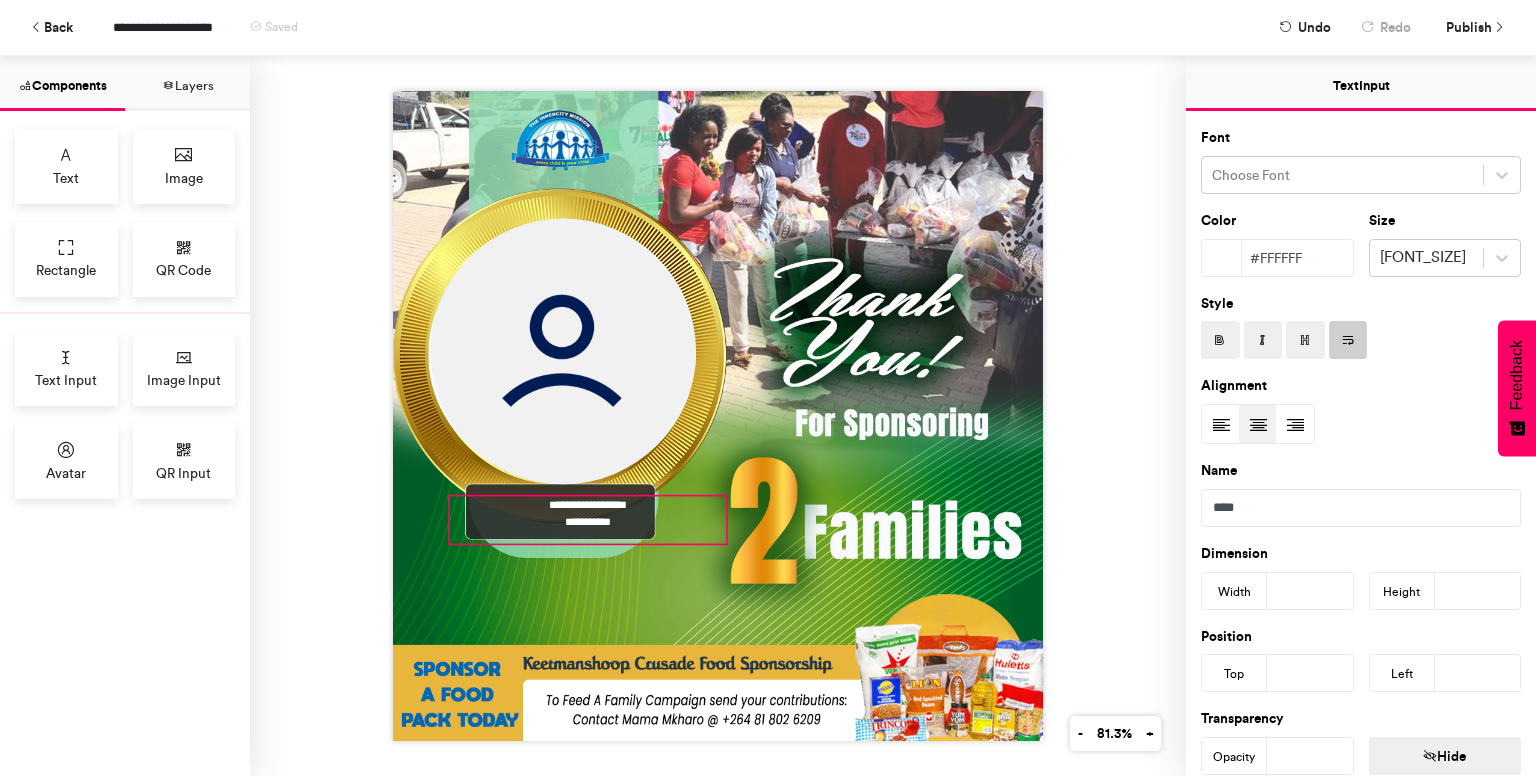 drag, startPoint x: 392, startPoint y: 567, endPoint x: 441, endPoint y: 533, distance: 59.64059 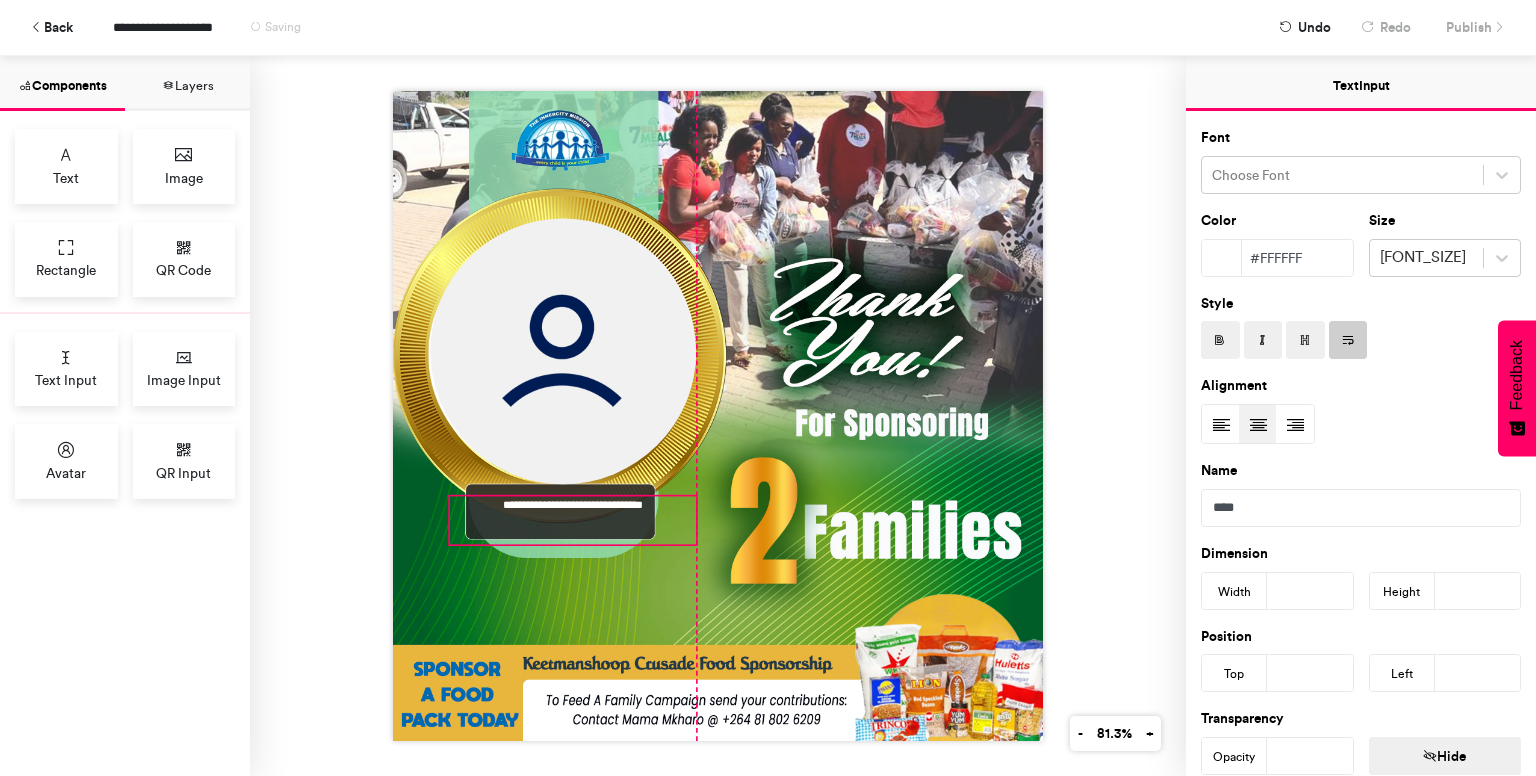 drag, startPoint x: 714, startPoint y: 533, endPoint x: 689, endPoint y: 534, distance: 25.019993 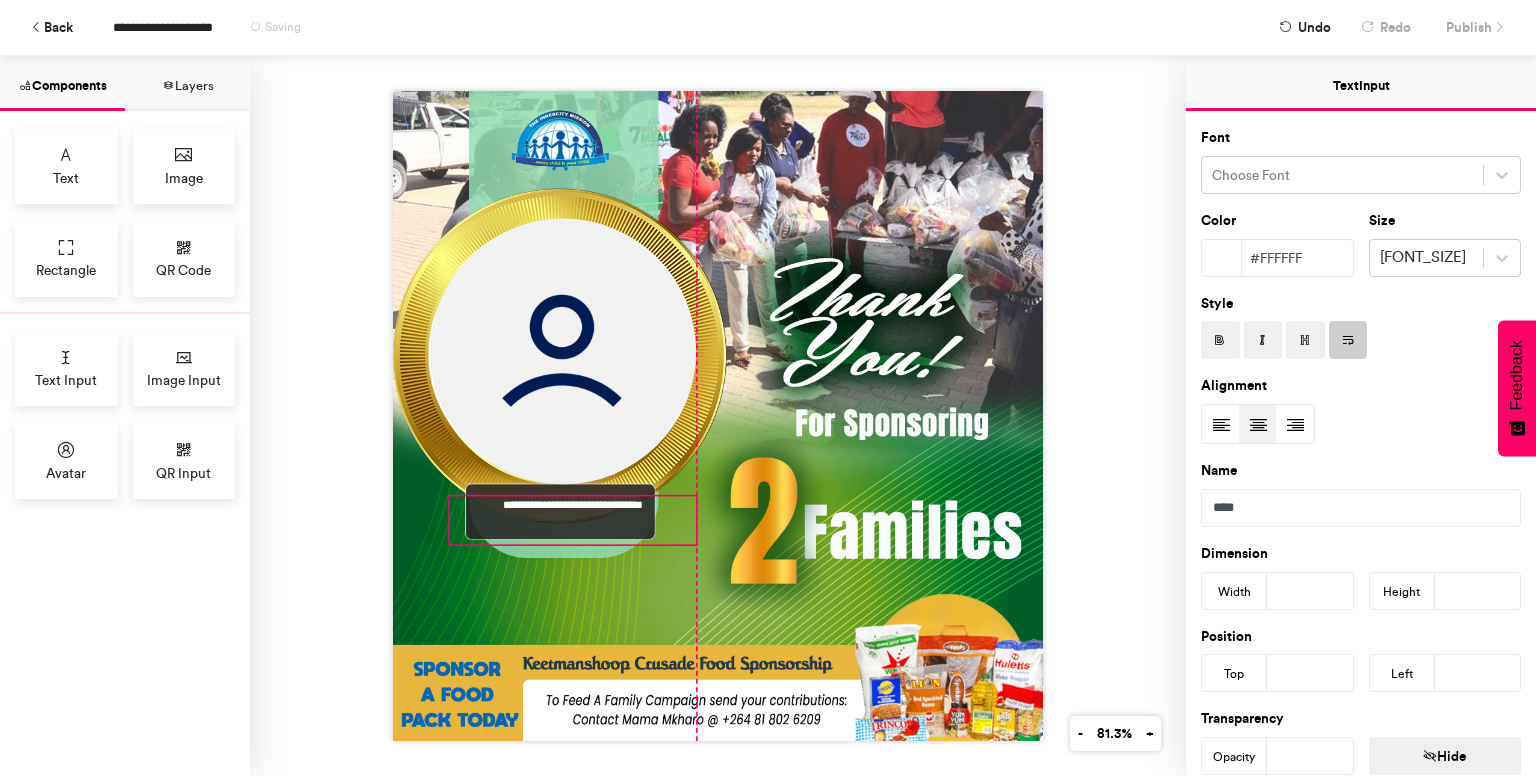 click on "**********" at bounding box center [718, 416] 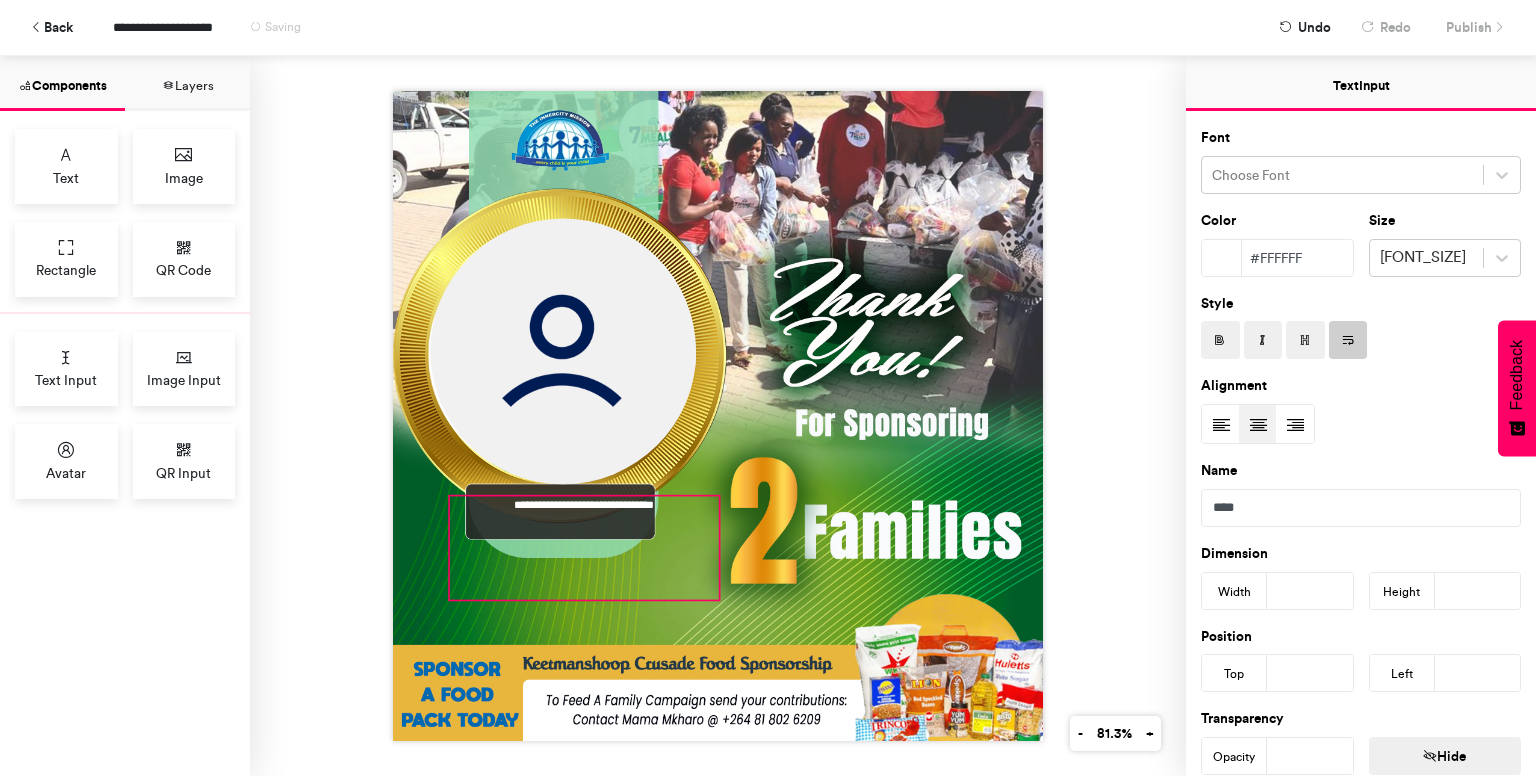 drag, startPoint x: 683, startPoint y: 536, endPoint x: 686, endPoint y: 586, distance: 50.08992 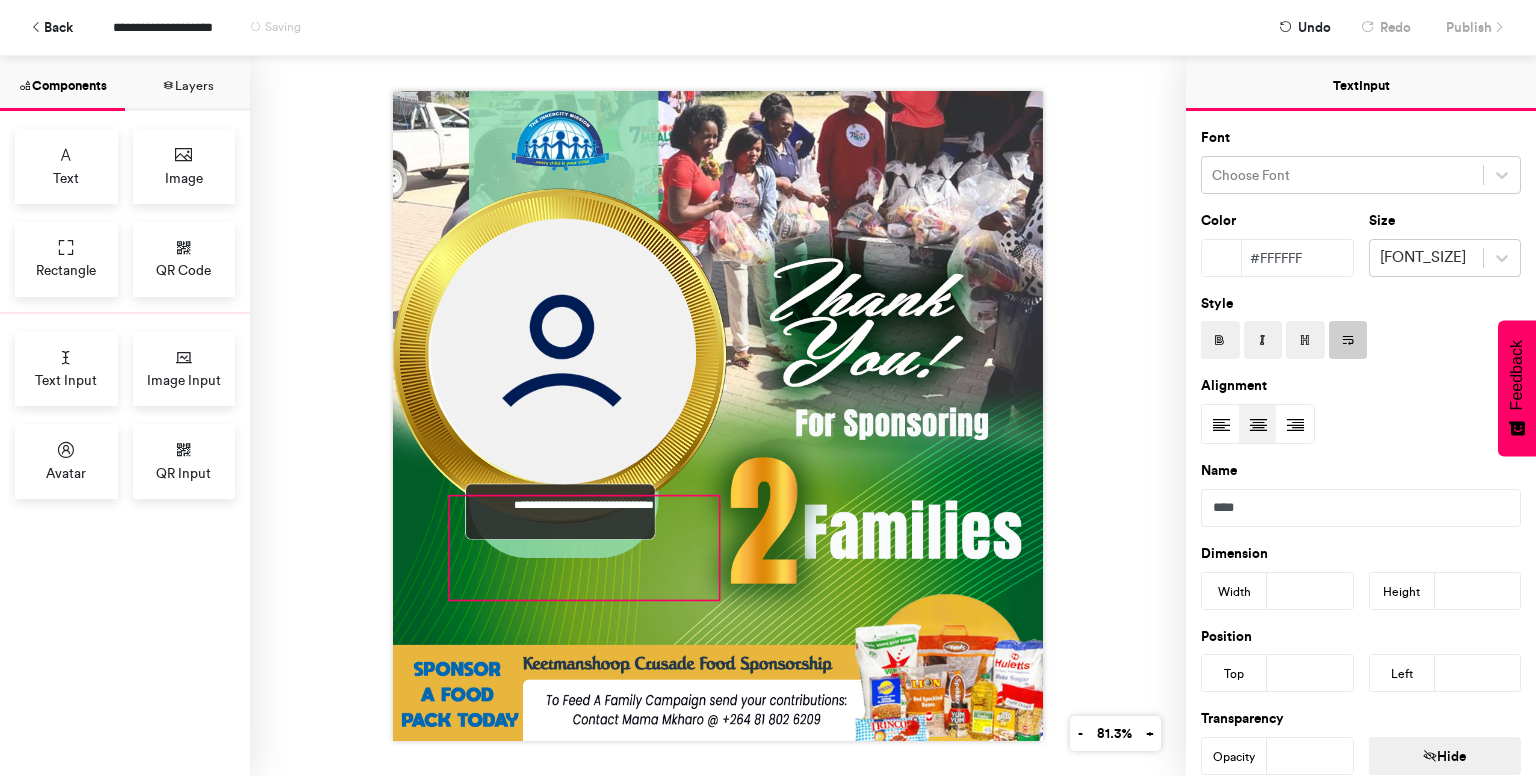 click on "**********" at bounding box center (718, 416) 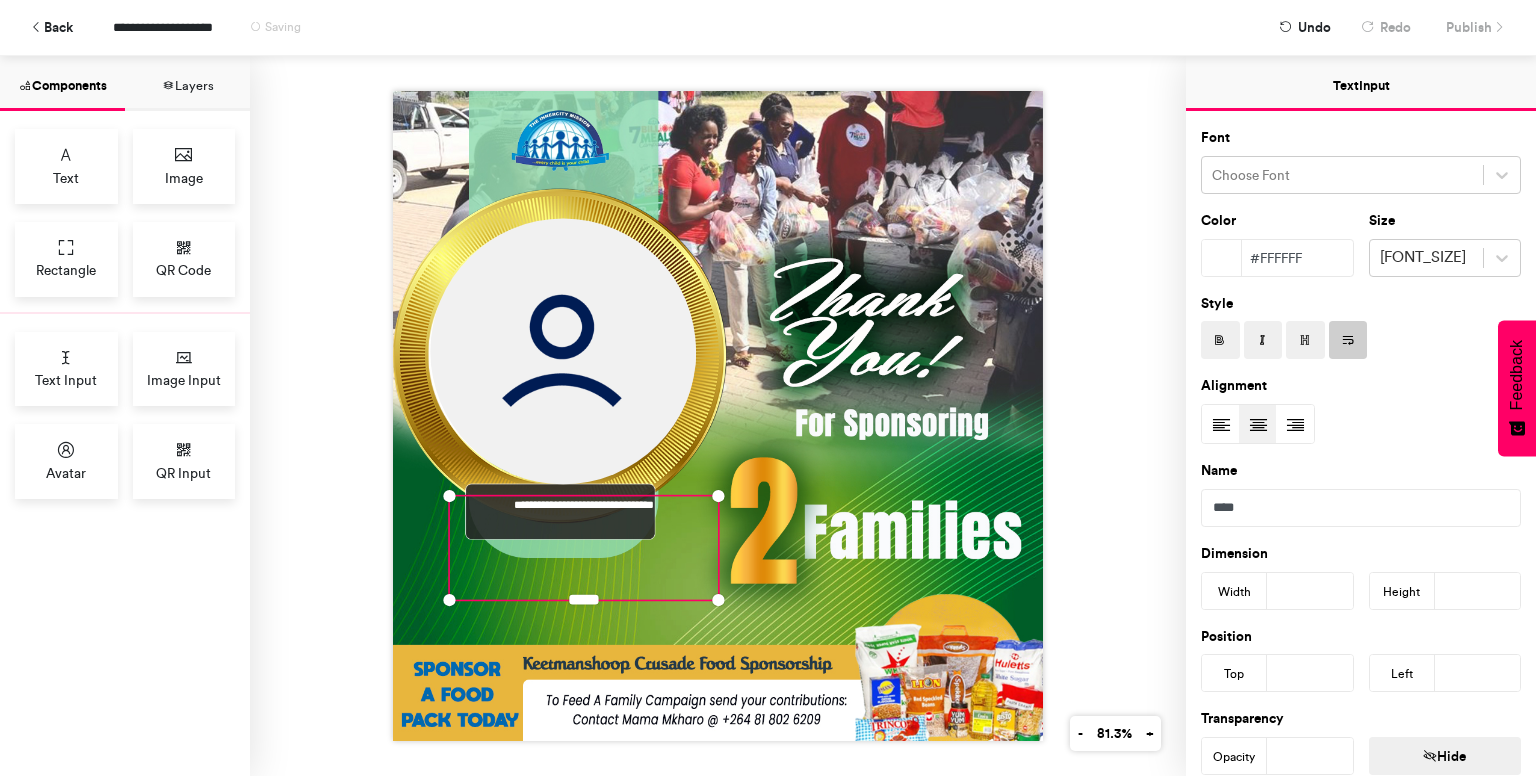 click on "**********" at bounding box center (584, 547) 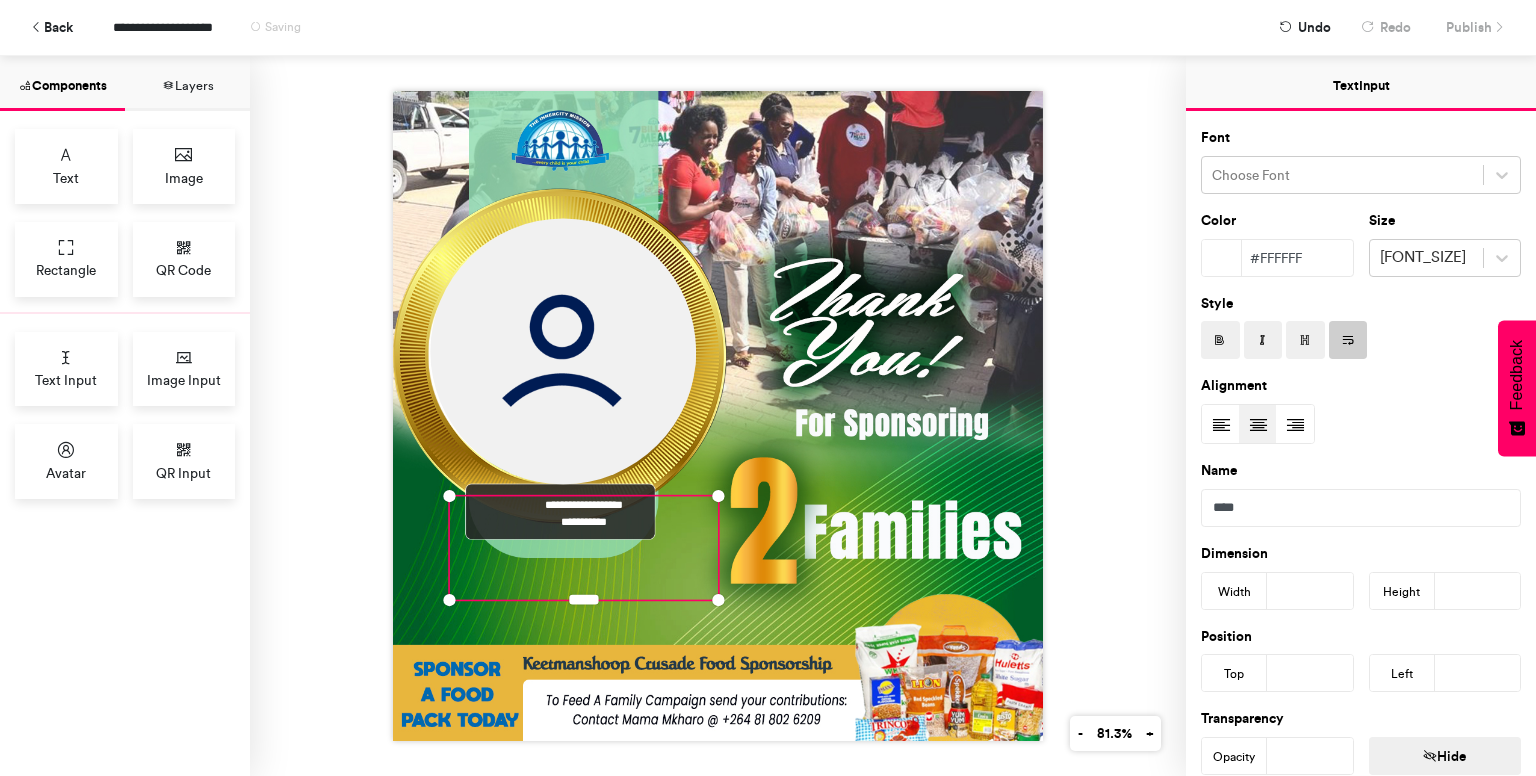 click on "**********" at bounding box center [584, 522] 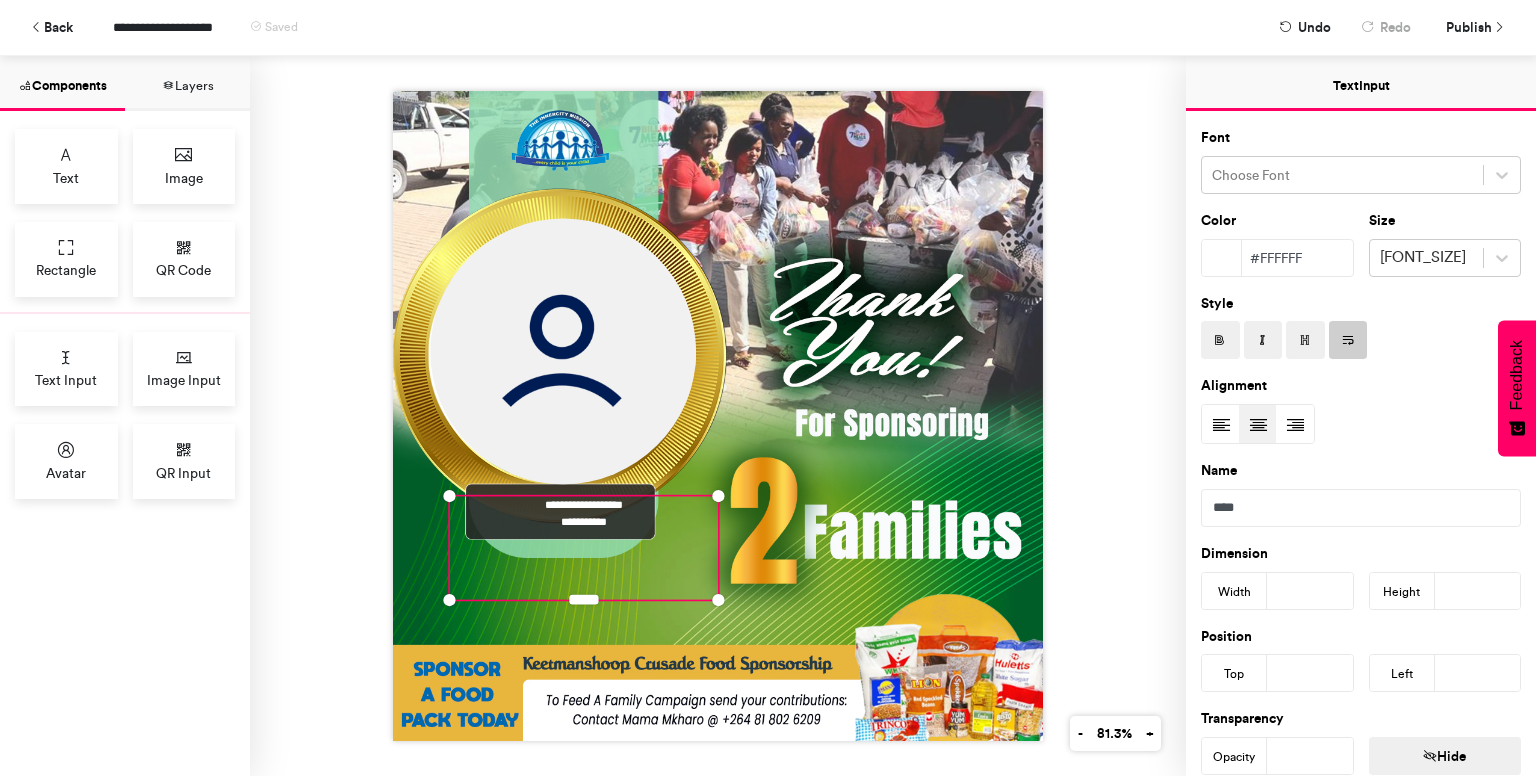 click on "**********" at bounding box center (718, 416) 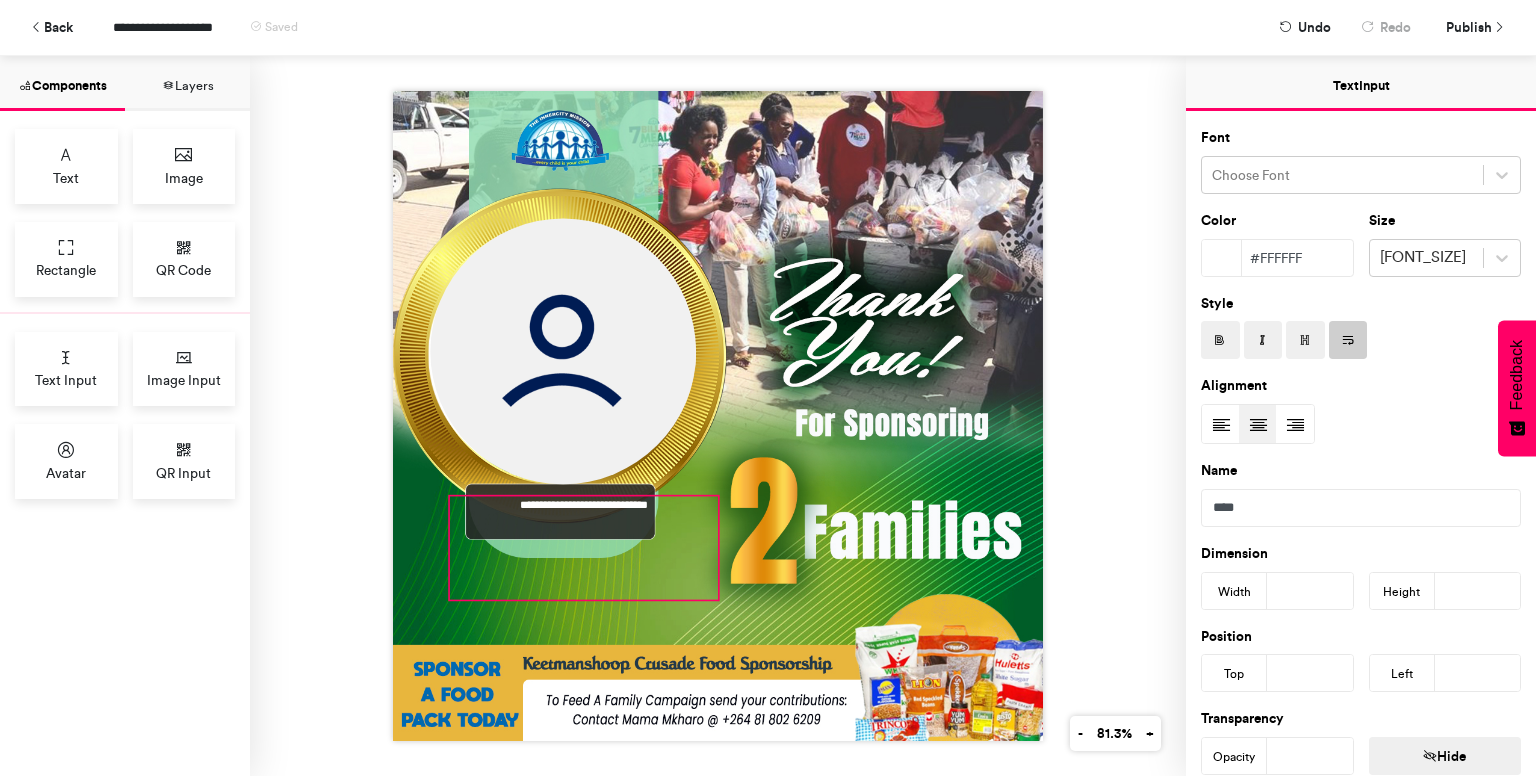 click on "**********" at bounding box center (584, 547) 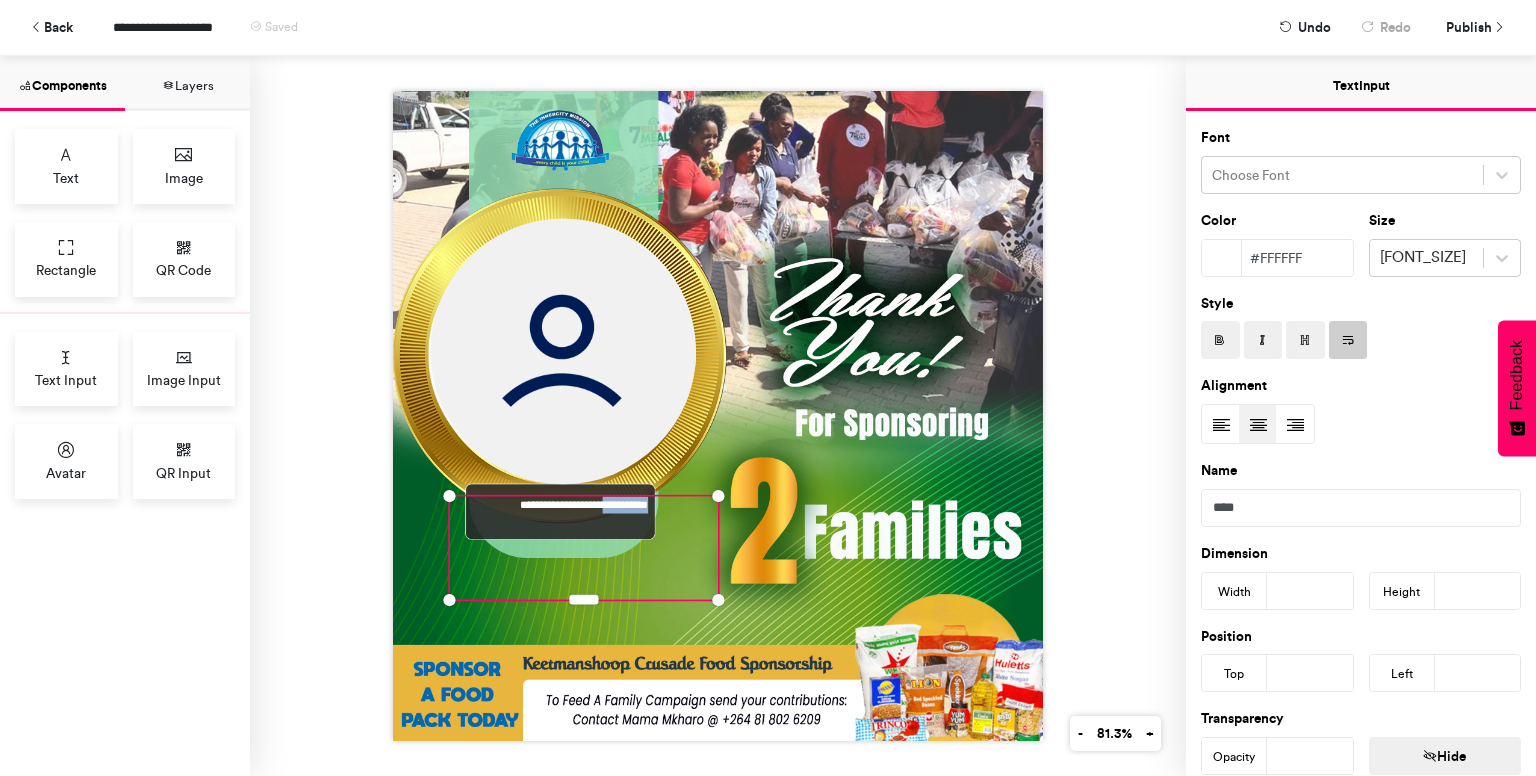drag, startPoint x: 680, startPoint y: 493, endPoint x: 605, endPoint y: 493, distance: 75 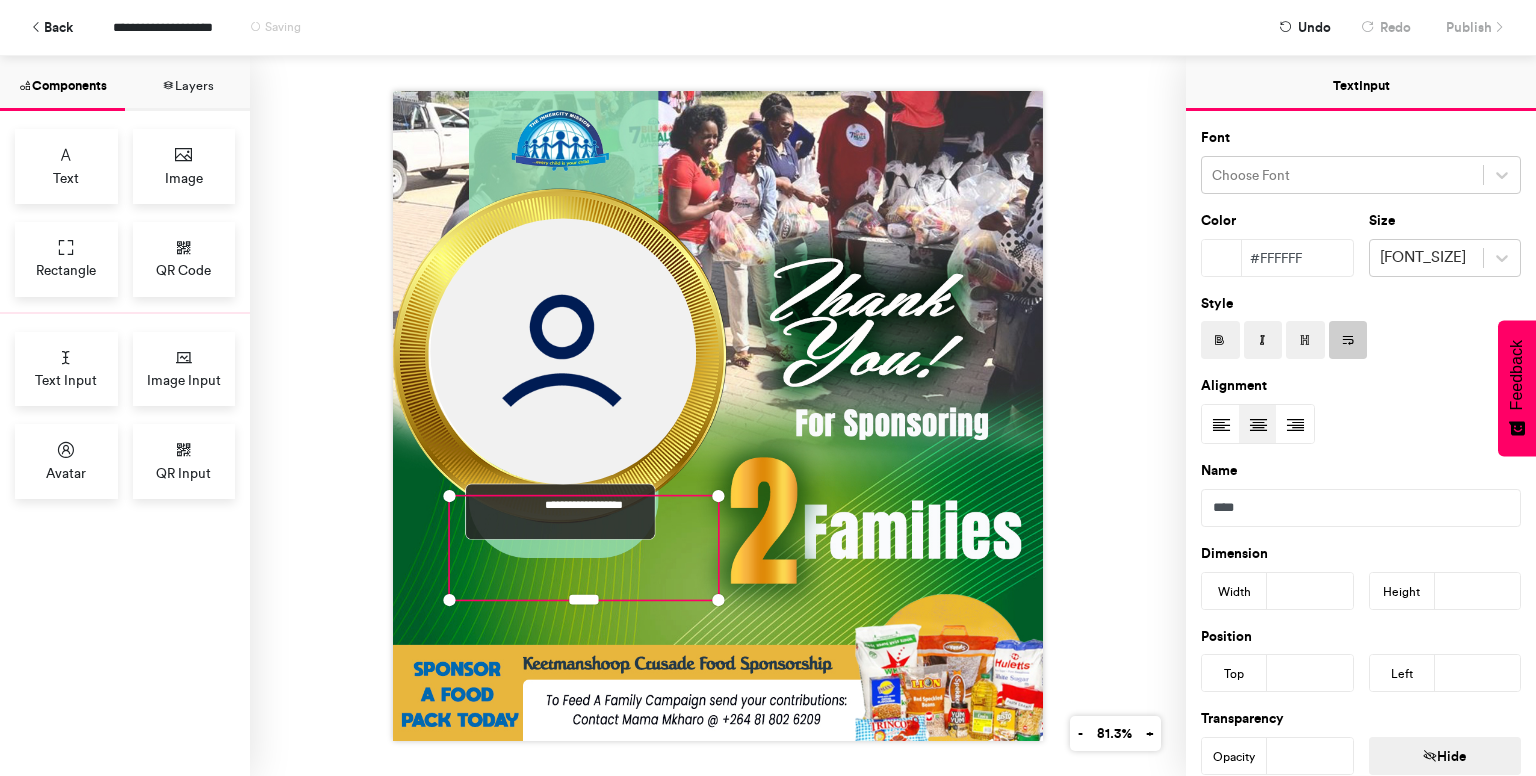click on "**********" at bounding box center [718, 416] 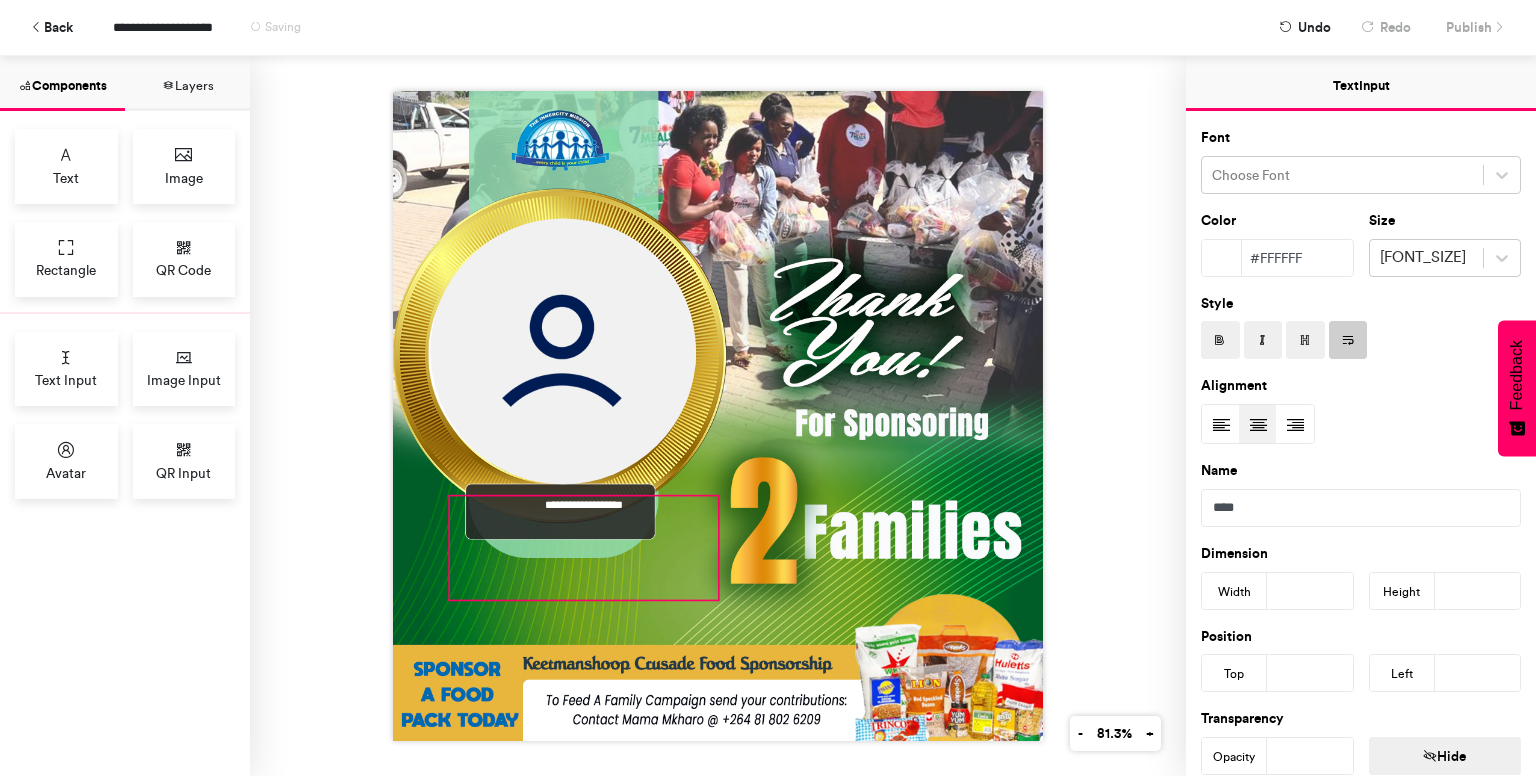 click on "**********" at bounding box center [584, 547] 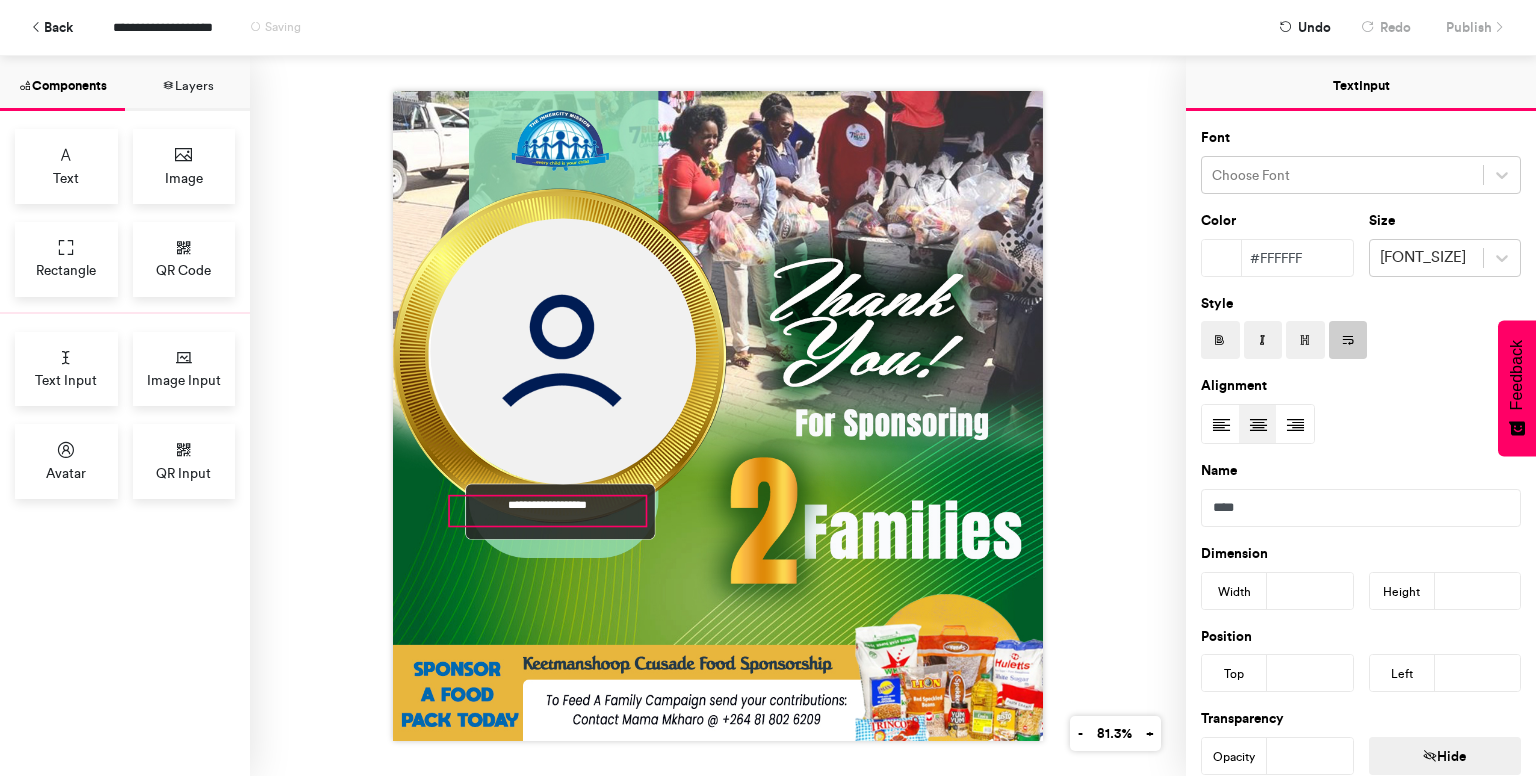 drag, startPoint x: 711, startPoint y: 595, endPoint x: 639, endPoint y: 521, distance: 103.24728 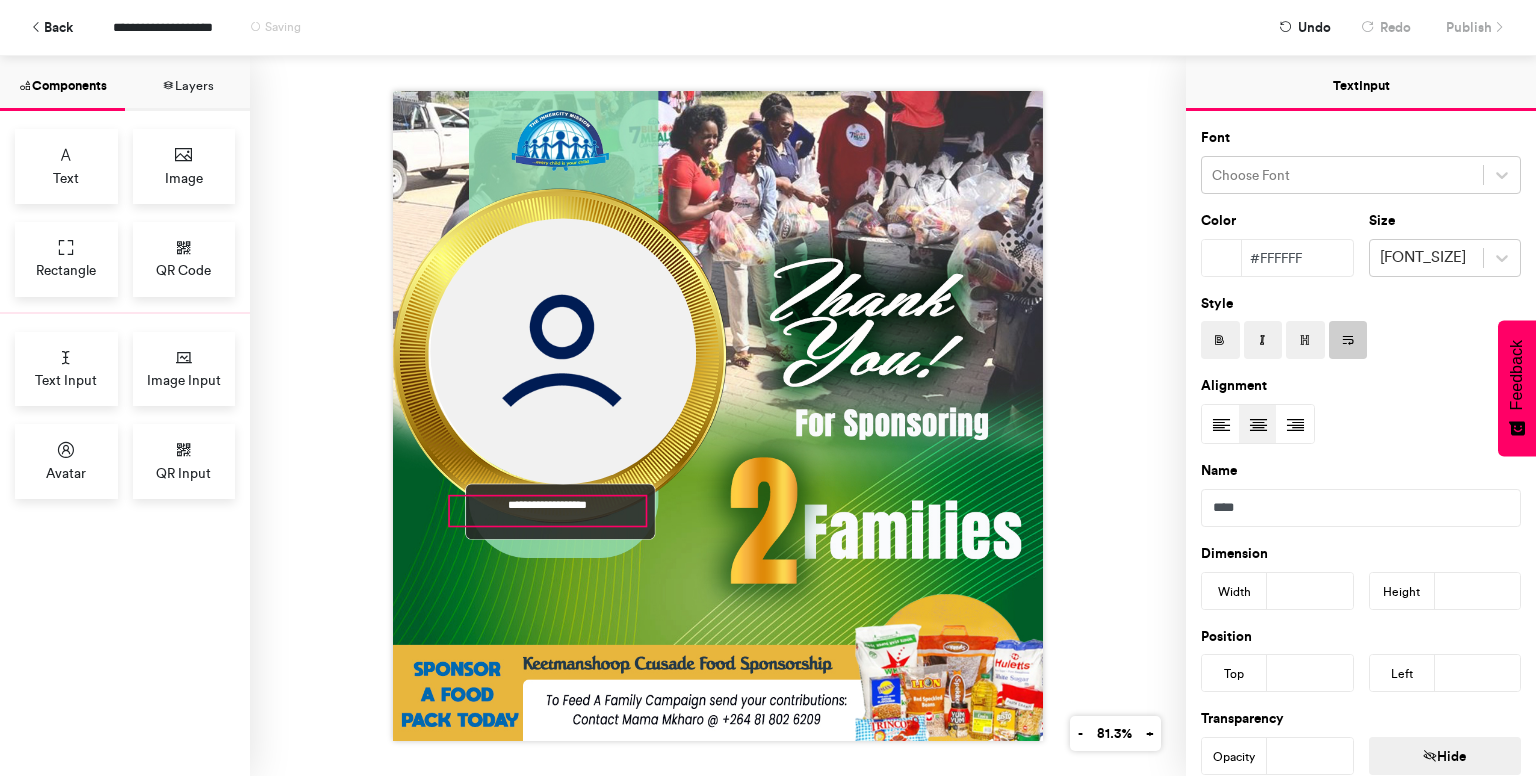 click on "**********" at bounding box center [718, 416] 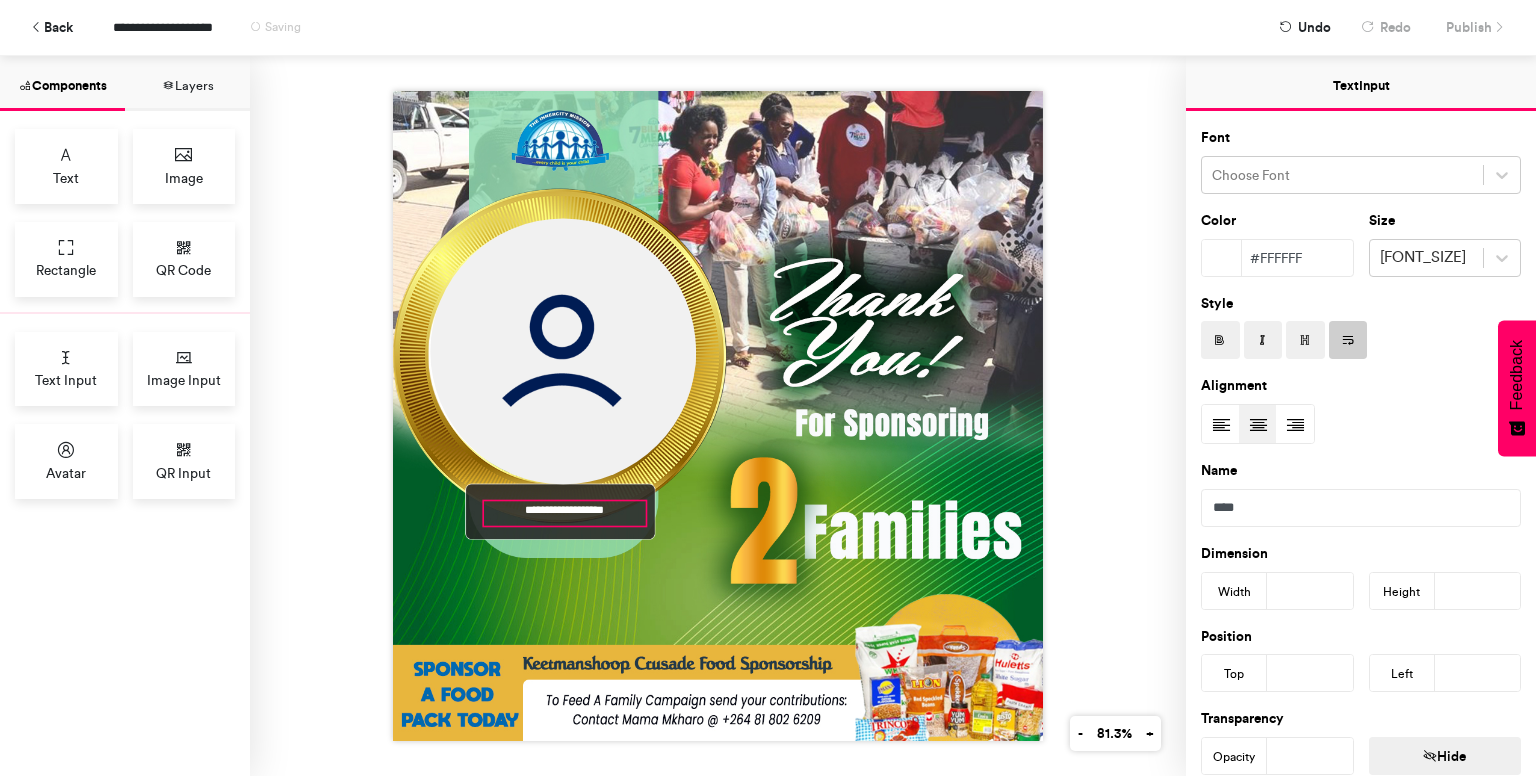 drag, startPoint x: 446, startPoint y: 485, endPoint x: 480, endPoint y: 490, distance: 34.36568 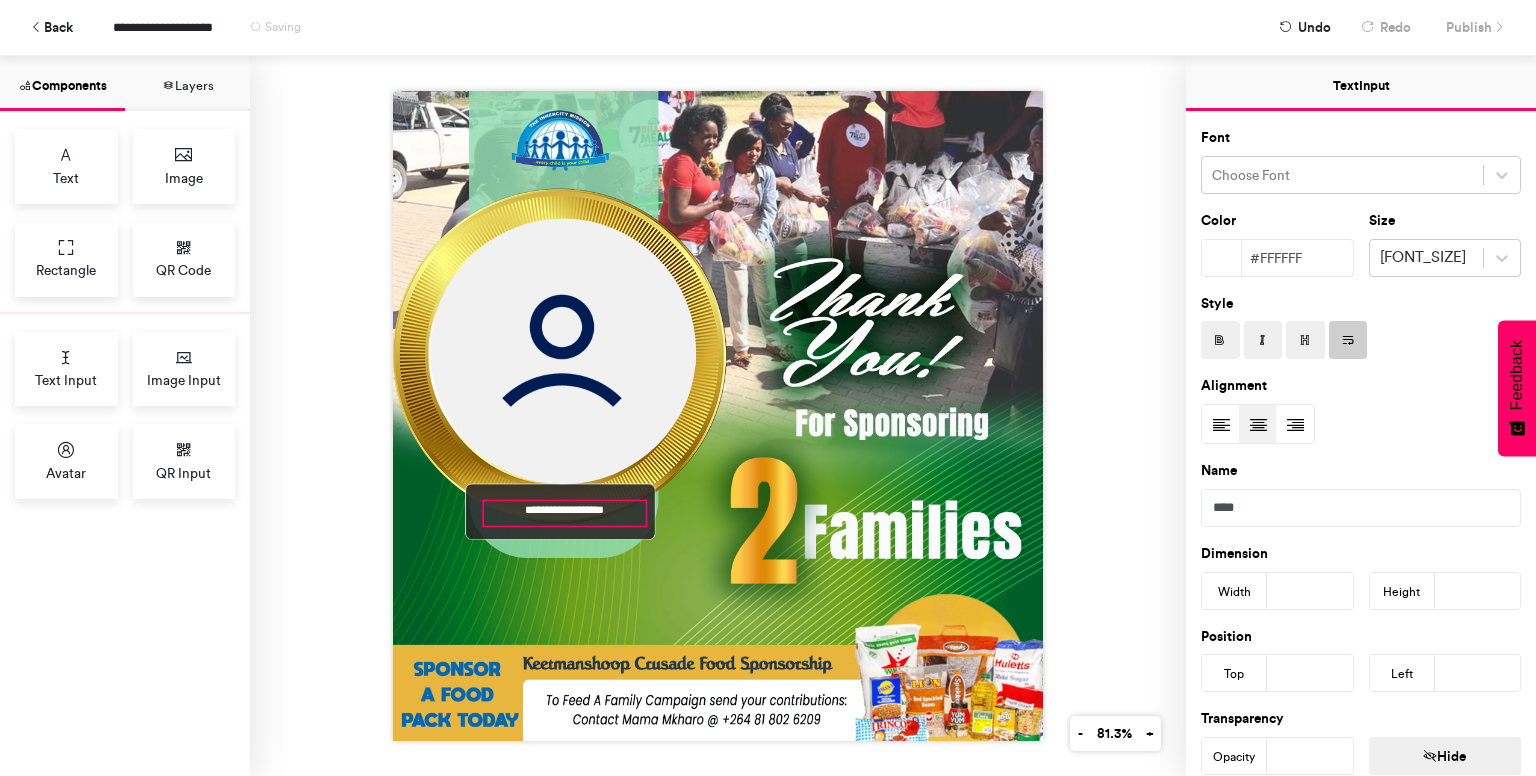click on "**********" at bounding box center (718, 416) 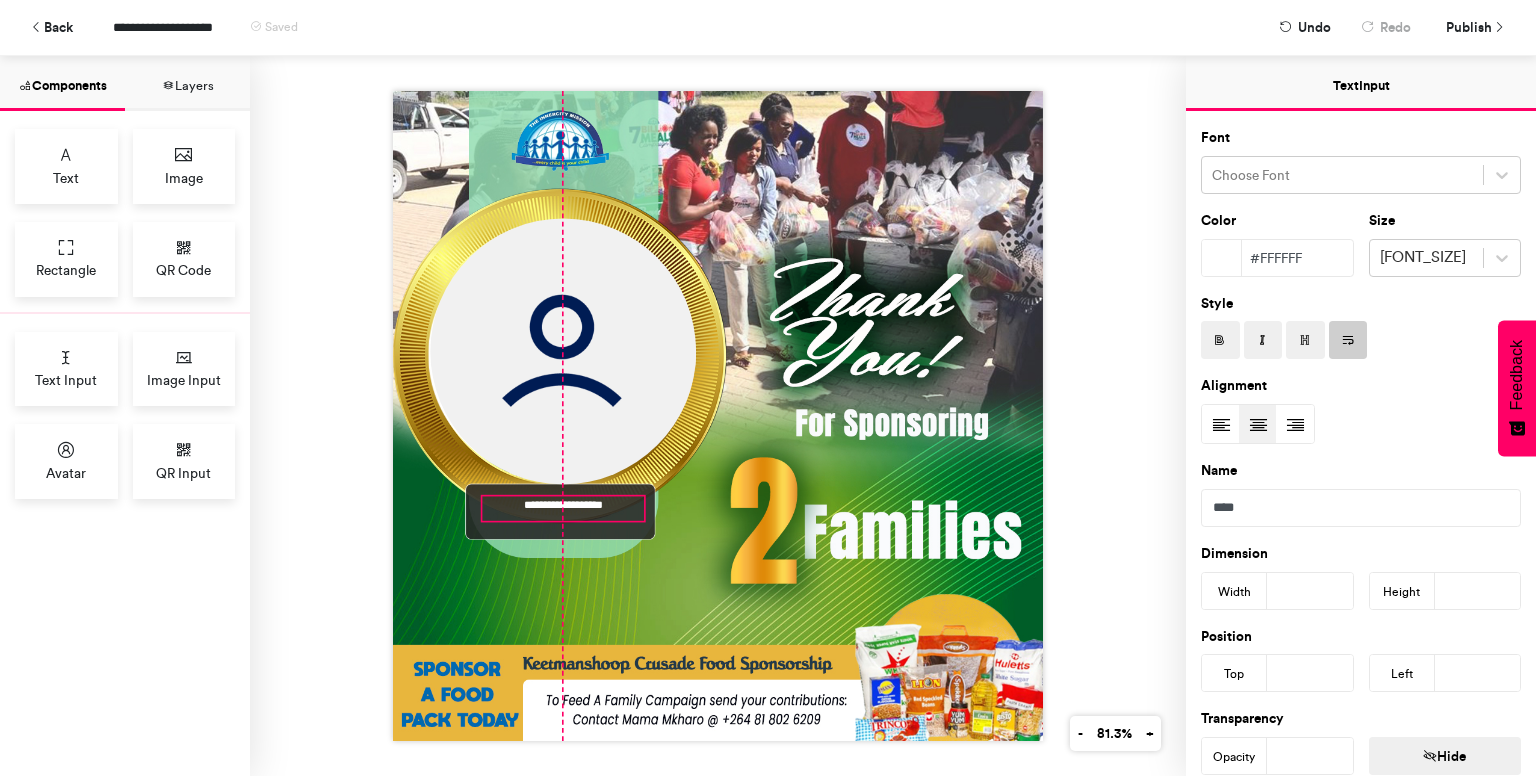click on "**********" at bounding box center (718, 416) 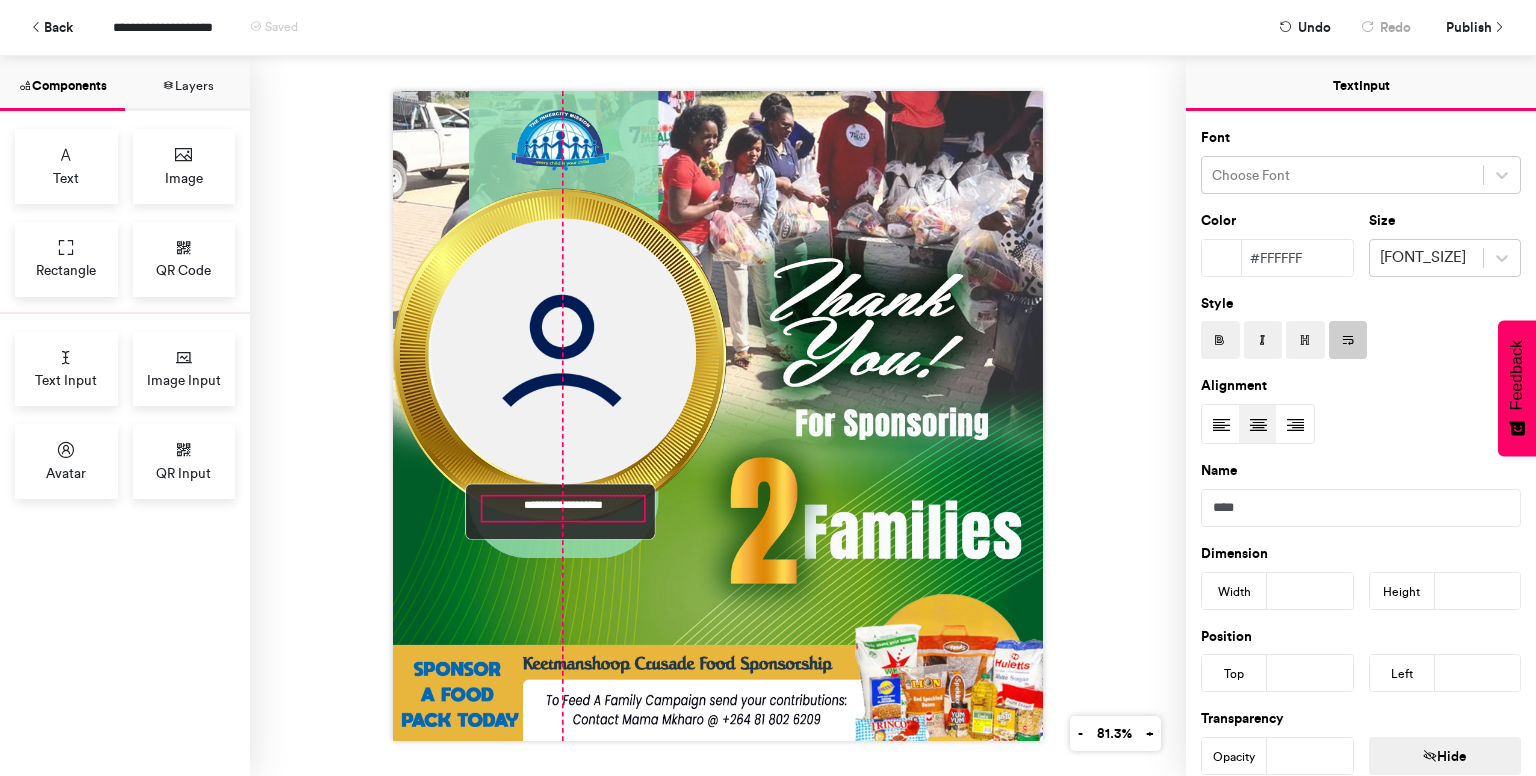 type on "***" 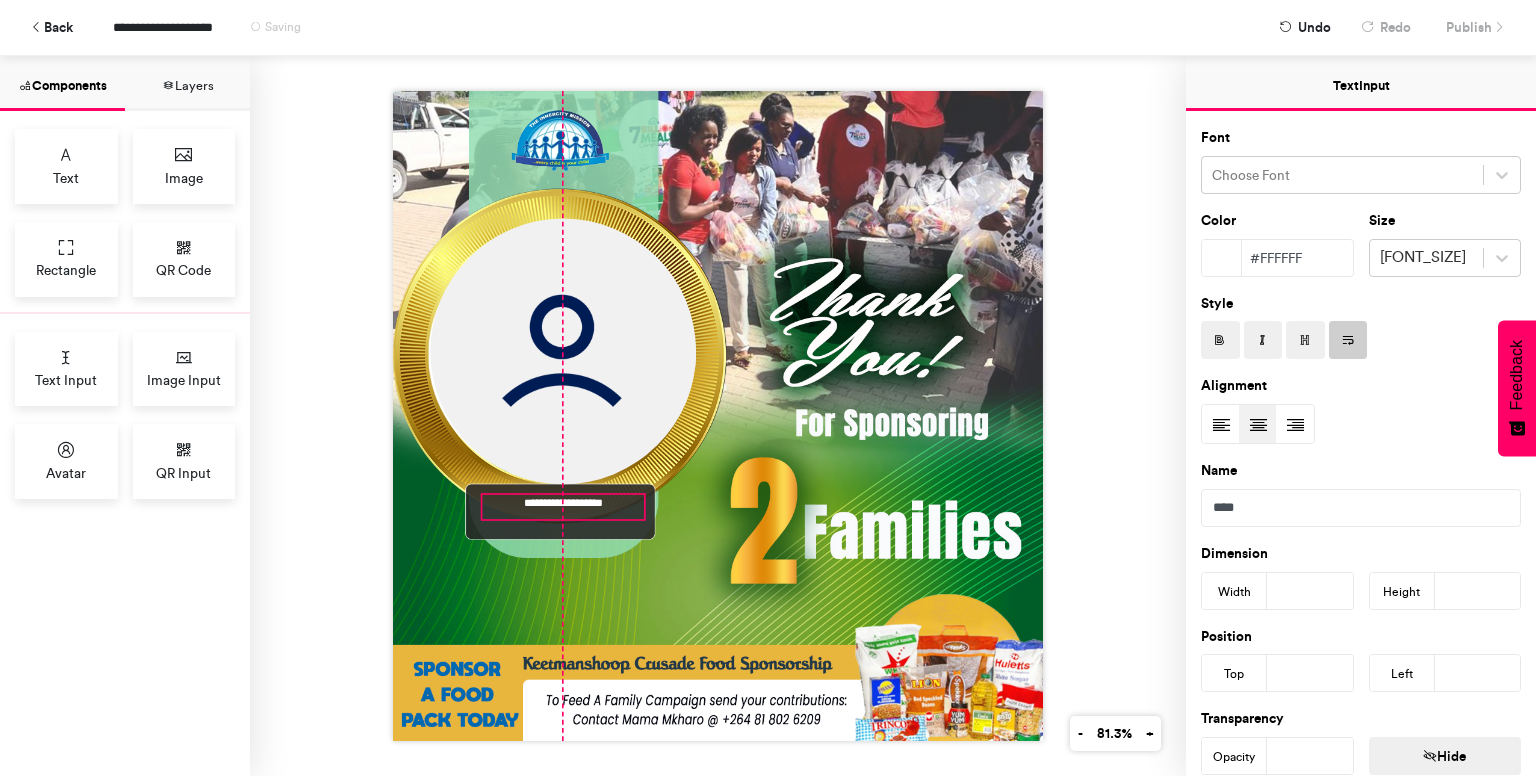 click on "**********" at bounding box center (718, 416) 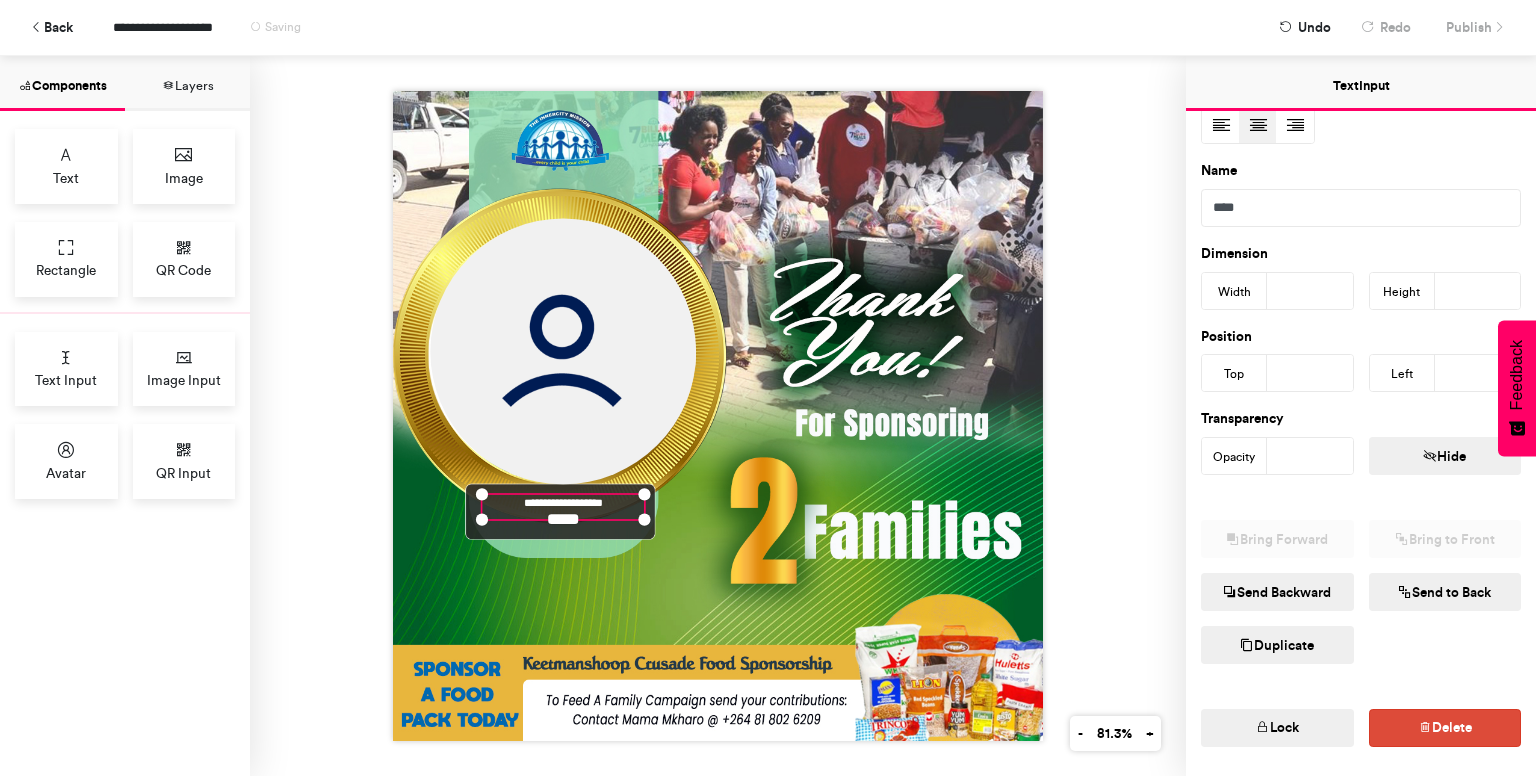 scroll, scrollTop: 355, scrollLeft: 0, axis: vertical 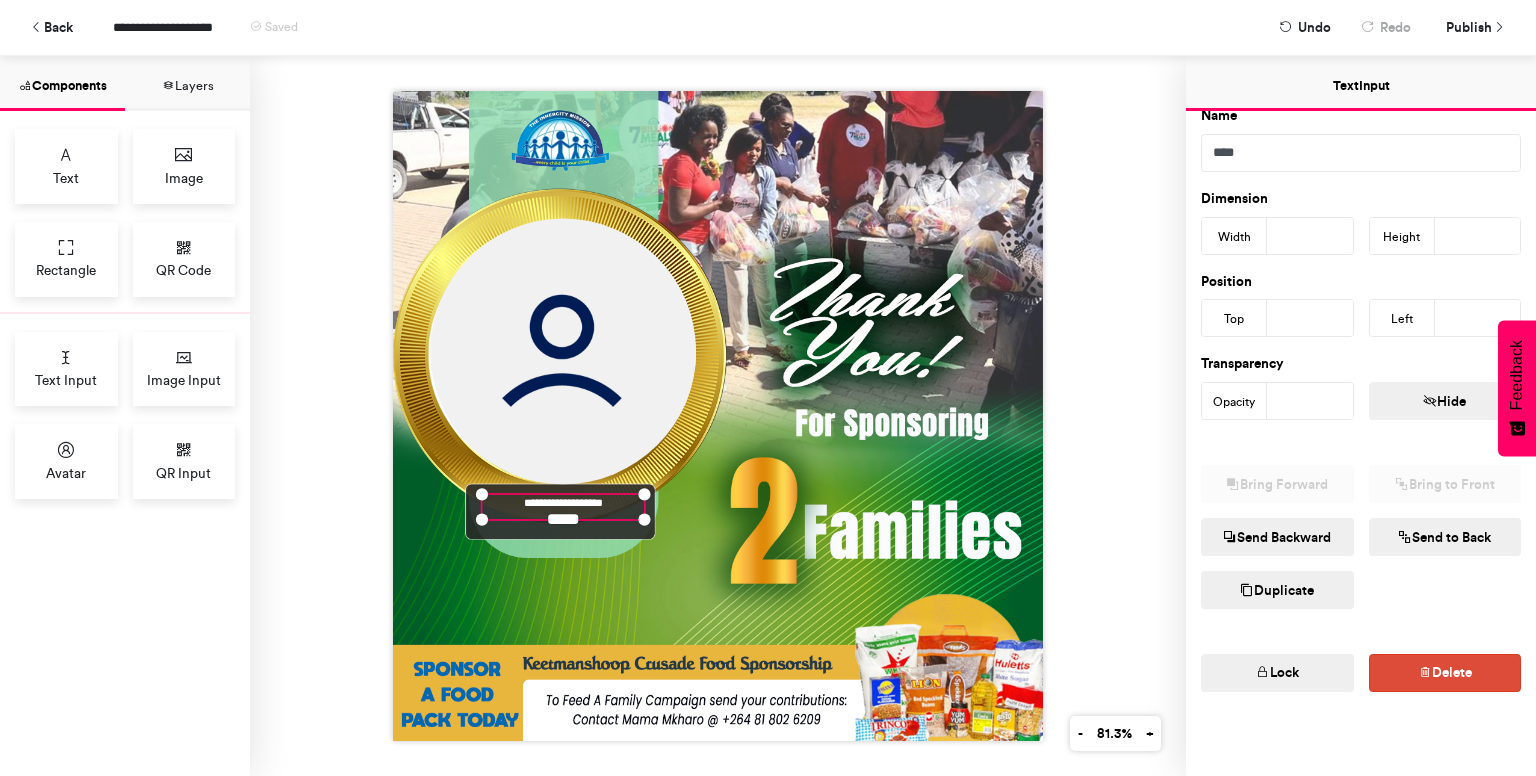 click on "Duplicate" at bounding box center (1277, 590) 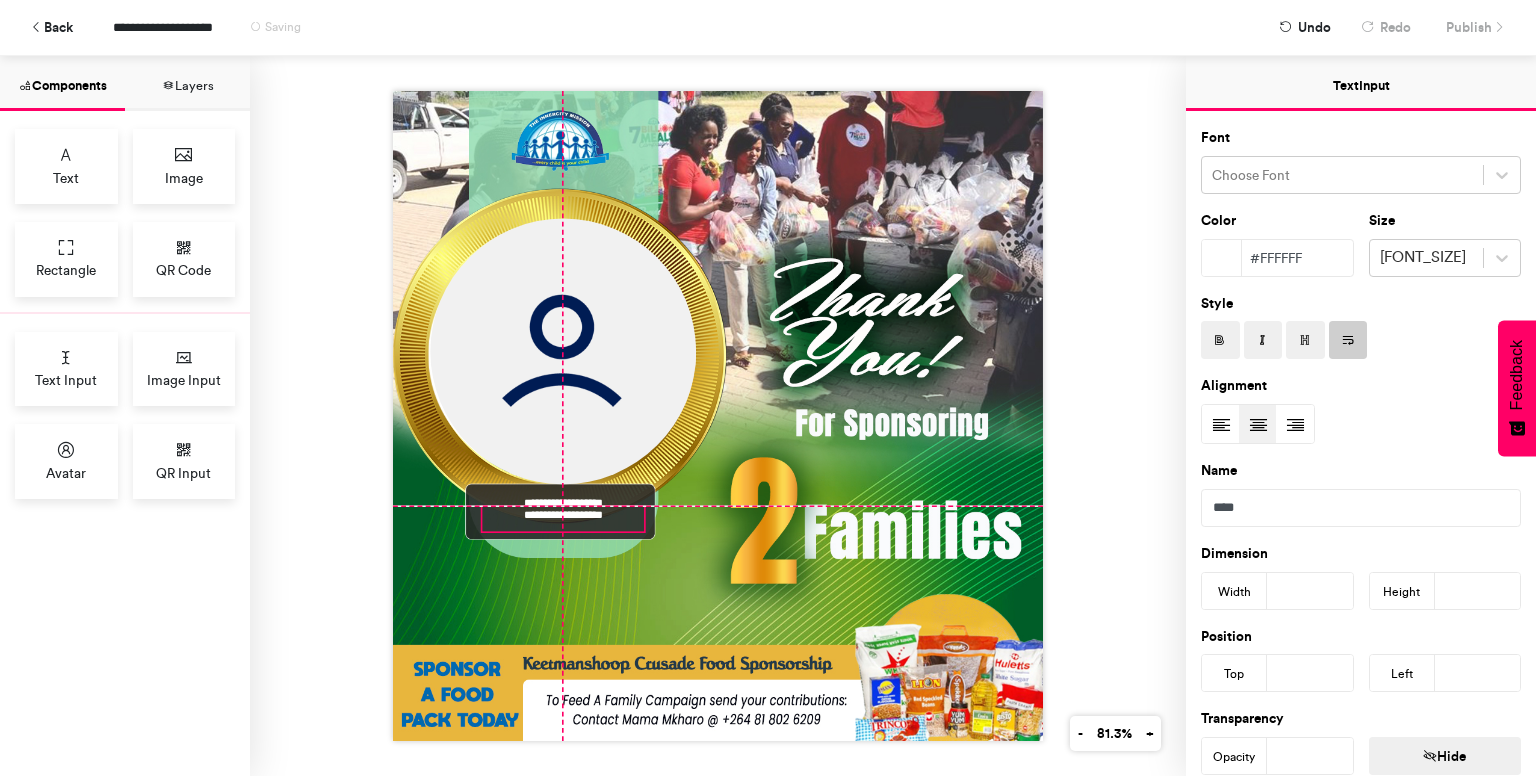 drag, startPoint x: 638, startPoint y: 588, endPoint x: 565, endPoint y: 525, distance: 96.42614 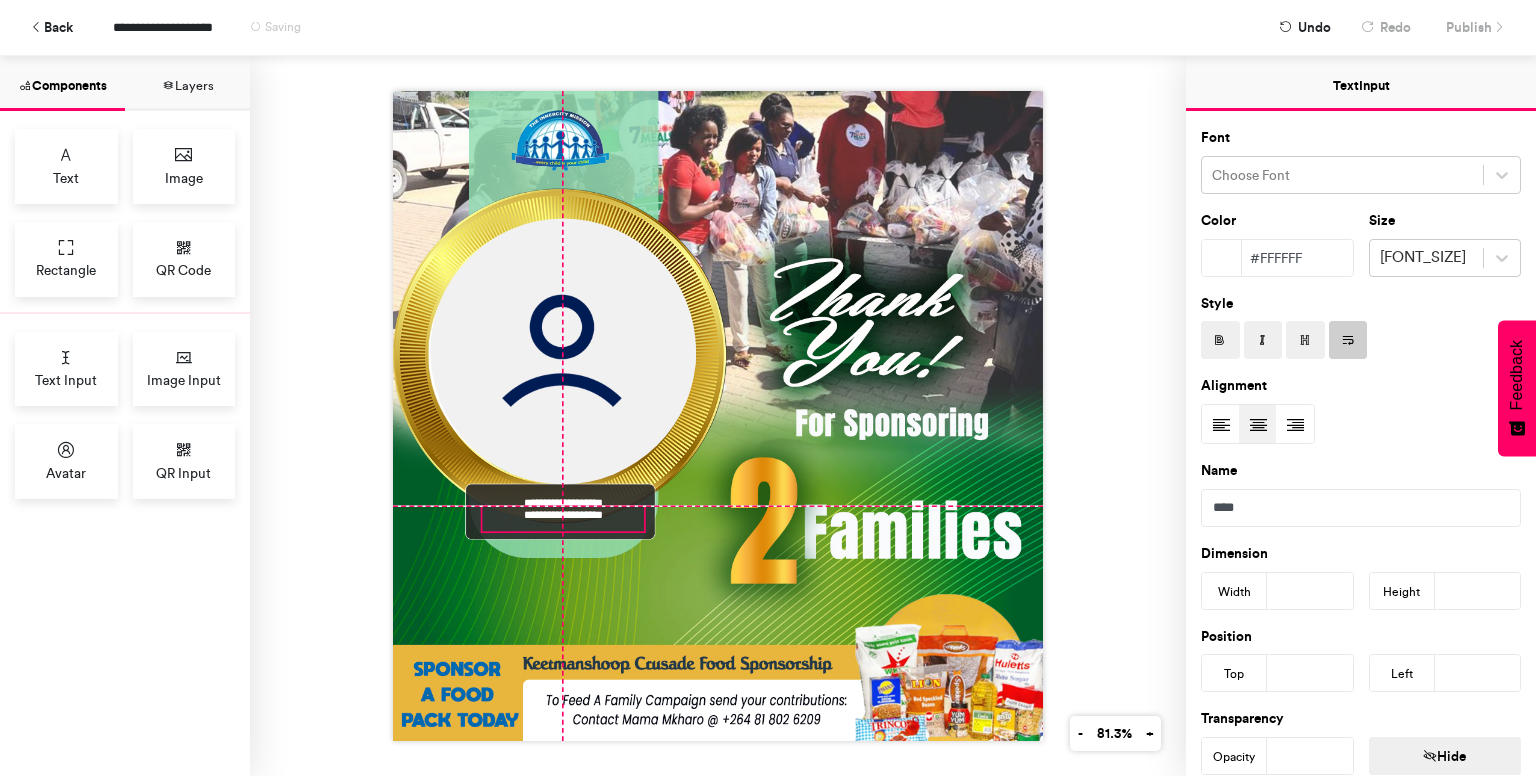 click on "**********" at bounding box center (718, 416) 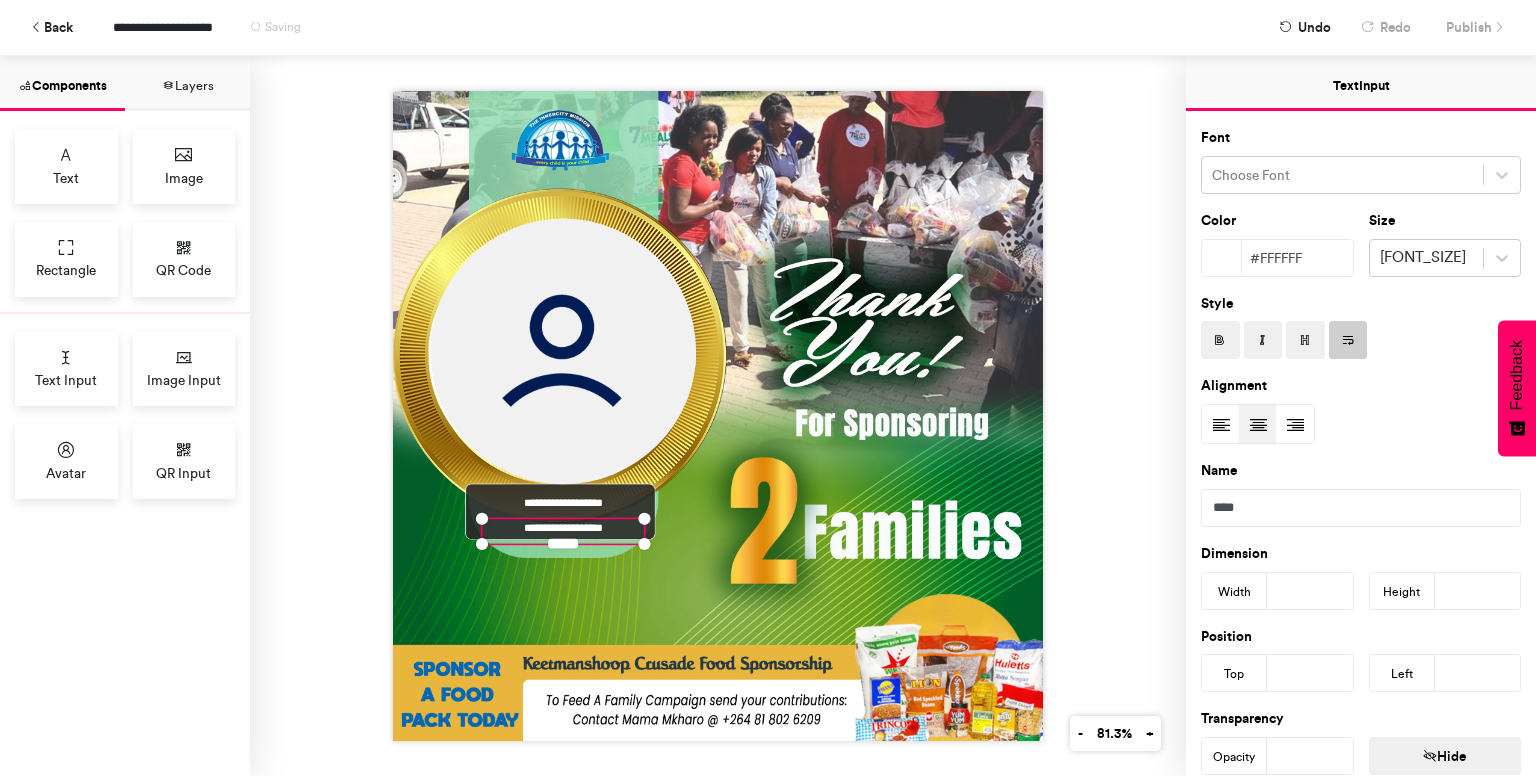 type on "***" 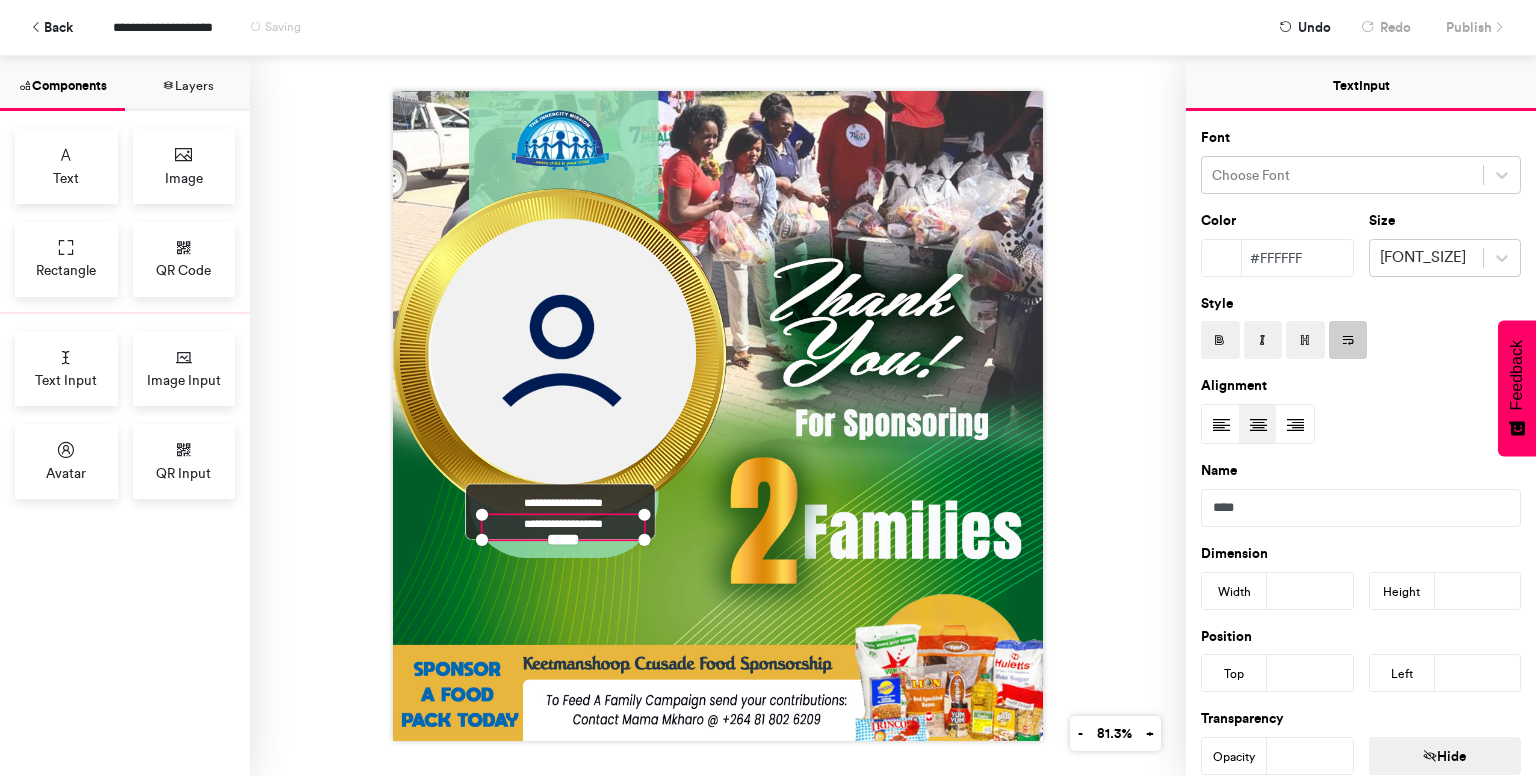 click on "**********" at bounding box center (563, 527) 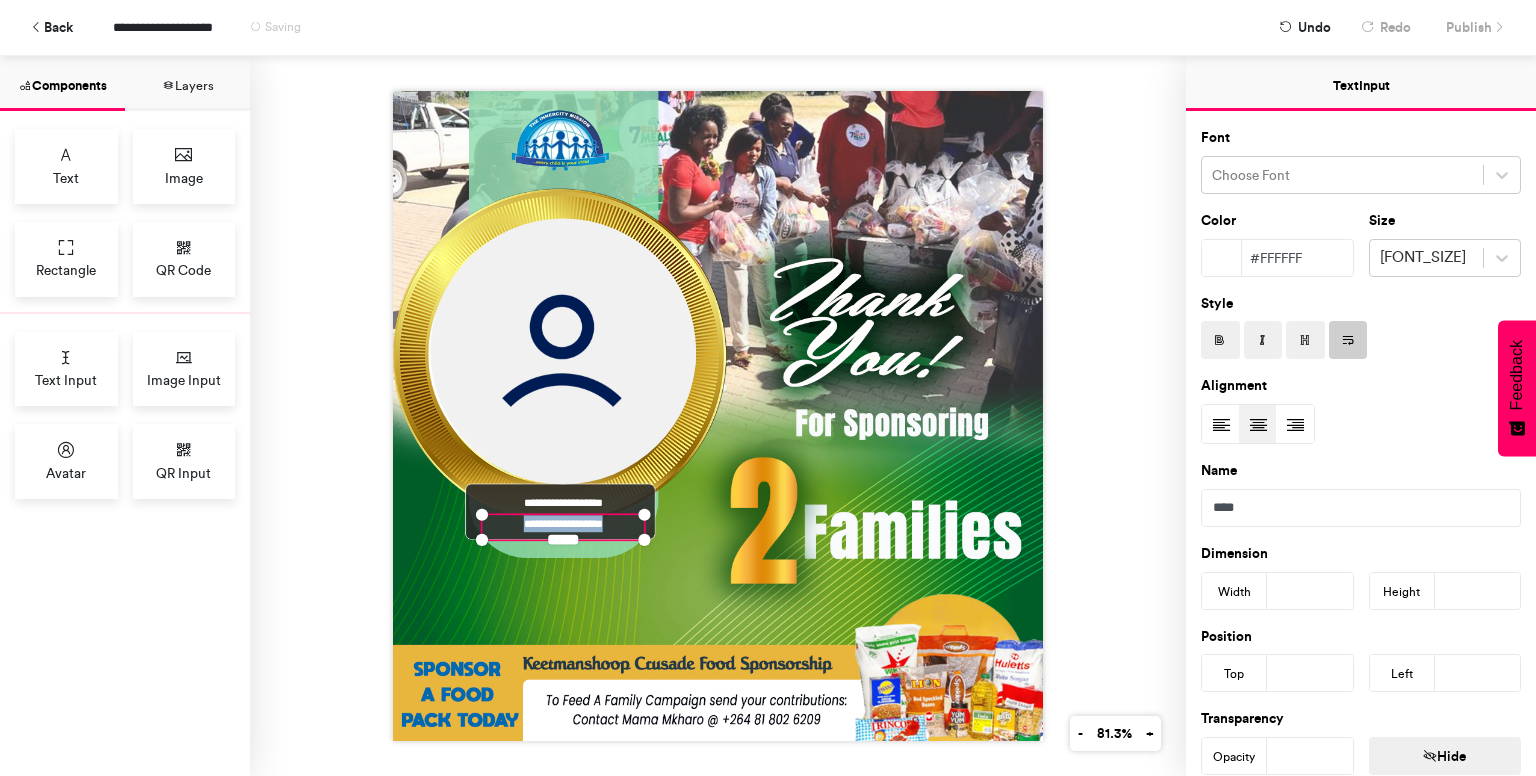 type 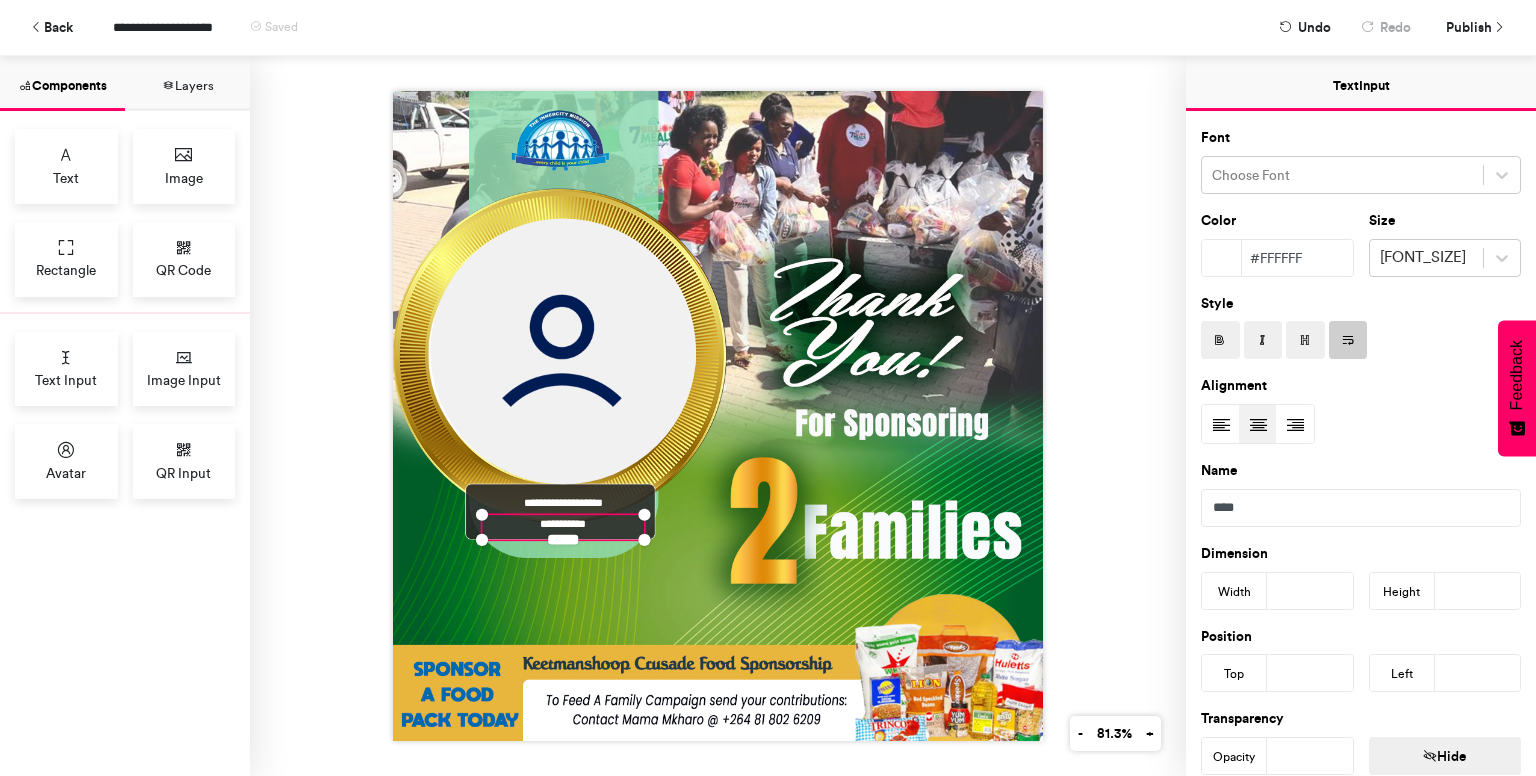 click on "**********" at bounding box center [718, 416] 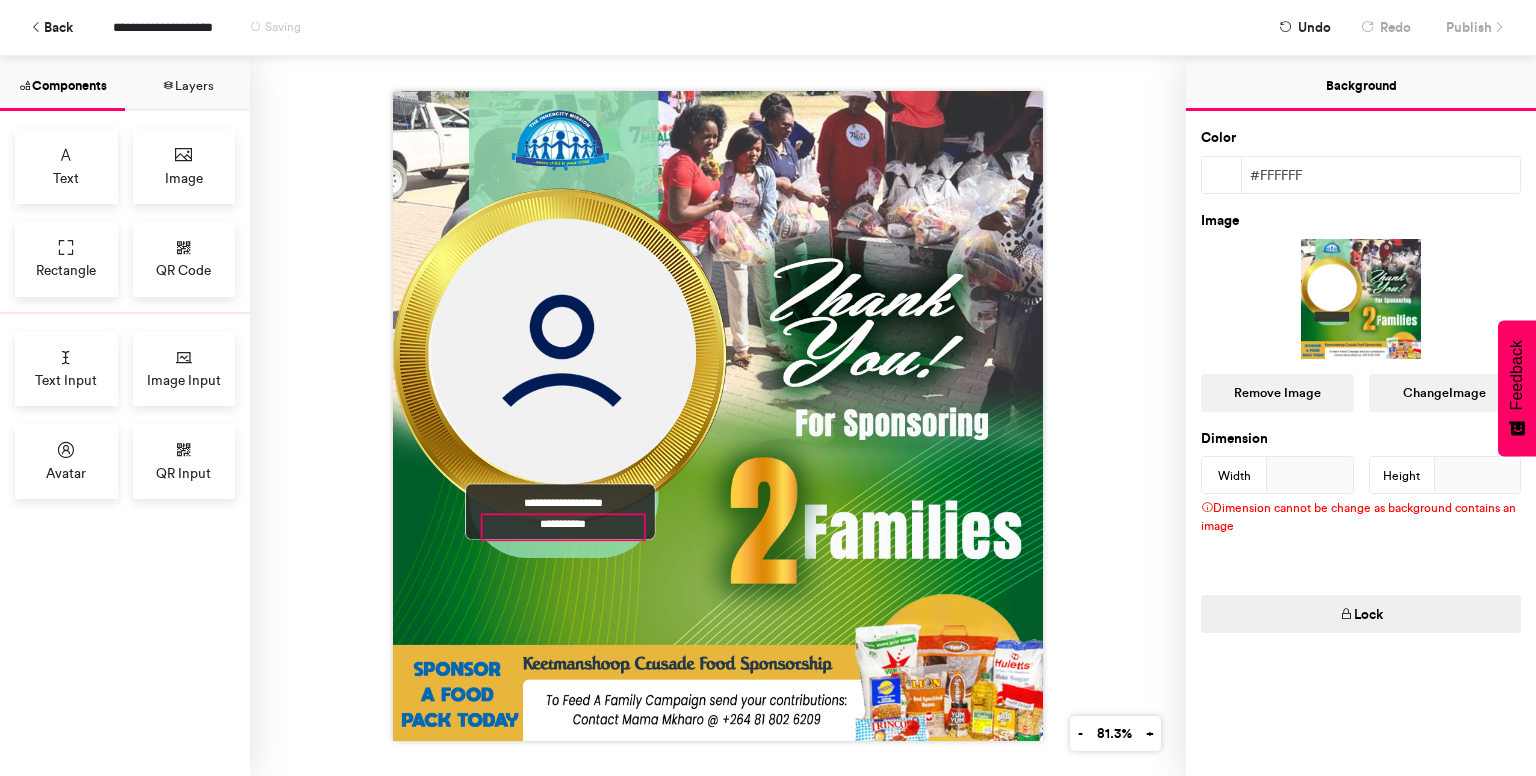click on "**********" at bounding box center [563, 527] 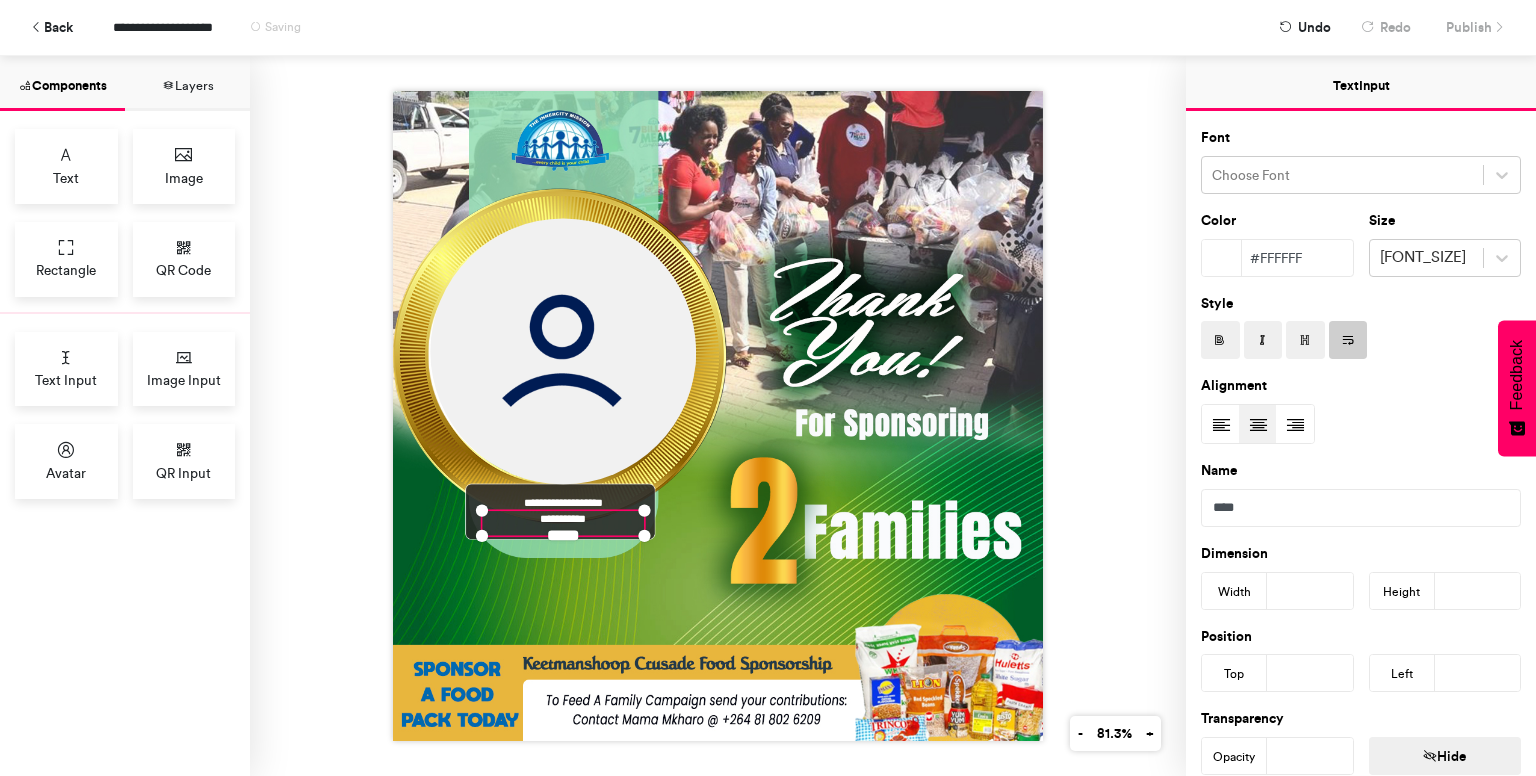 type on "***" 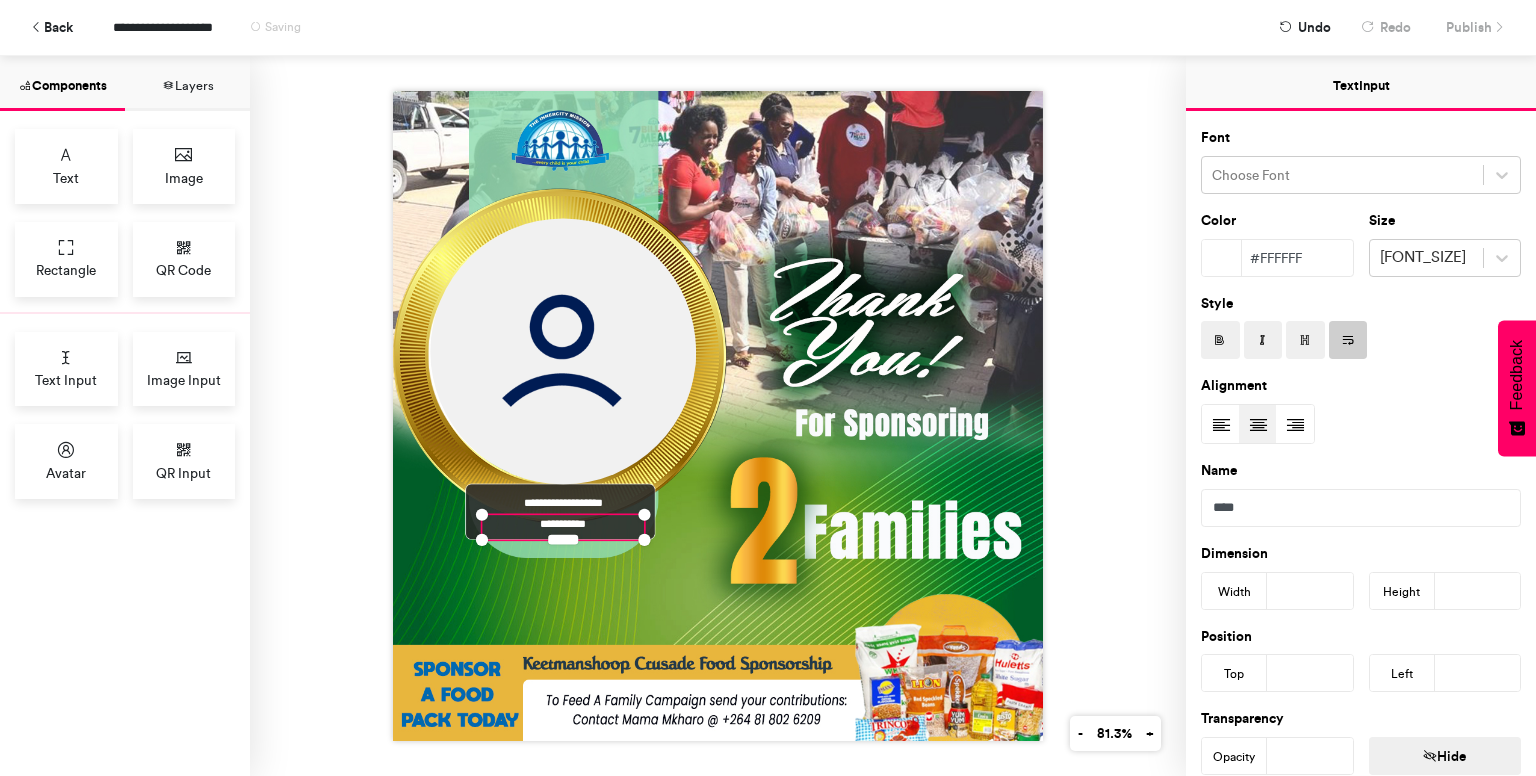 click on "**********" at bounding box center (718, 416) 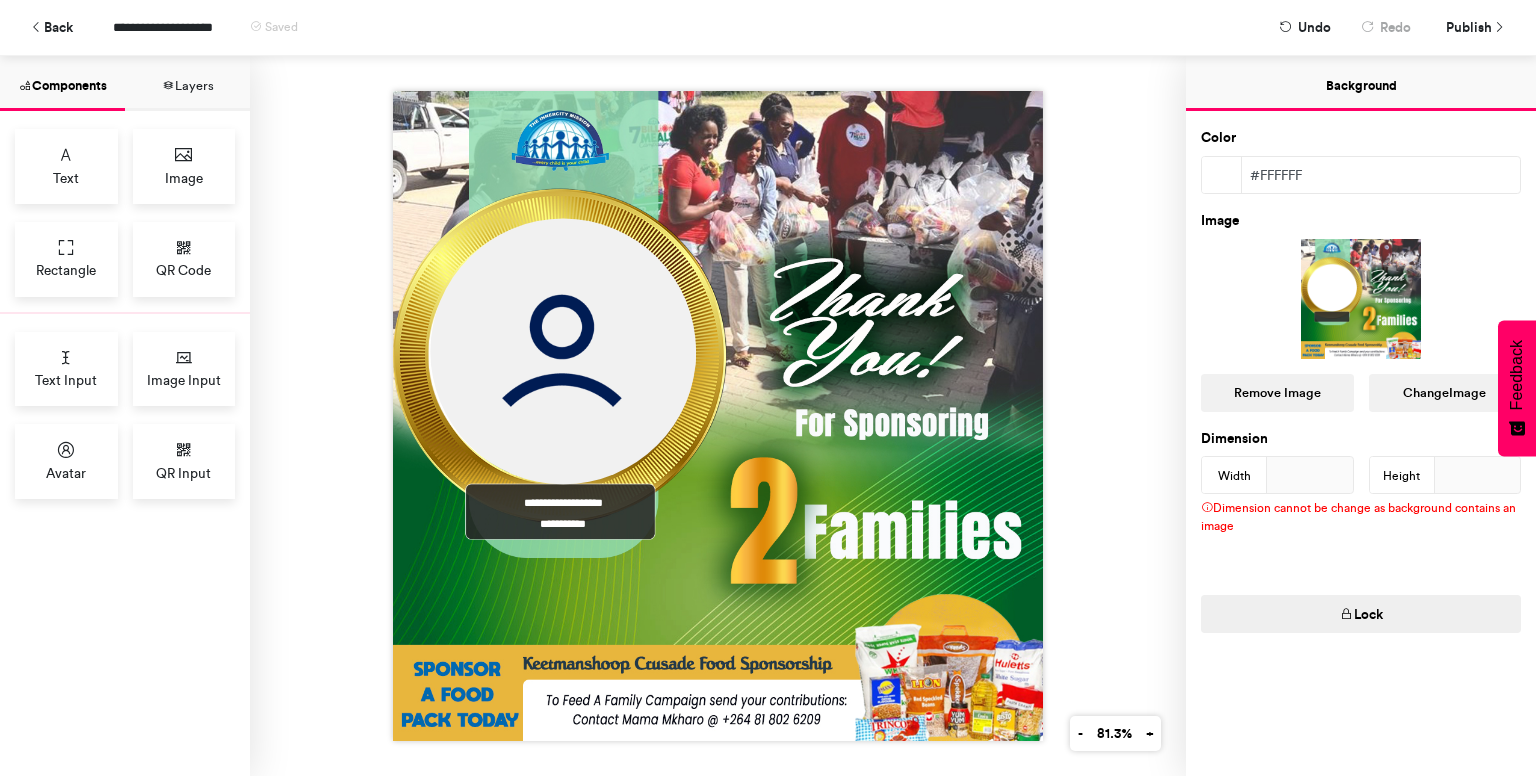 click on "**********" at bounding box center (718, 416) 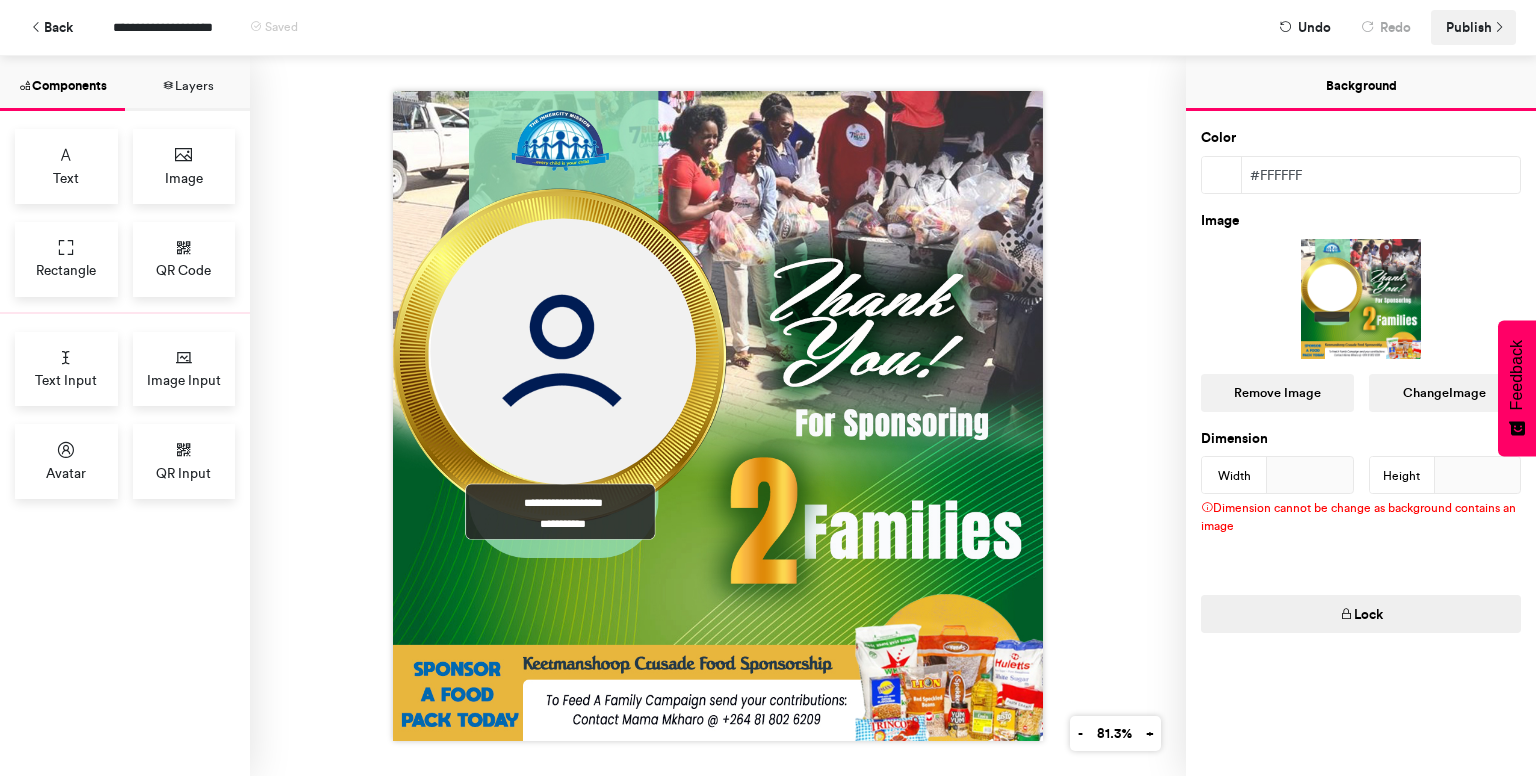 click on "Publish" at bounding box center [1469, 27] 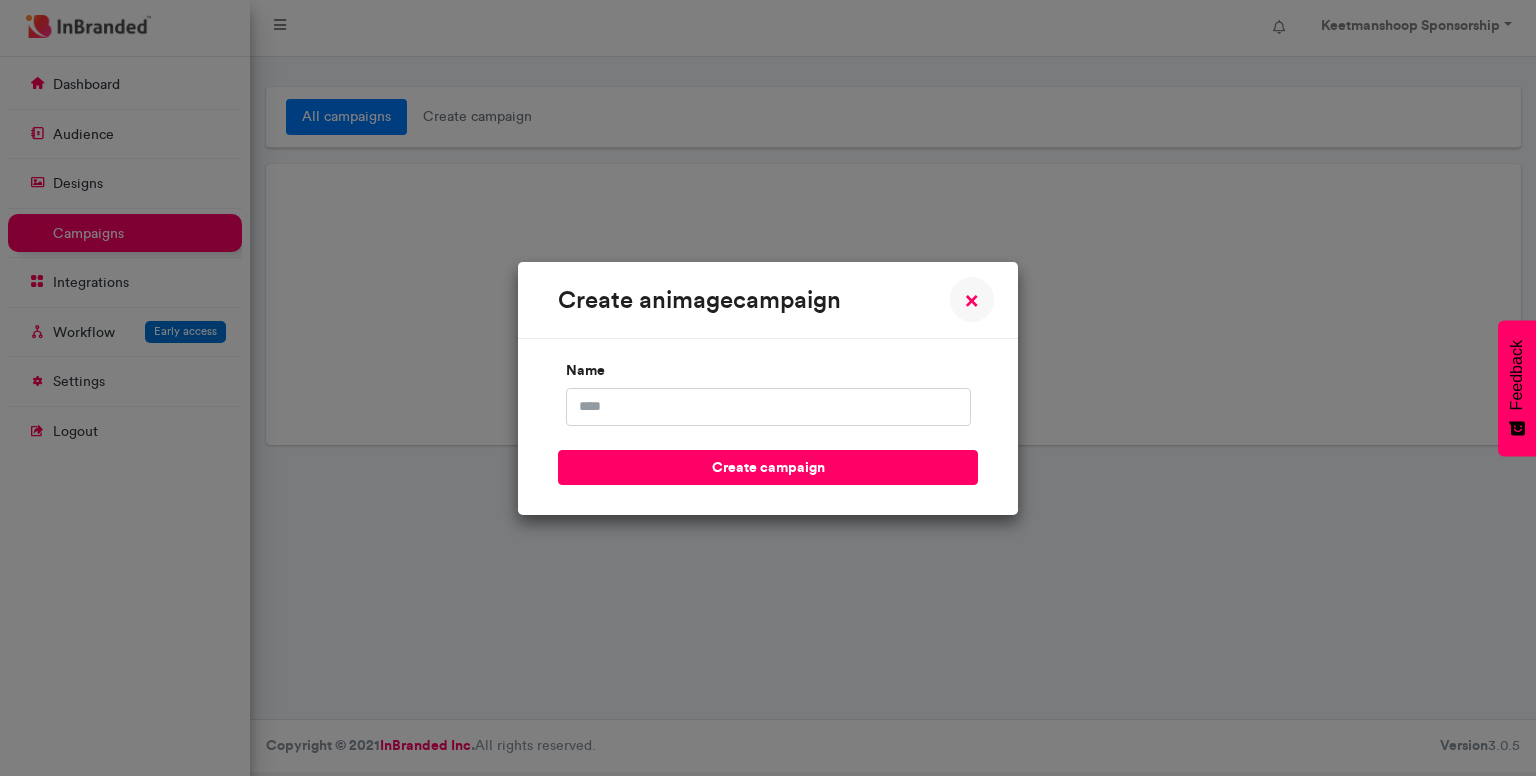 scroll, scrollTop: 0, scrollLeft: 0, axis: both 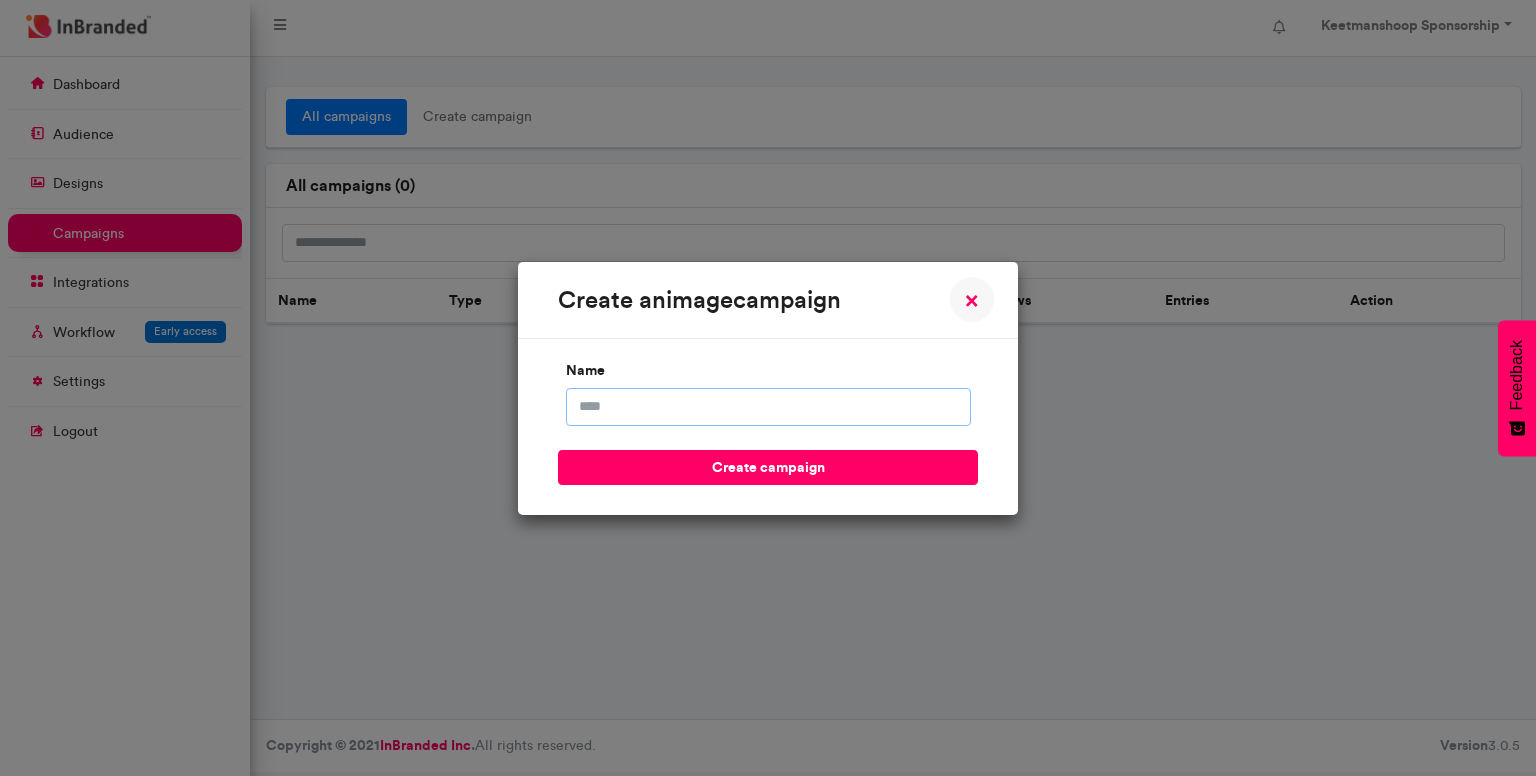 click on "name" at bounding box center [768, 407] 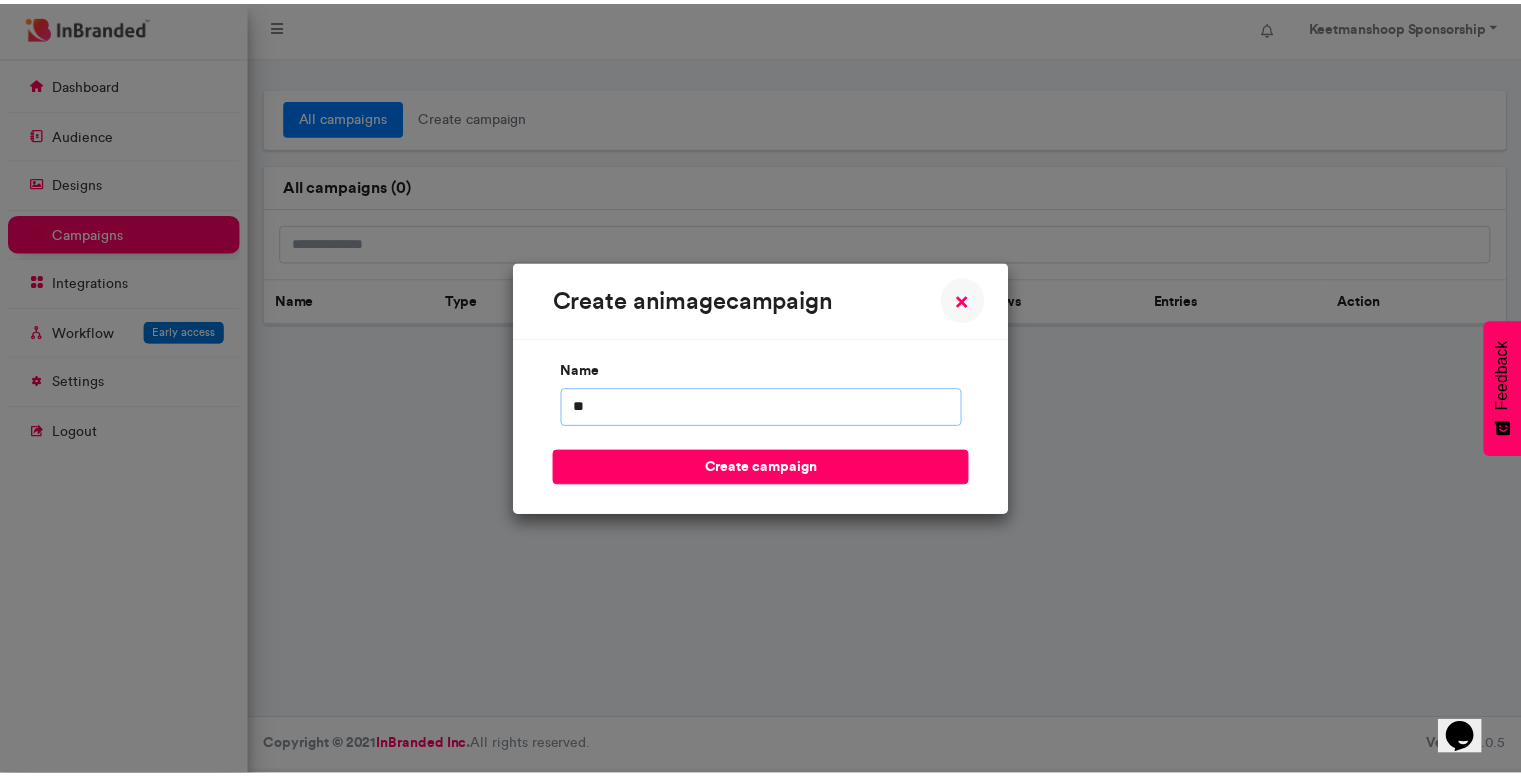 scroll, scrollTop: 0, scrollLeft: 0, axis: both 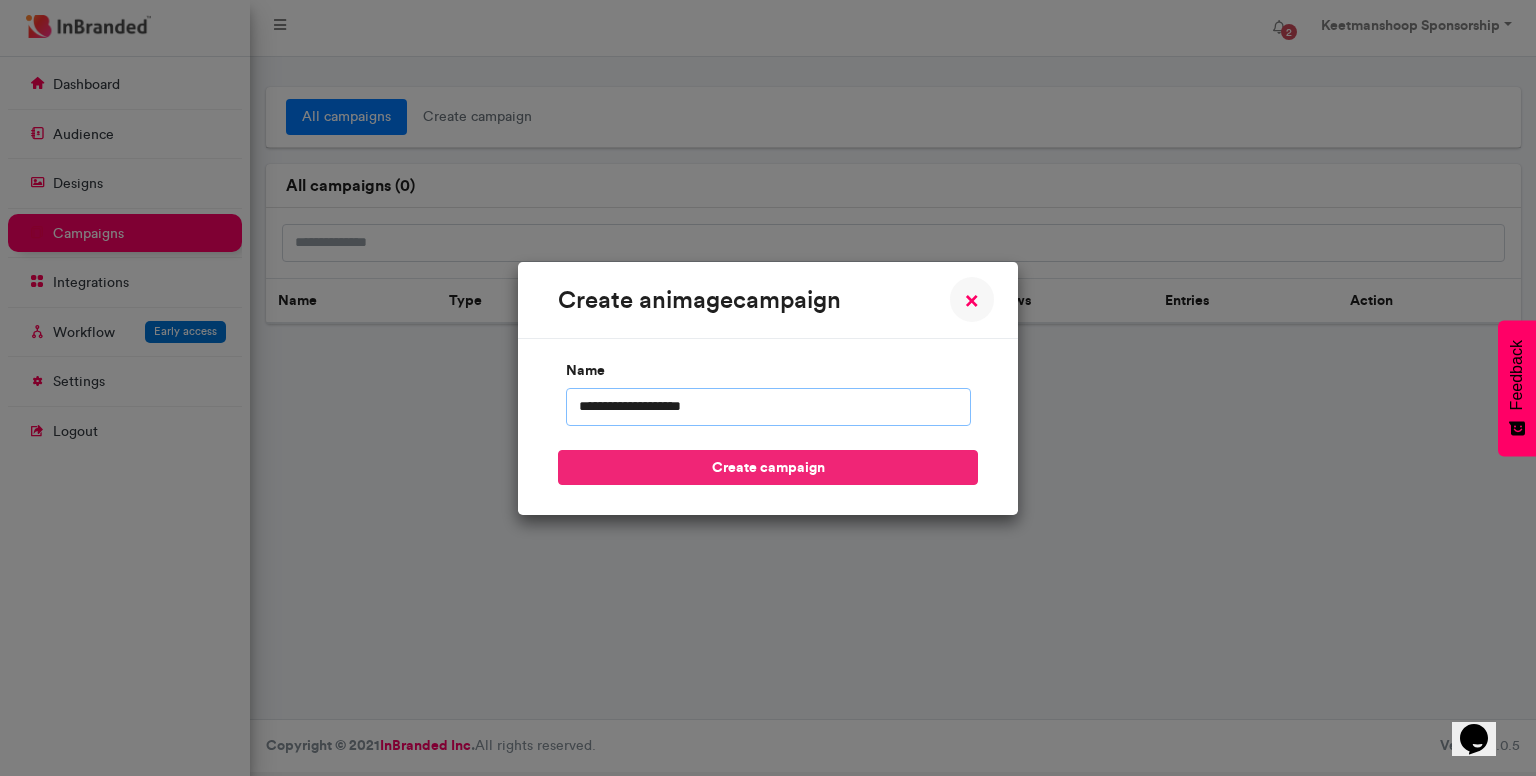 type on "**********" 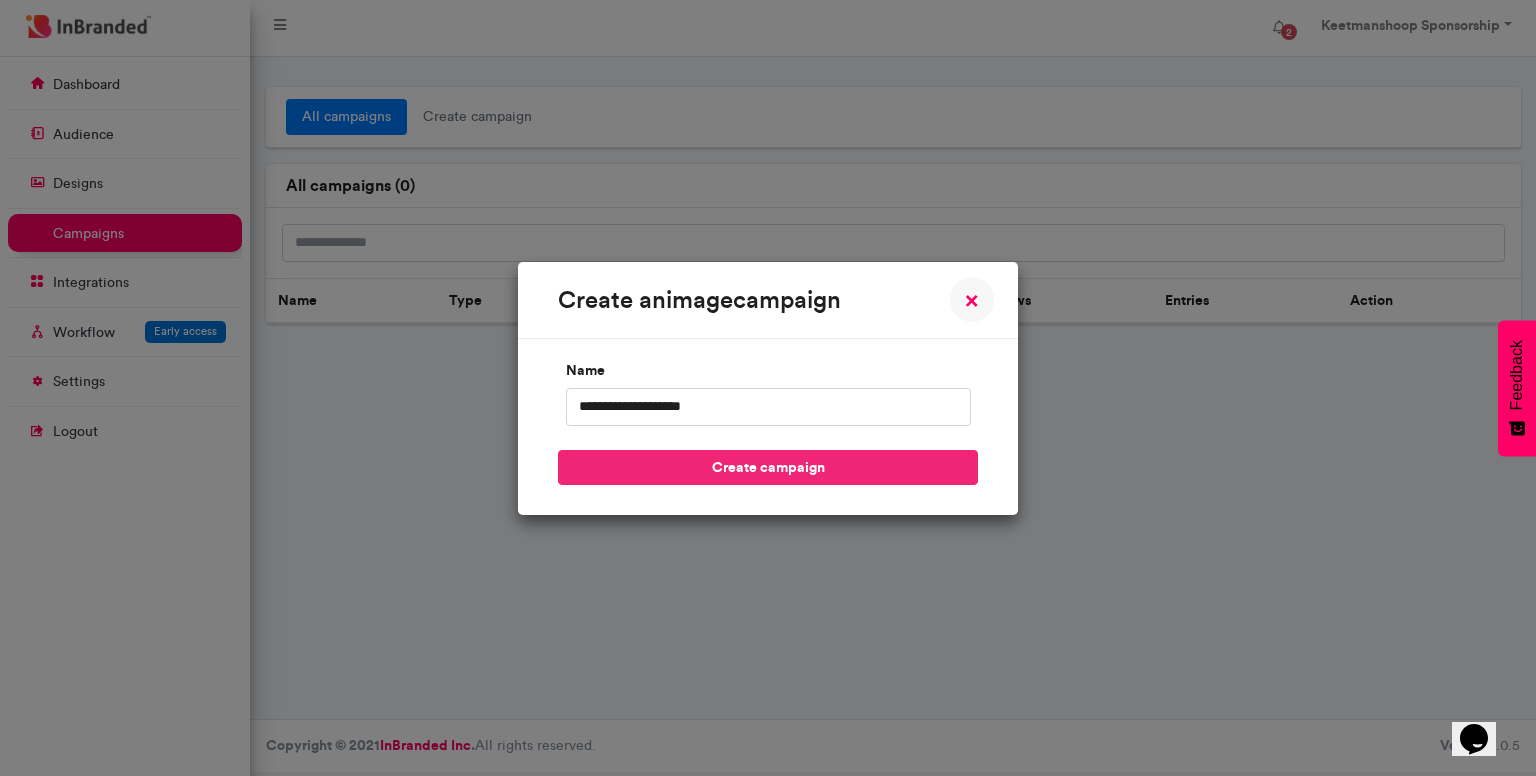 click on "create campaign" at bounding box center [768, 467] 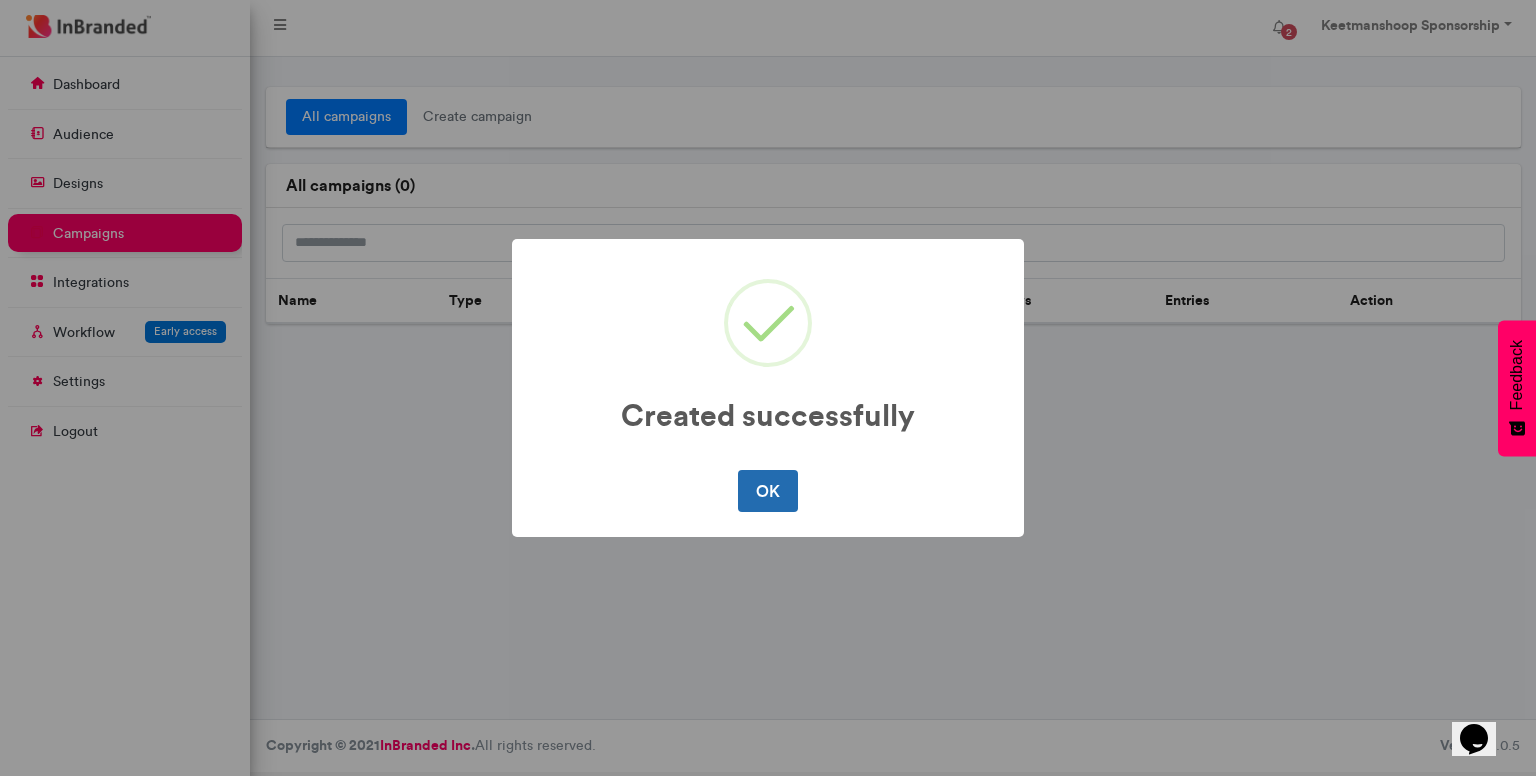 click on "OK" at bounding box center (767, 491) 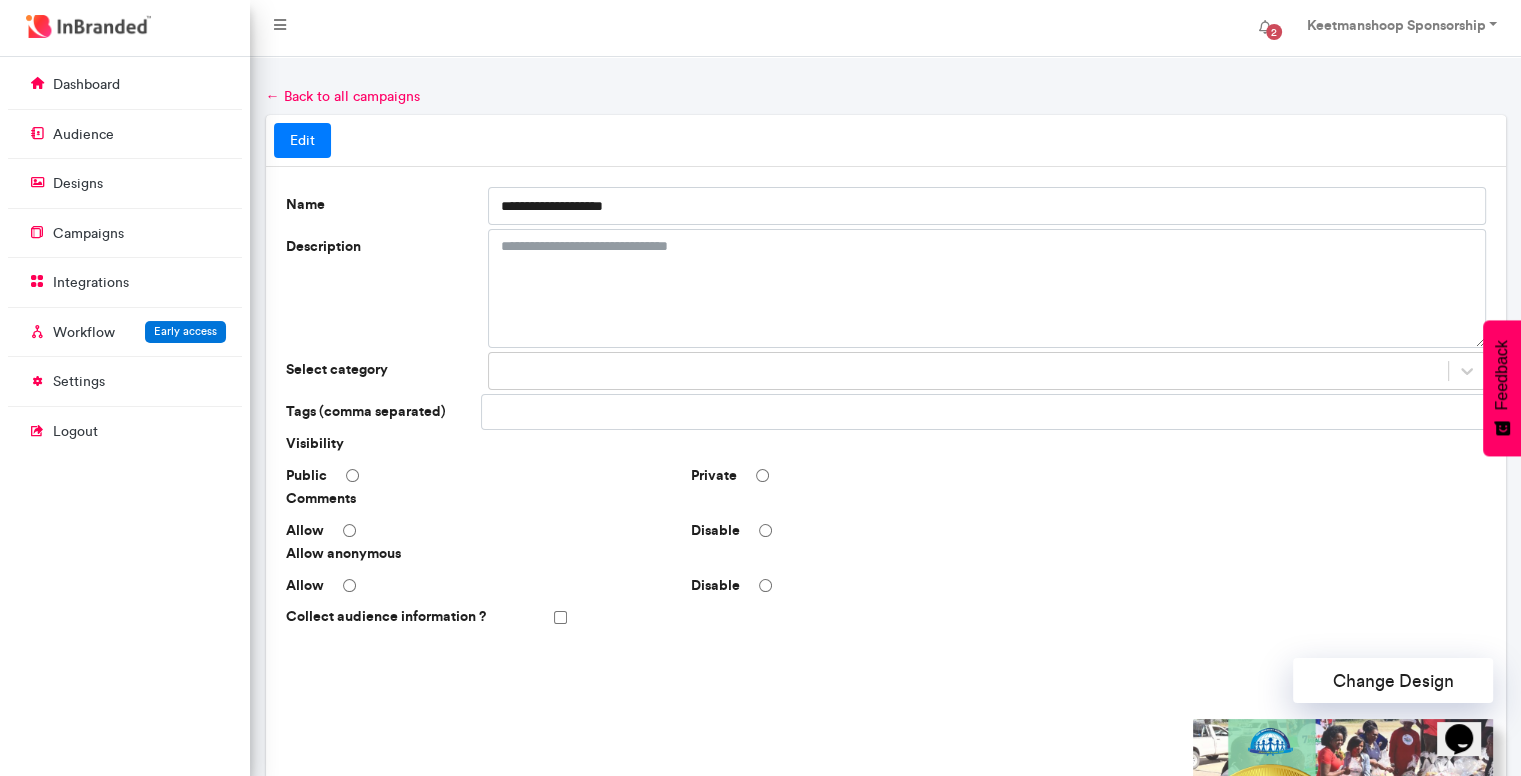 click on "Private" at bounding box center (885, 476) 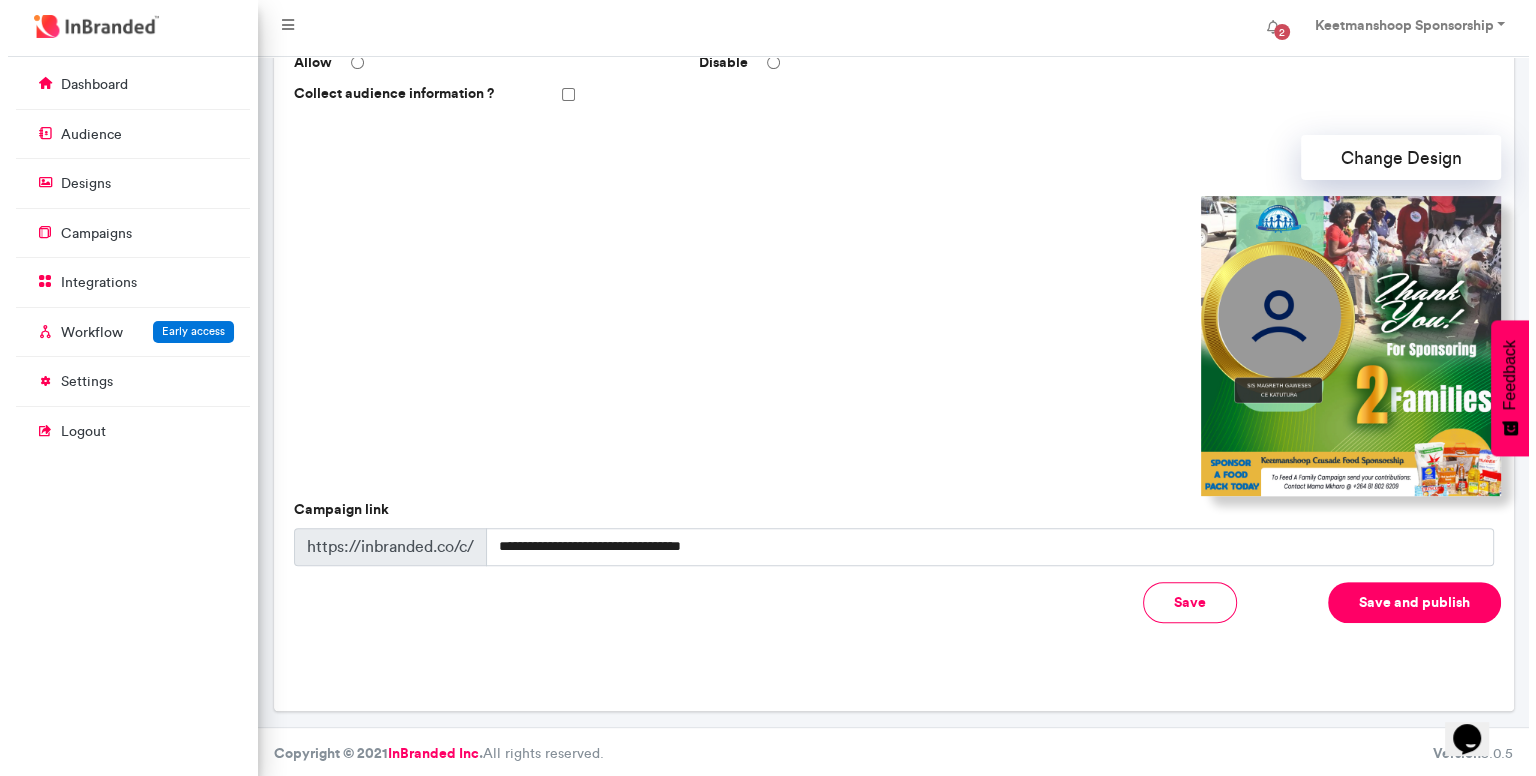 scroll, scrollTop: 524, scrollLeft: 0, axis: vertical 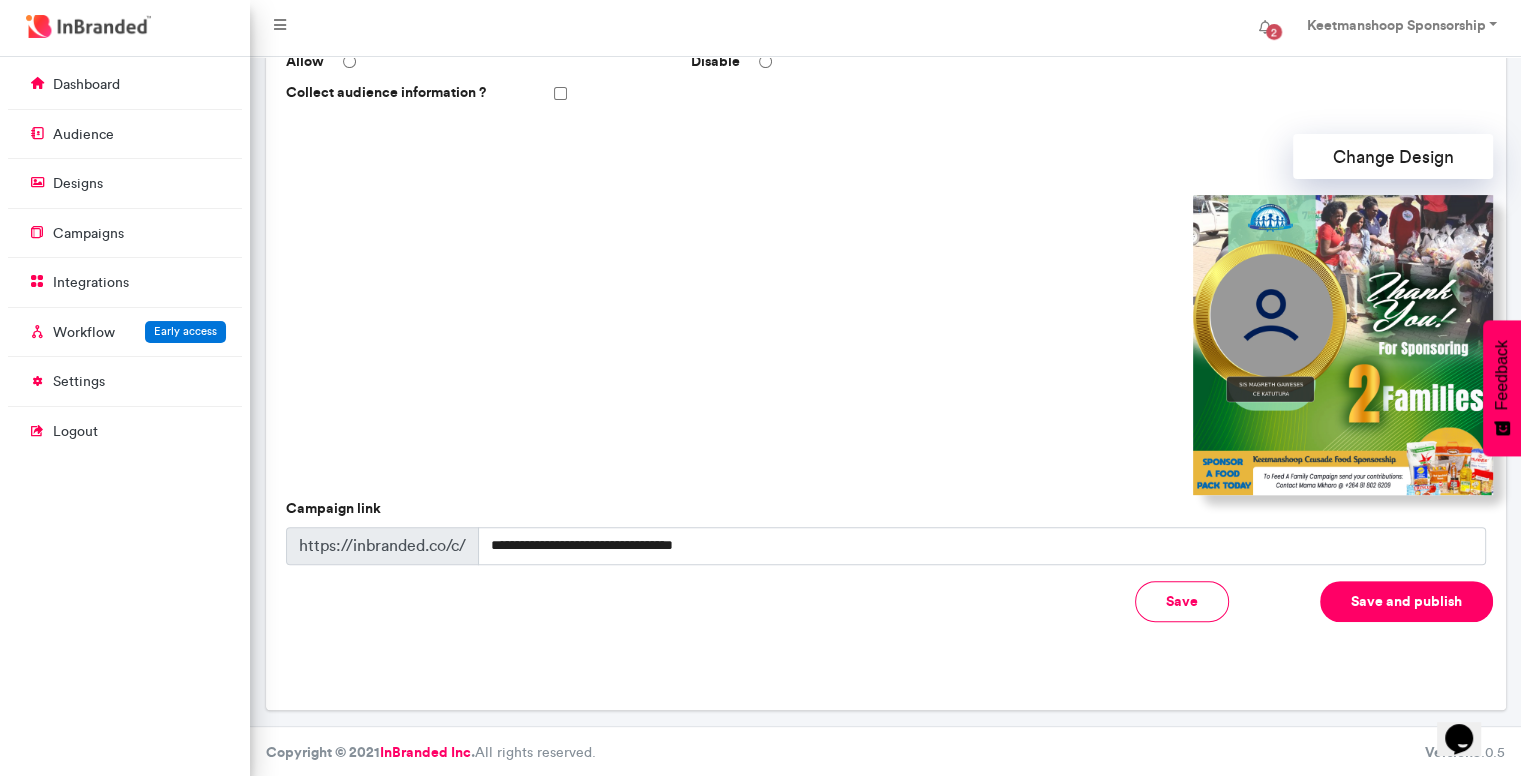 click on "Save and publish" at bounding box center [1406, 601] 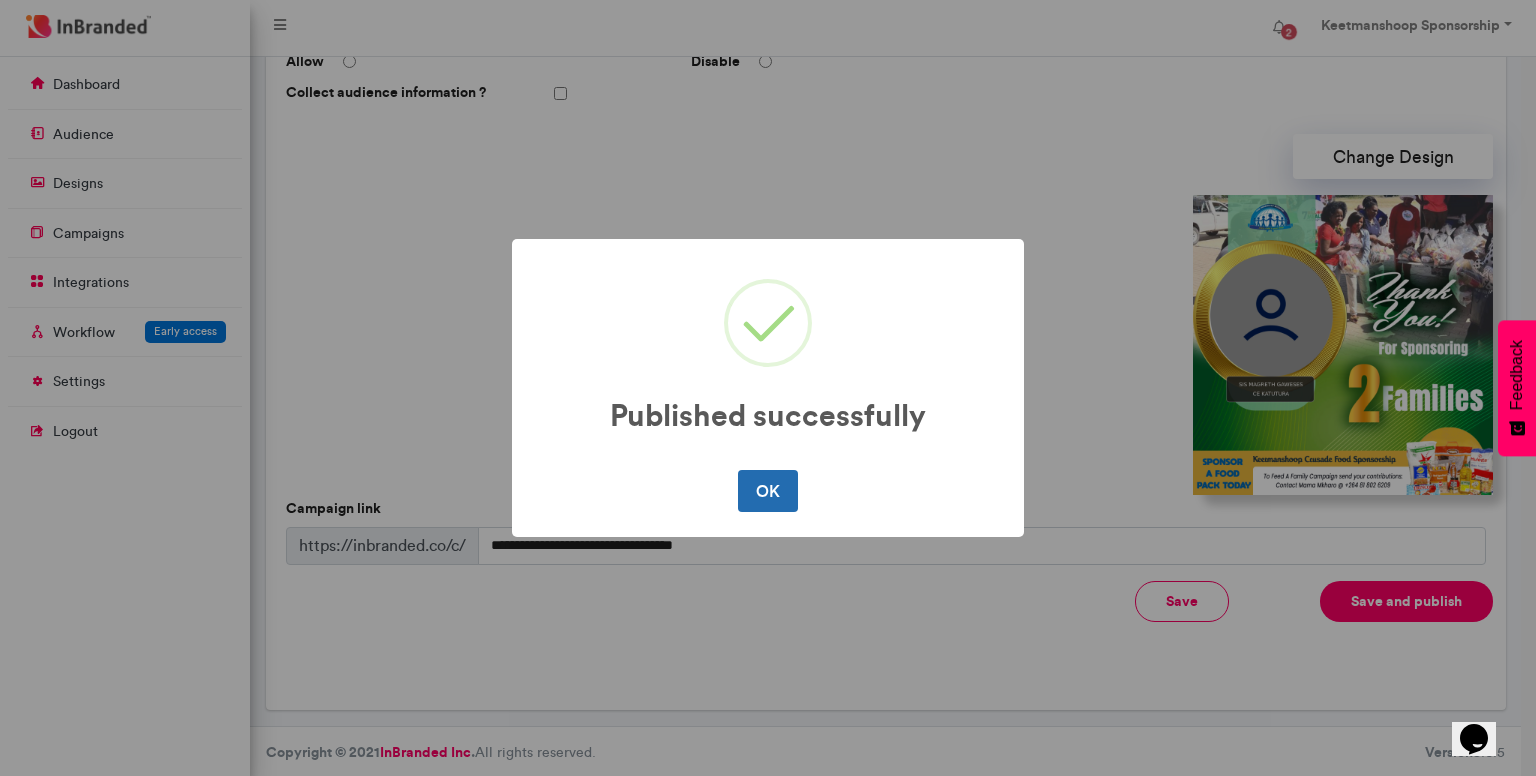 click on "OK" at bounding box center [767, 491] 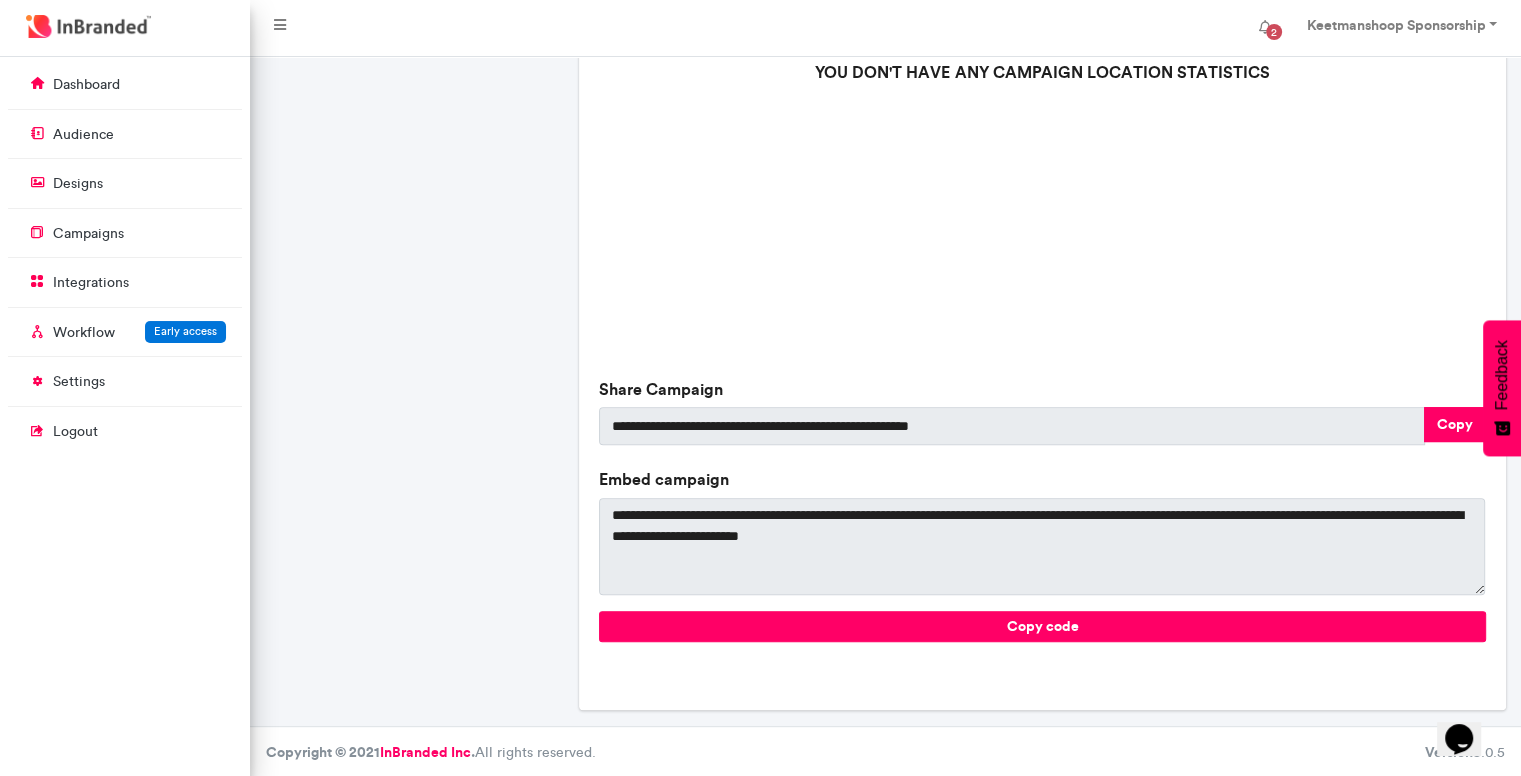 scroll, scrollTop: 652, scrollLeft: 0, axis: vertical 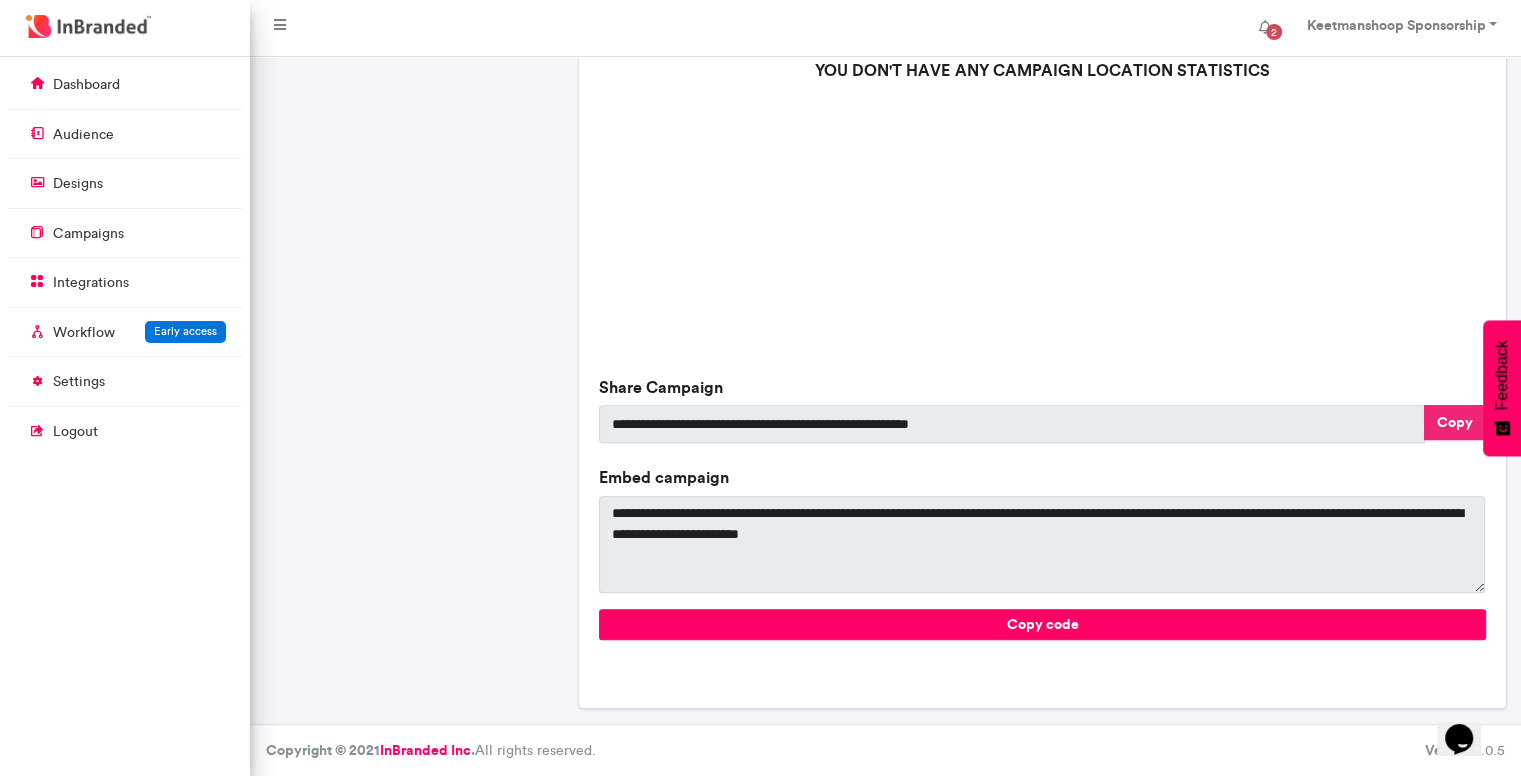click on "Copy" at bounding box center [1455, 422] 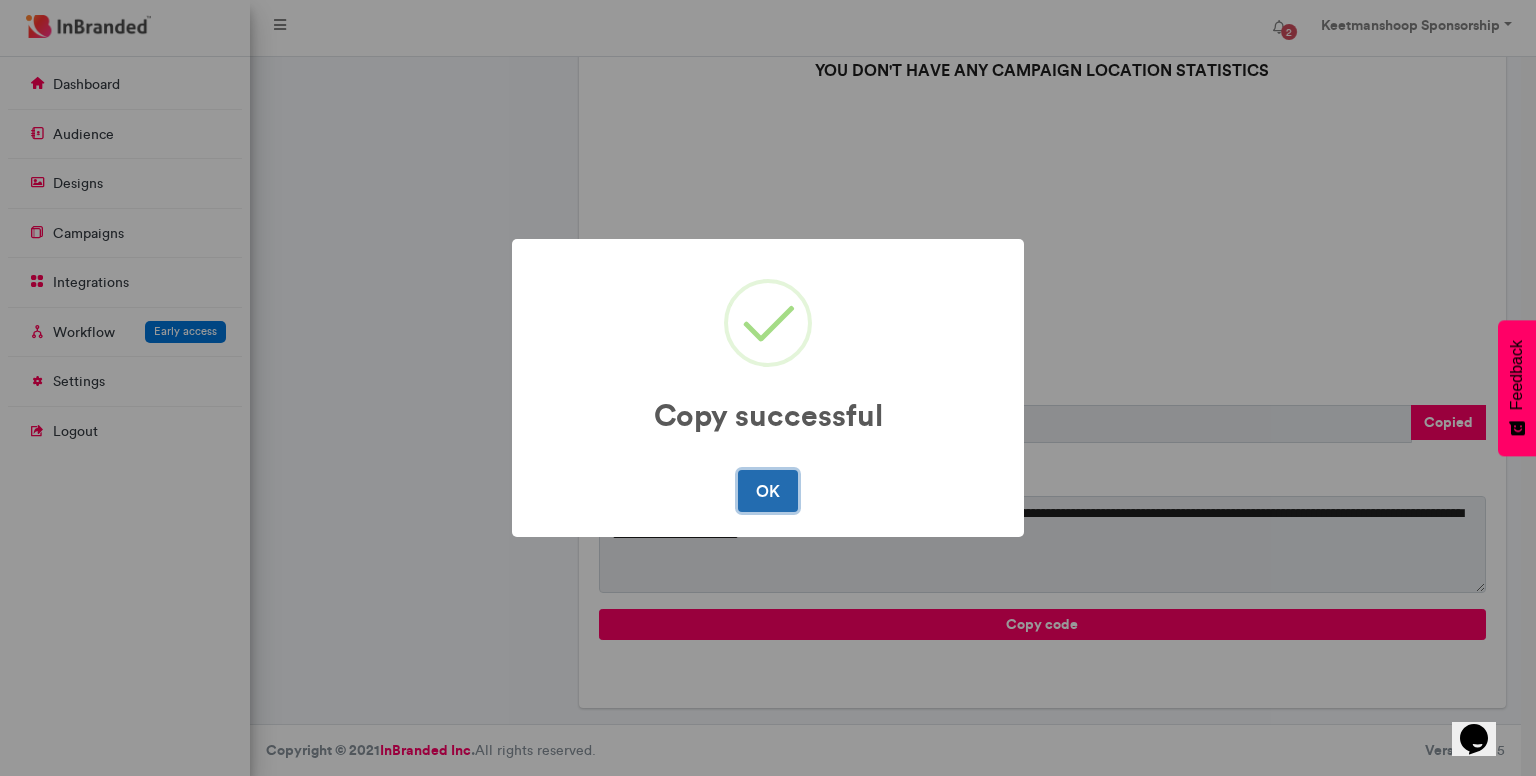 click on "OK" at bounding box center (767, 491) 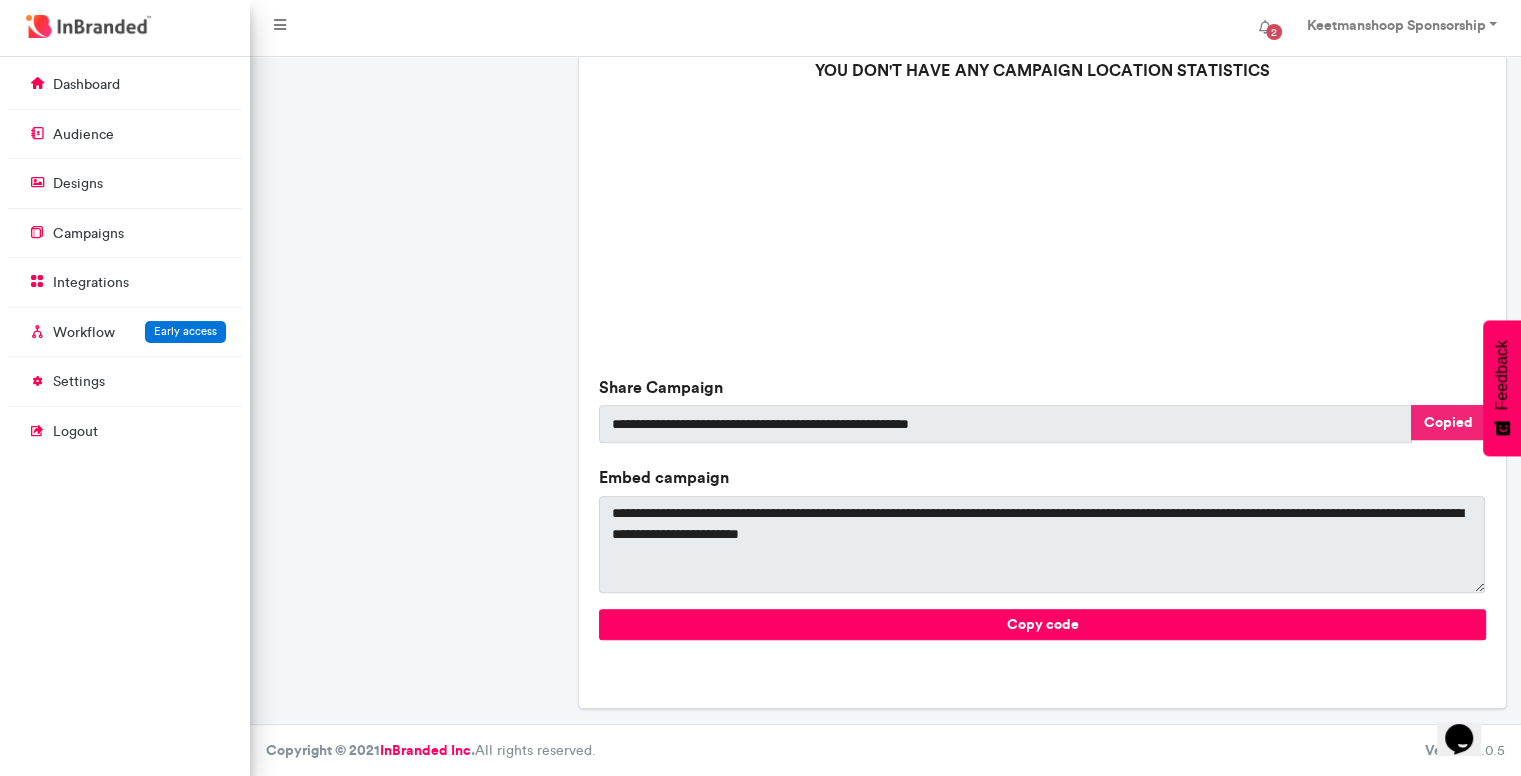 click on "Copied" at bounding box center (1448, 422) 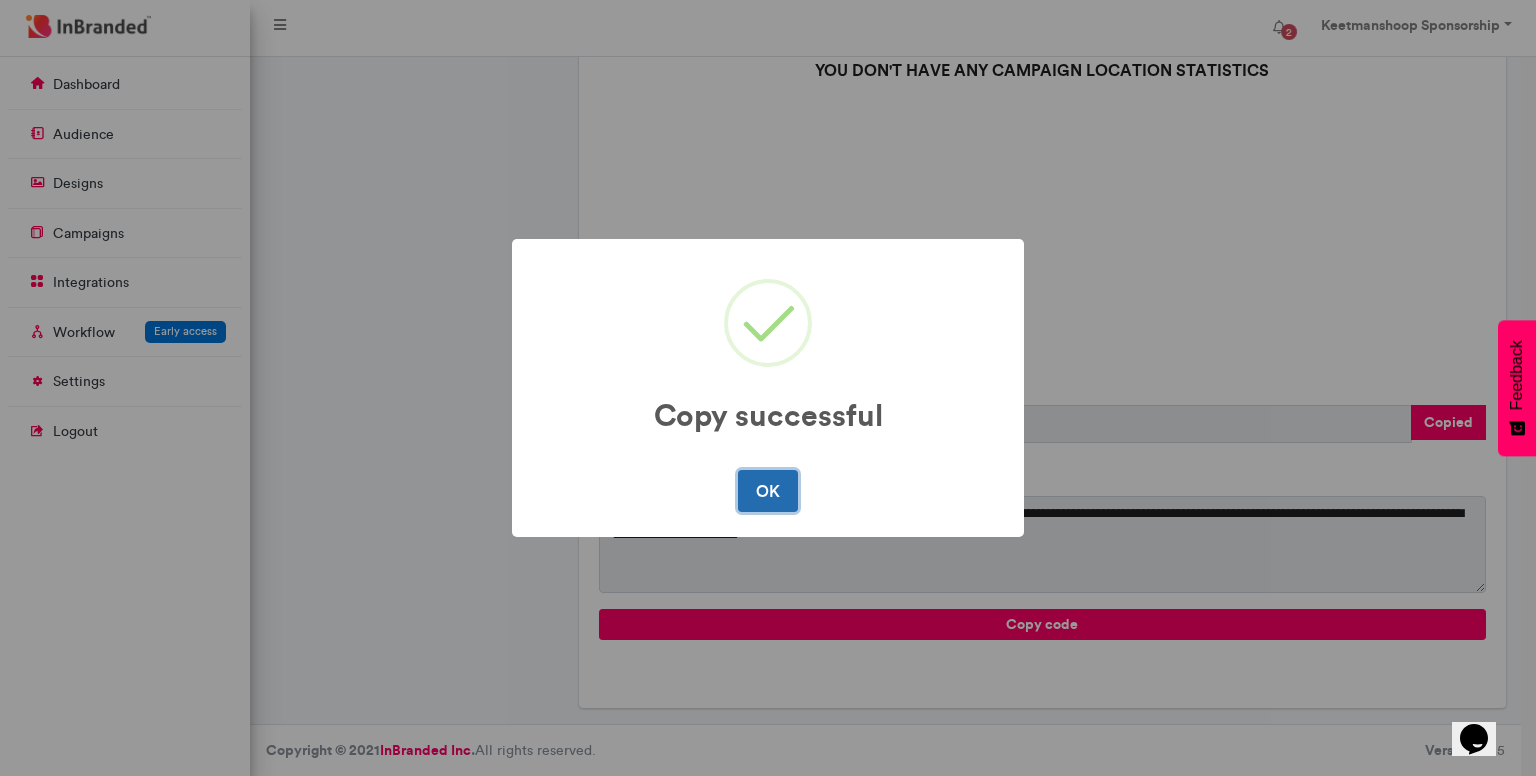 click on "OK" at bounding box center [767, 491] 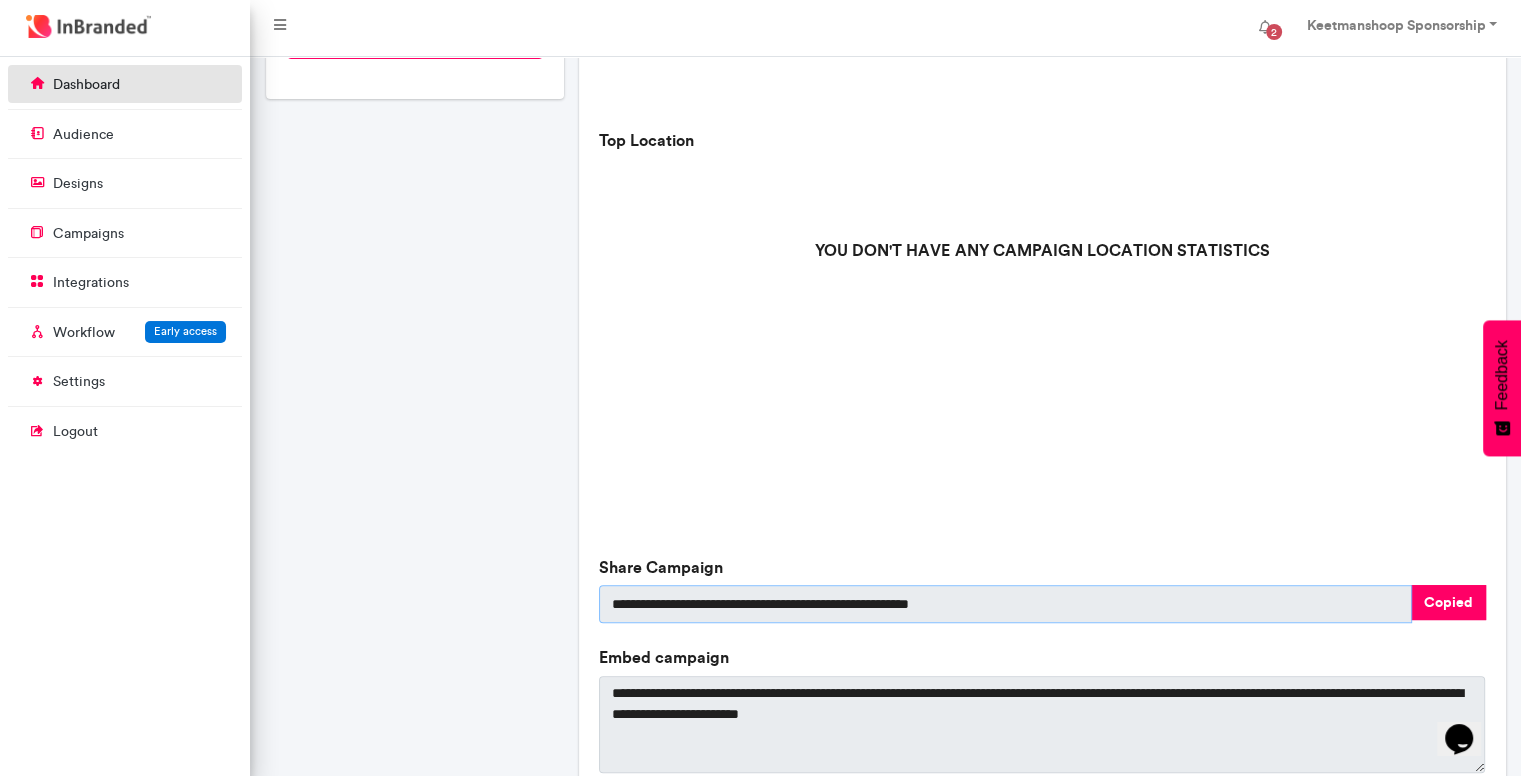 scroll, scrollTop: 352, scrollLeft: 0, axis: vertical 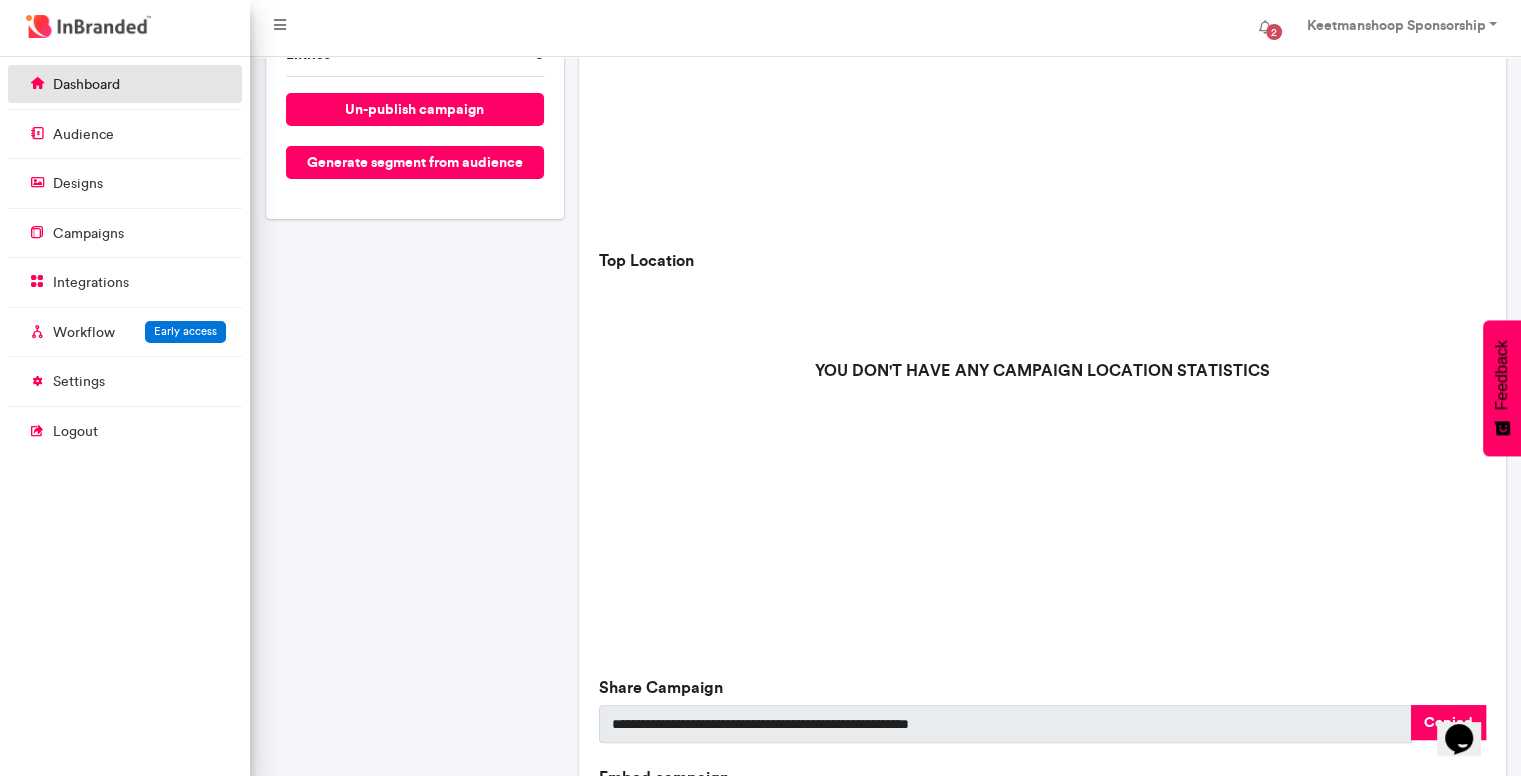 click on "dashboard" at bounding box center [86, 85] 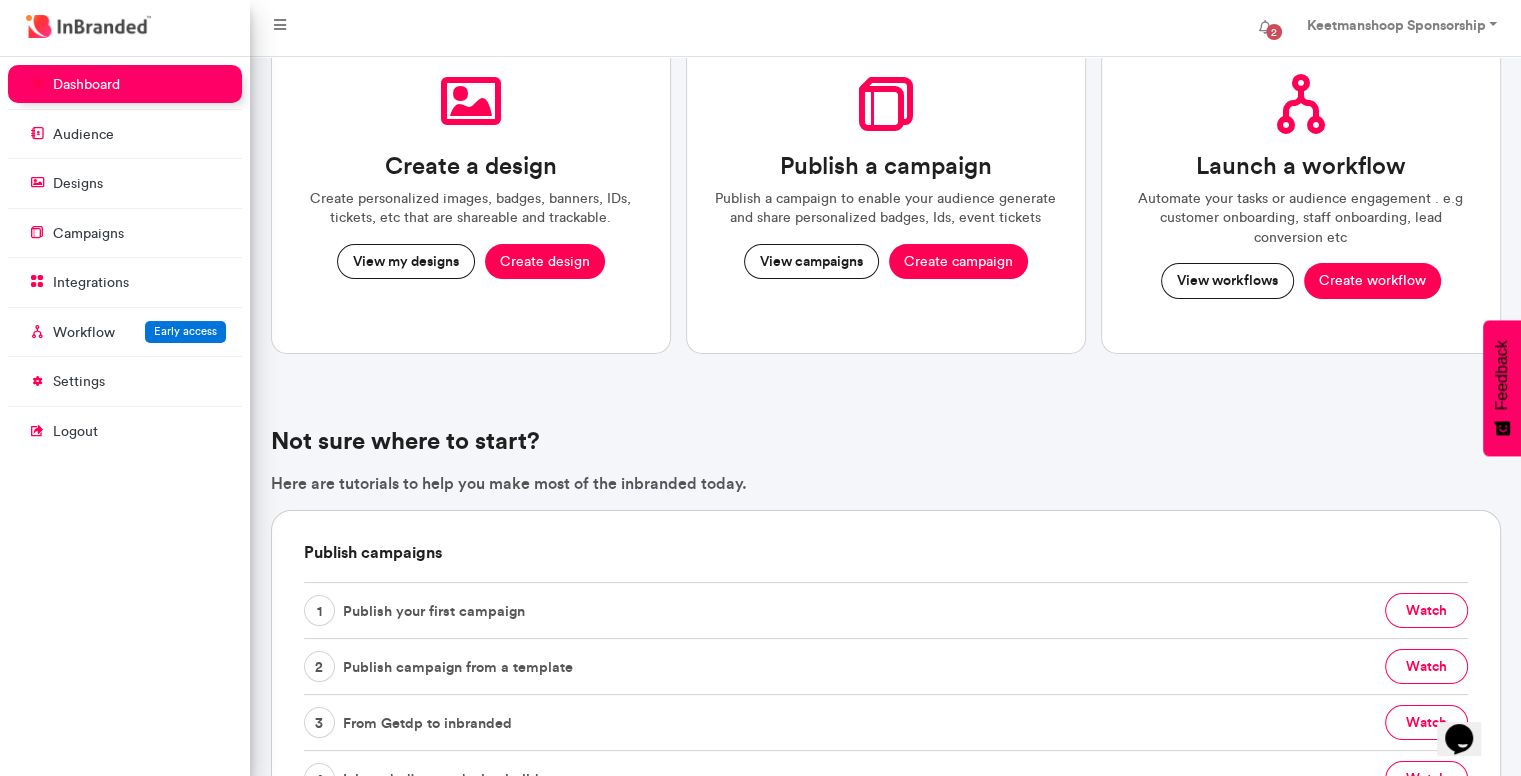 scroll, scrollTop: 0, scrollLeft: 0, axis: both 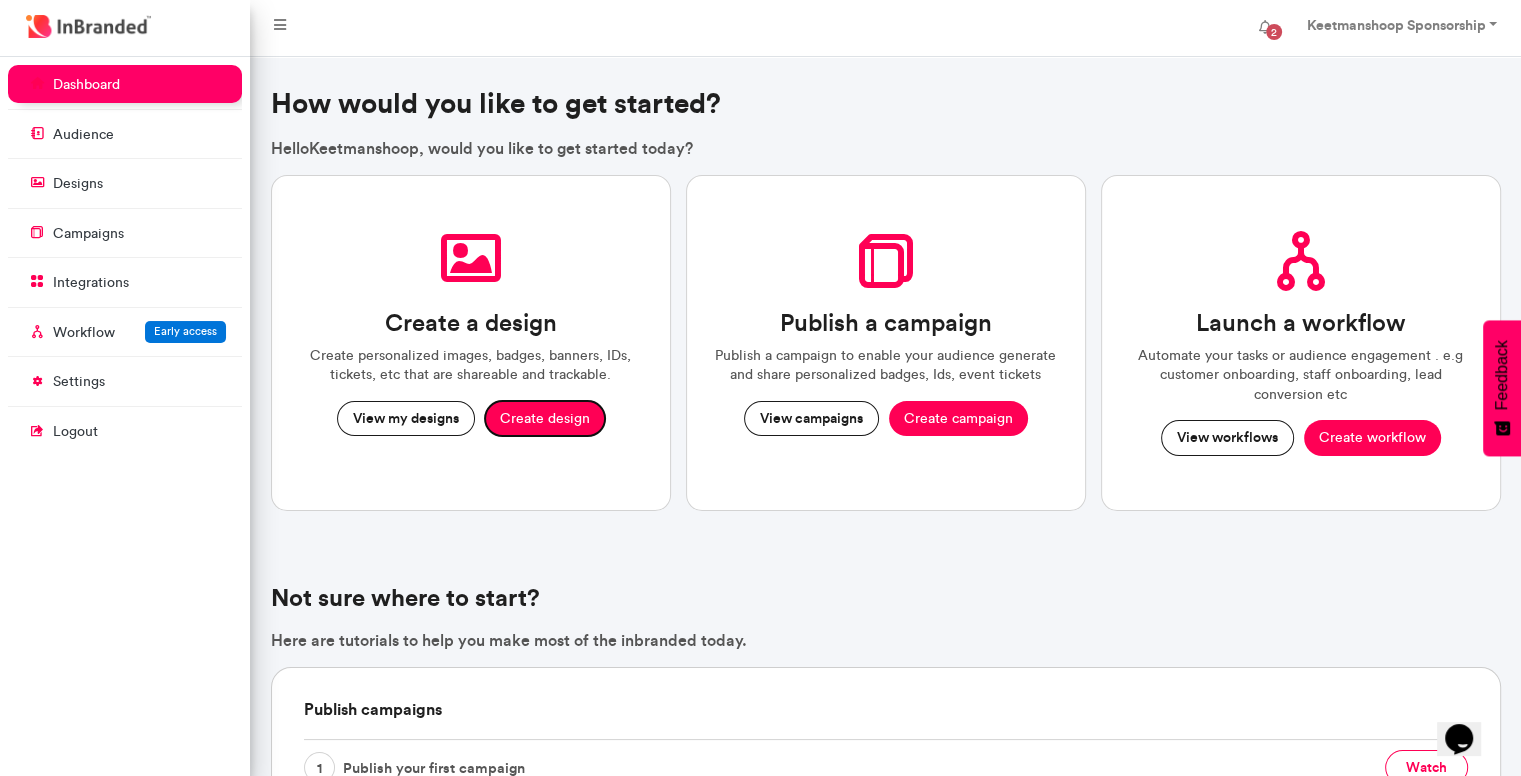 click on "Create design" at bounding box center (545, 419) 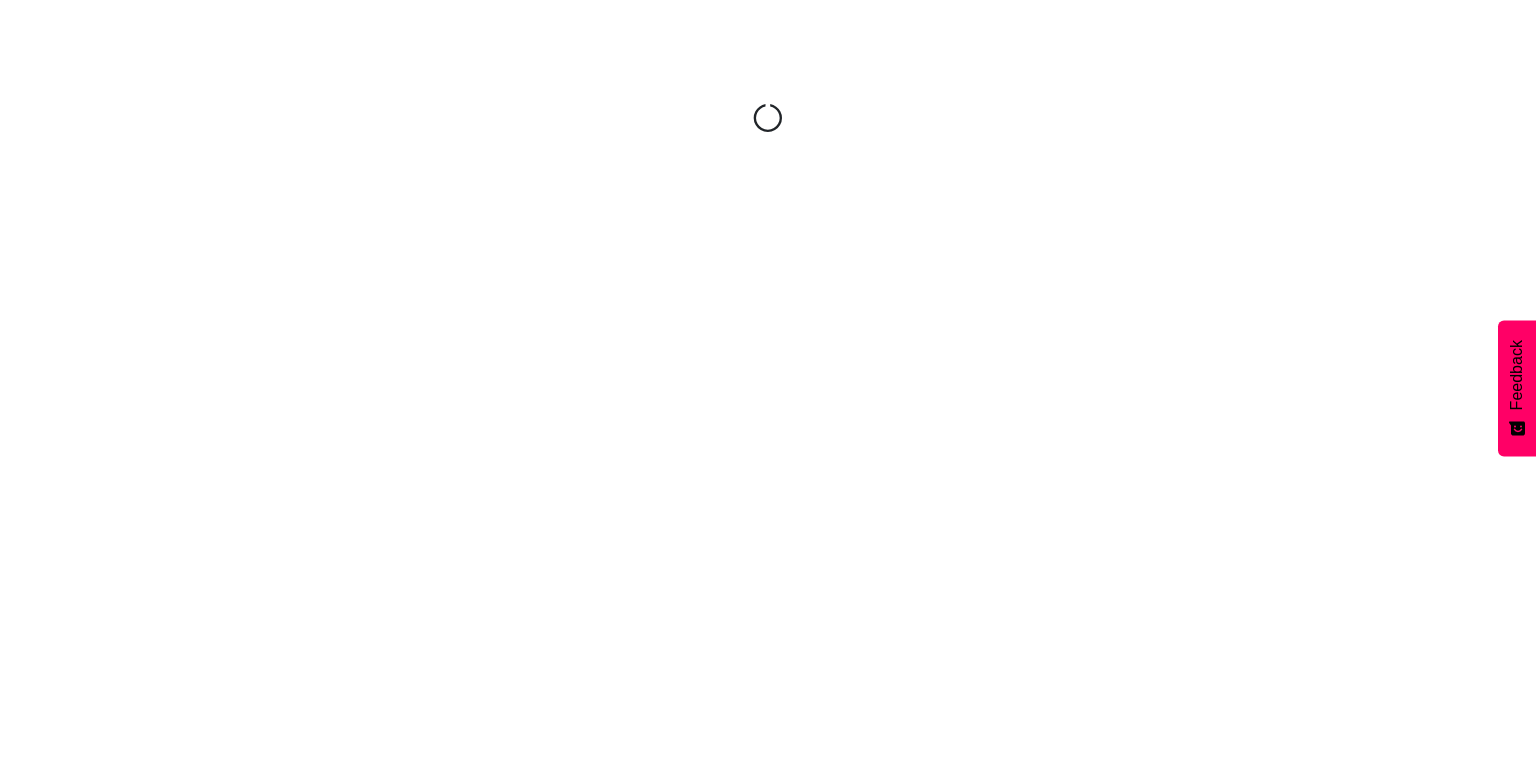 scroll, scrollTop: 0, scrollLeft: 0, axis: both 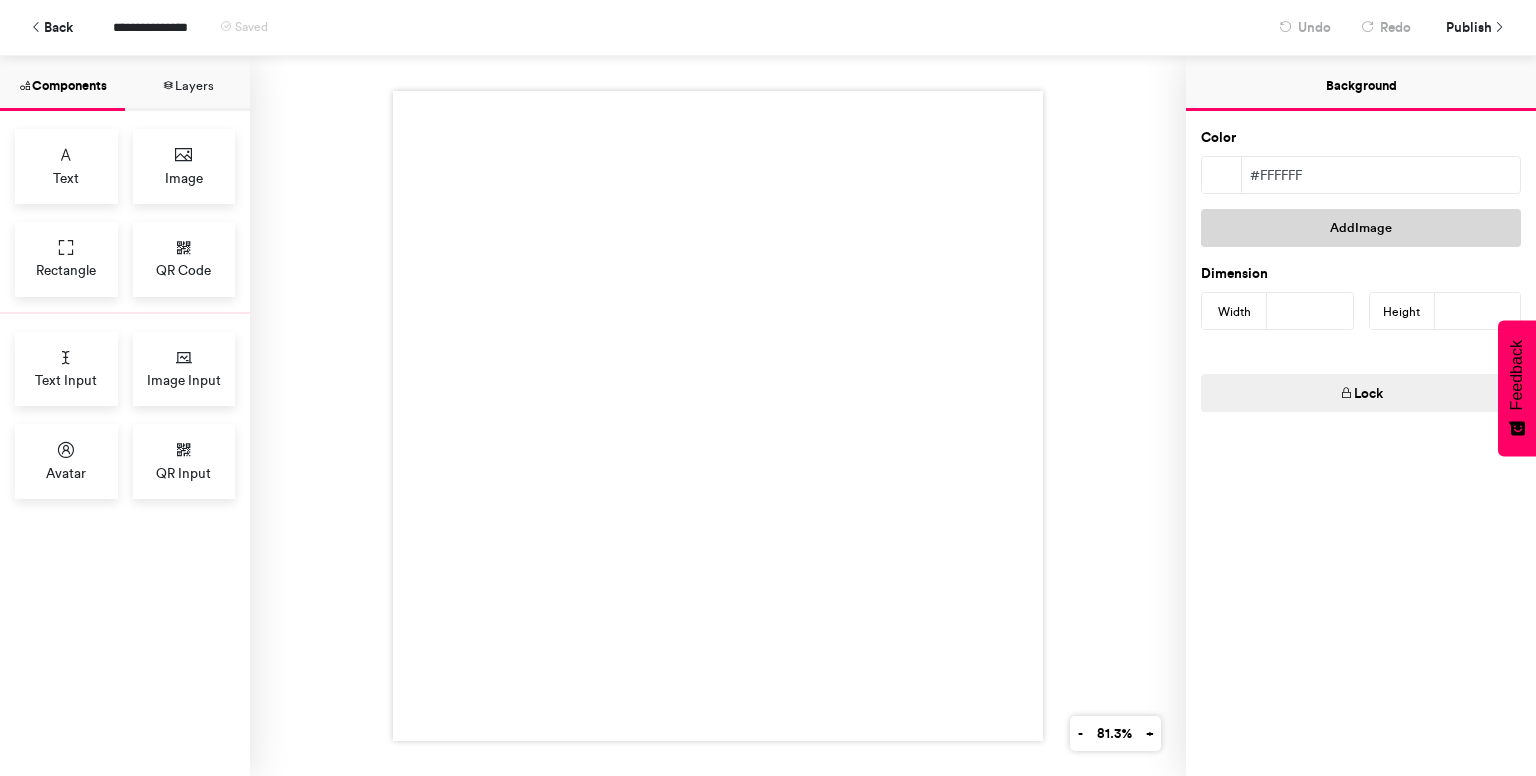 click on "Add  Image" at bounding box center [1361, 228] 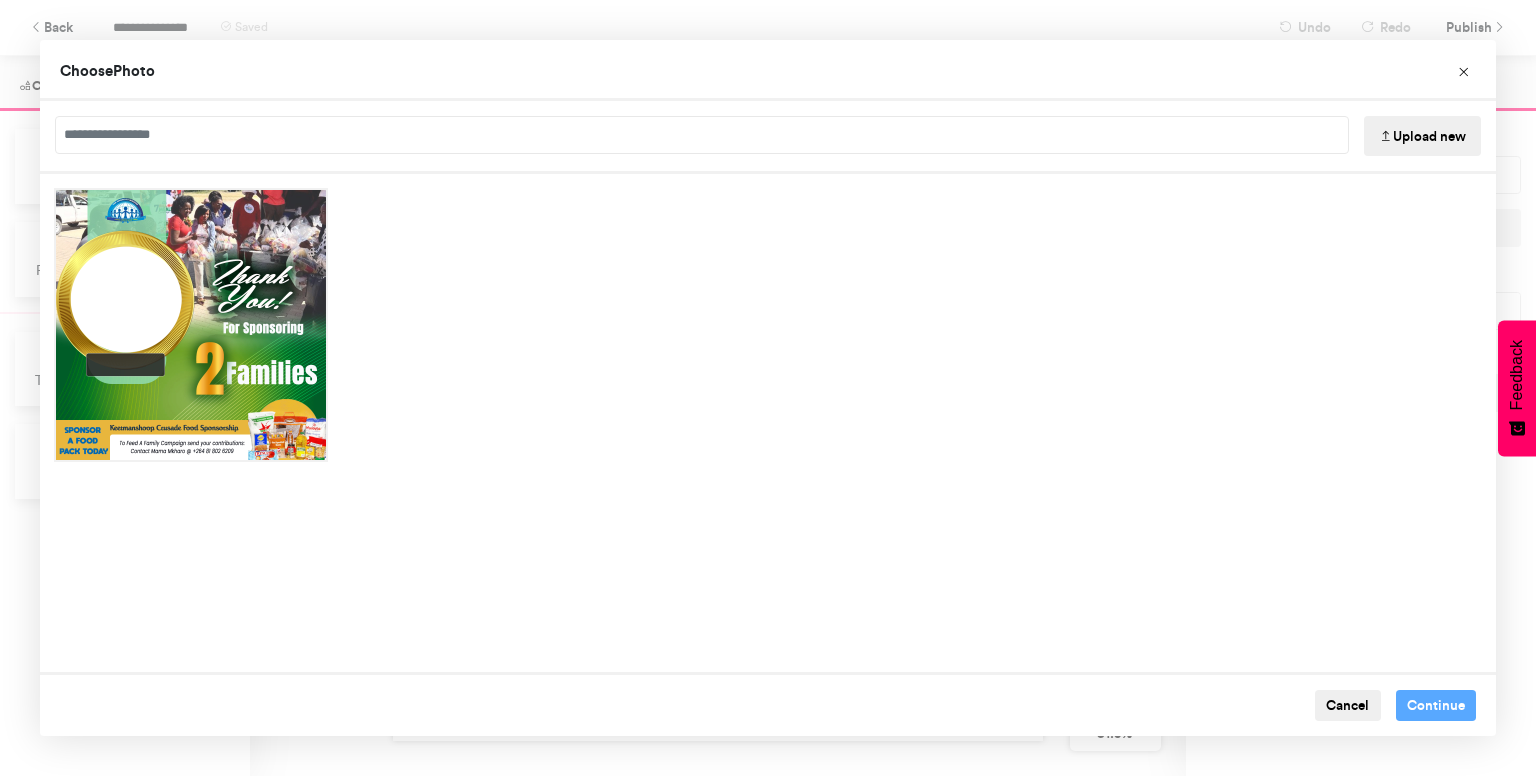 click on "Upload new" at bounding box center (1422, 136) 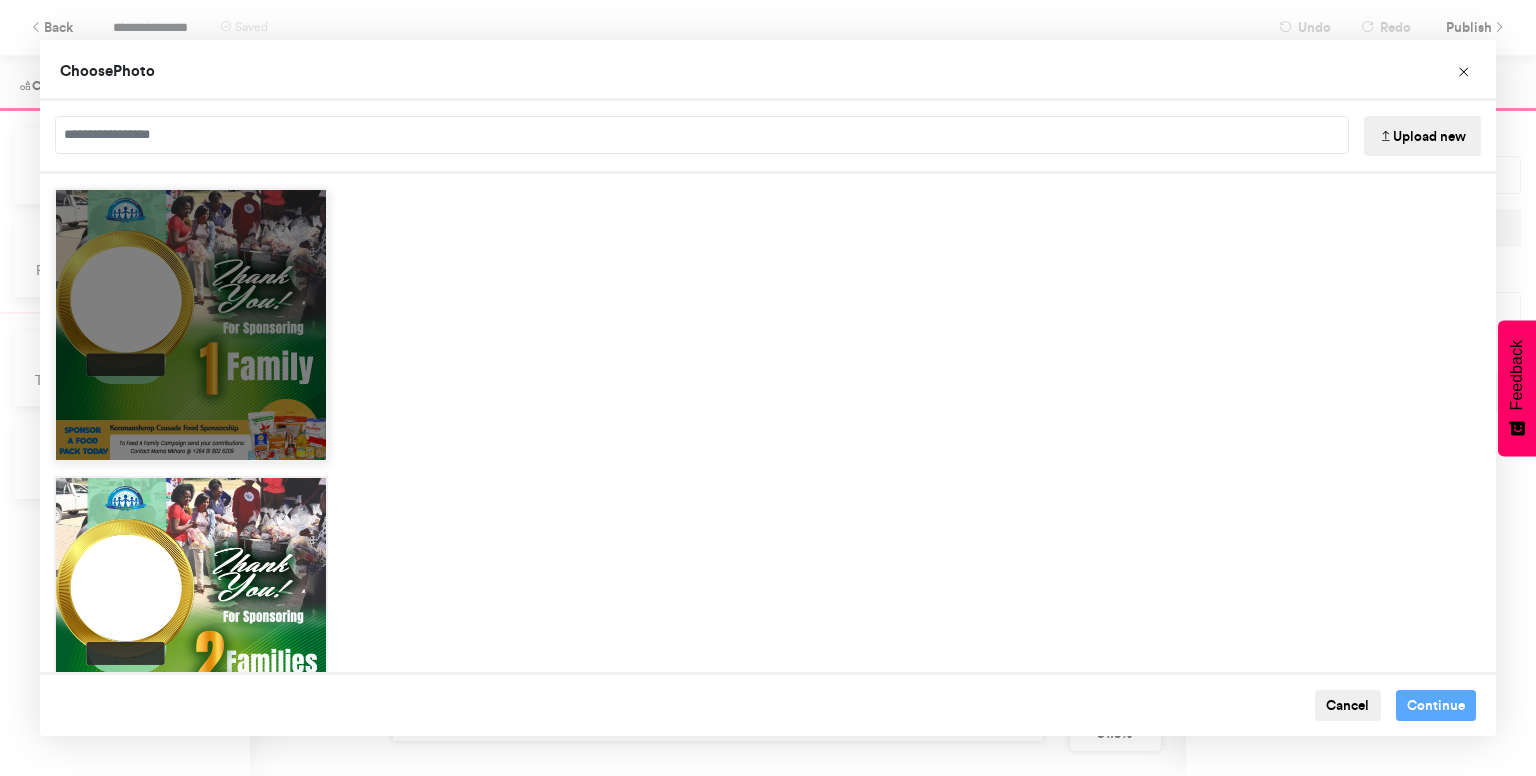 click at bounding box center (191, 325) 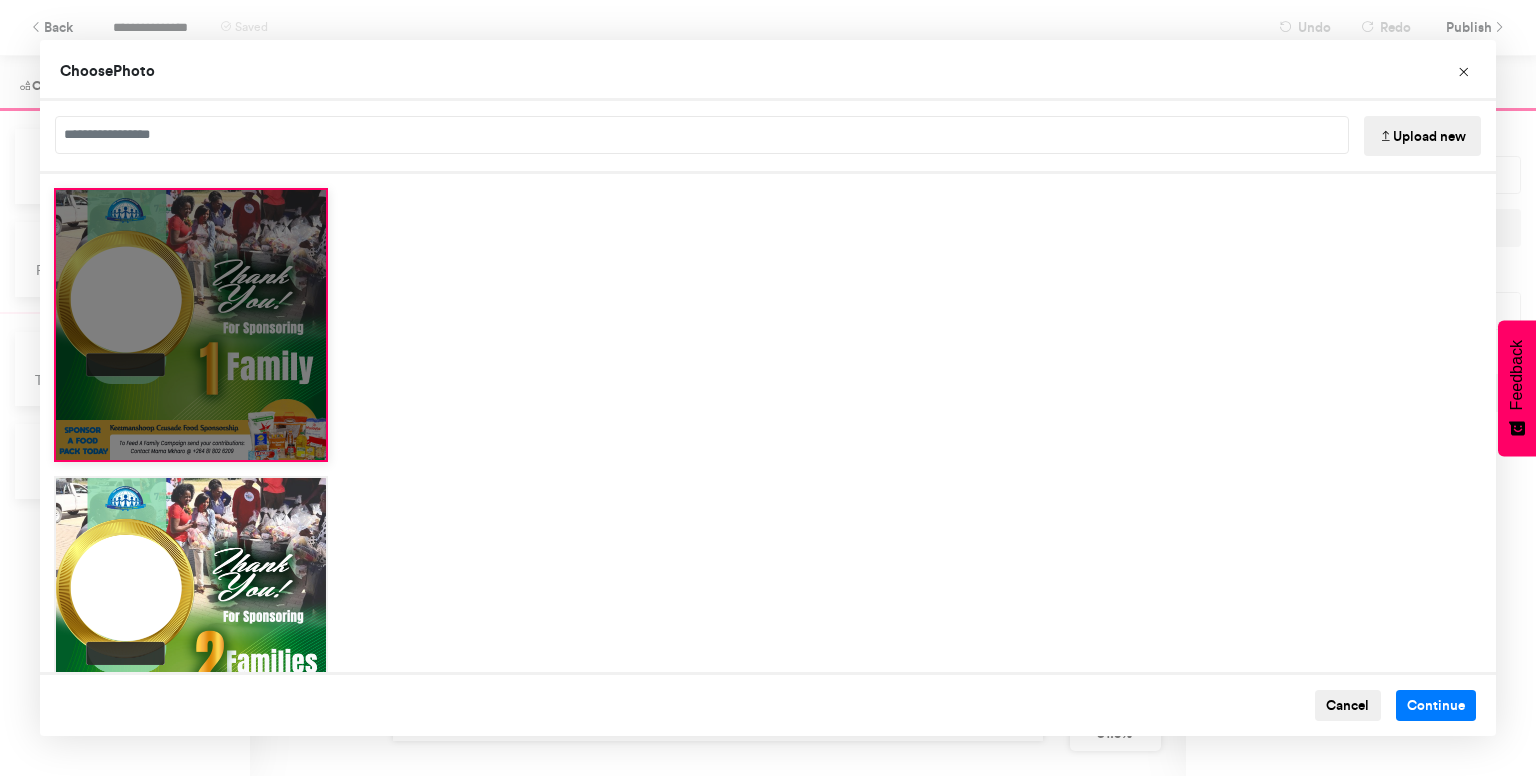 click at bounding box center (191, 325) 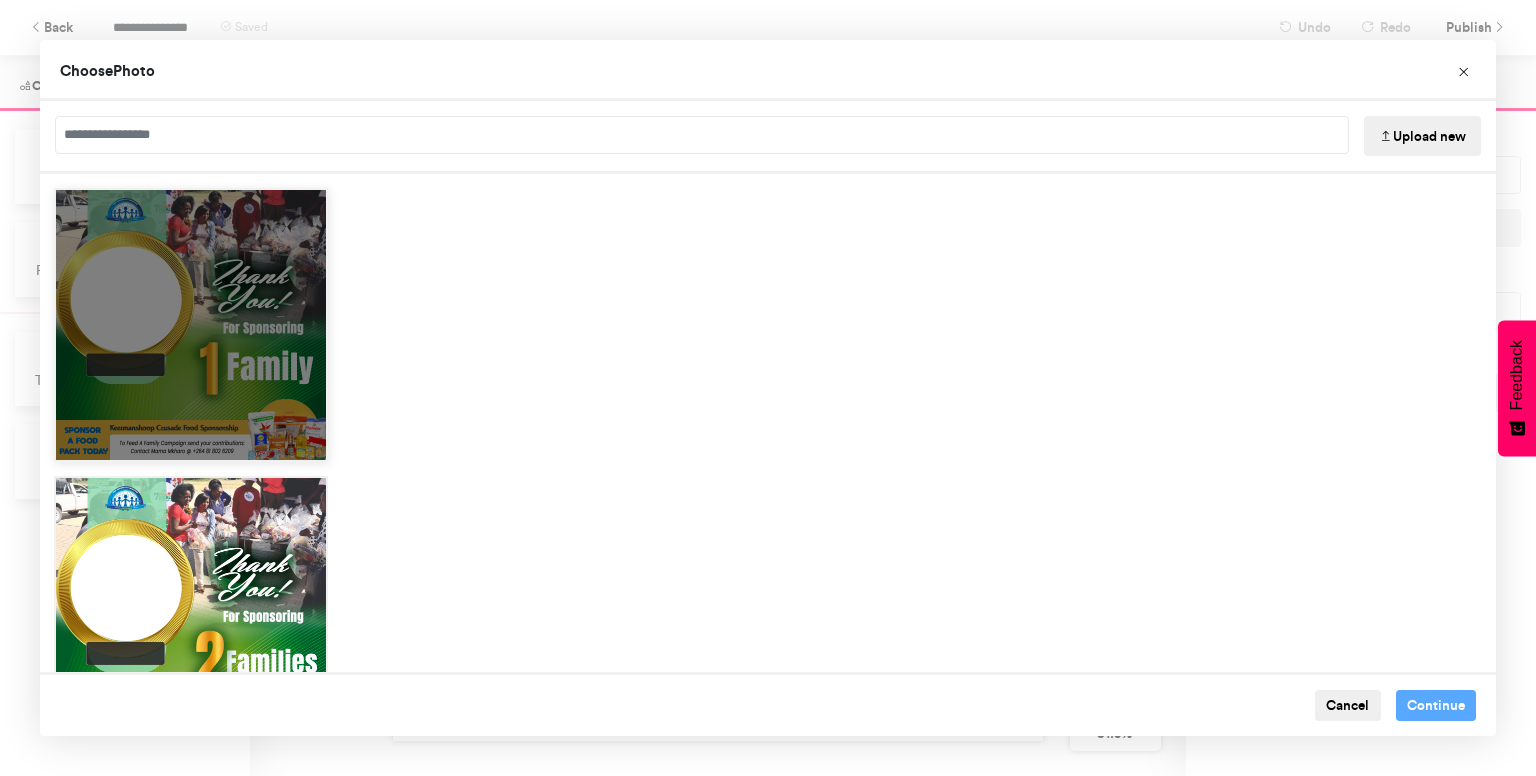 click at bounding box center (191, 325) 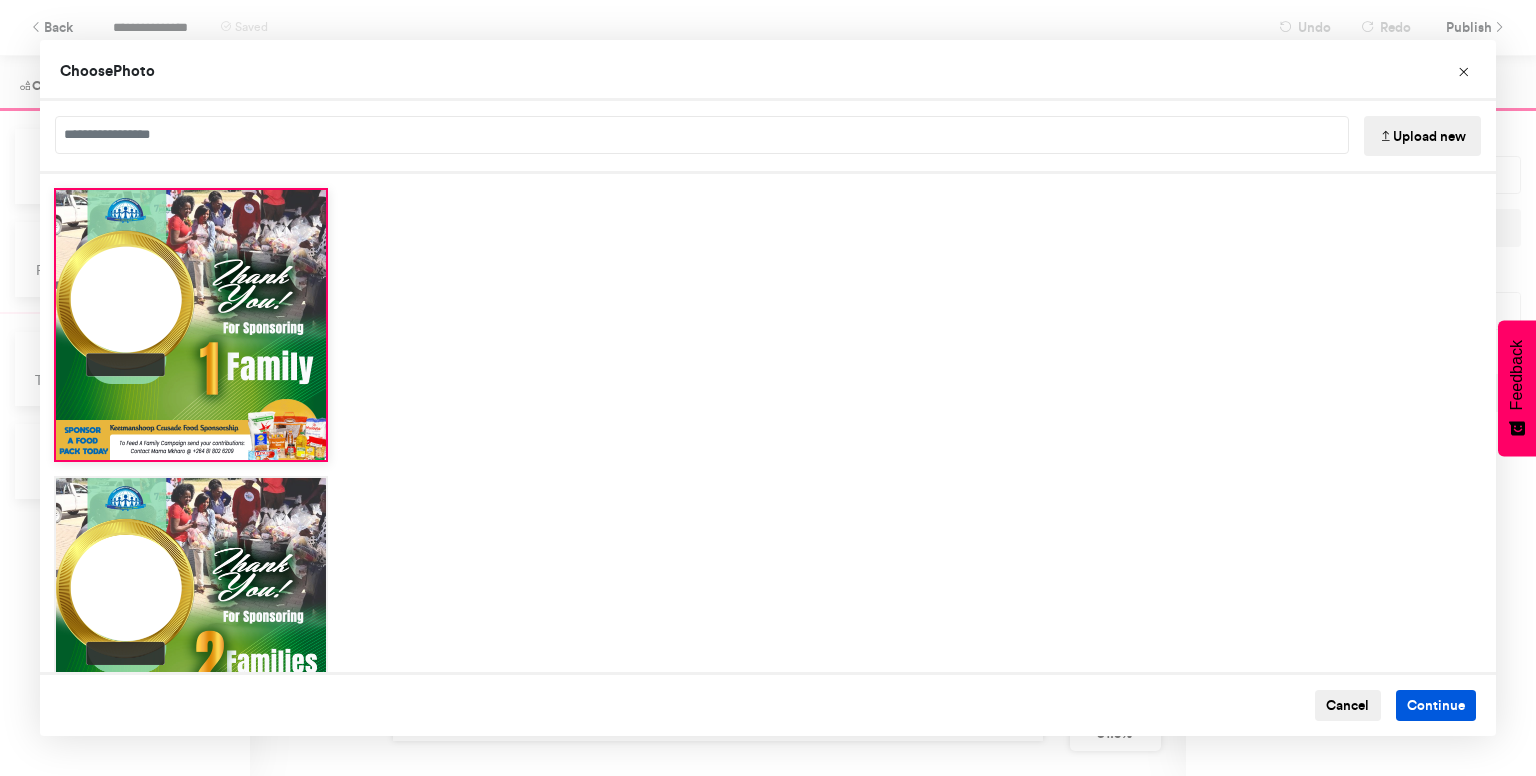 click on "Continue" at bounding box center [1436, 706] 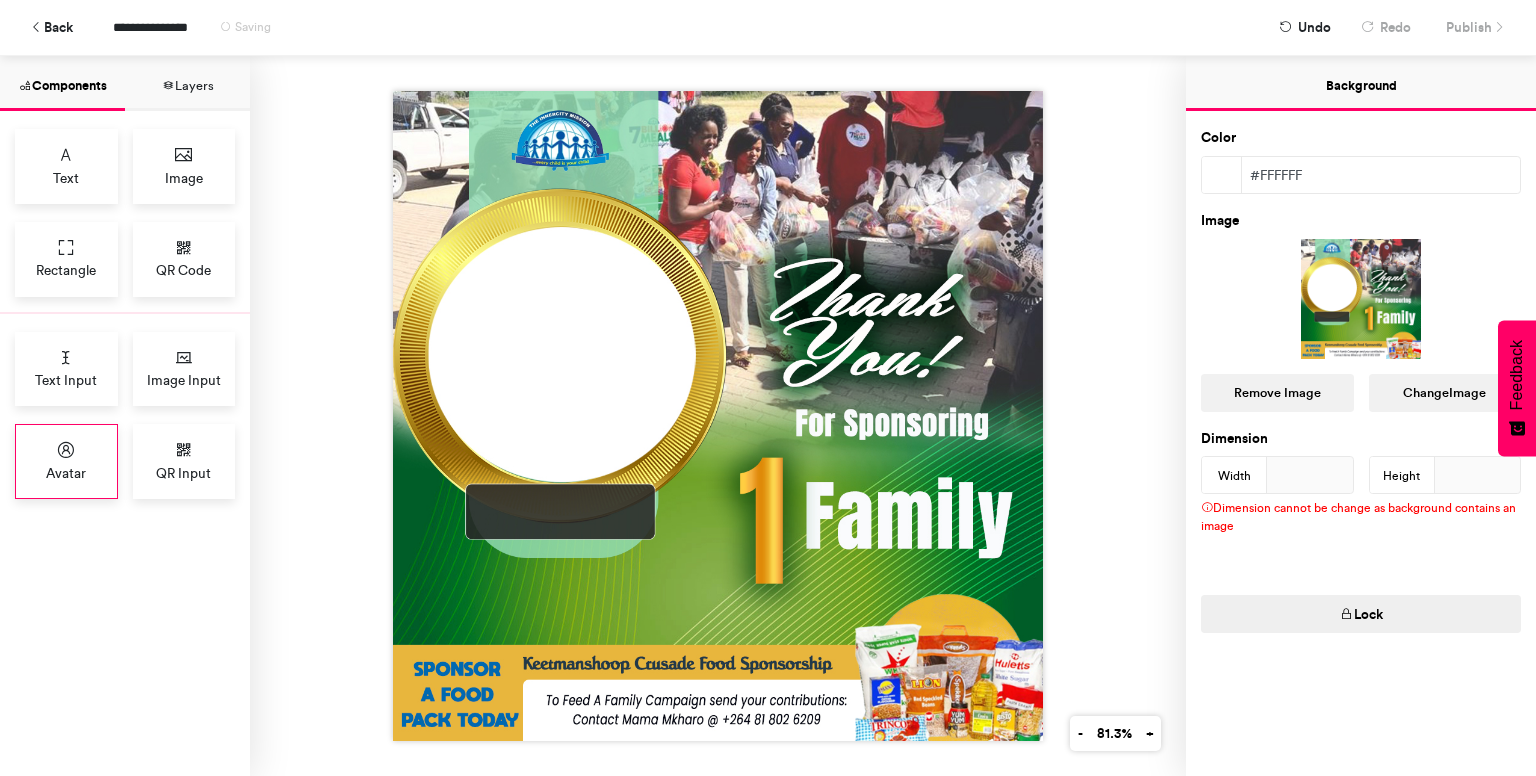 click on "Avatar" at bounding box center (66, 461) 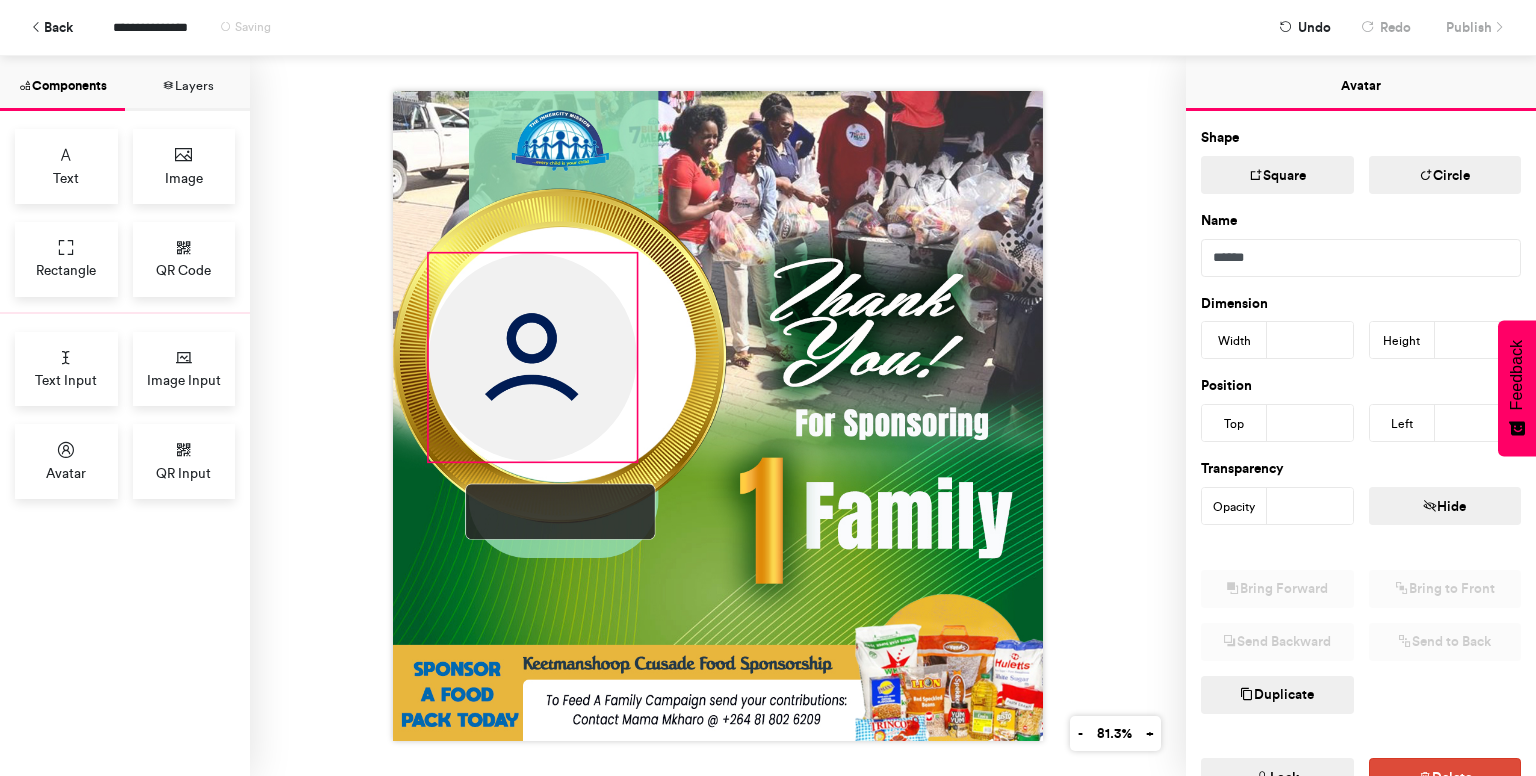 drag, startPoint x: 543, startPoint y: 325, endPoint x: 415, endPoint y: 399, distance: 147.85127 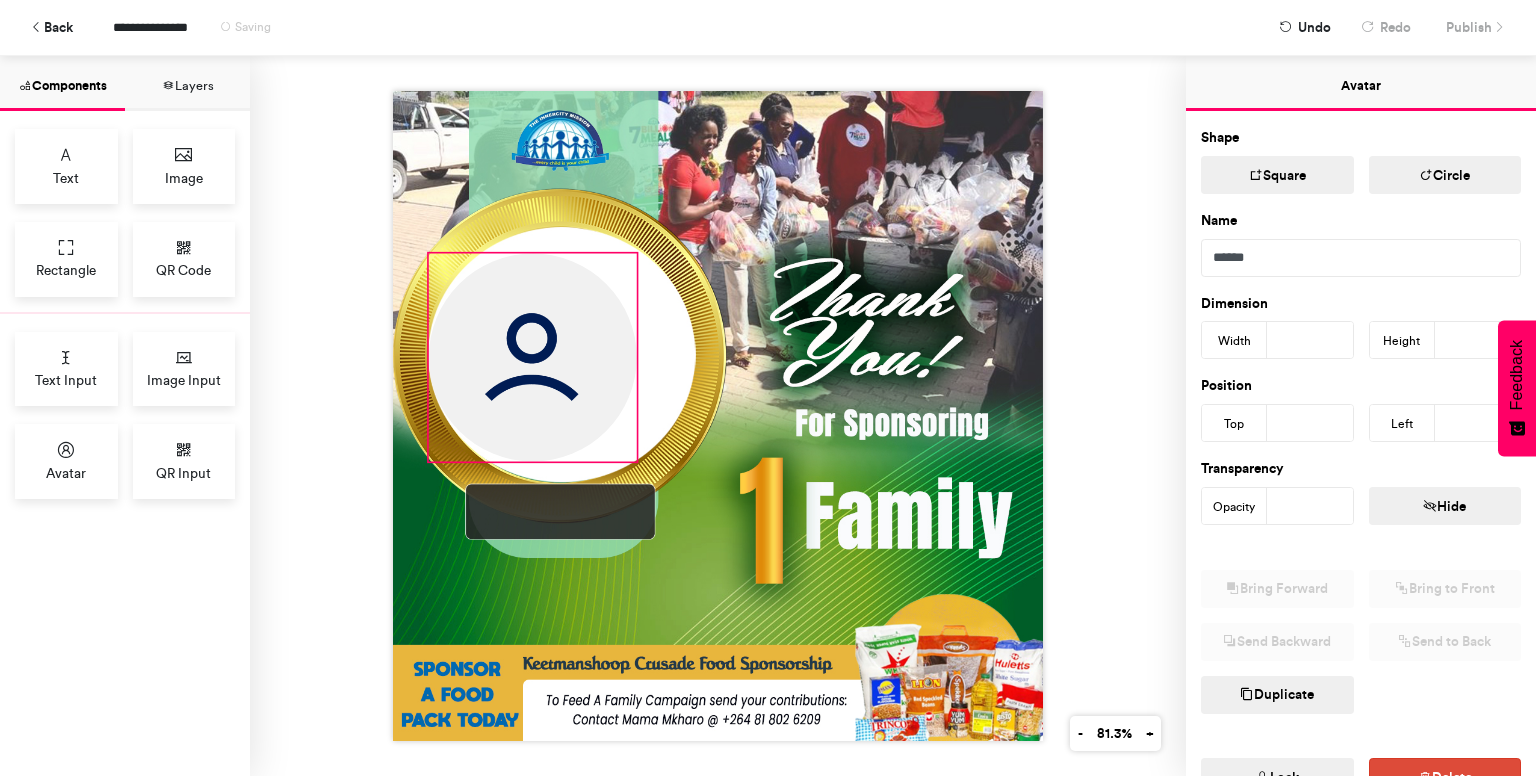 click at bounding box center (718, 416) 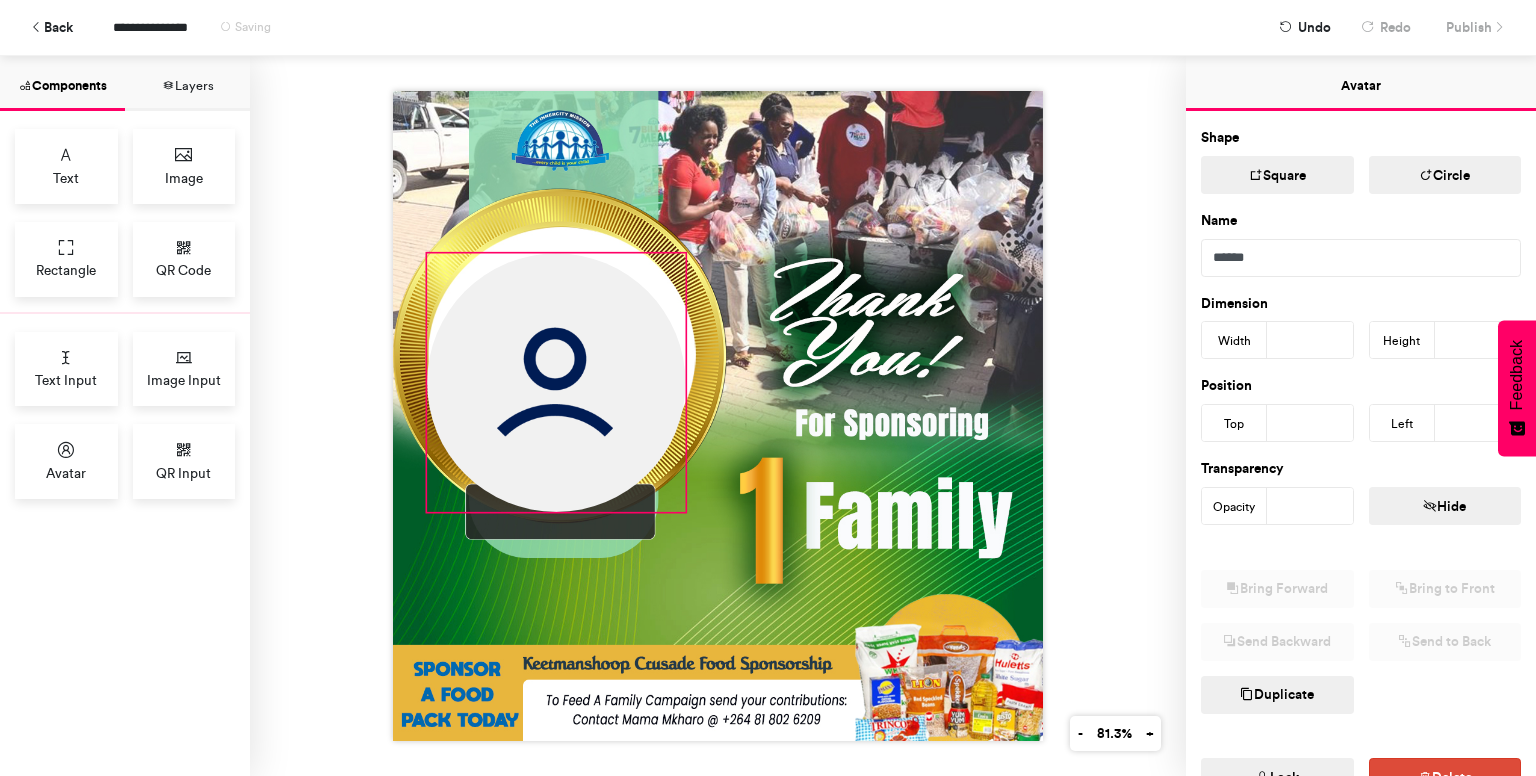 drag, startPoint x: 629, startPoint y: 452, endPoint x: 644, endPoint y: 461, distance: 17.492855 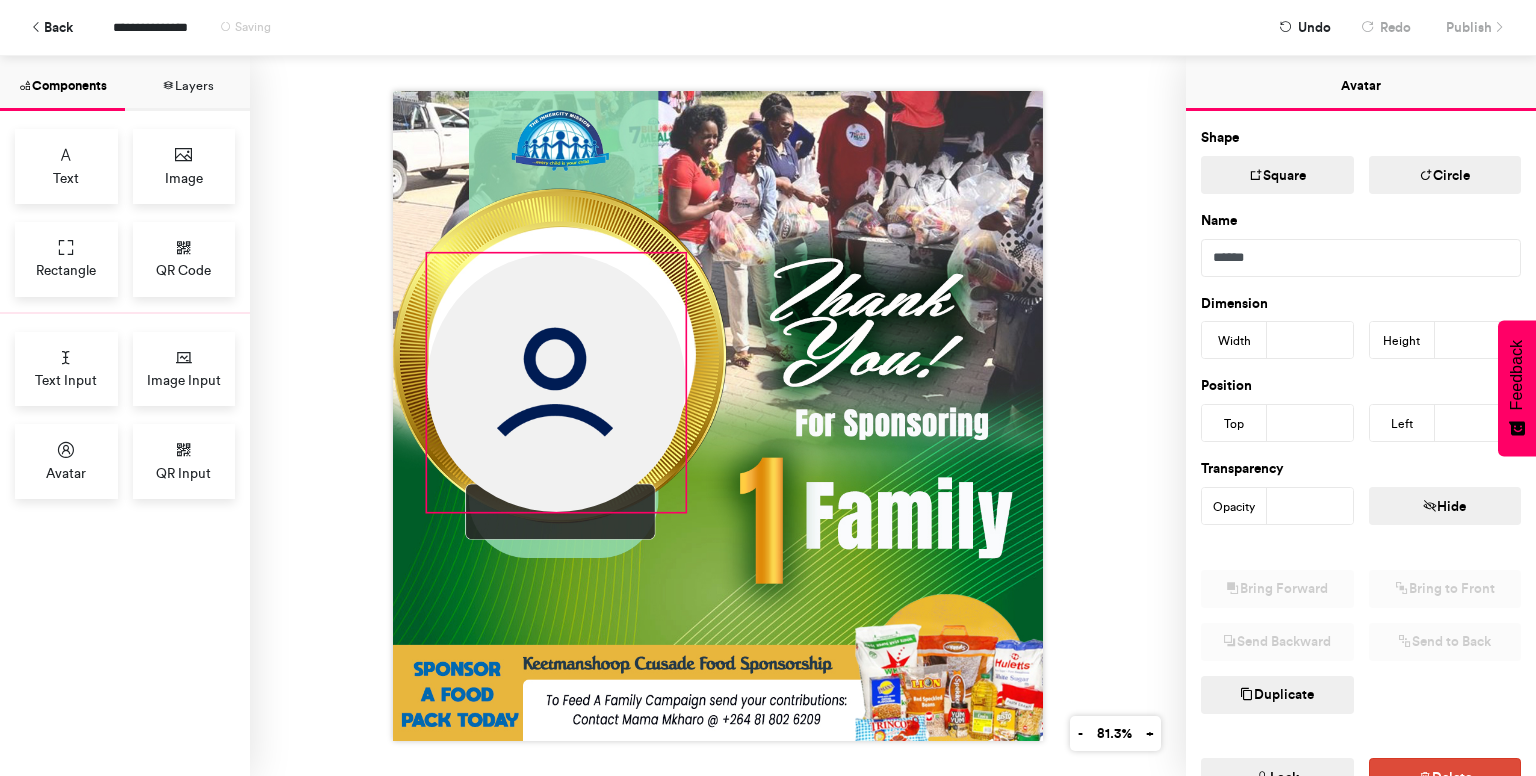 click at bounding box center (718, 416) 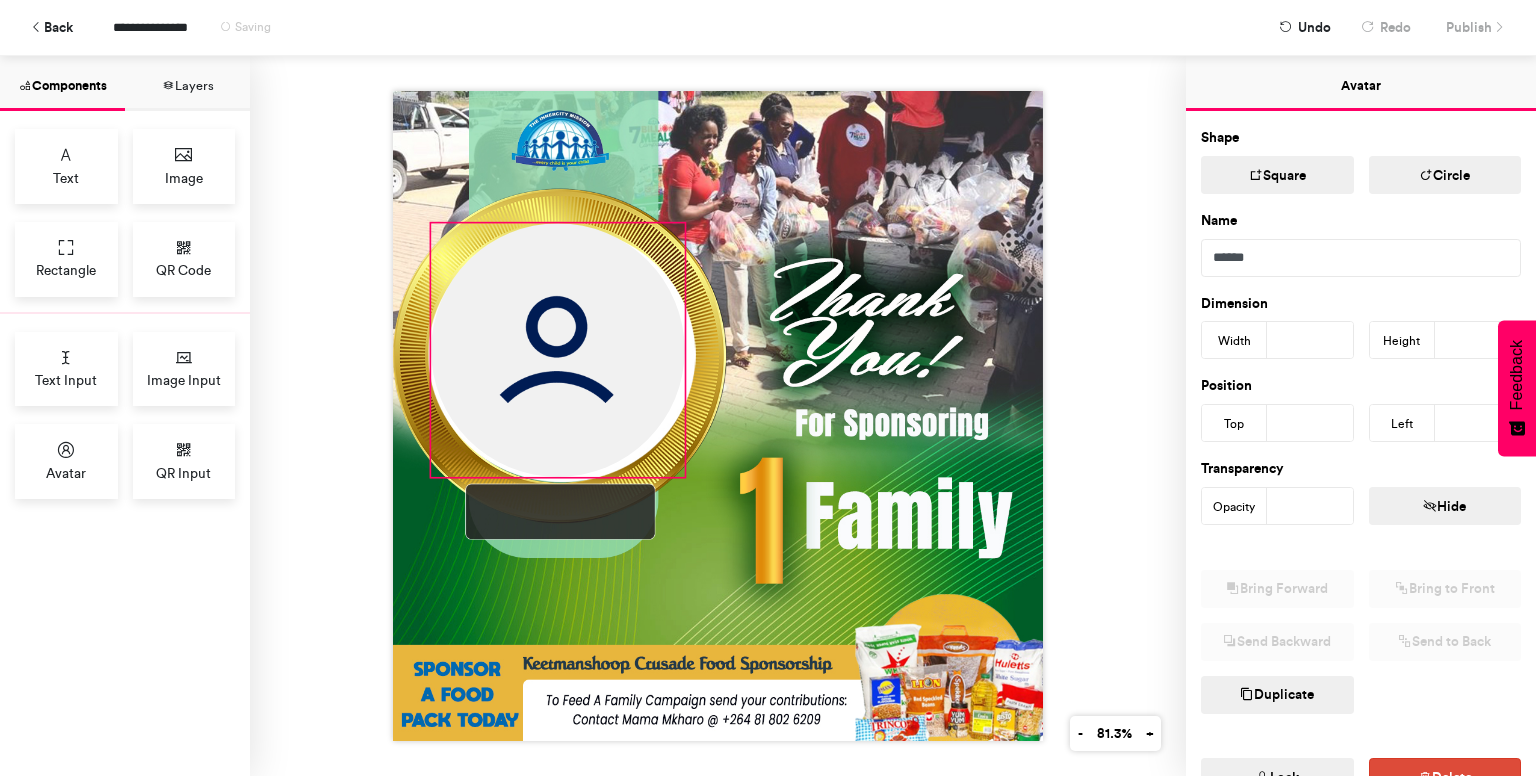 drag, startPoint x: 528, startPoint y: 388, endPoint x: 532, endPoint y: 358, distance: 30.265491 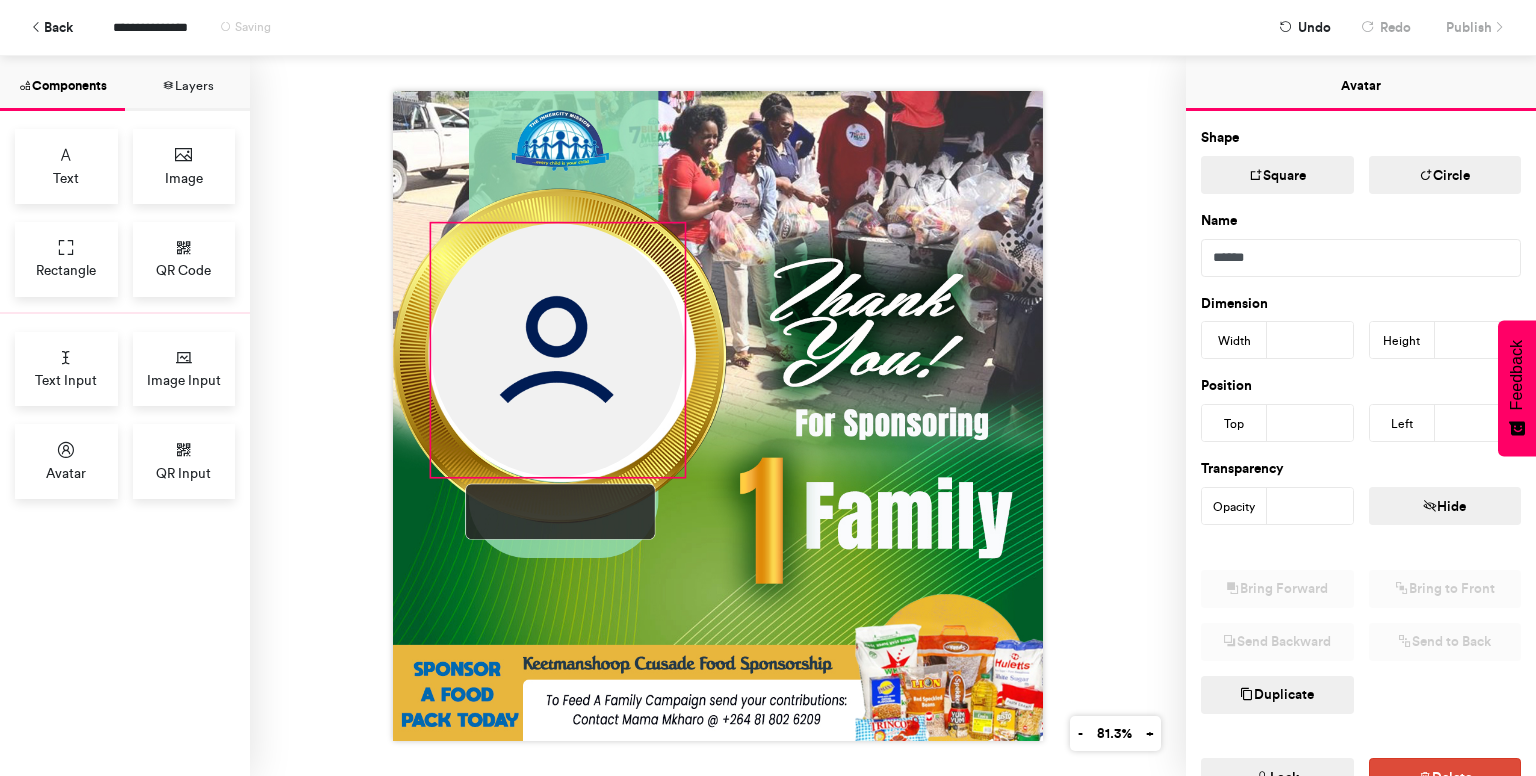 click at bounding box center [558, 350] 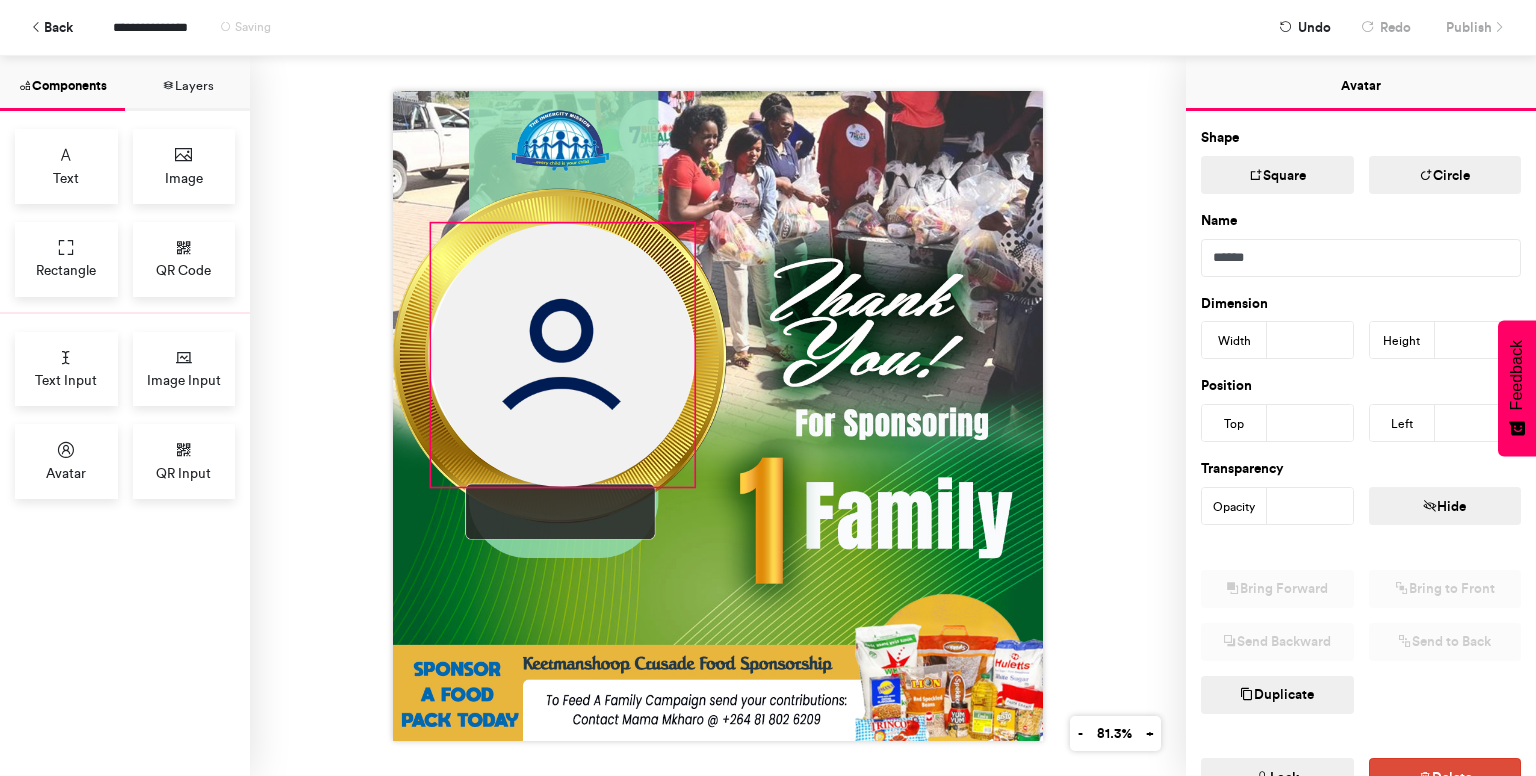 drag, startPoint x: 676, startPoint y: 467, endPoint x: 686, endPoint y: 471, distance: 10.770329 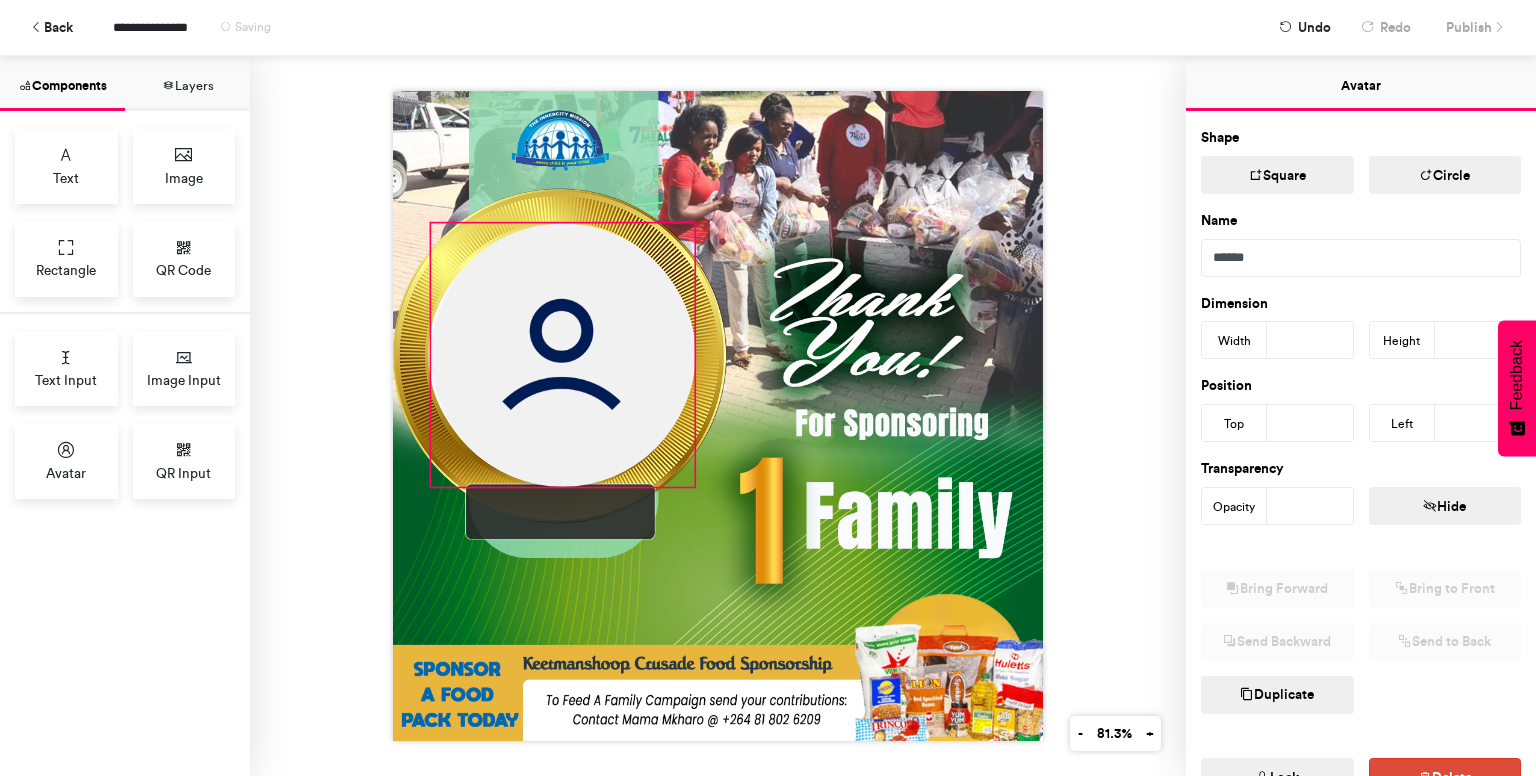 click at bounding box center [718, 416] 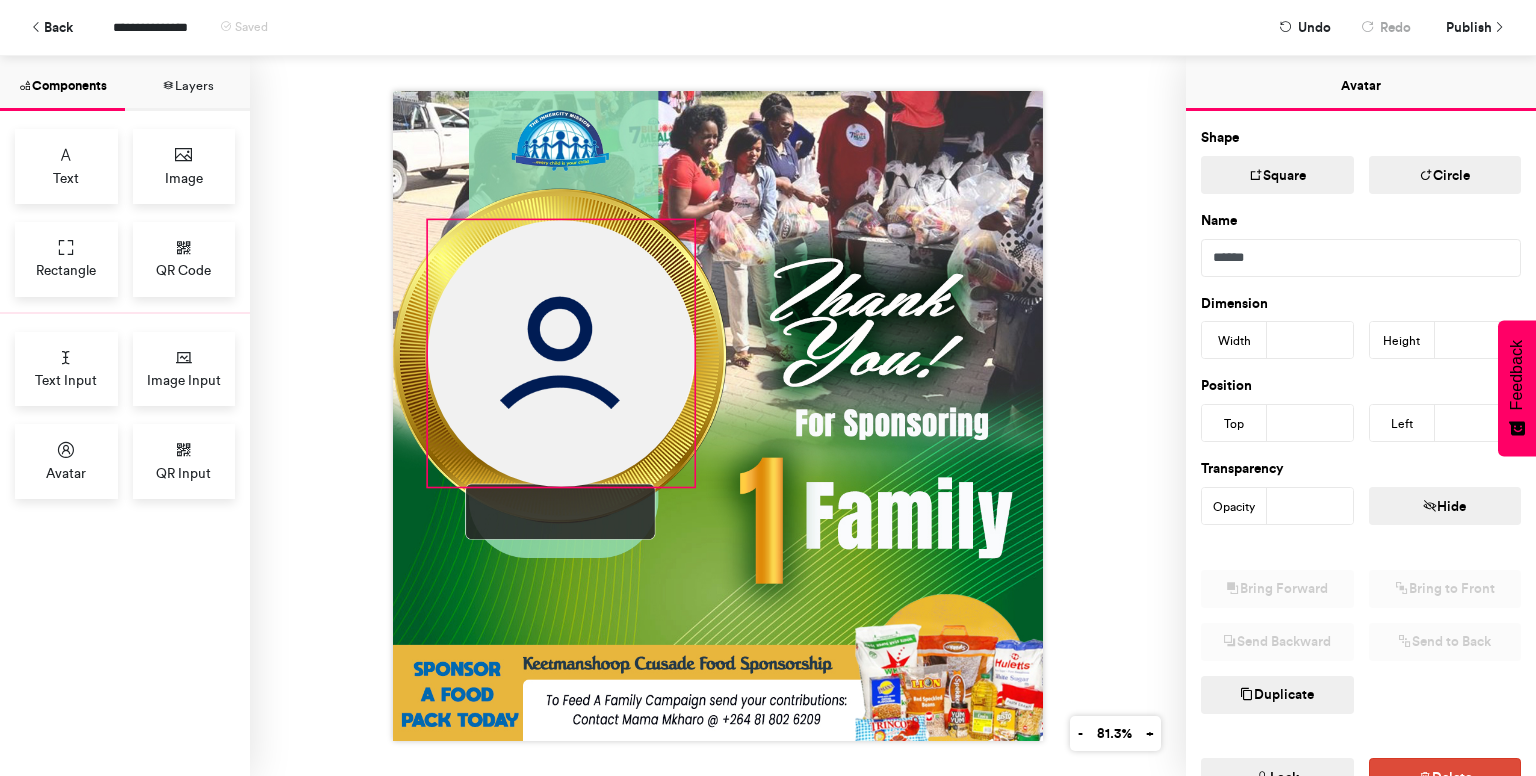 click at bounding box center [718, 416] 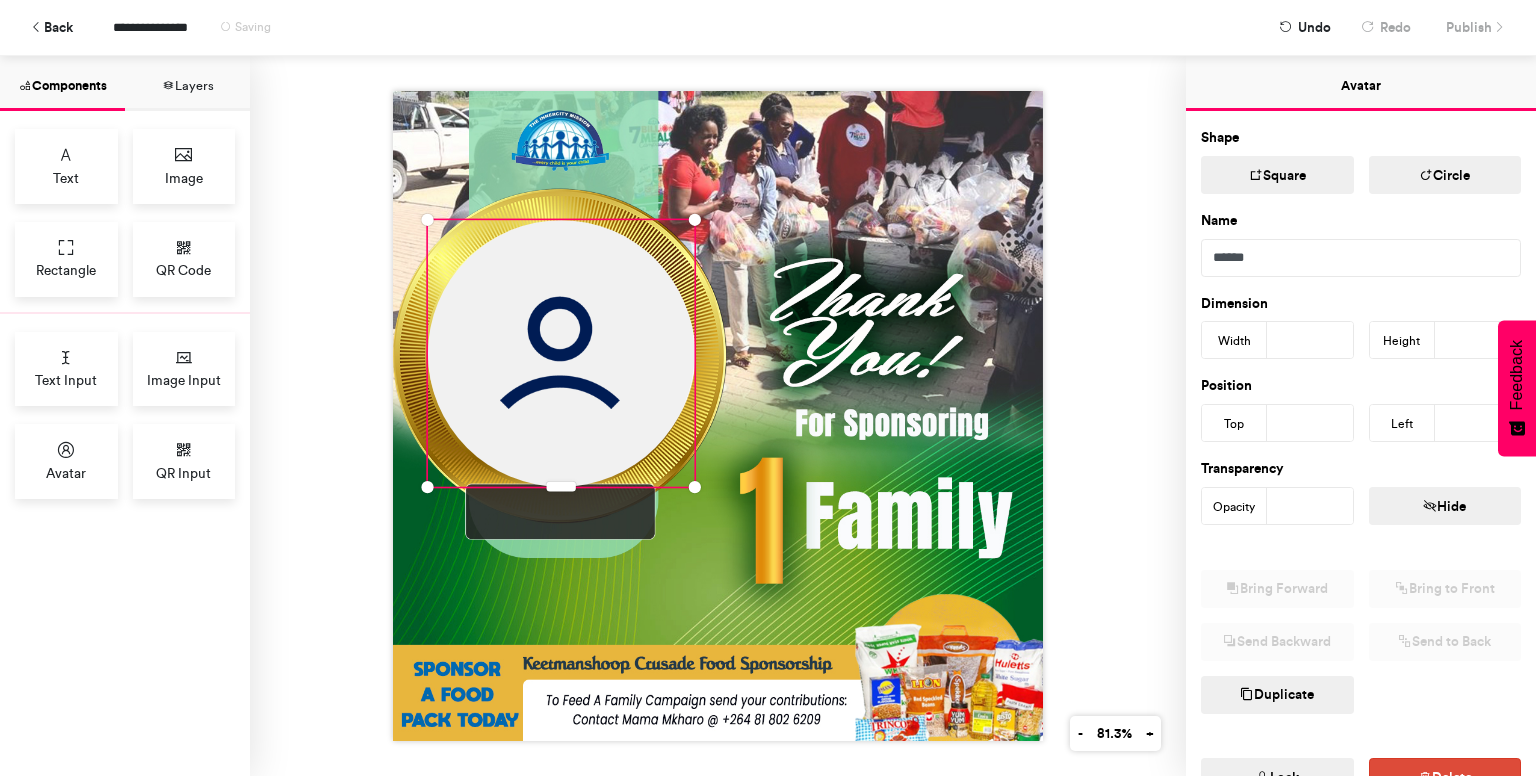 drag, startPoint x: 1097, startPoint y: 225, endPoint x: 1112, endPoint y: 217, distance: 17 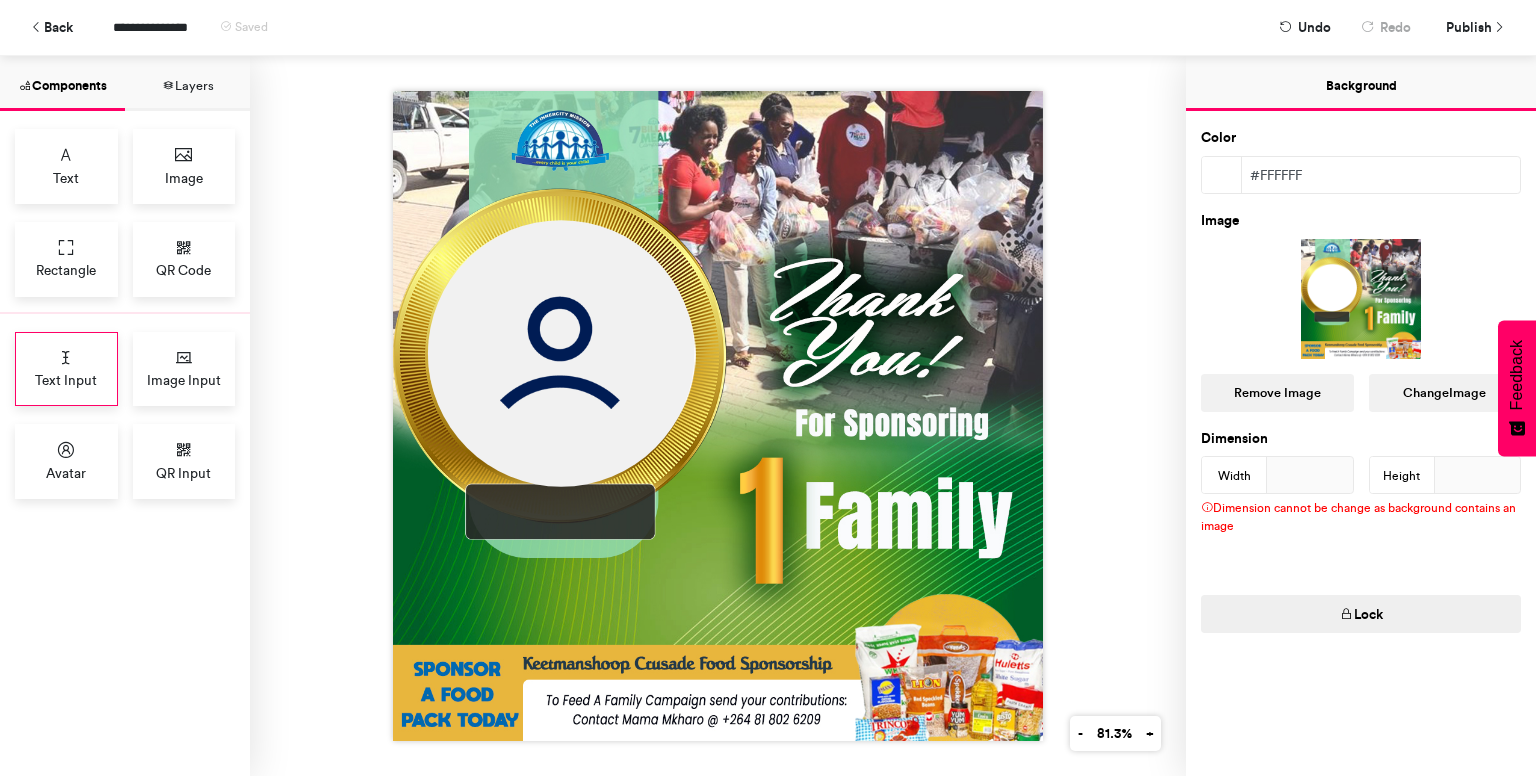 click on "Text Input" at bounding box center [66, 380] 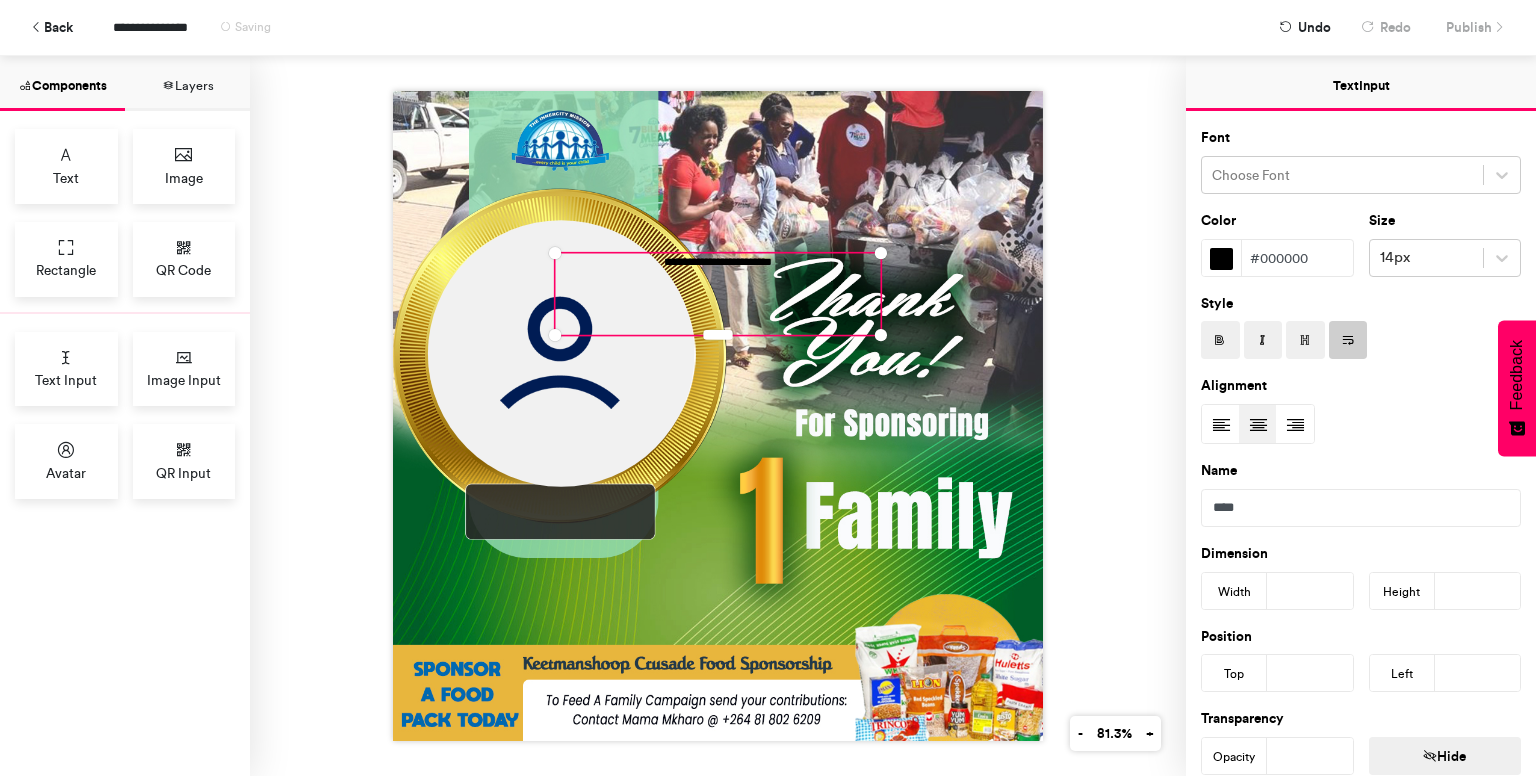 click on "**********" at bounding box center (718, 294) 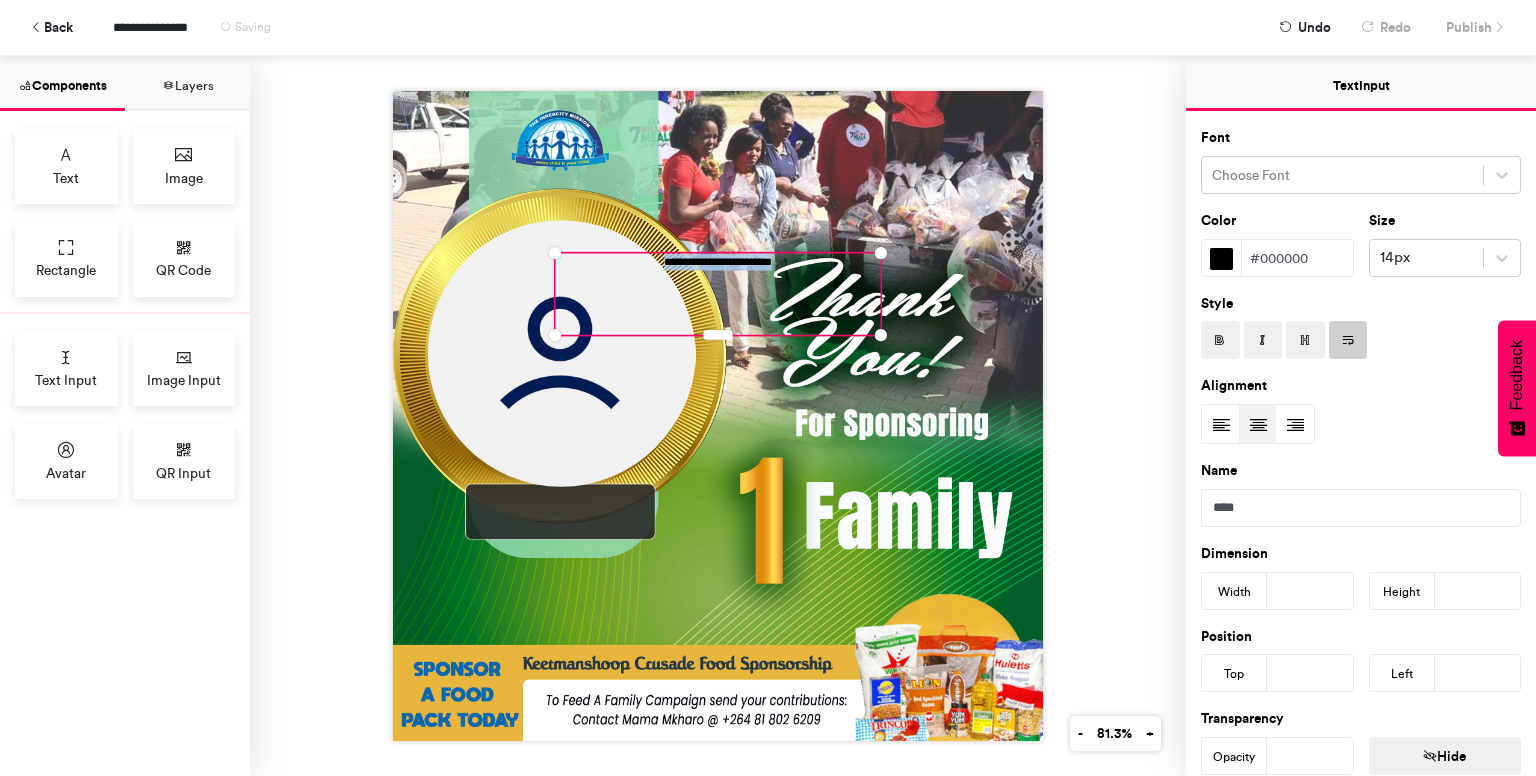 type 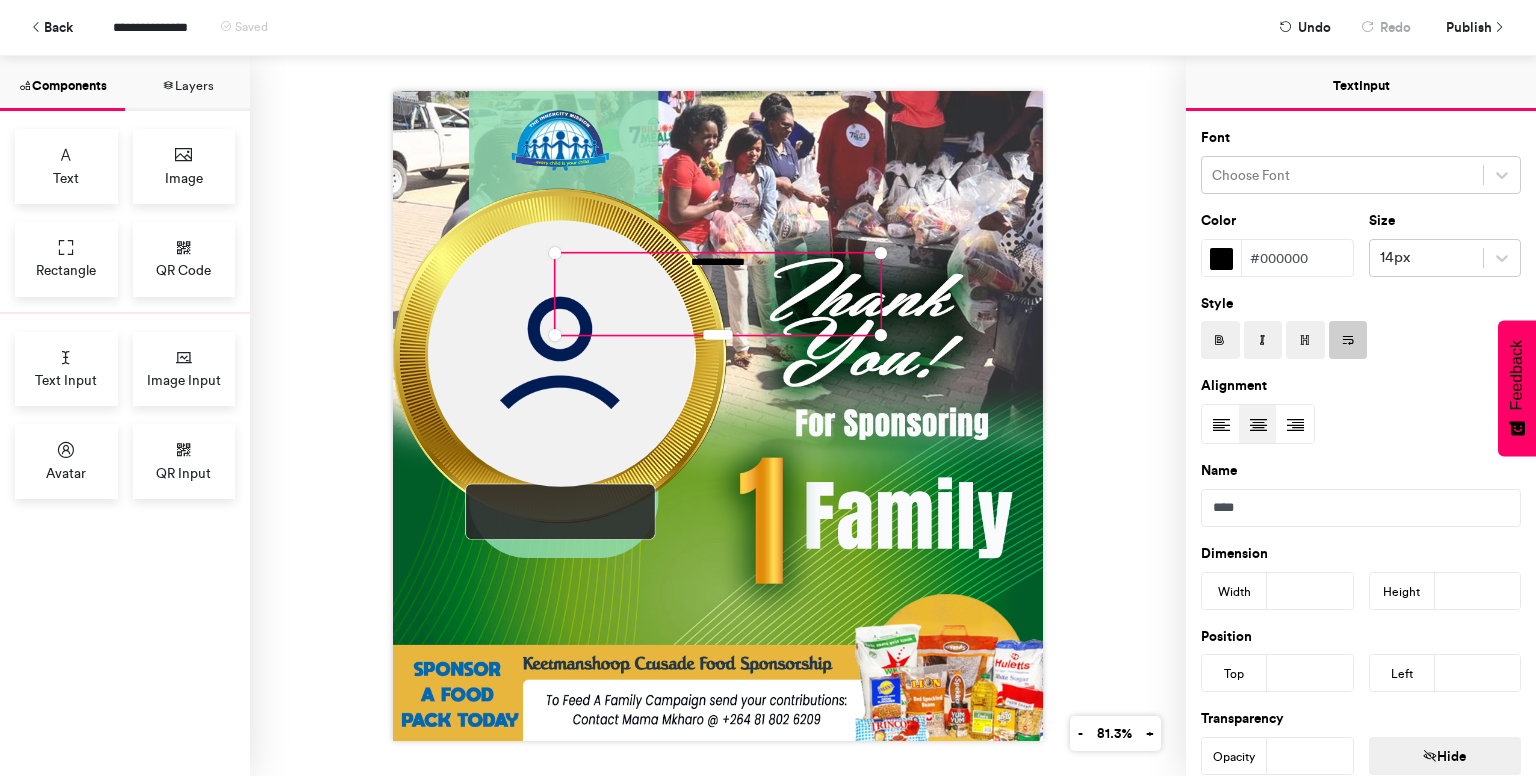 click at bounding box center (1220, 341) 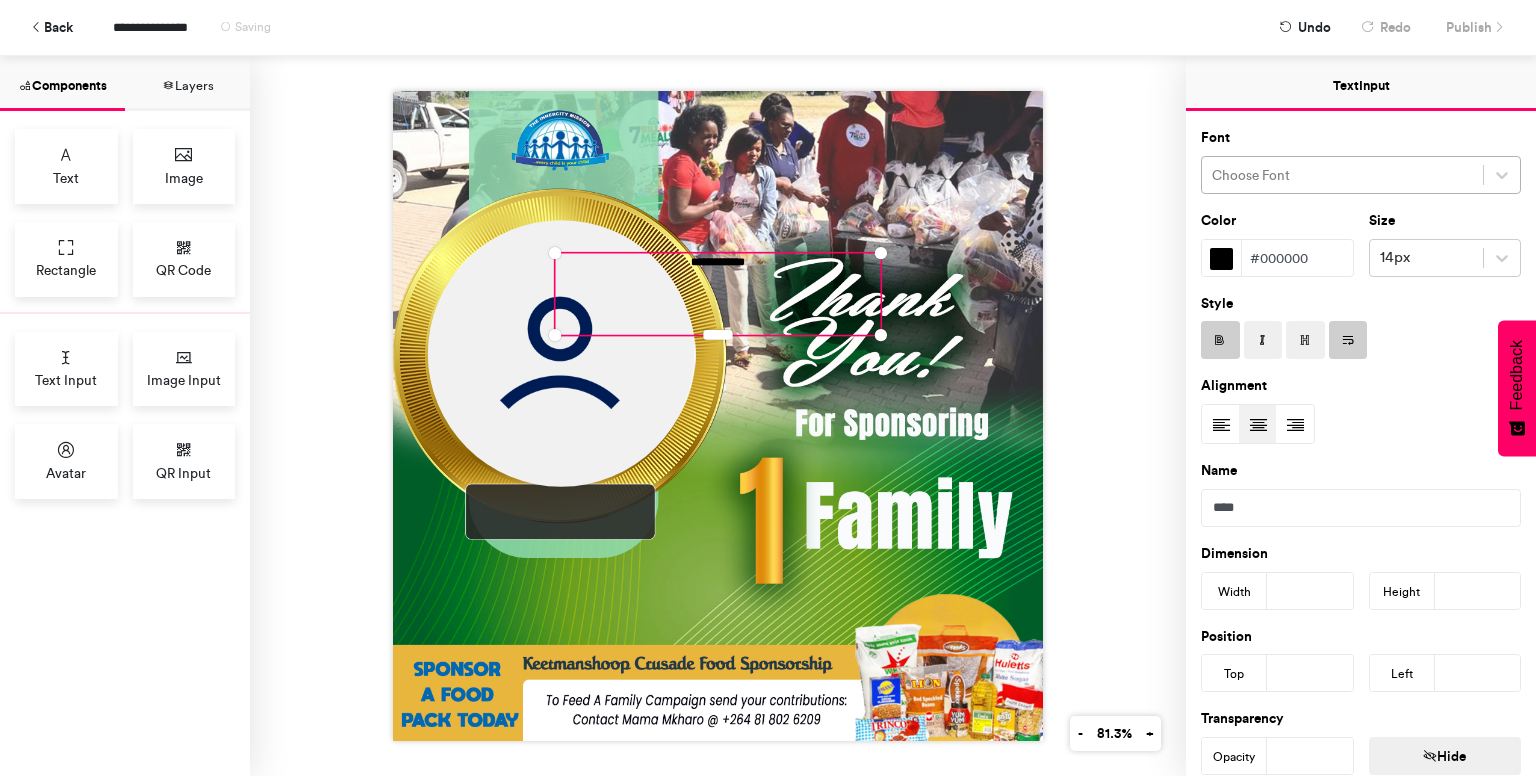 click at bounding box center [1342, 175] 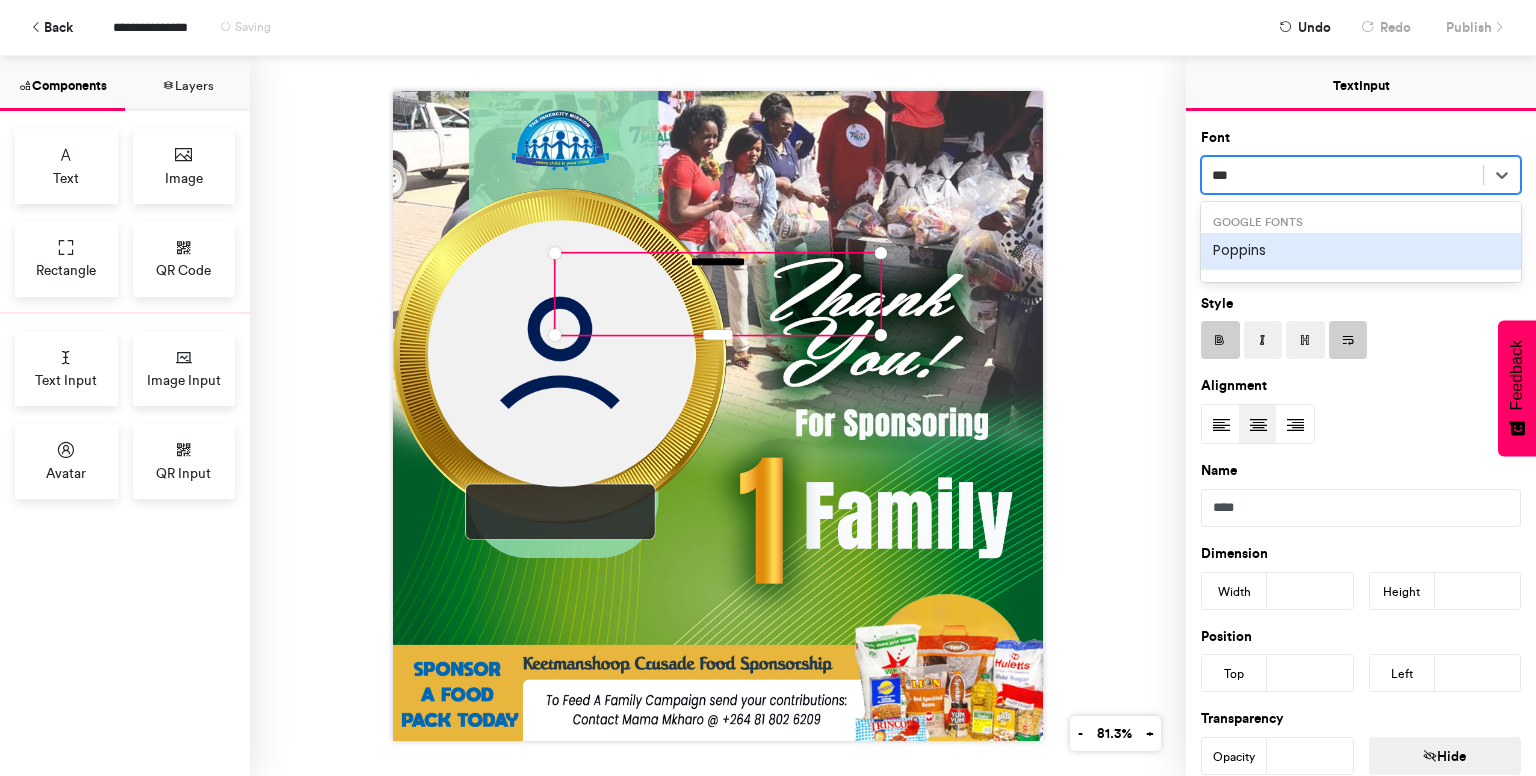 type on "****" 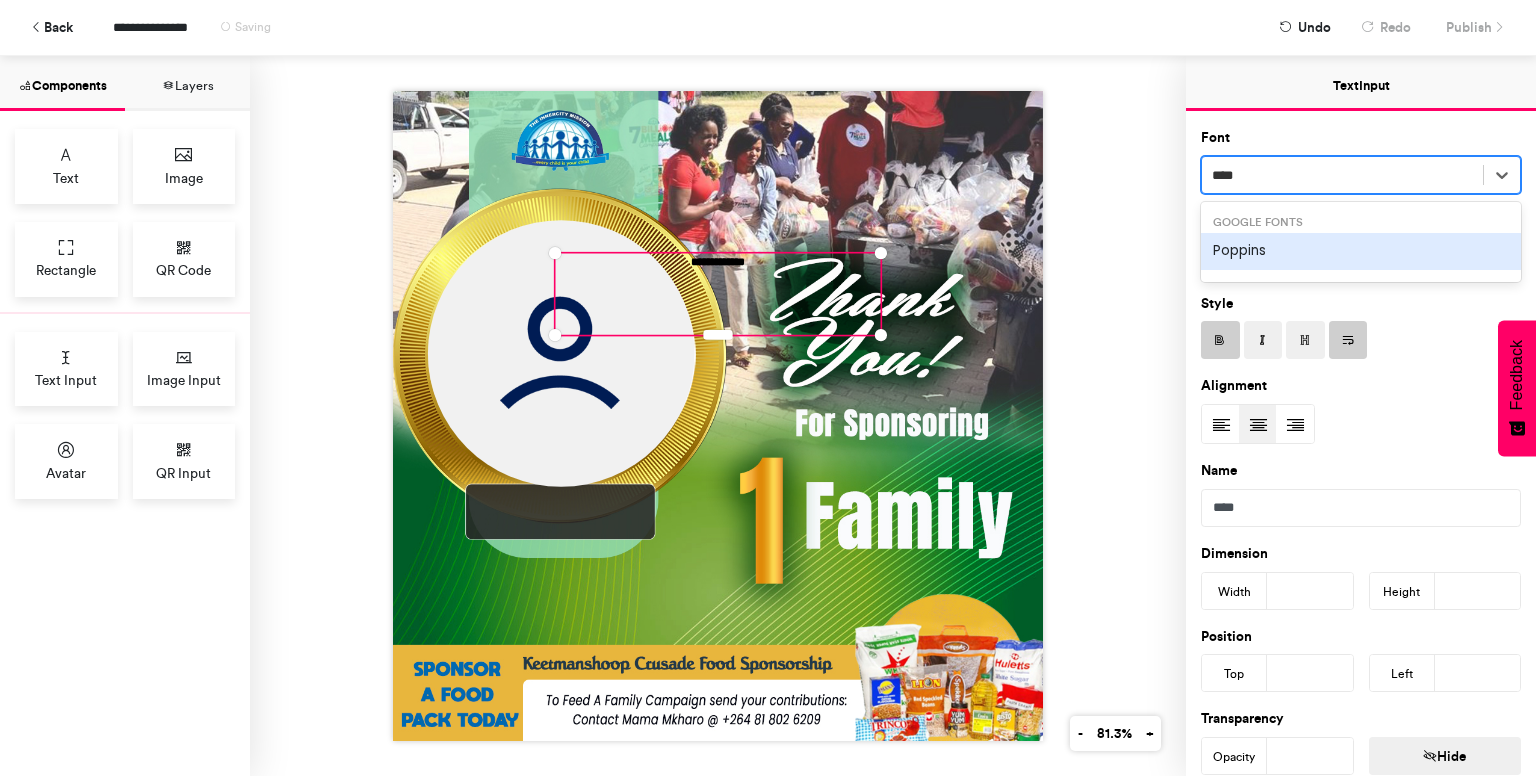click on "Poppins" at bounding box center (1361, 251) 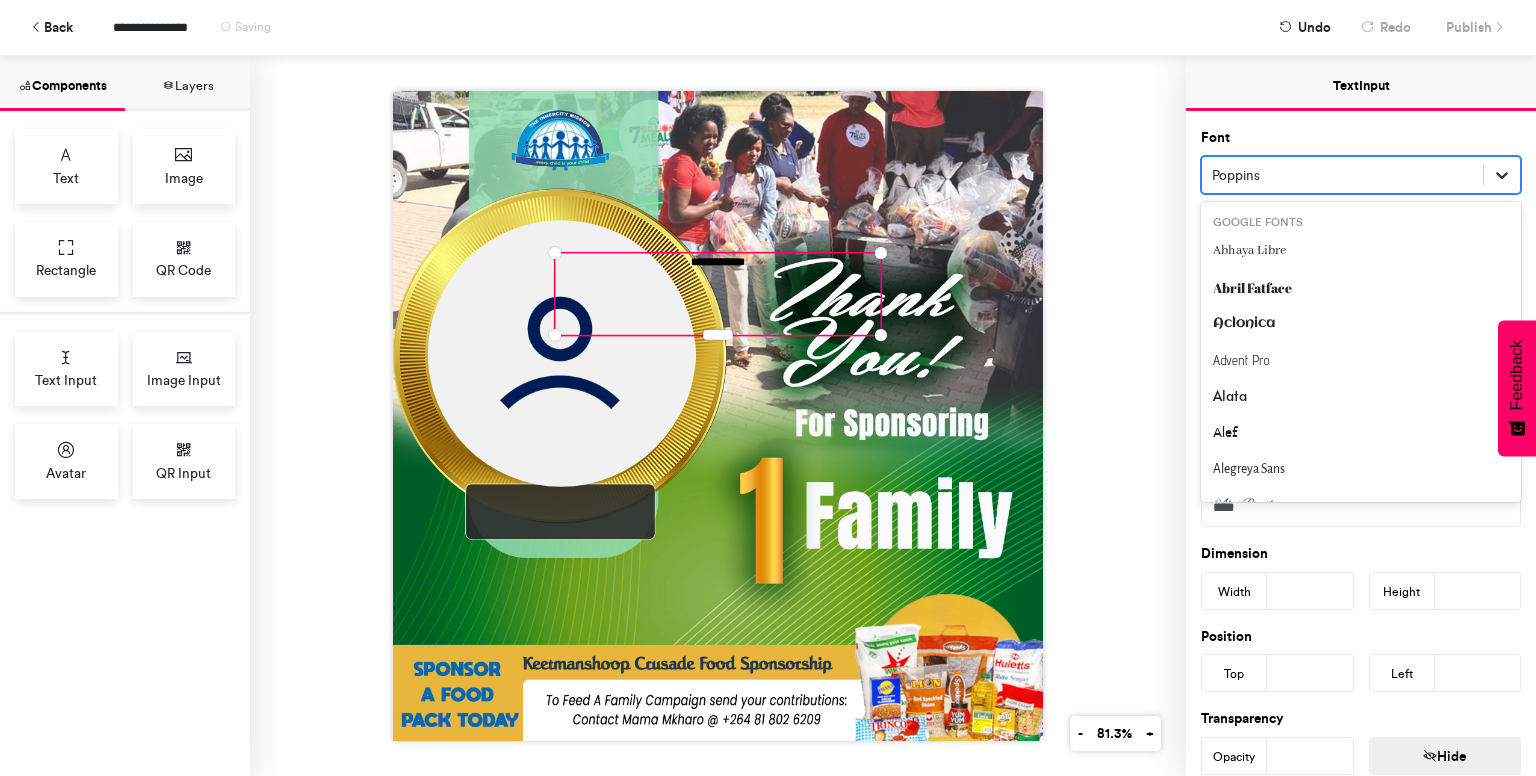 click 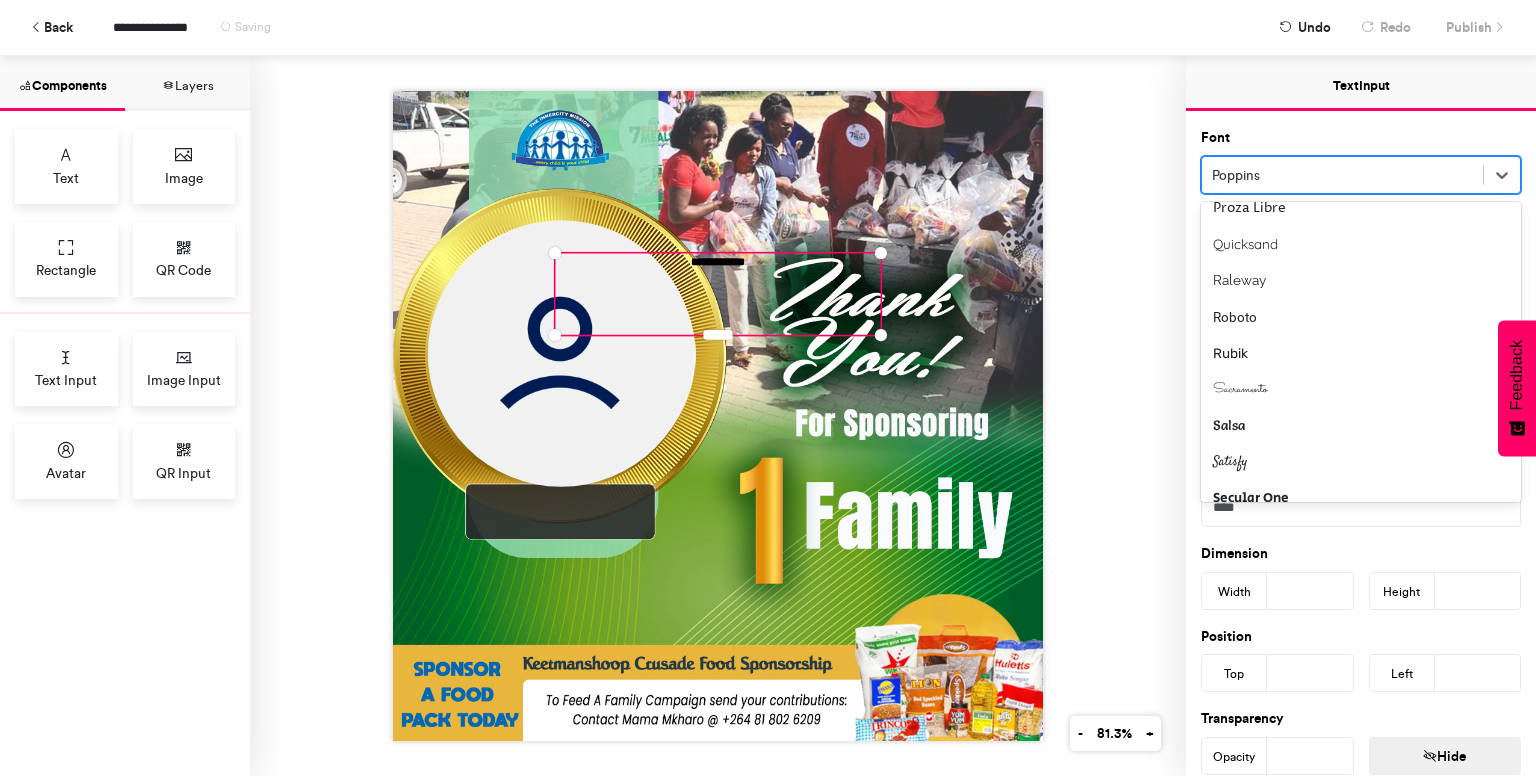 scroll, scrollTop: 2816, scrollLeft: 0, axis: vertical 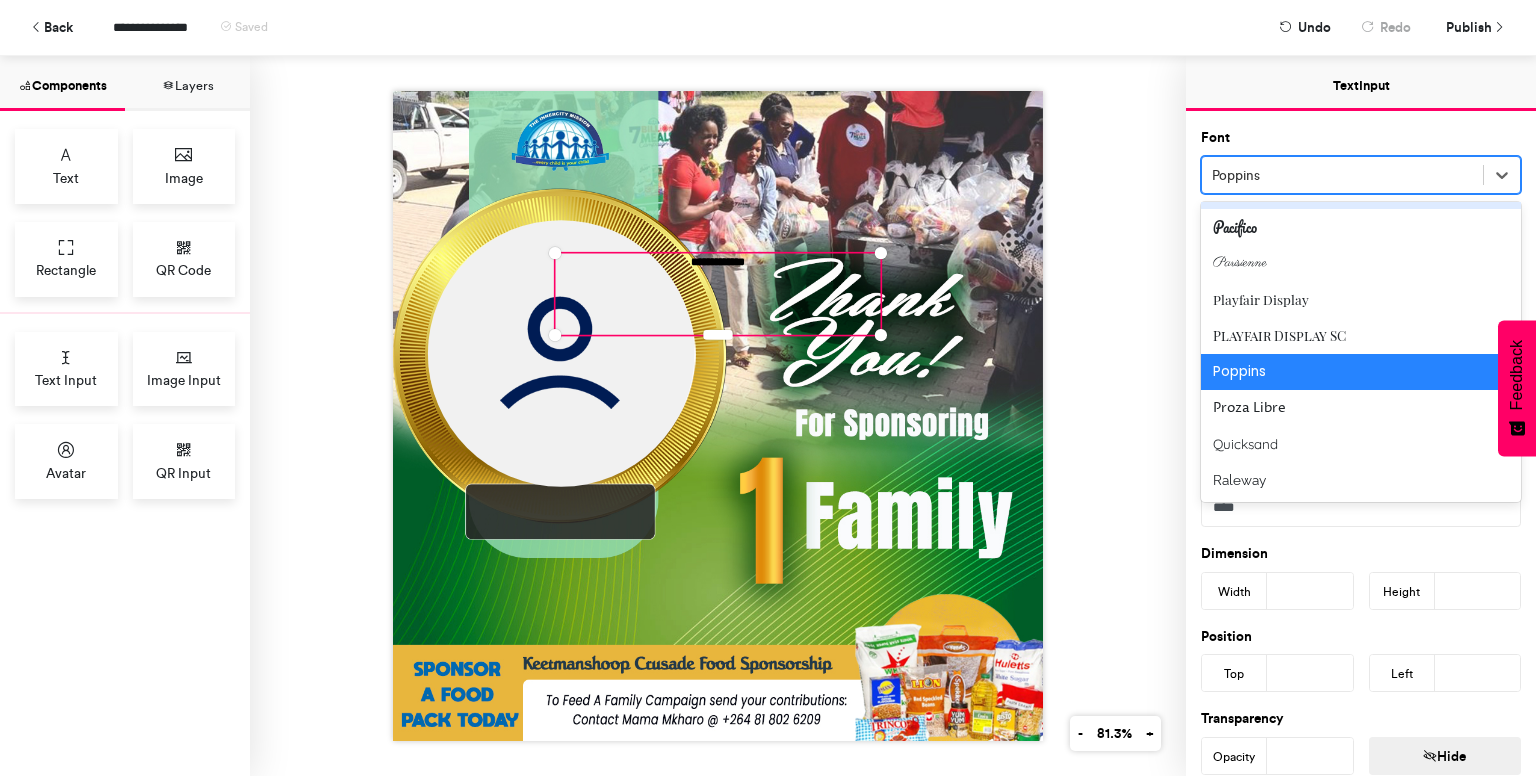 click at bounding box center (1342, 175) 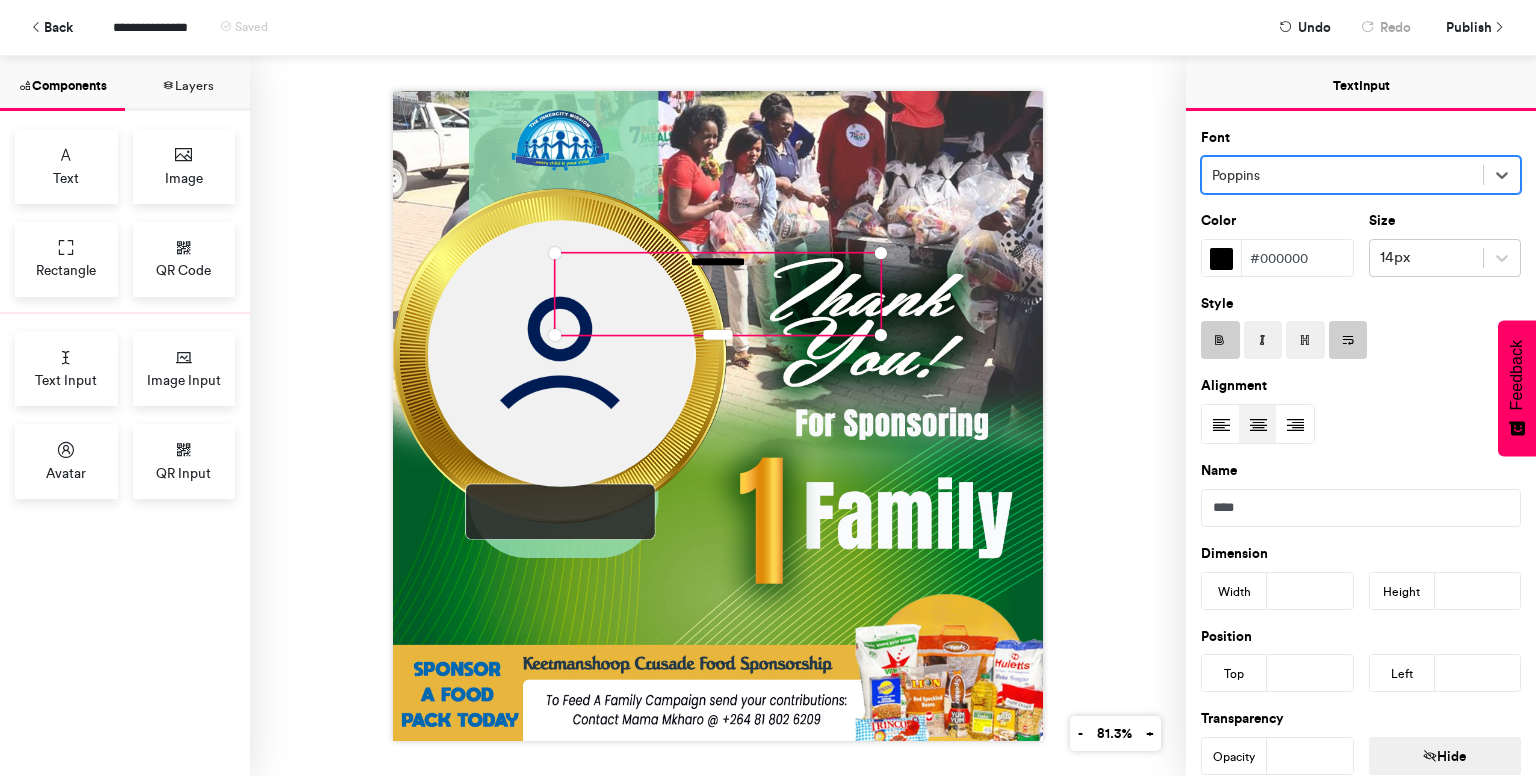 click at bounding box center (1342, 175) 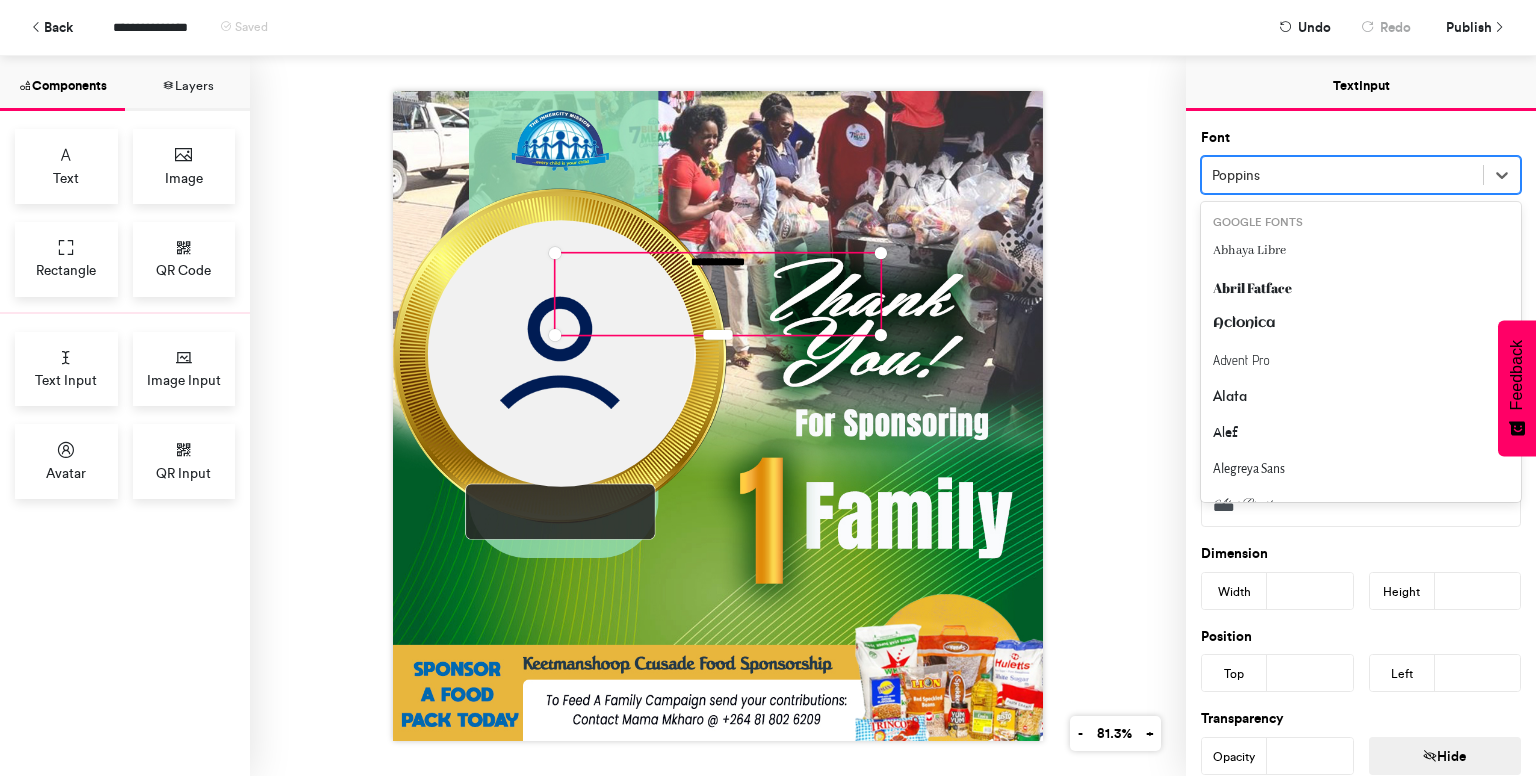 scroll, scrollTop: 2716, scrollLeft: 0, axis: vertical 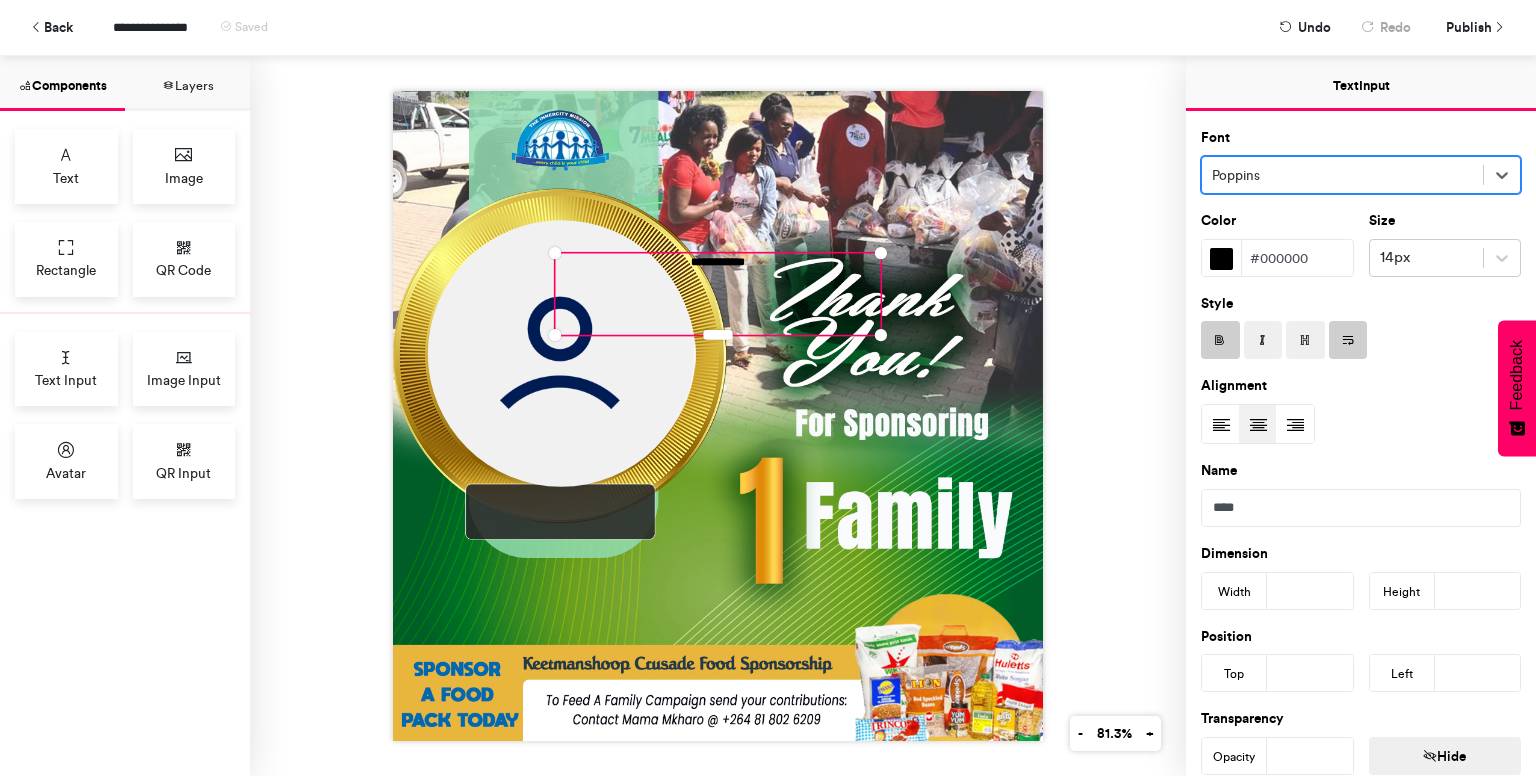 click at bounding box center [1342, 175] 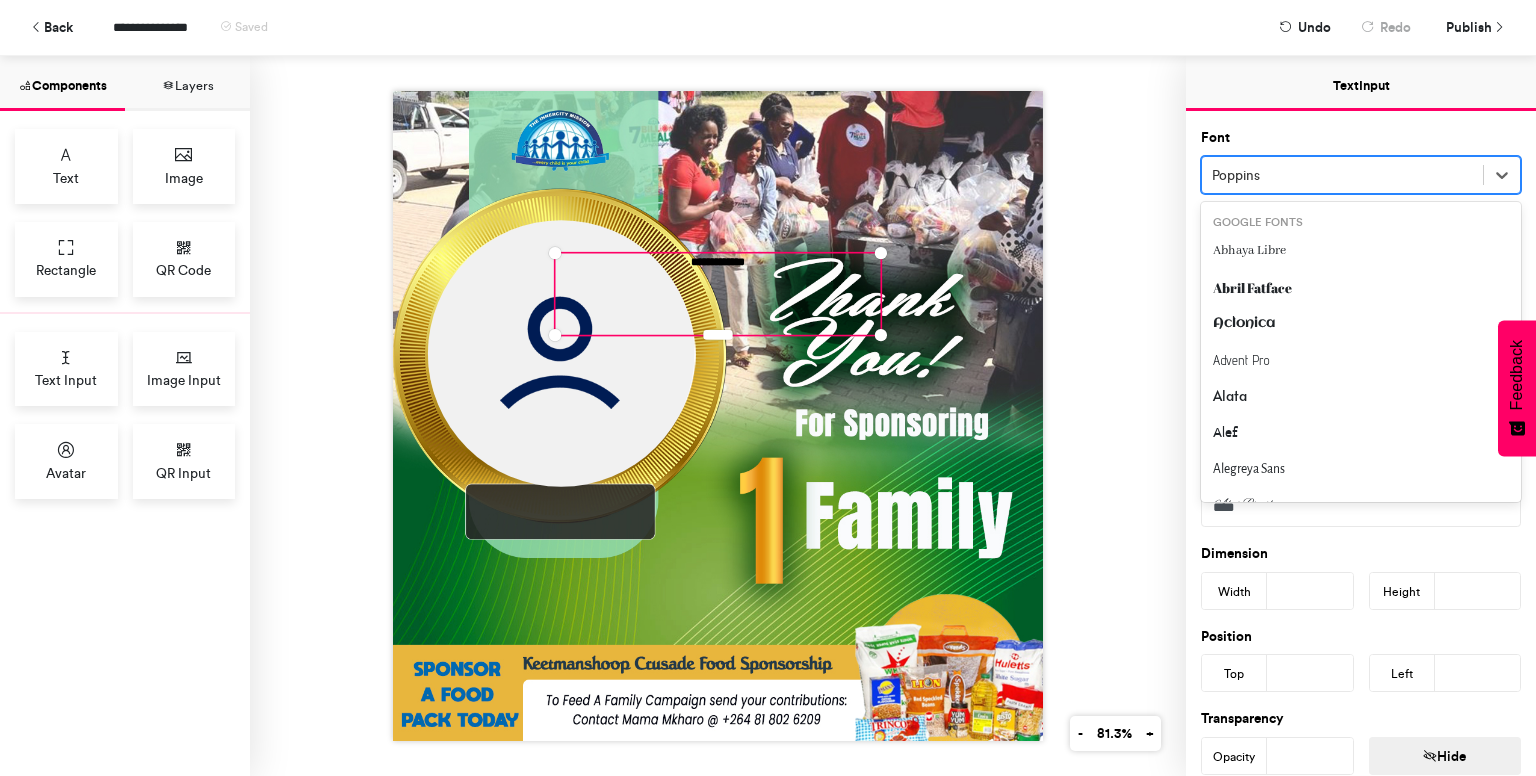 scroll, scrollTop: 2716, scrollLeft: 0, axis: vertical 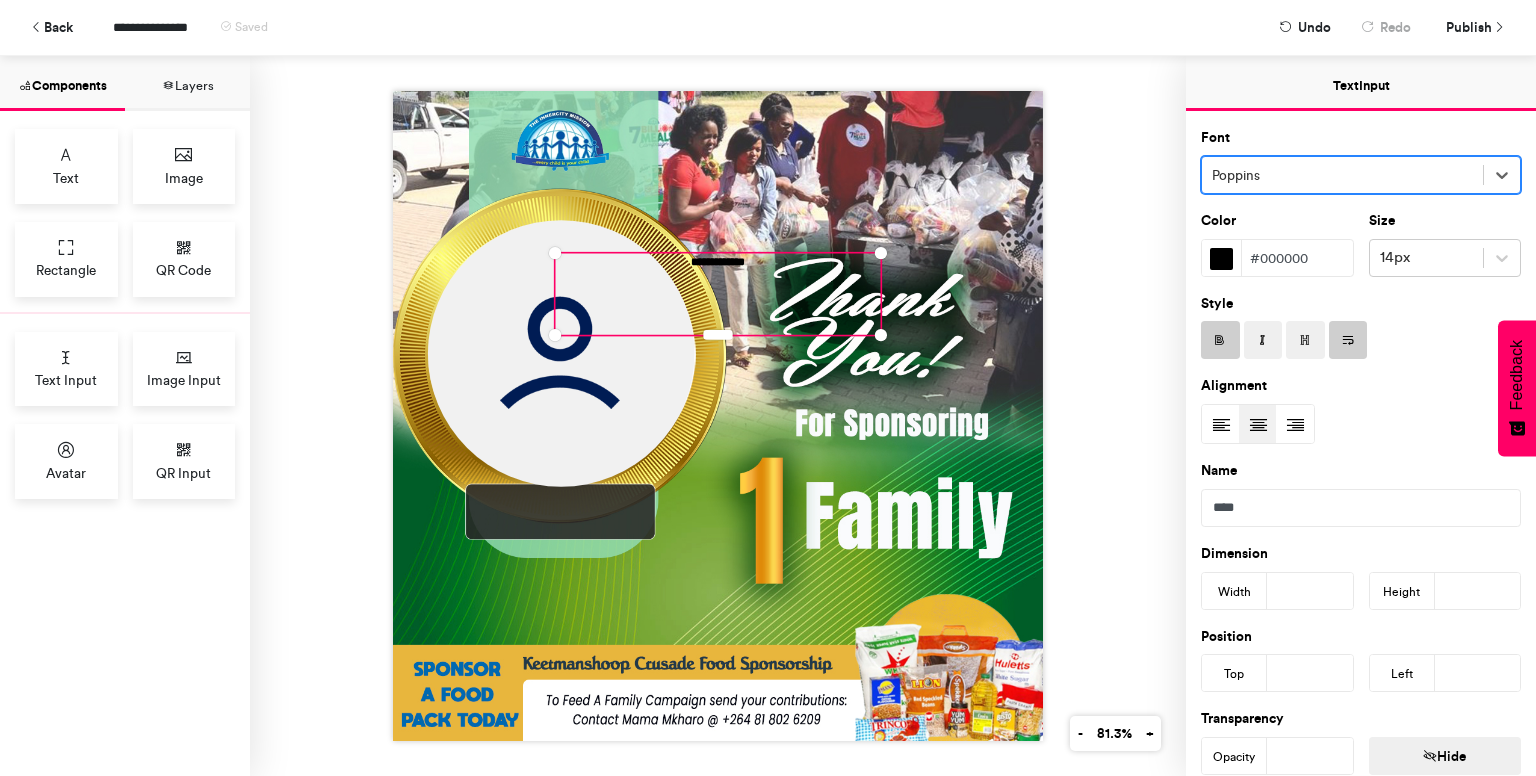click at bounding box center [1342, 175] 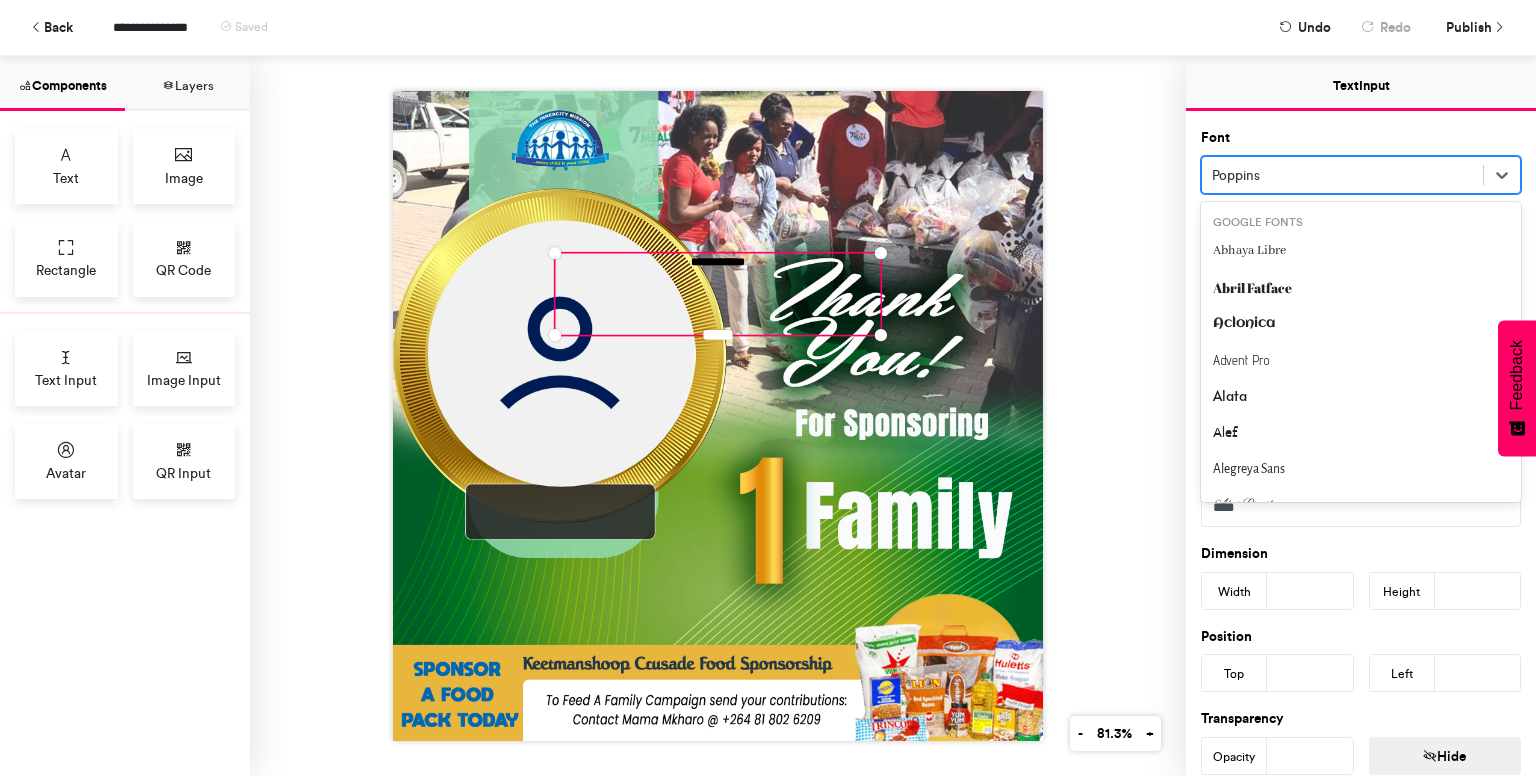 scroll, scrollTop: 2716, scrollLeft: 0, axis: vertical 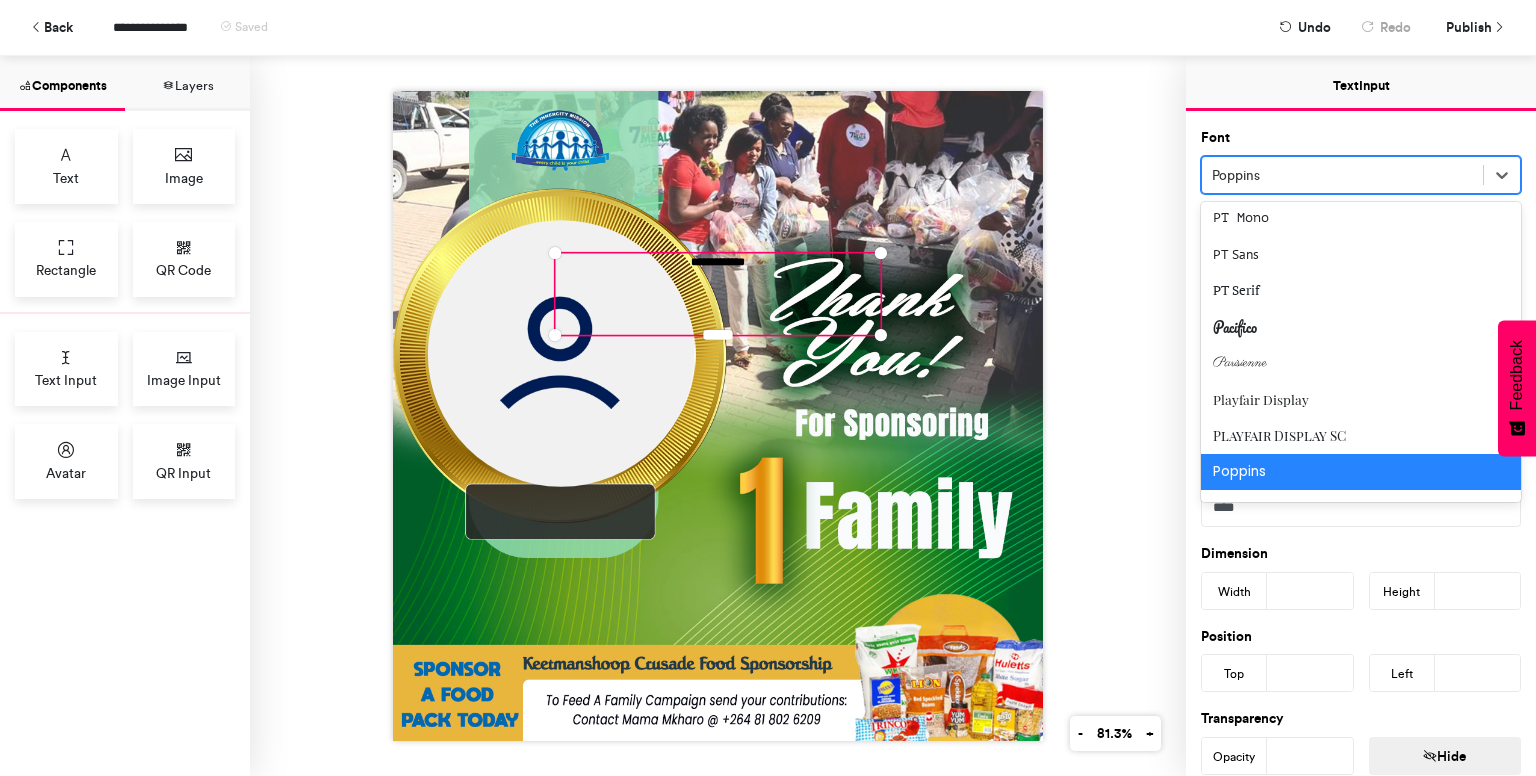 click at bounding box center [1342, 175] 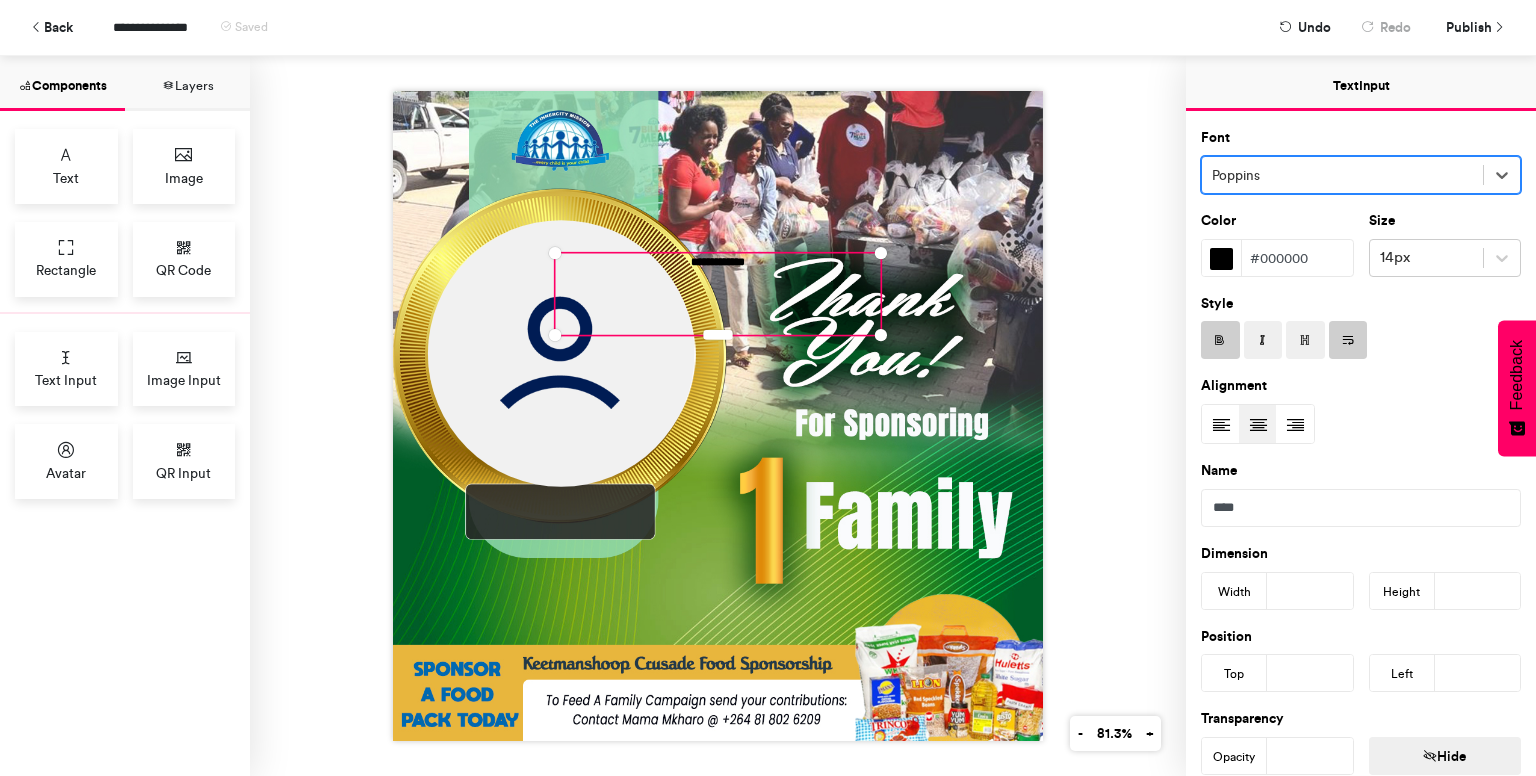 click at bounding box center [1342, 175] 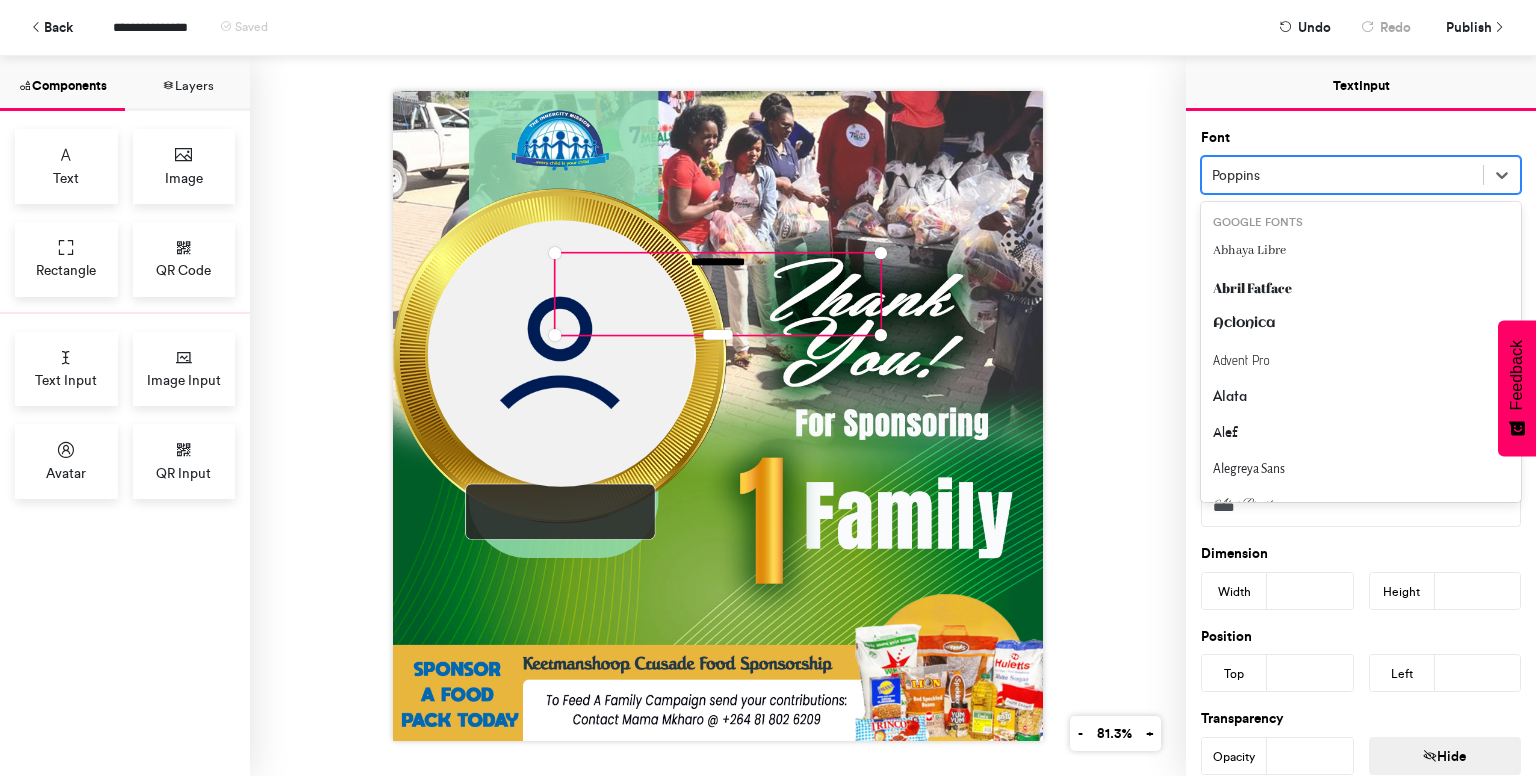 scroll, scrollTop: 2716, scrollLeft: 0, axis: vertical 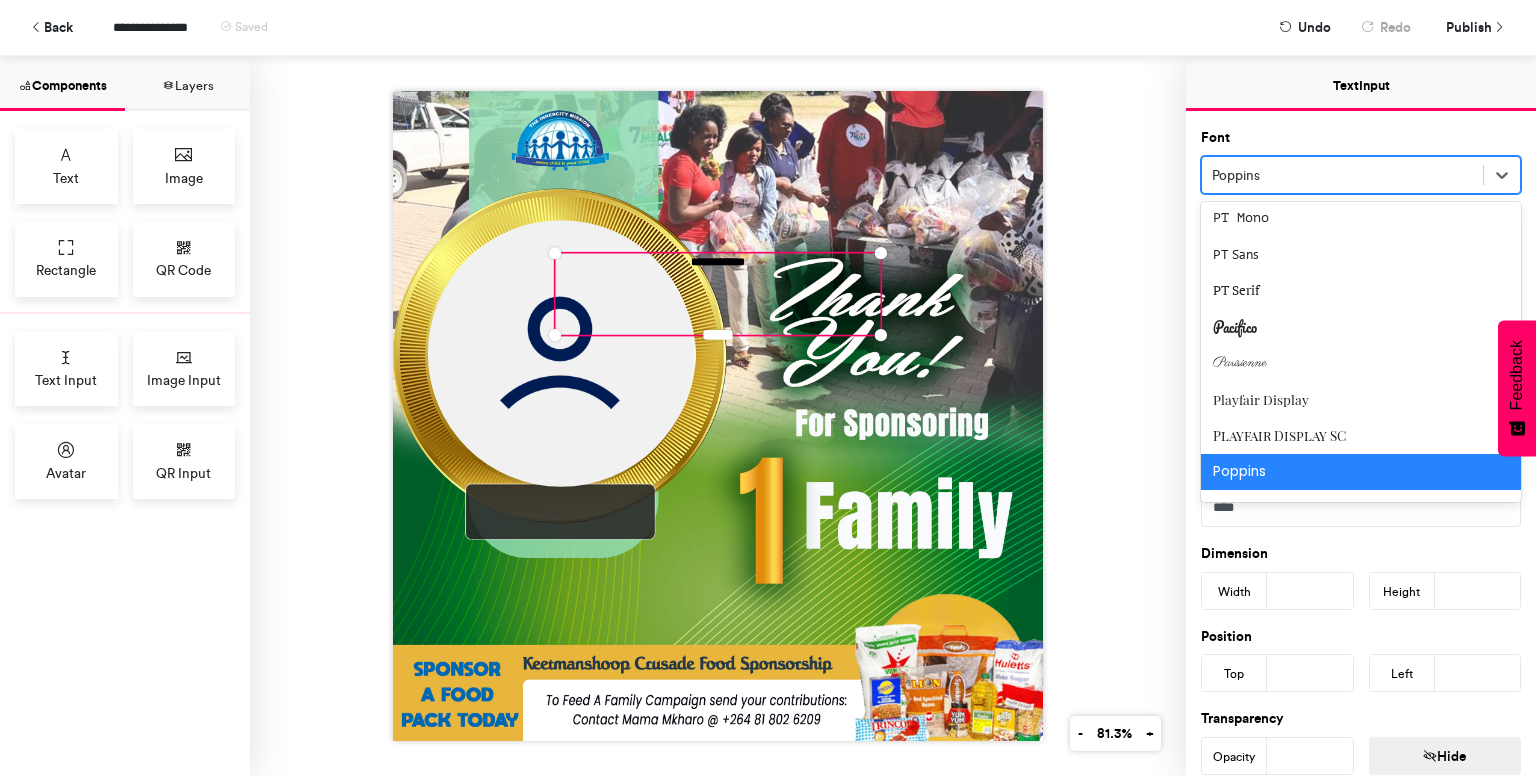 click at bounding box center [1342, 175] 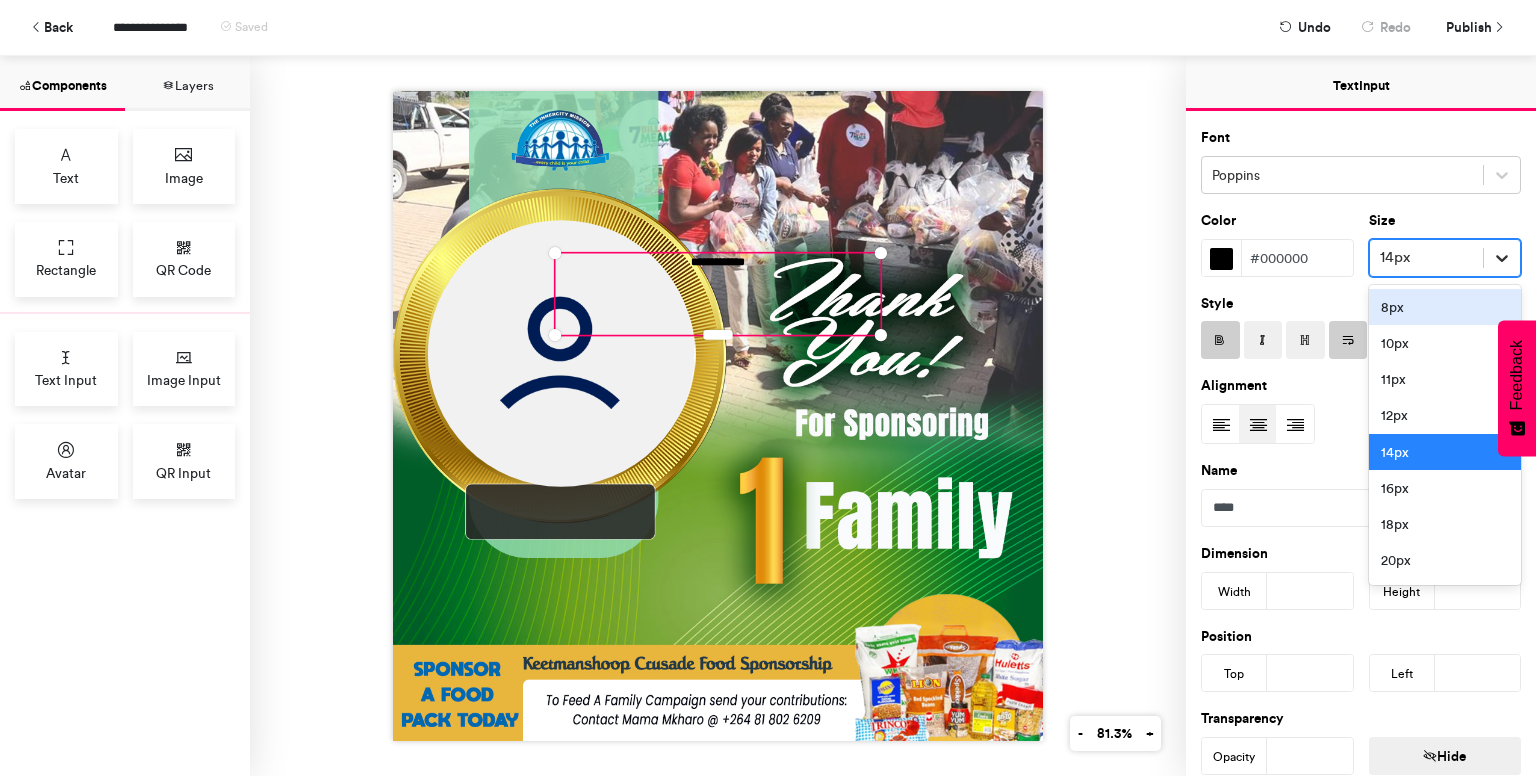 click 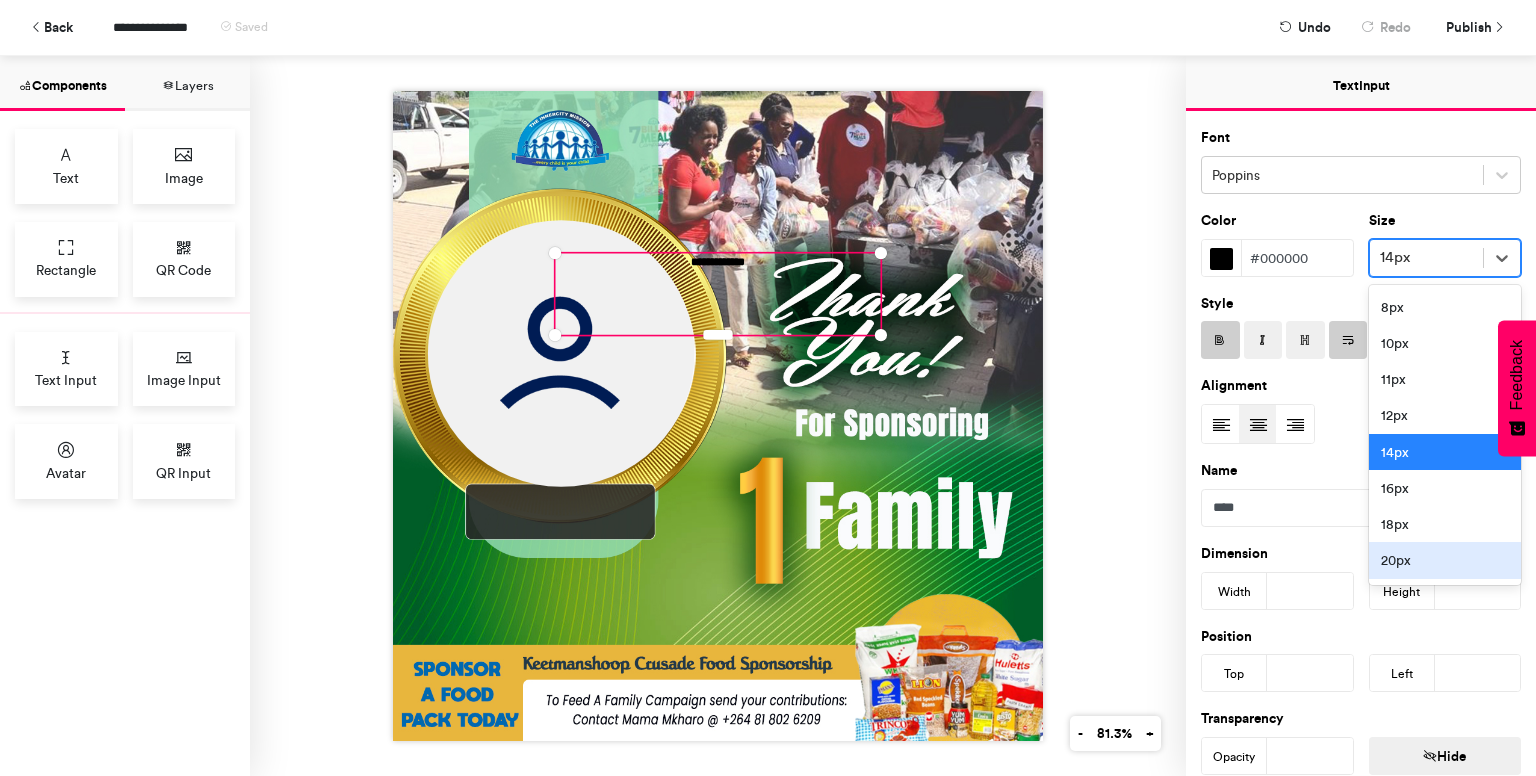 click on "20px" at bounding box center [1445, 560] 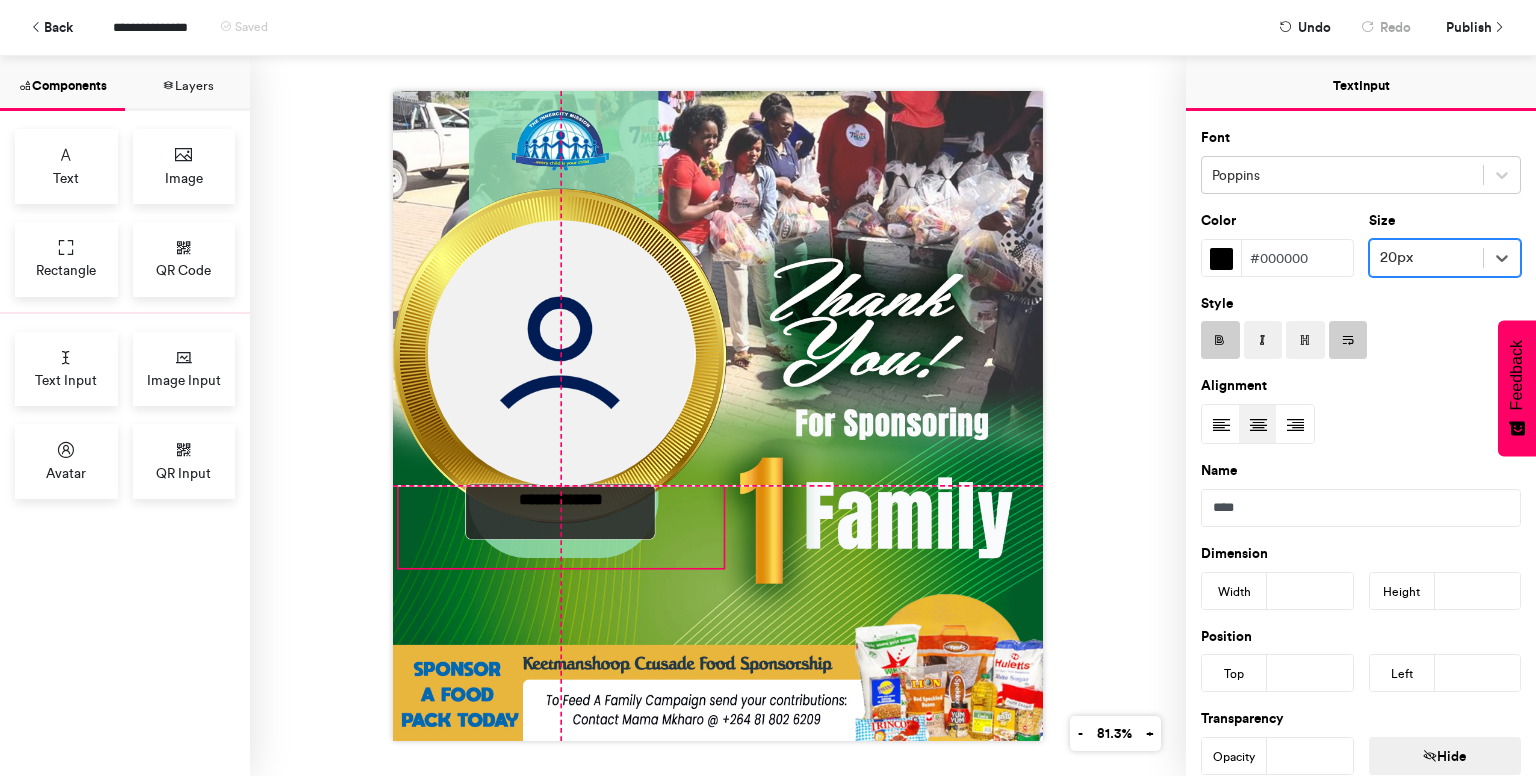 drag, startPoint x: 707, startPoint y: 327, endPoint x: 557, endPoint y: 563, distance: 279.63547 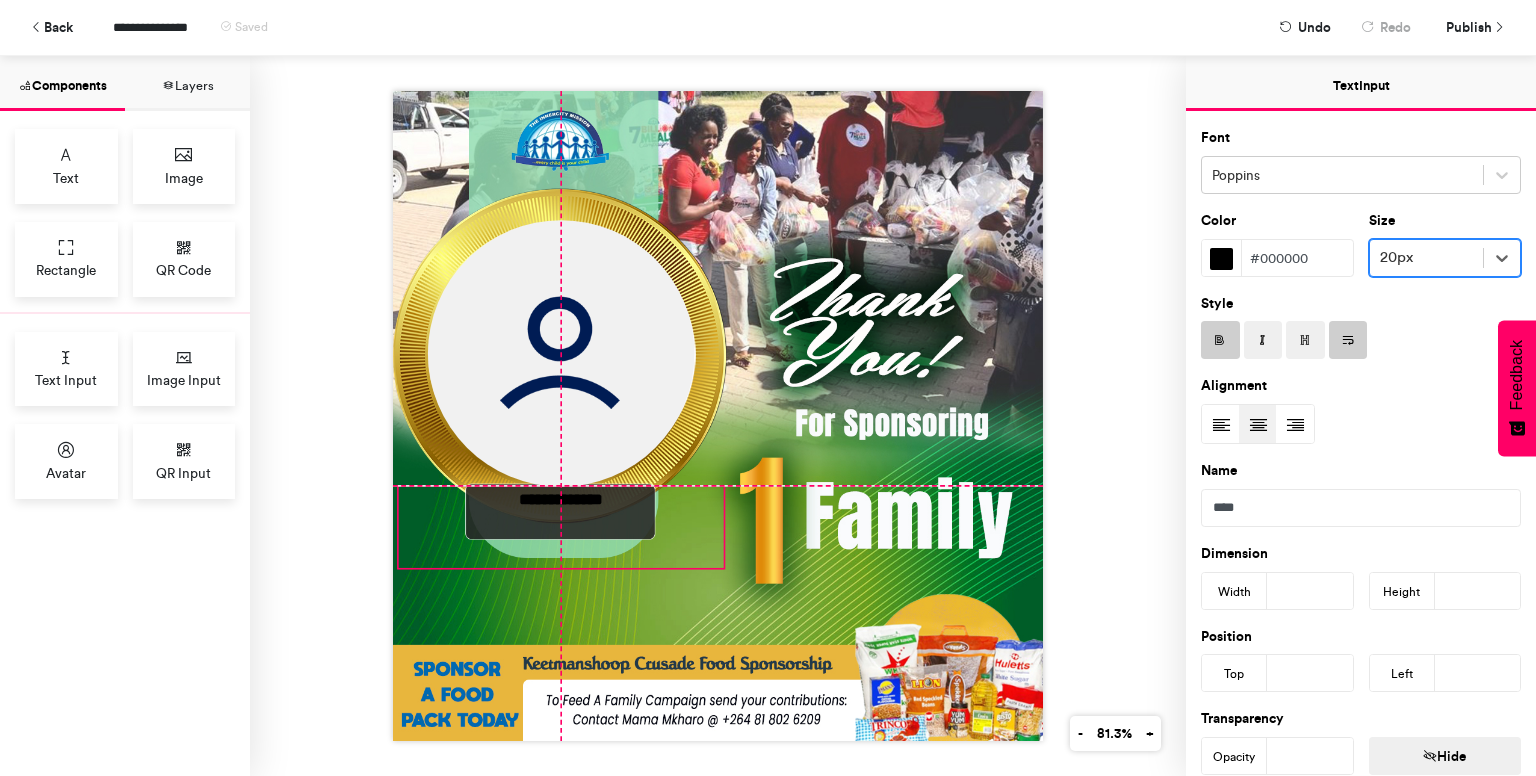 click on "**********" at bounding box center [718, 416] 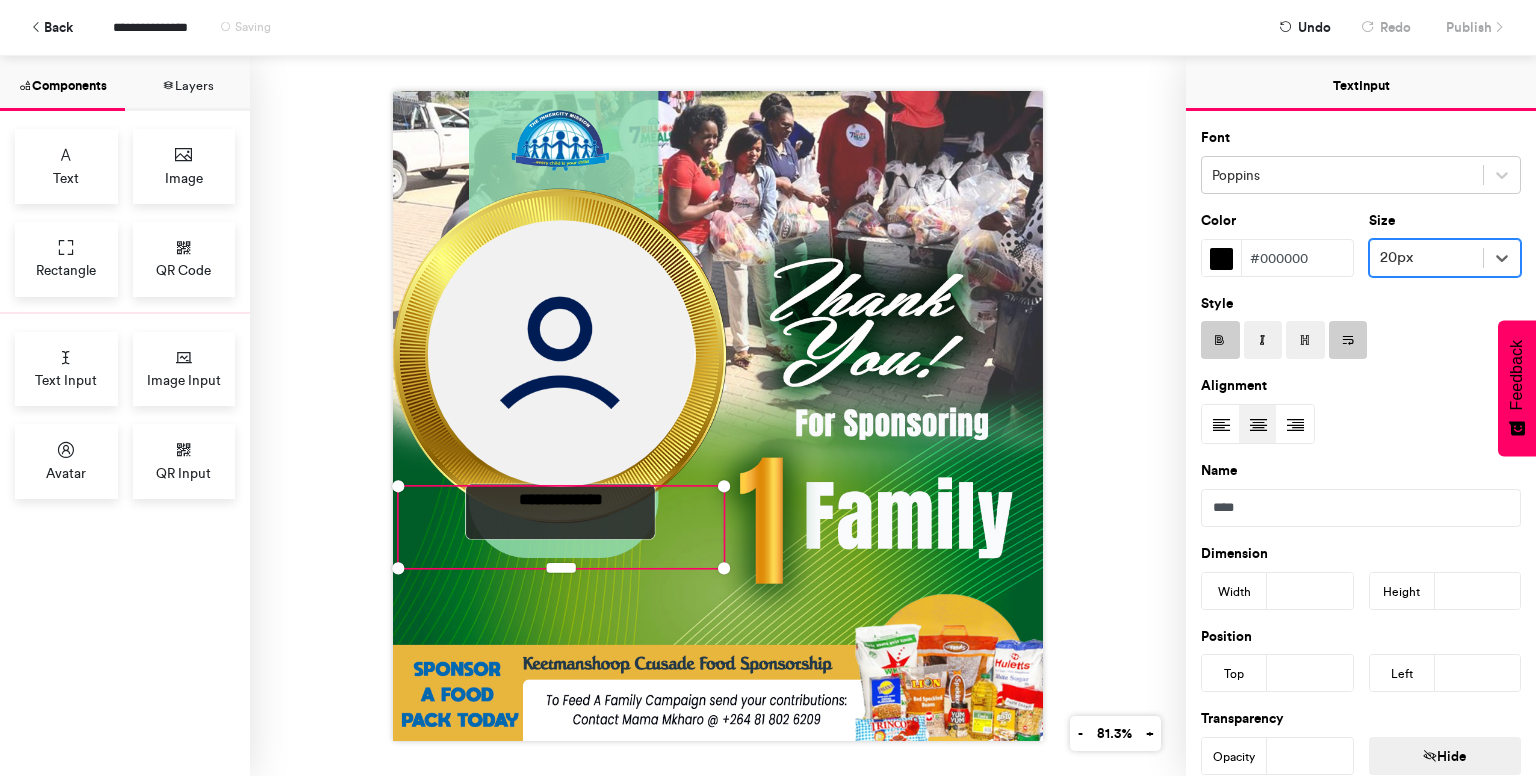 click on "**********" at bounding box center [561, 527] 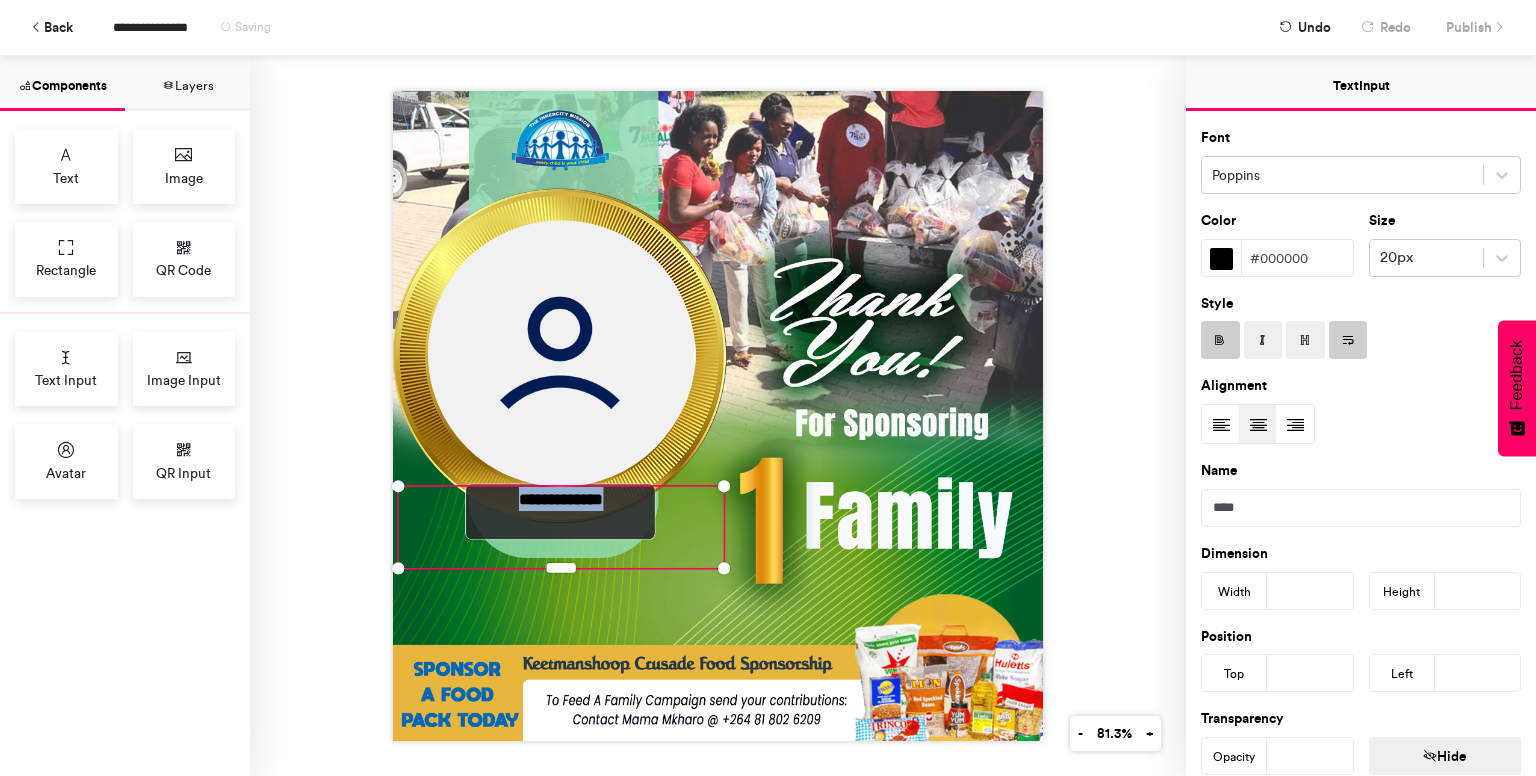 drag, startPoint x: 617, startPoint y: 494, endPoint x: 489, endPoint y: 497, distance: 128.03516 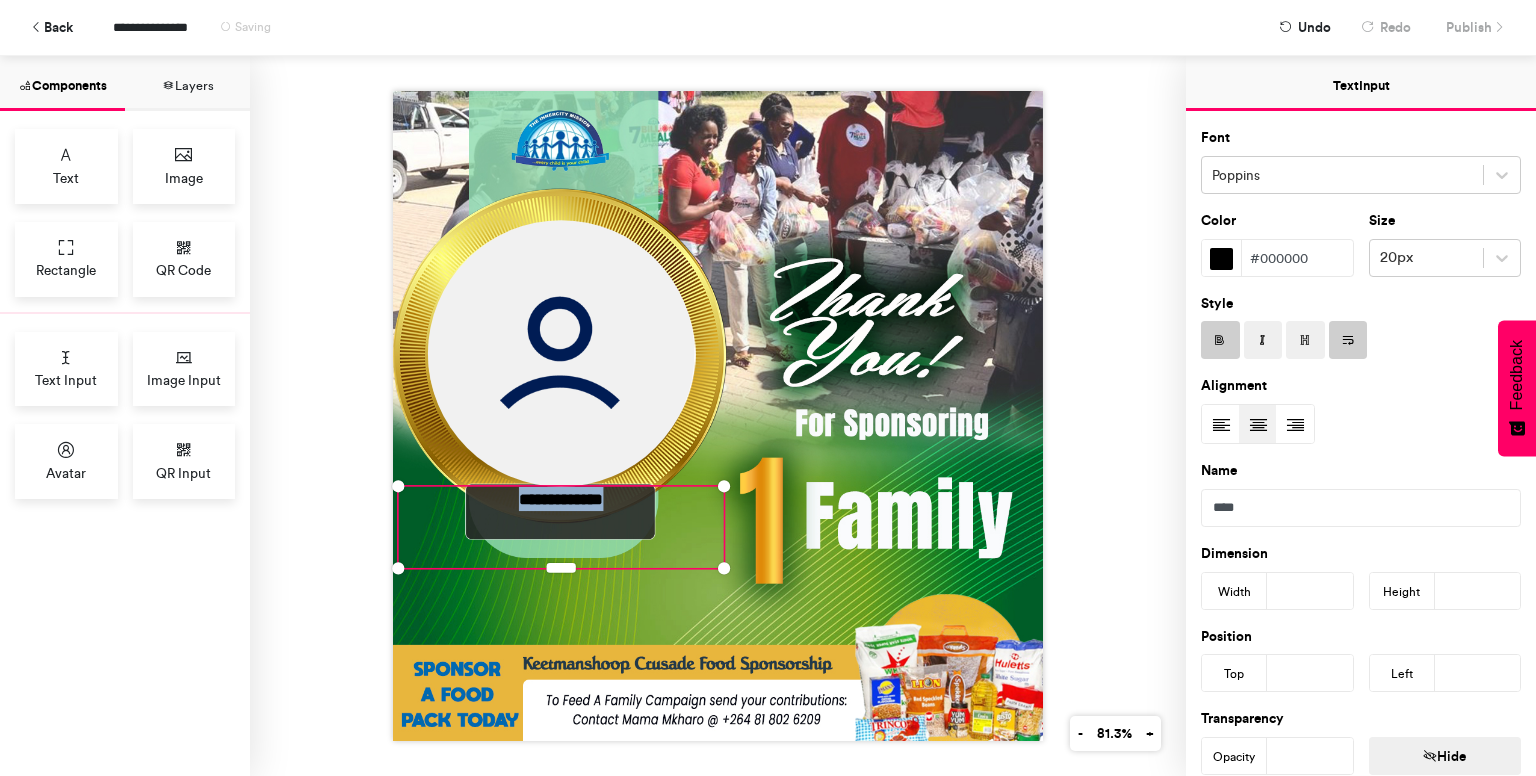click on "**********" at bounding box center (561, 527) 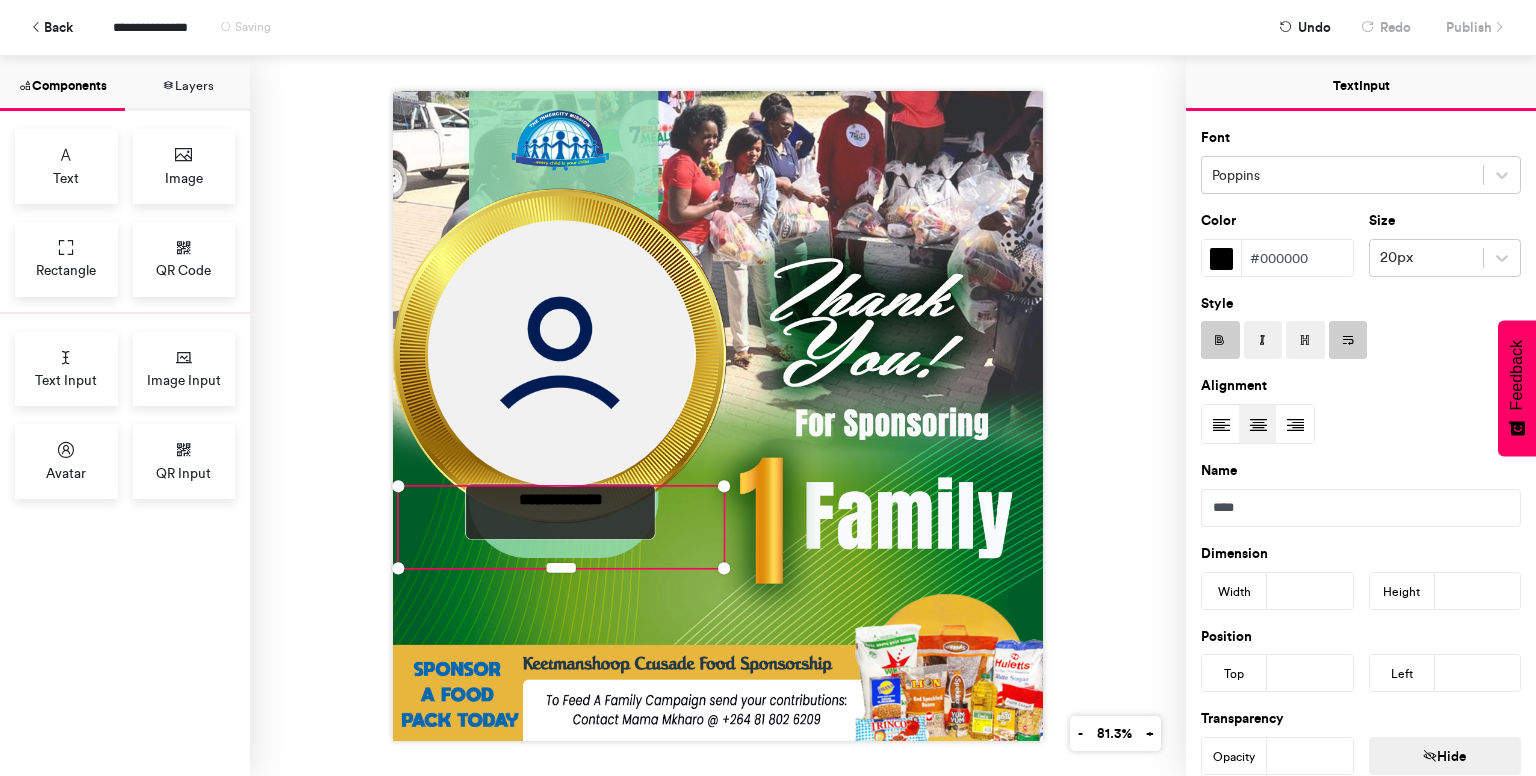 click at bounding box center (1221, 259) 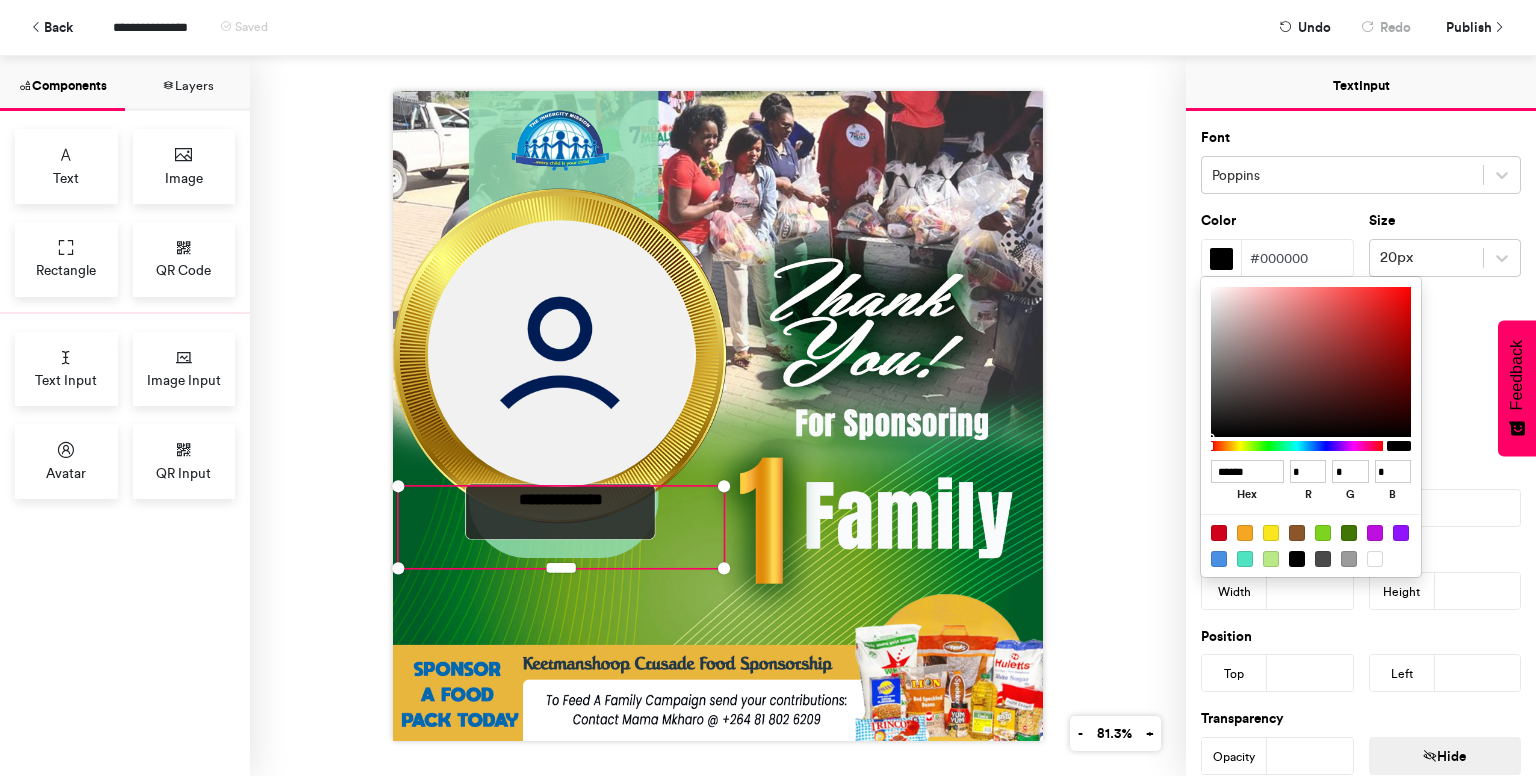 click at bounding box center (1375, 559) 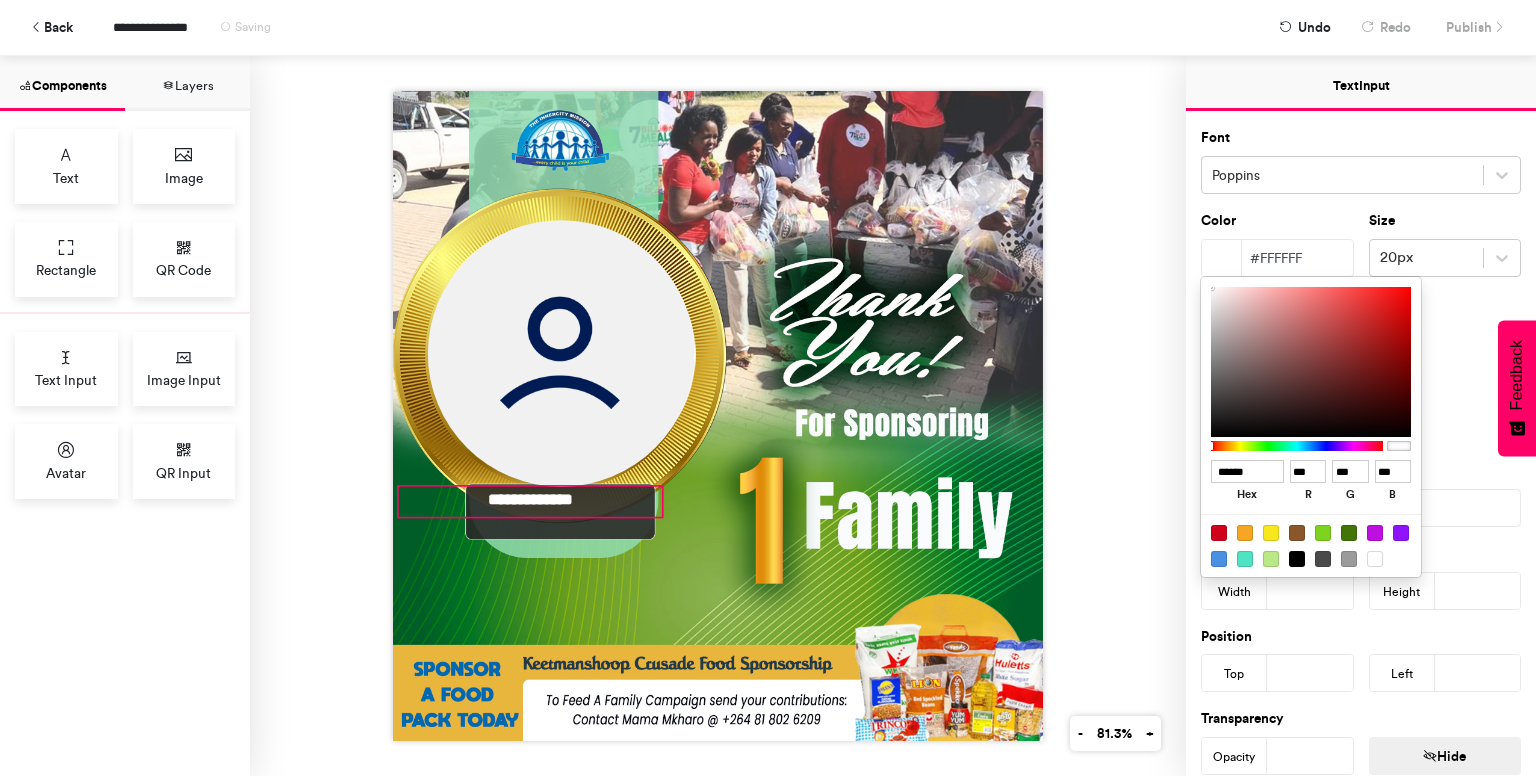 drag, startPoint x: 714, startPoint y: 558, endPoint x: 652, endPoint y: 507, distance: 80.280754 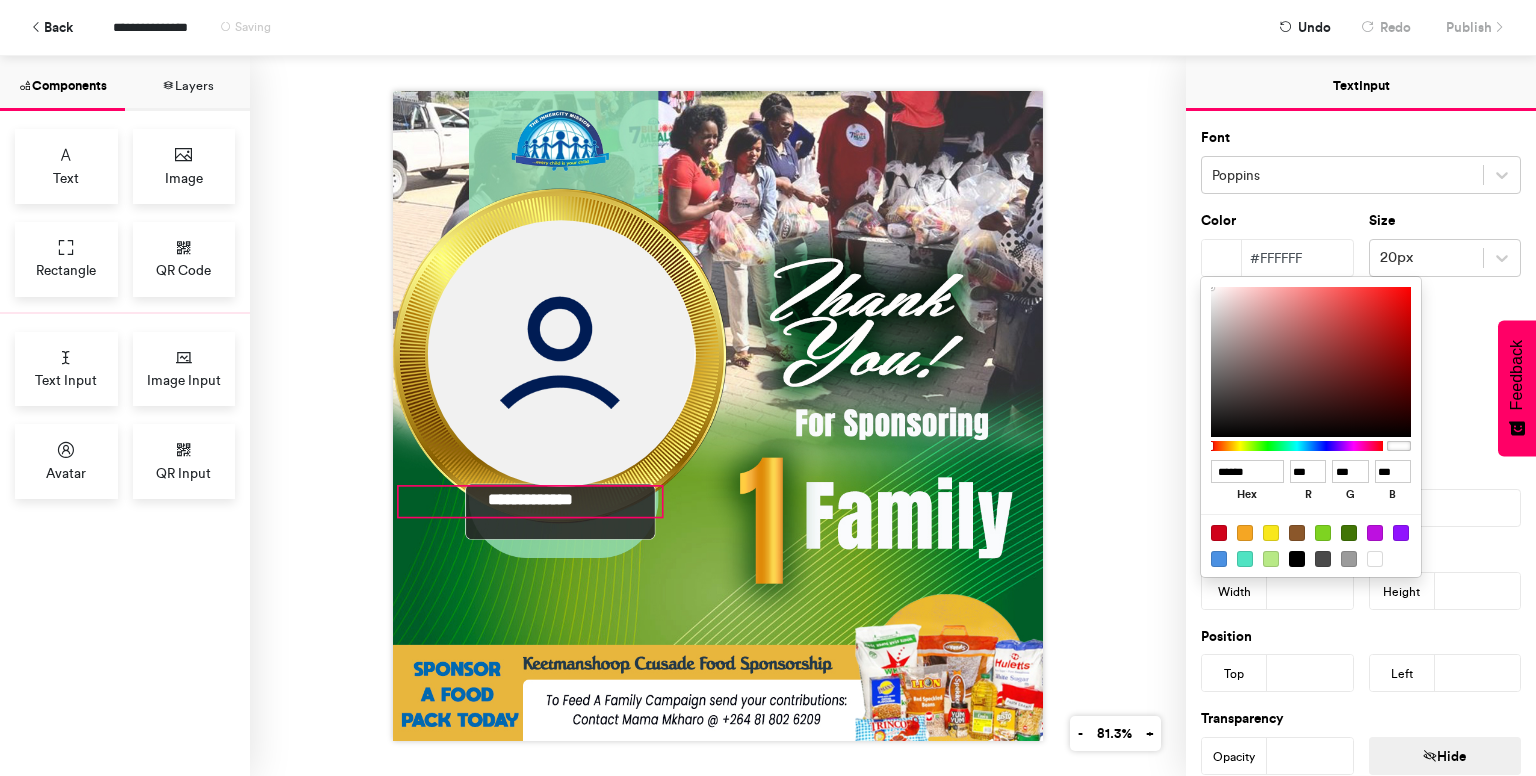 click on "**********" at bounding box center [768, 416] 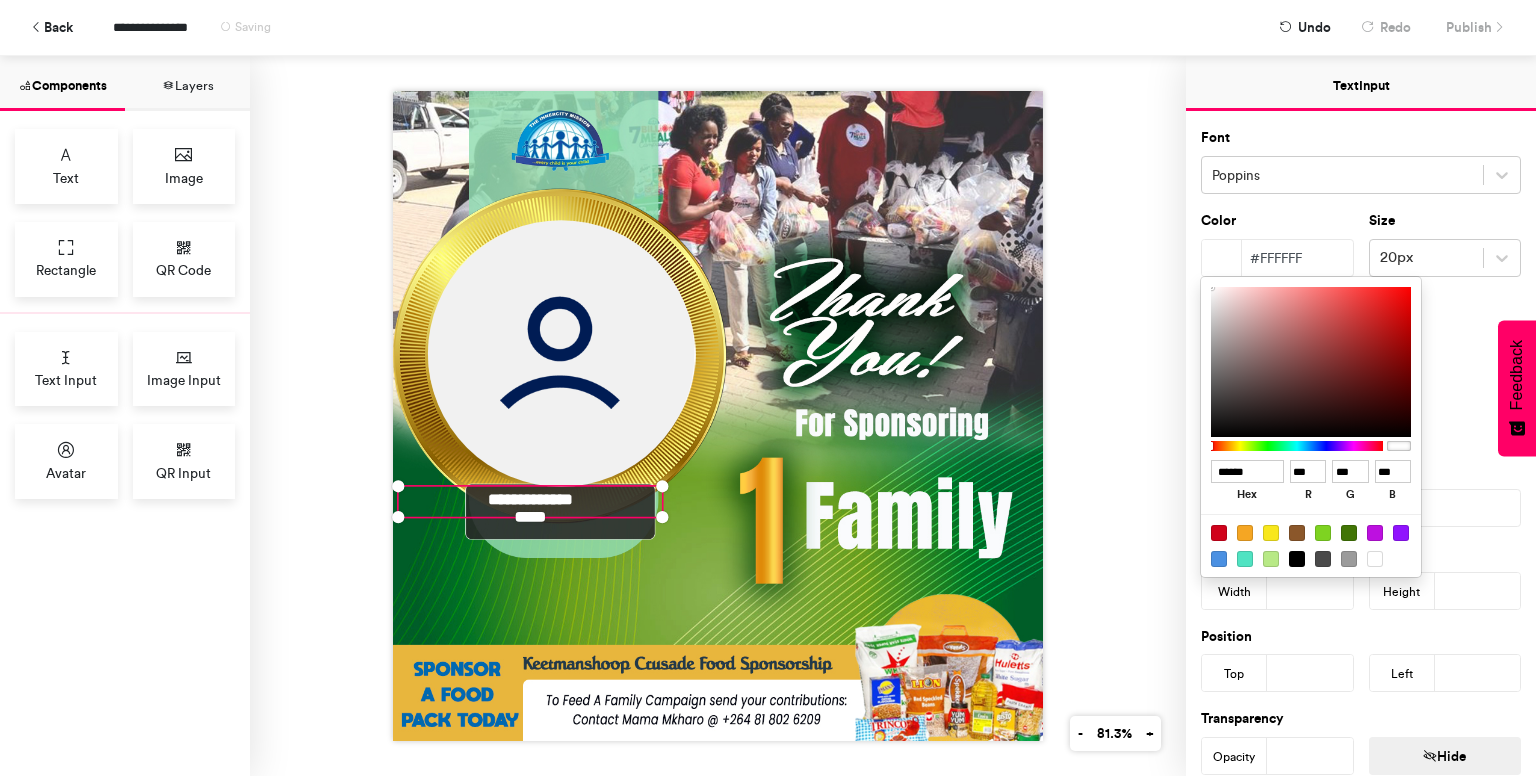 drag, startPoint x: 552, startPoint y: 484, endPoint x: 573, endPoint y: 492, distance: 22.472204 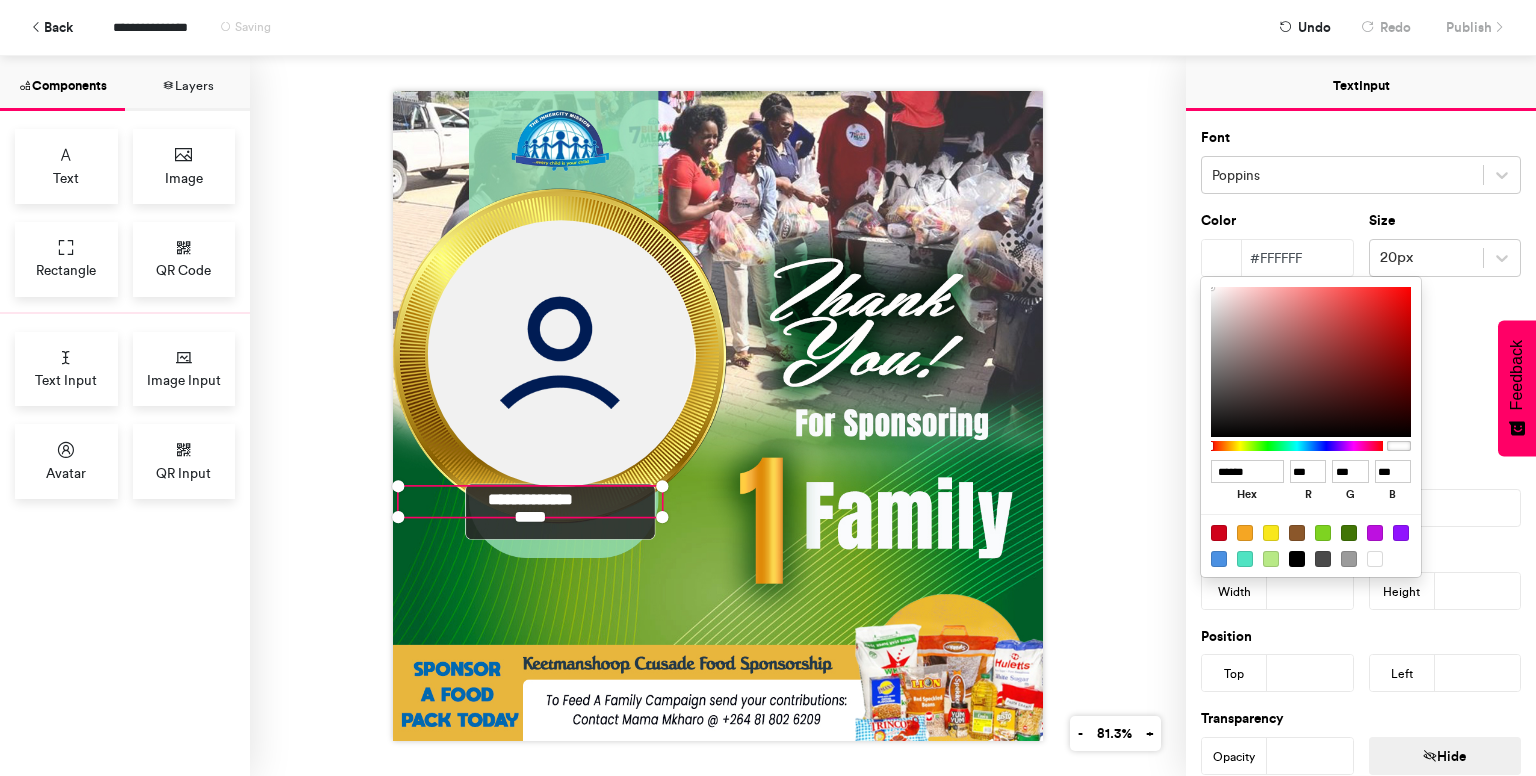 click at bounding box center (768, 388) 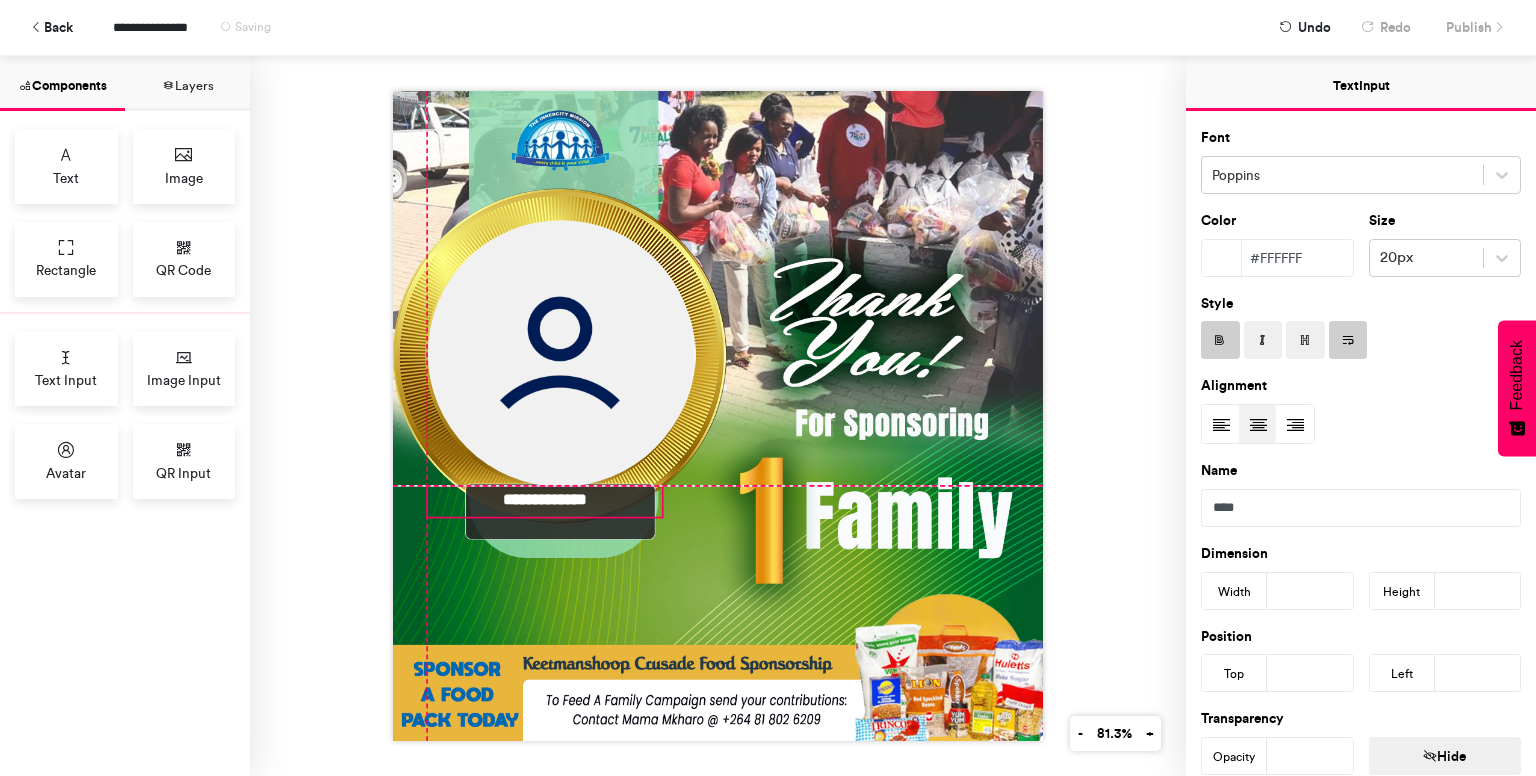drag, startPoint x: 386, startPoint y: 477, endPoint x: 422, endPoint y: 483, distance: 36.496574 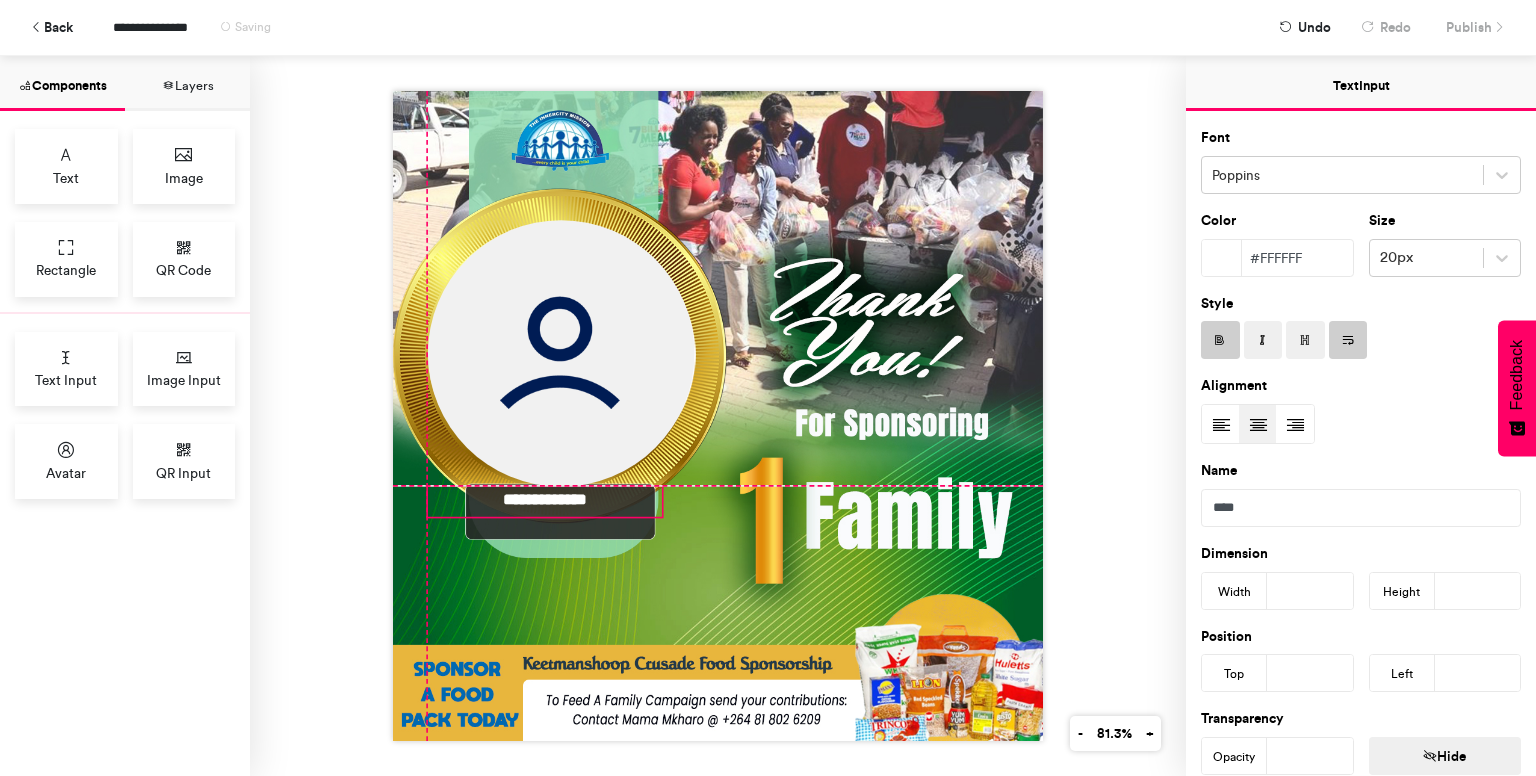 click on "**********" at bounding box center (718, 416) 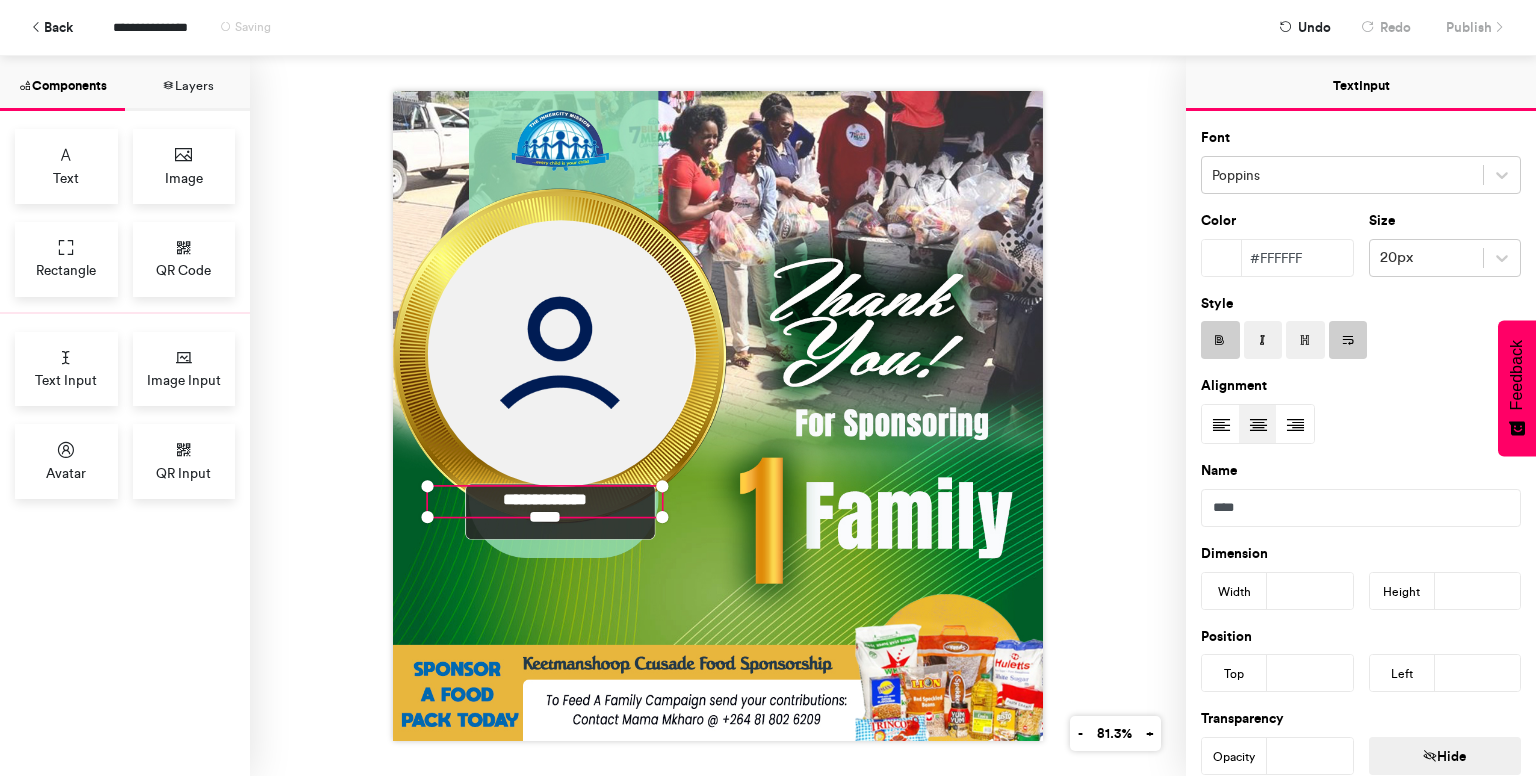 click on "**********" at bounding box center [545, 502] 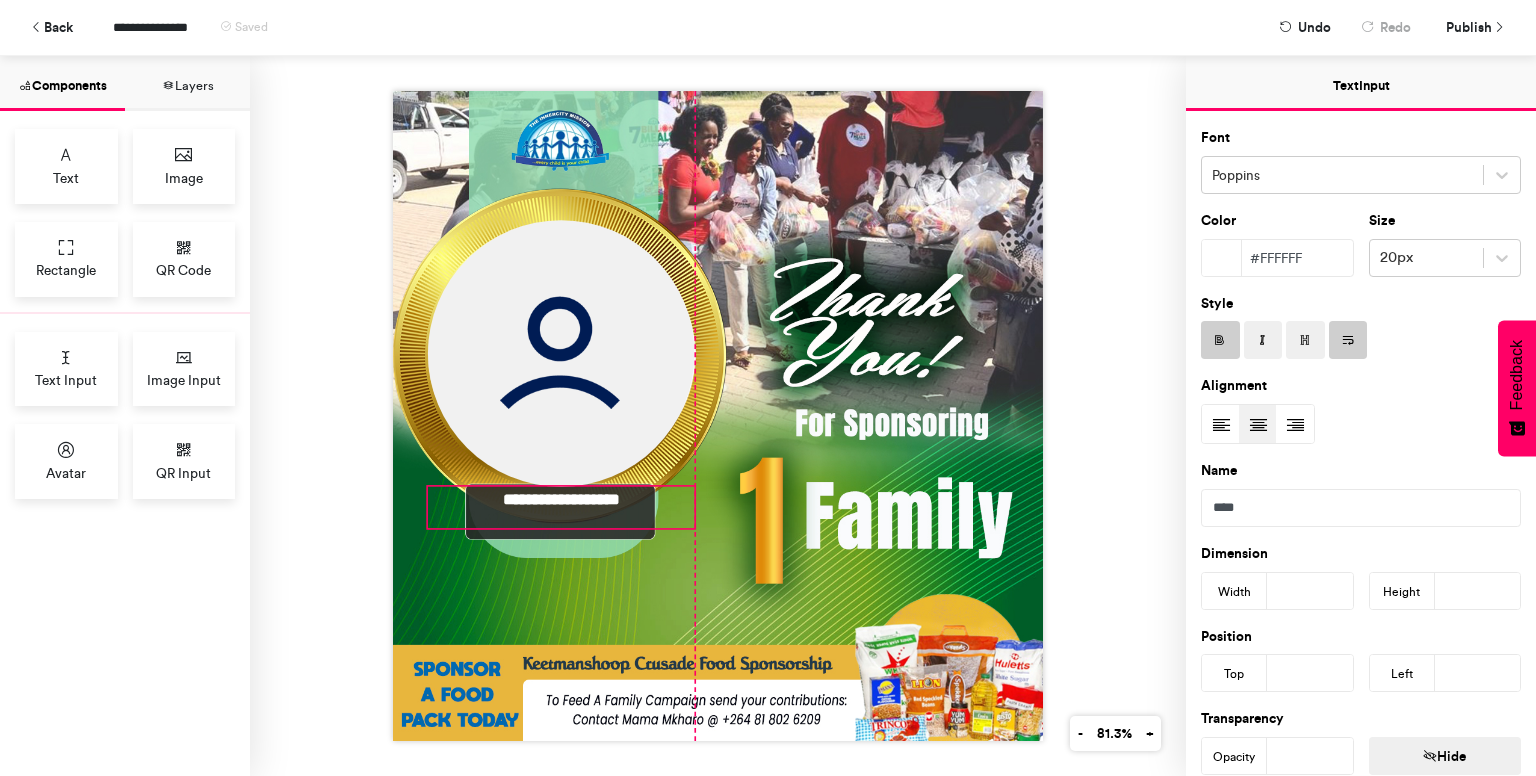 drag, startPoint x: 650, startPoint y: 510, endPoint x: 676, endPoint y: 521, distance: 28.231188 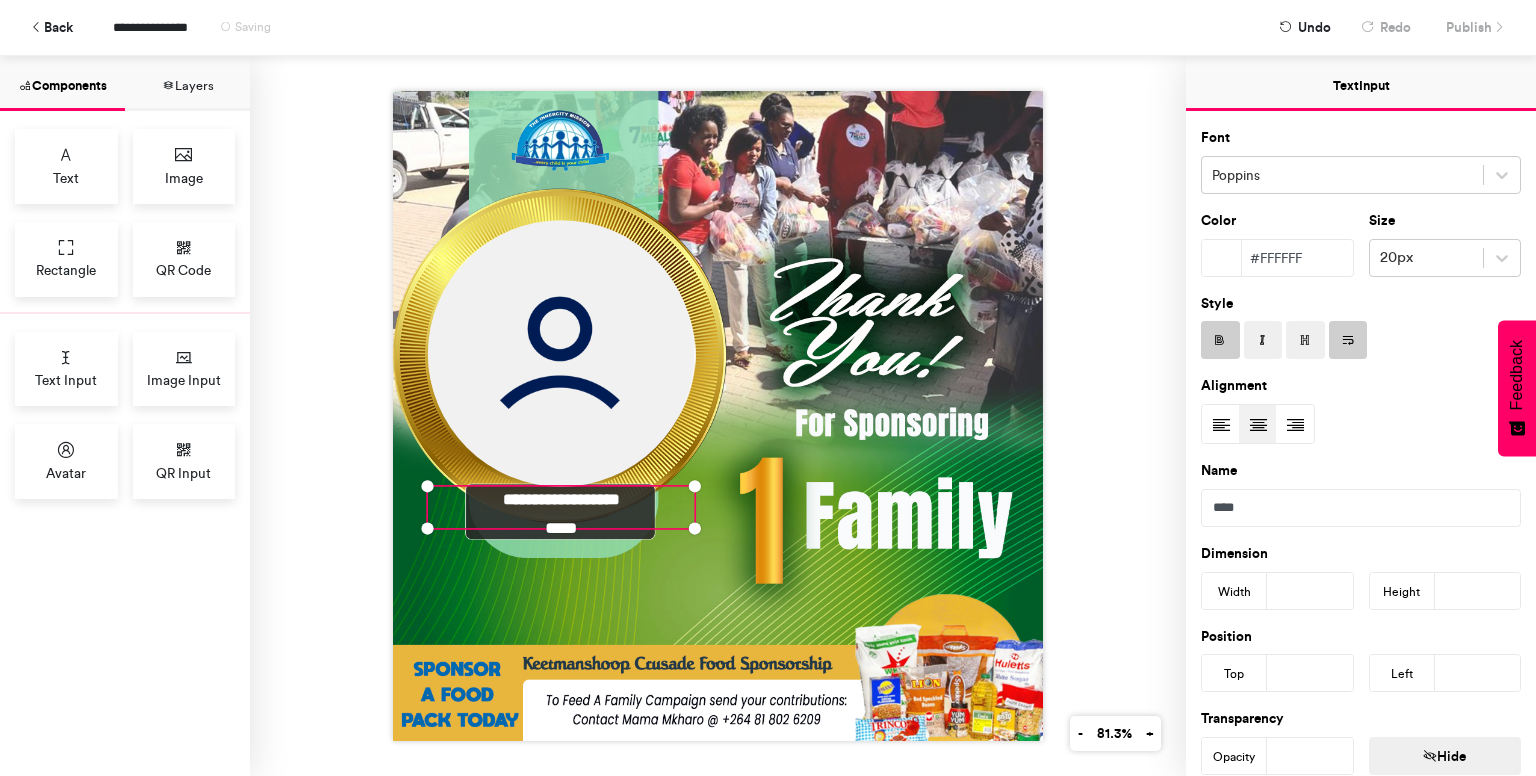 click on "**********" at bounding box center (561, 507) 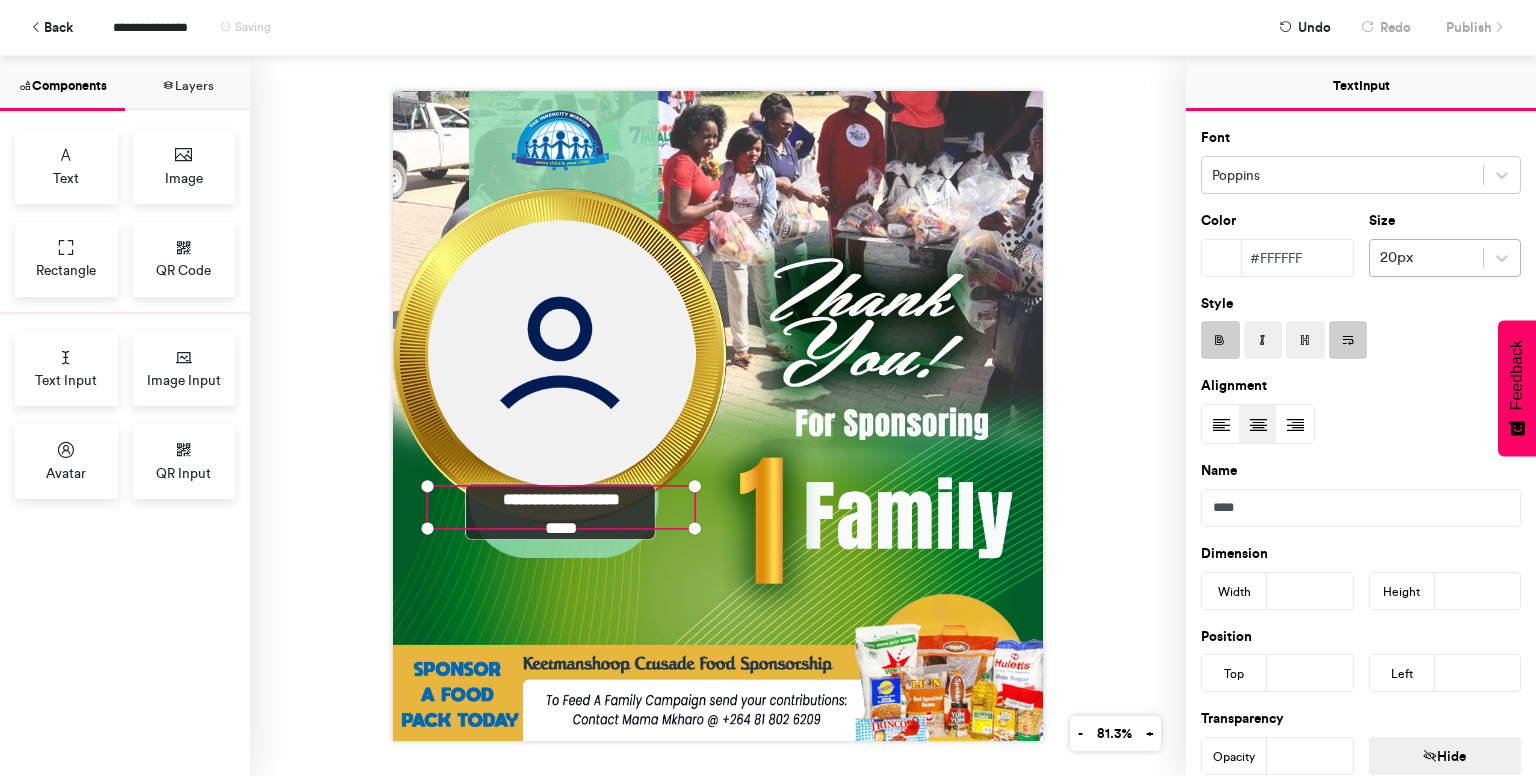click at bounding box center (1427, 257) 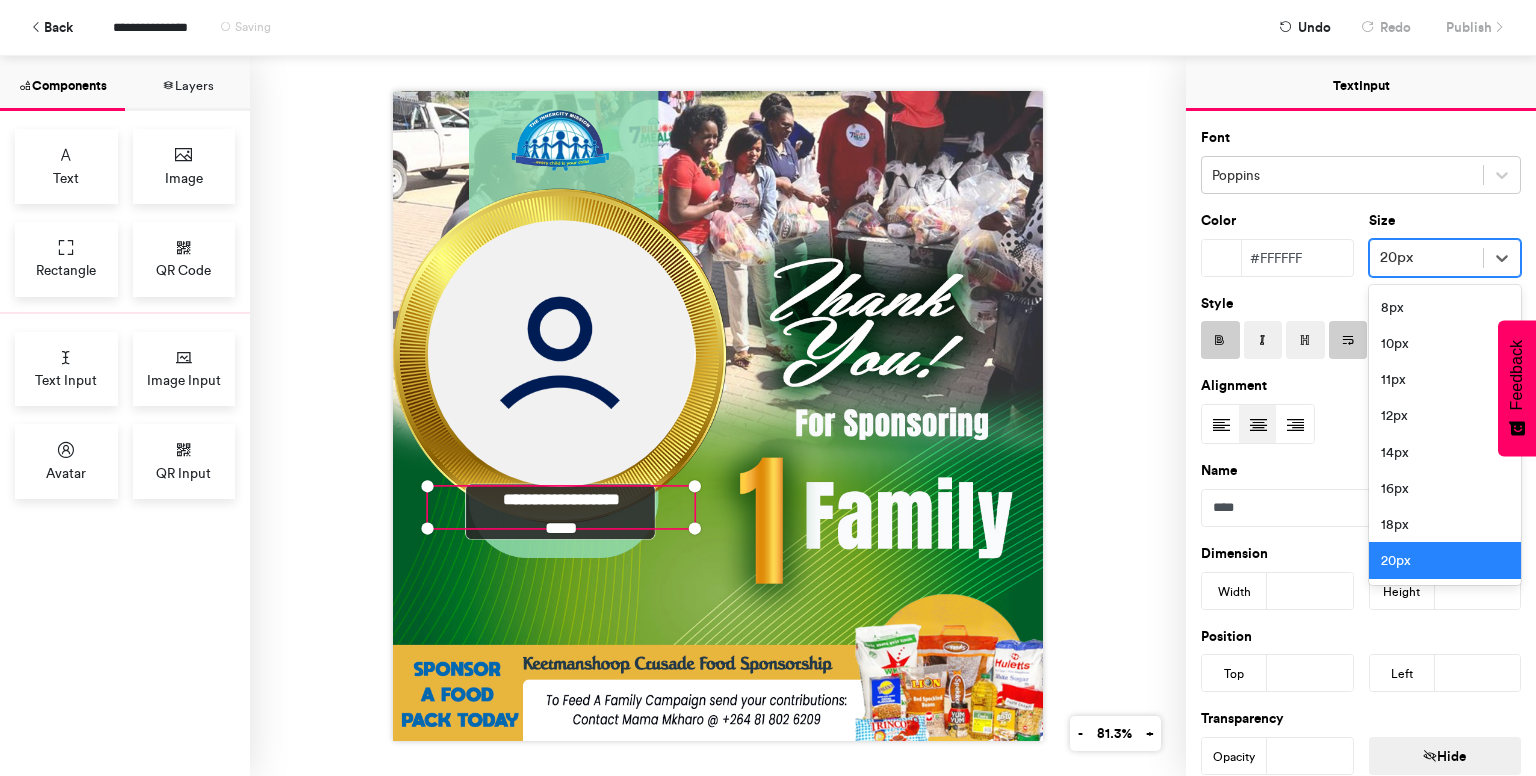 scroll, scrollTop: 6, scrollLeft: 0, axis: vertical 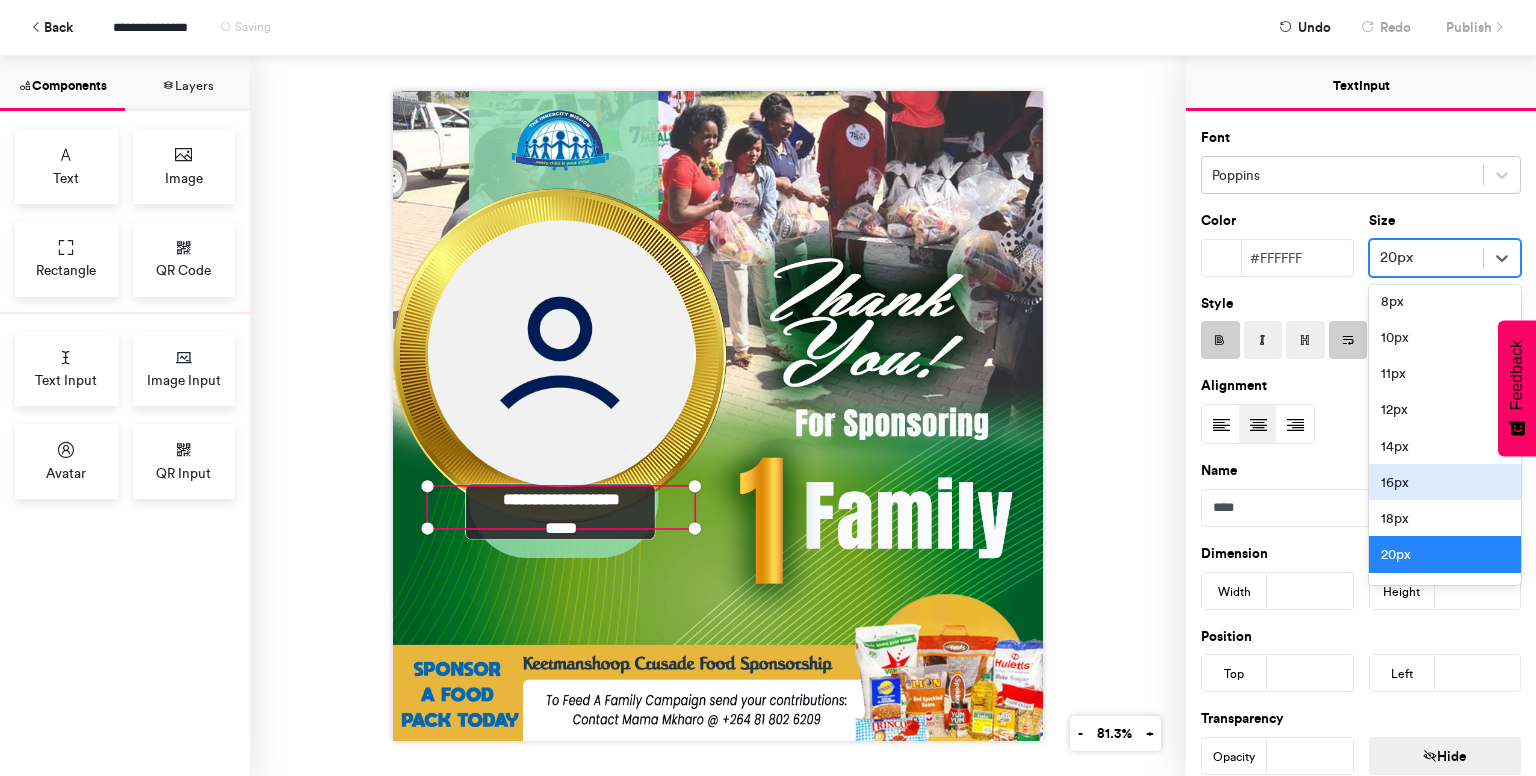click on "16px" at bounding box center (1445, 482) 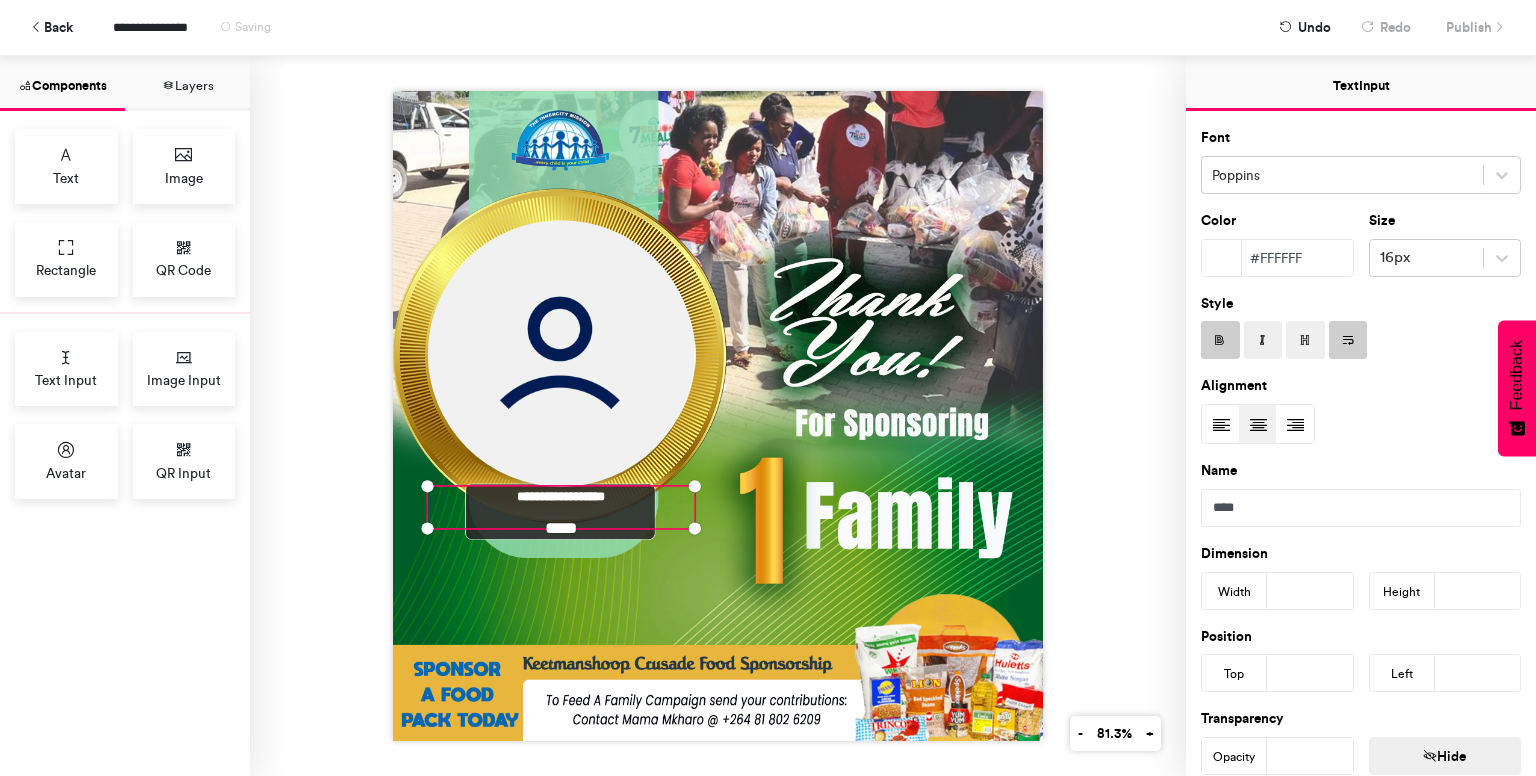 click on "**********" at bounding box center (718, 416) 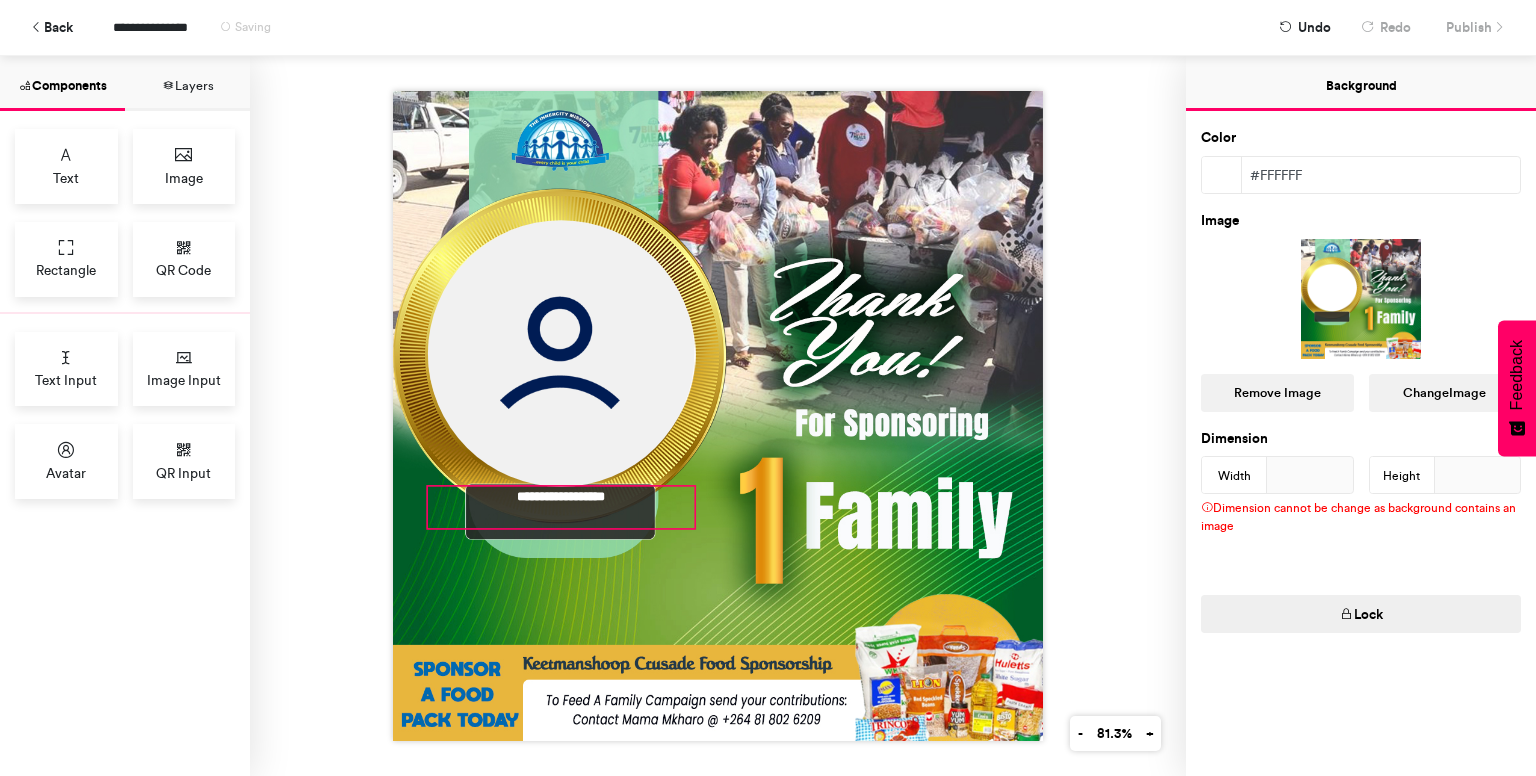 click on "**********" at bounding box center [561, 507] 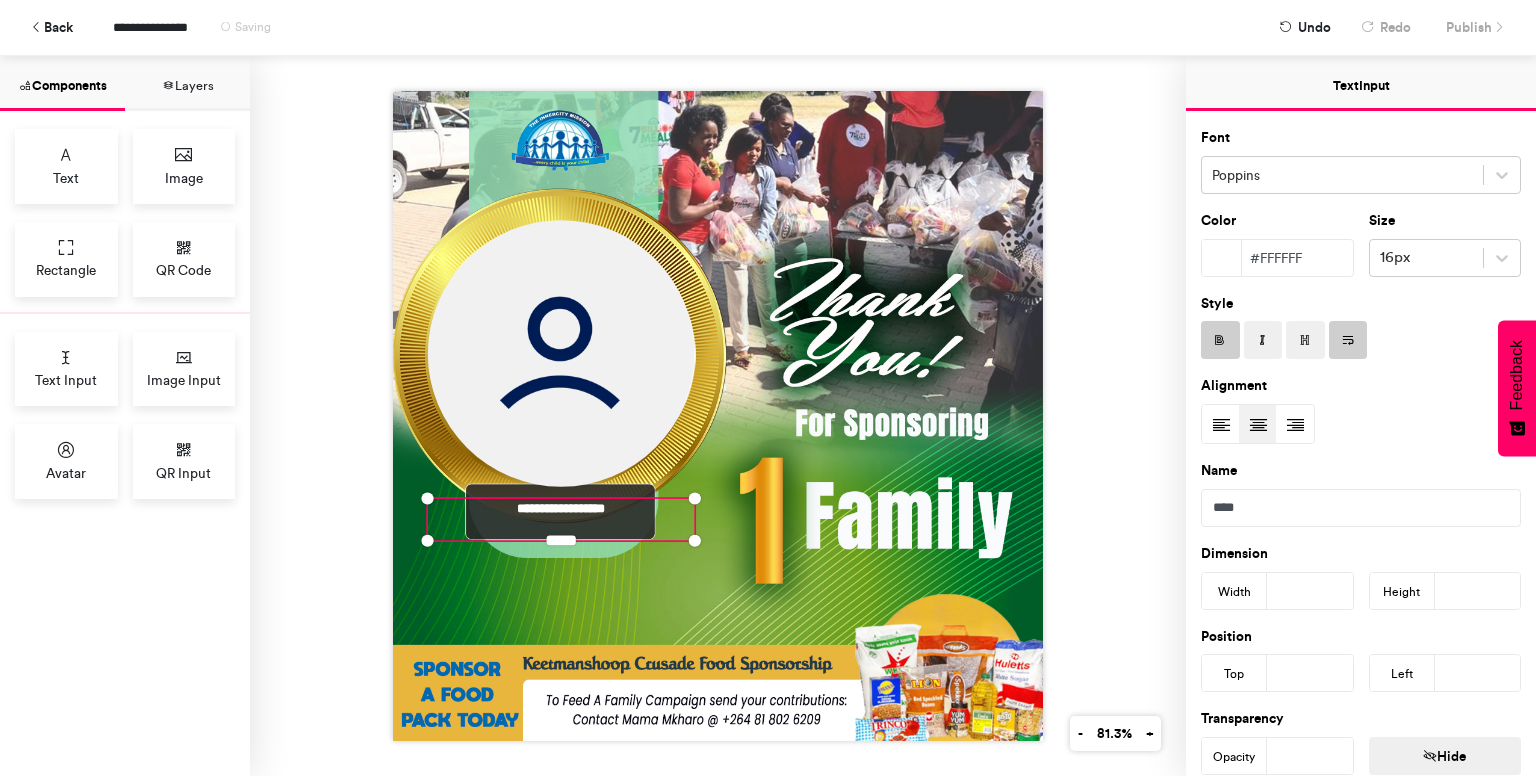 type on "***" 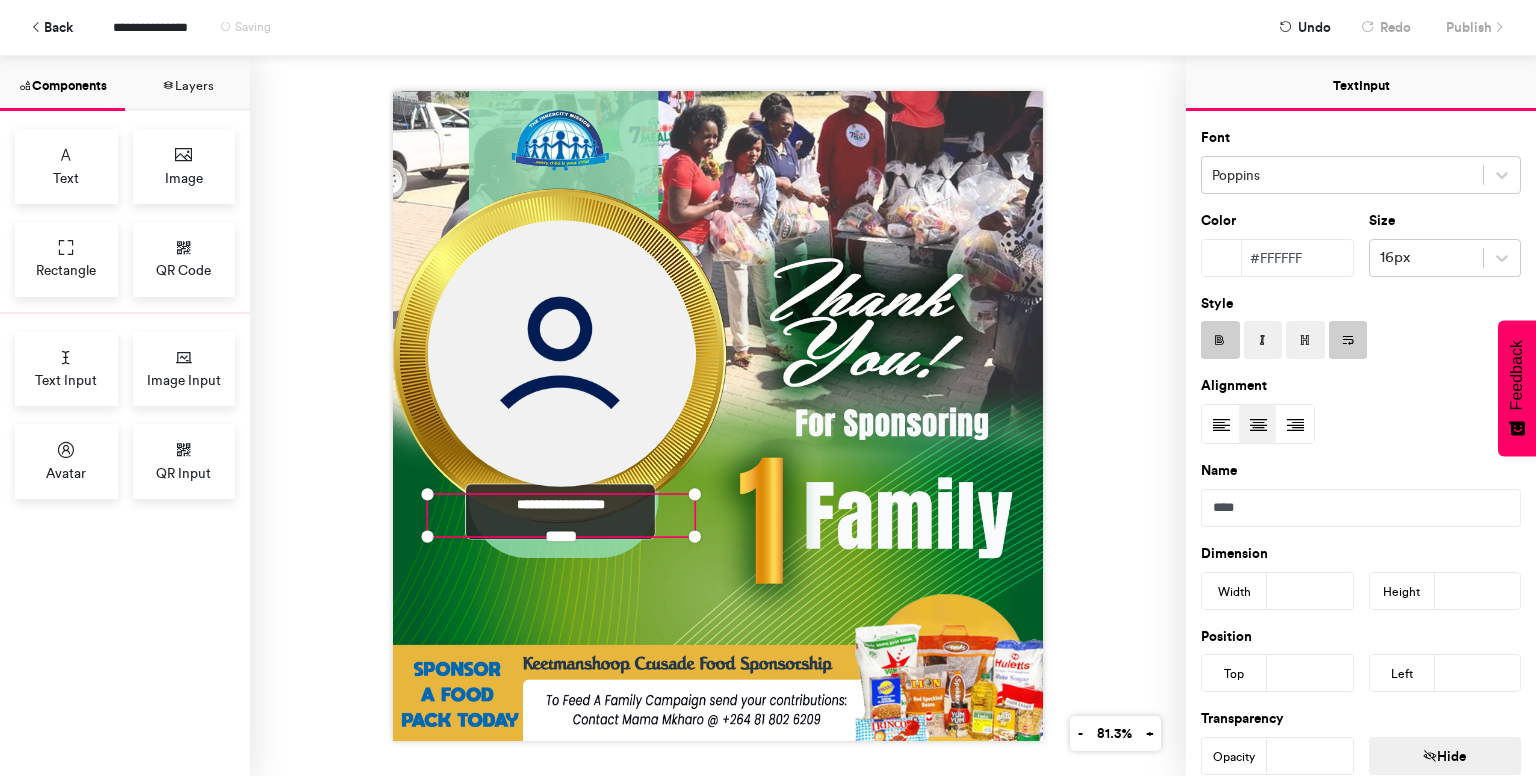 click on "**********" at bounding box center [718, 416] 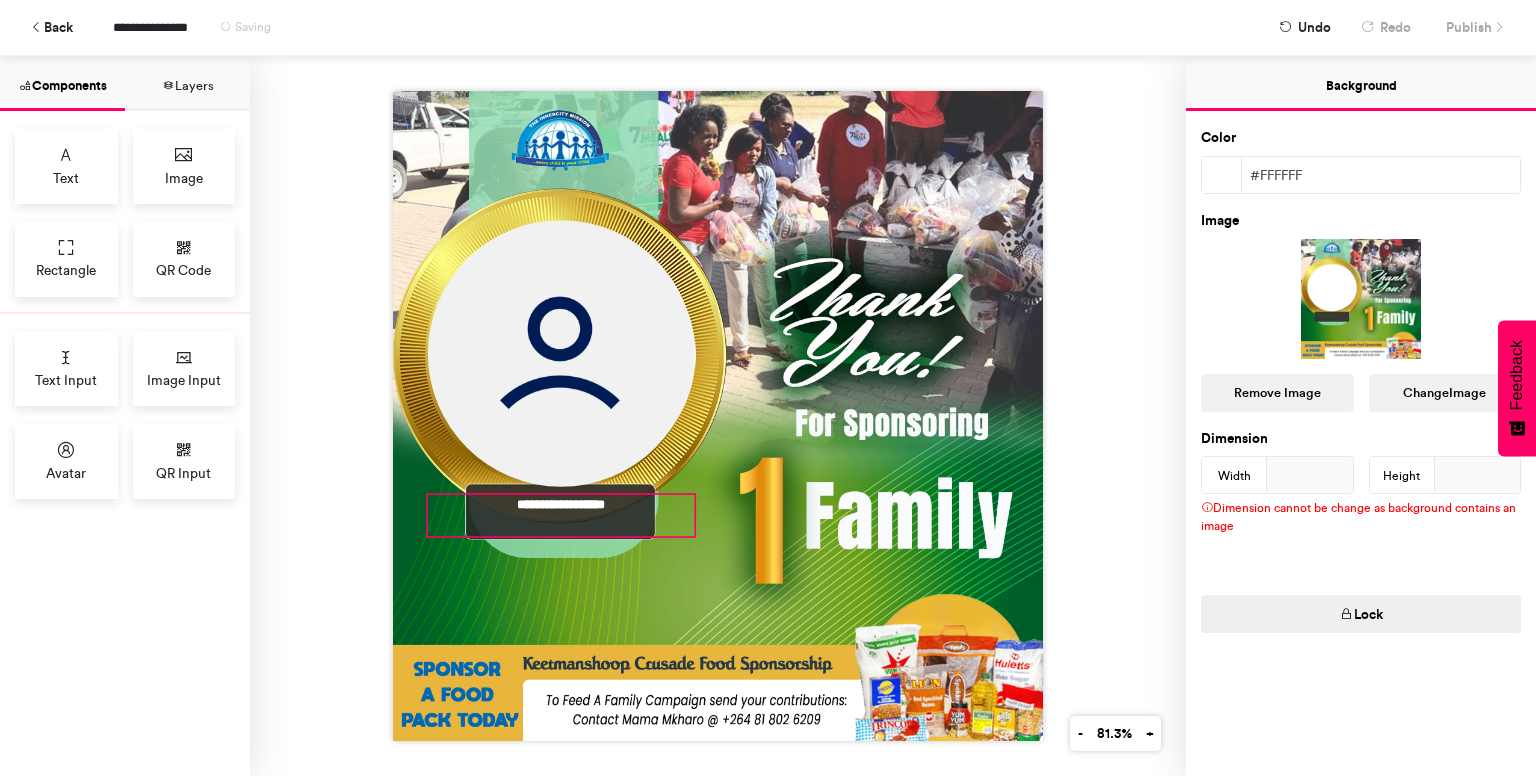 click on "**********" at bounding box center [561, 515] 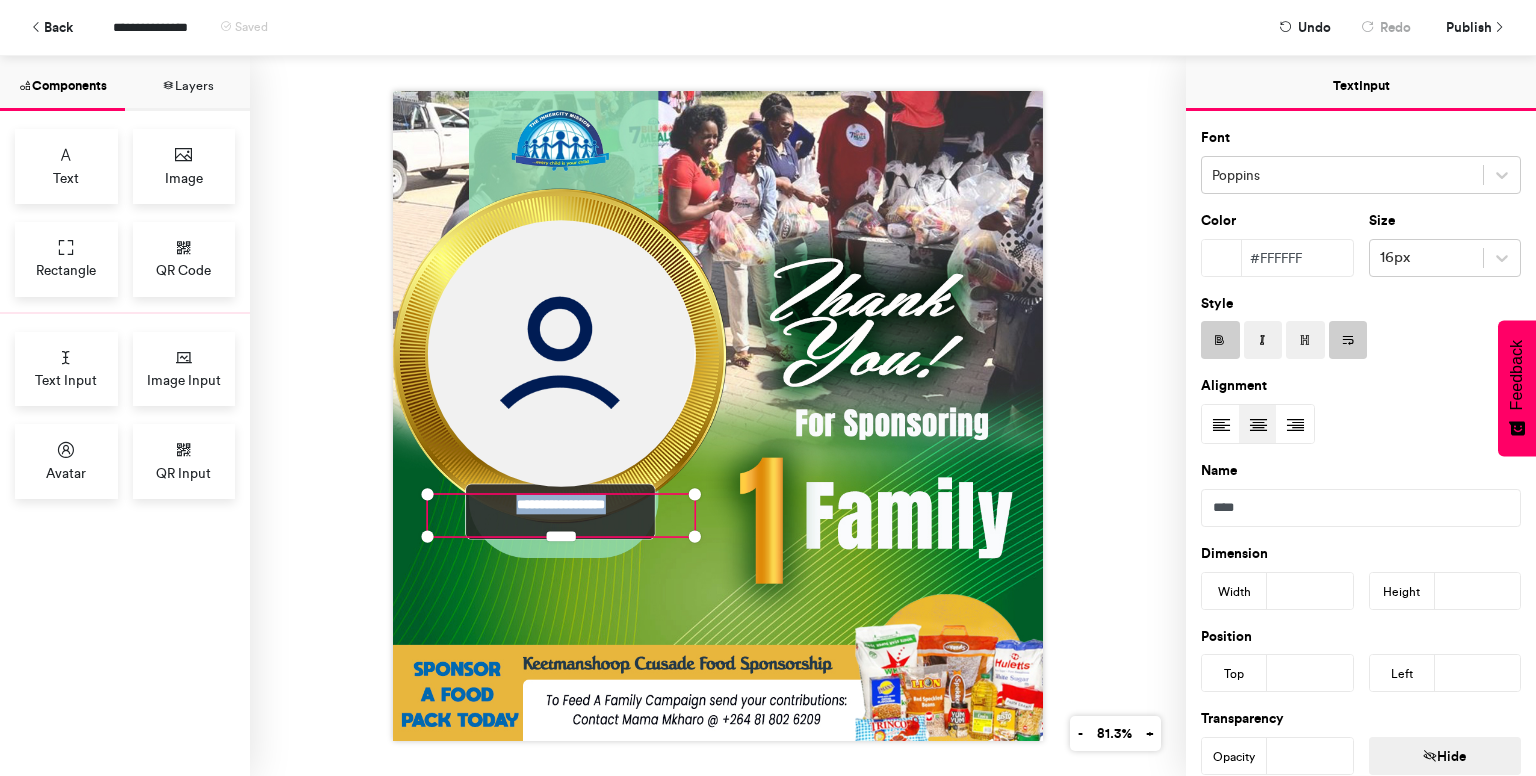 drag, startPoint x: 628, startPoint y: 499, endPoint x: 476, endPoint y: 491, distance: 152.21039 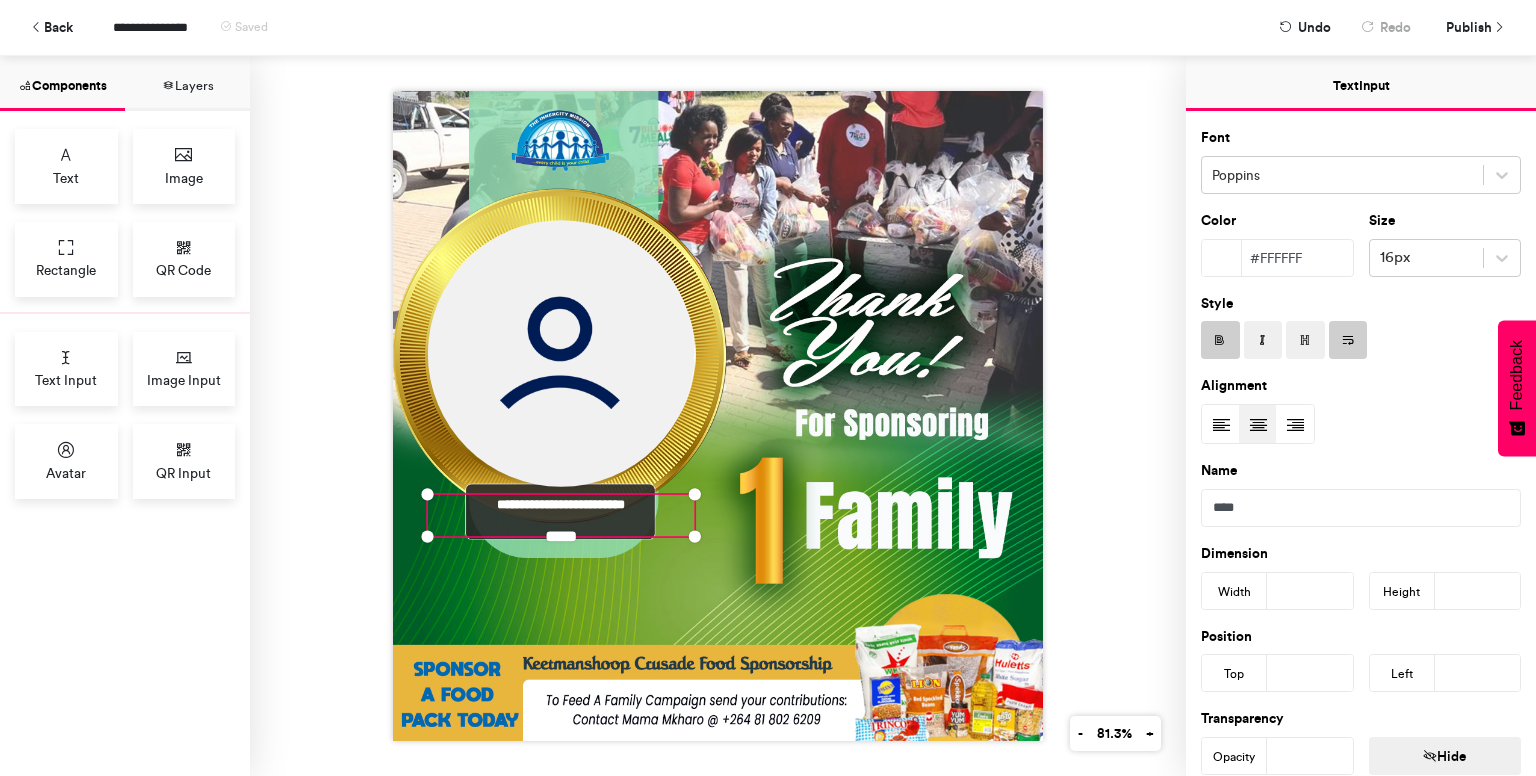 click on "**********" at bounding box center [561, 515] 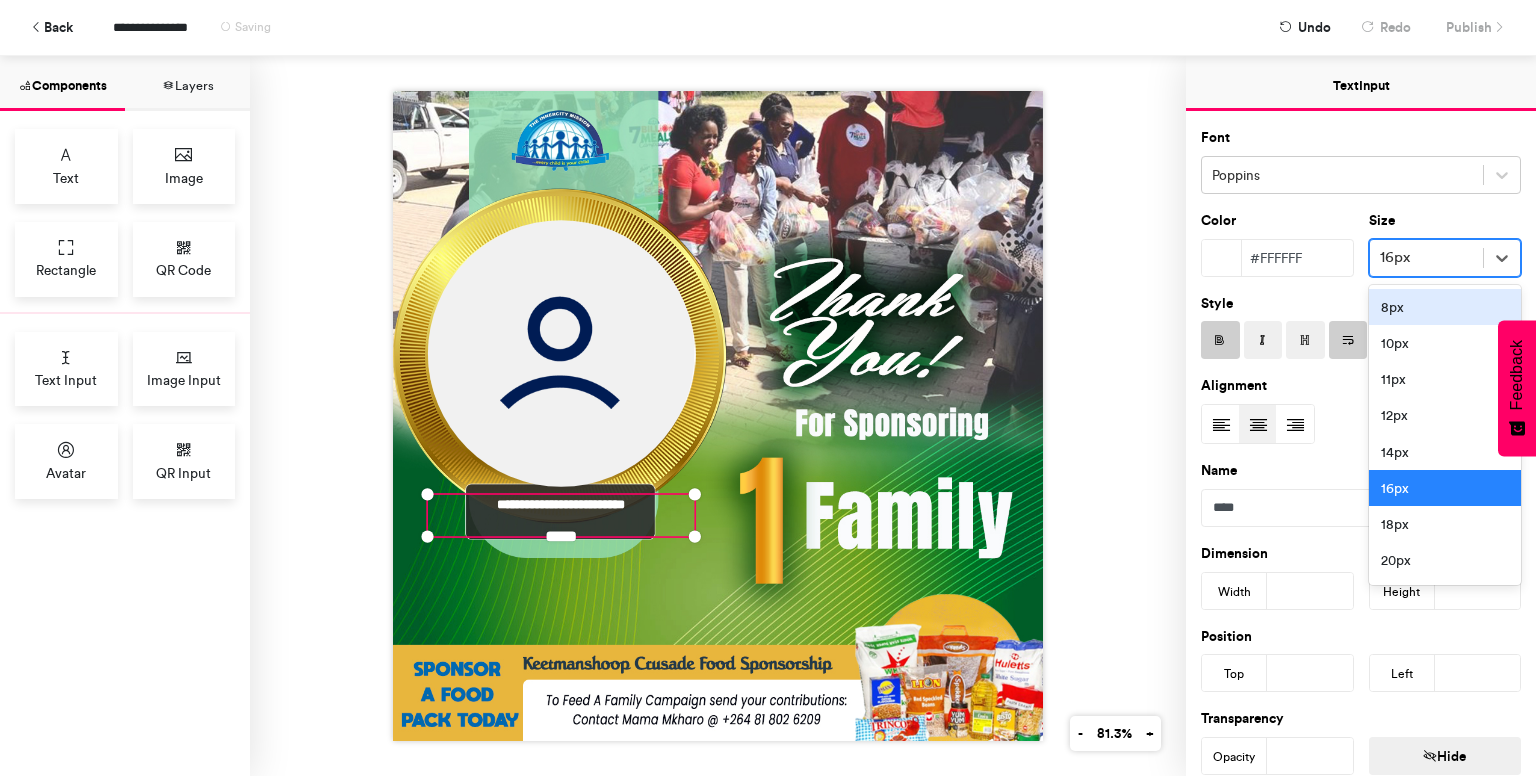 click at bounding box center [1427, 257] 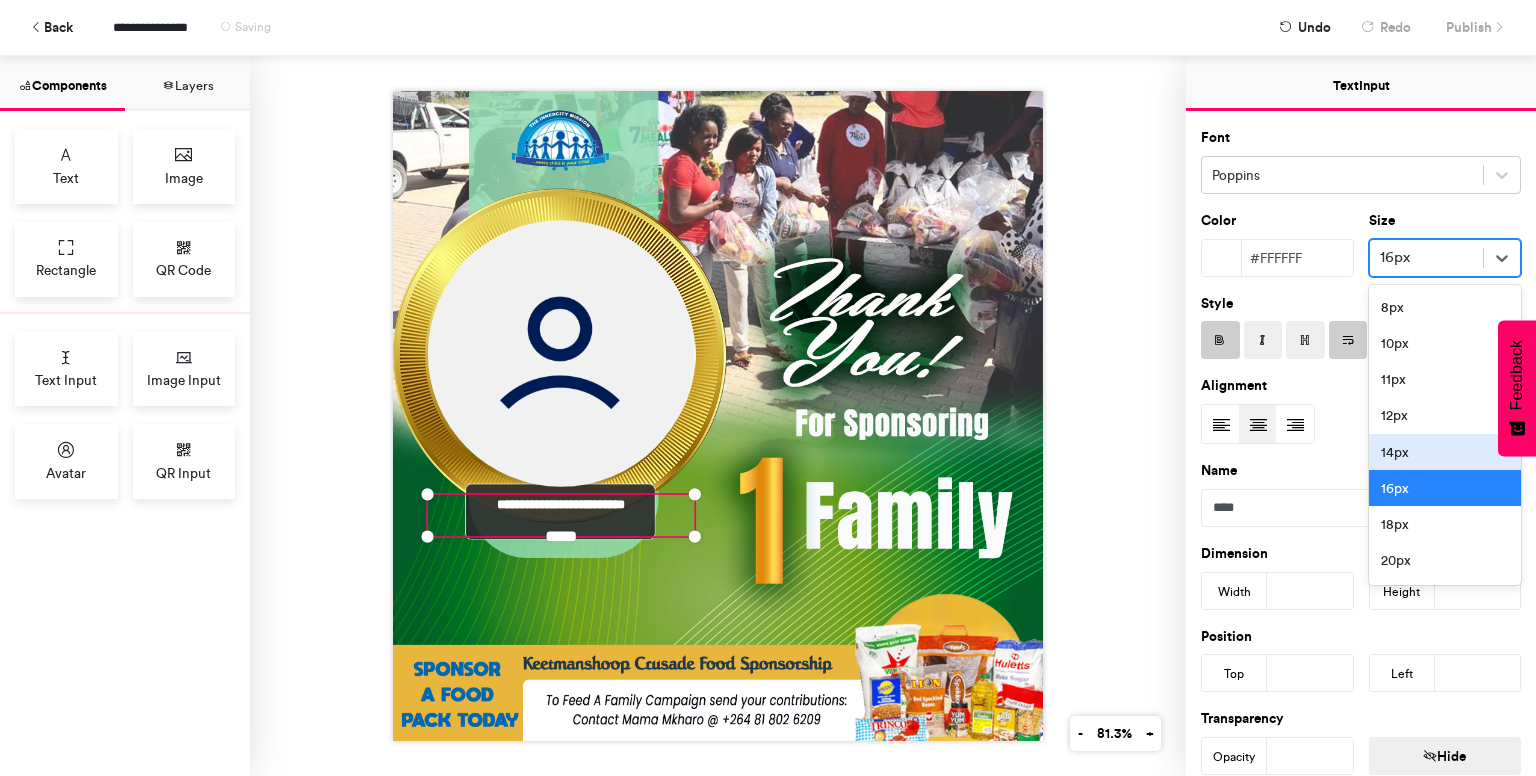 click on "14px" at bounding box center (1445, 452) 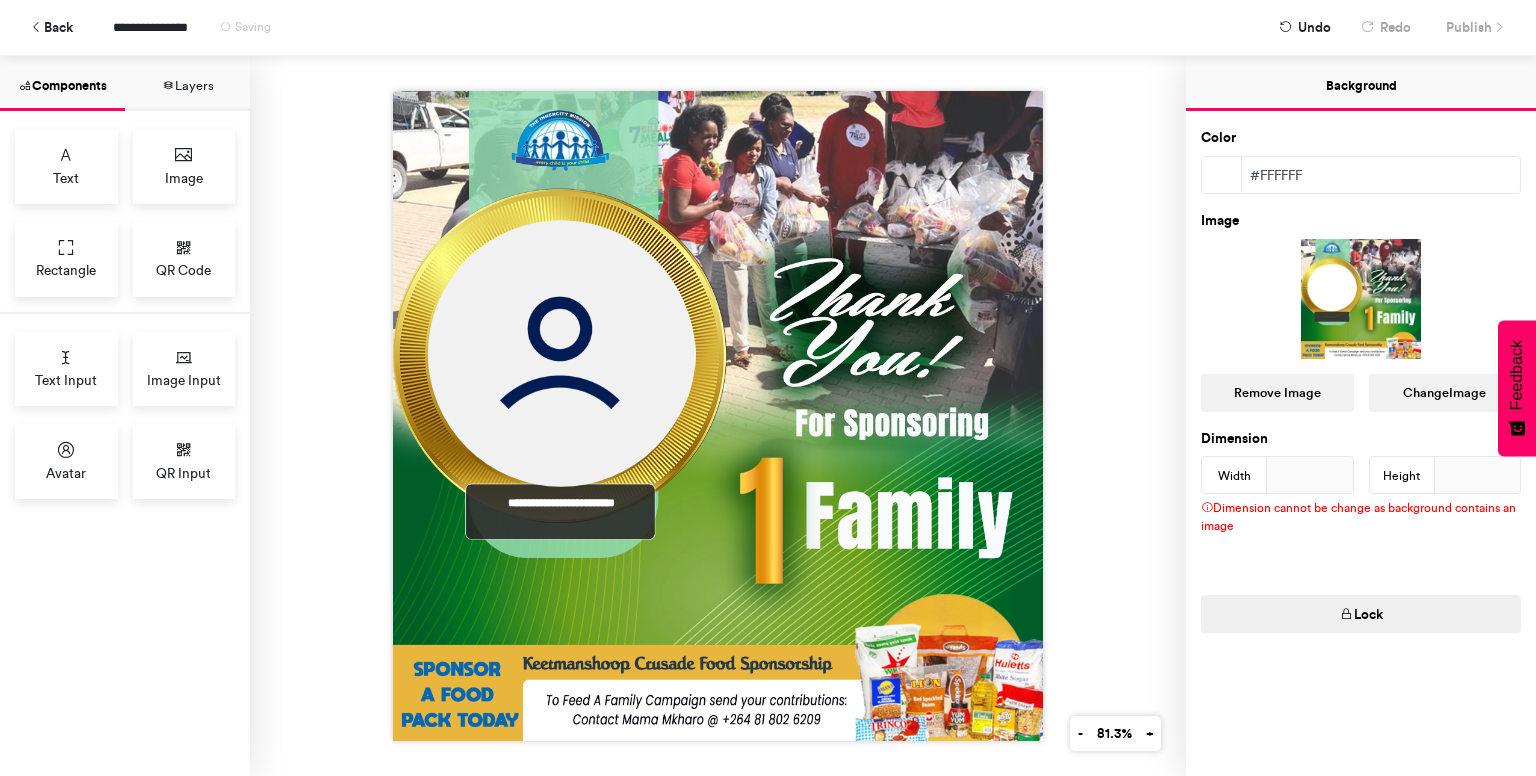 click at bounding box center [718, 416] 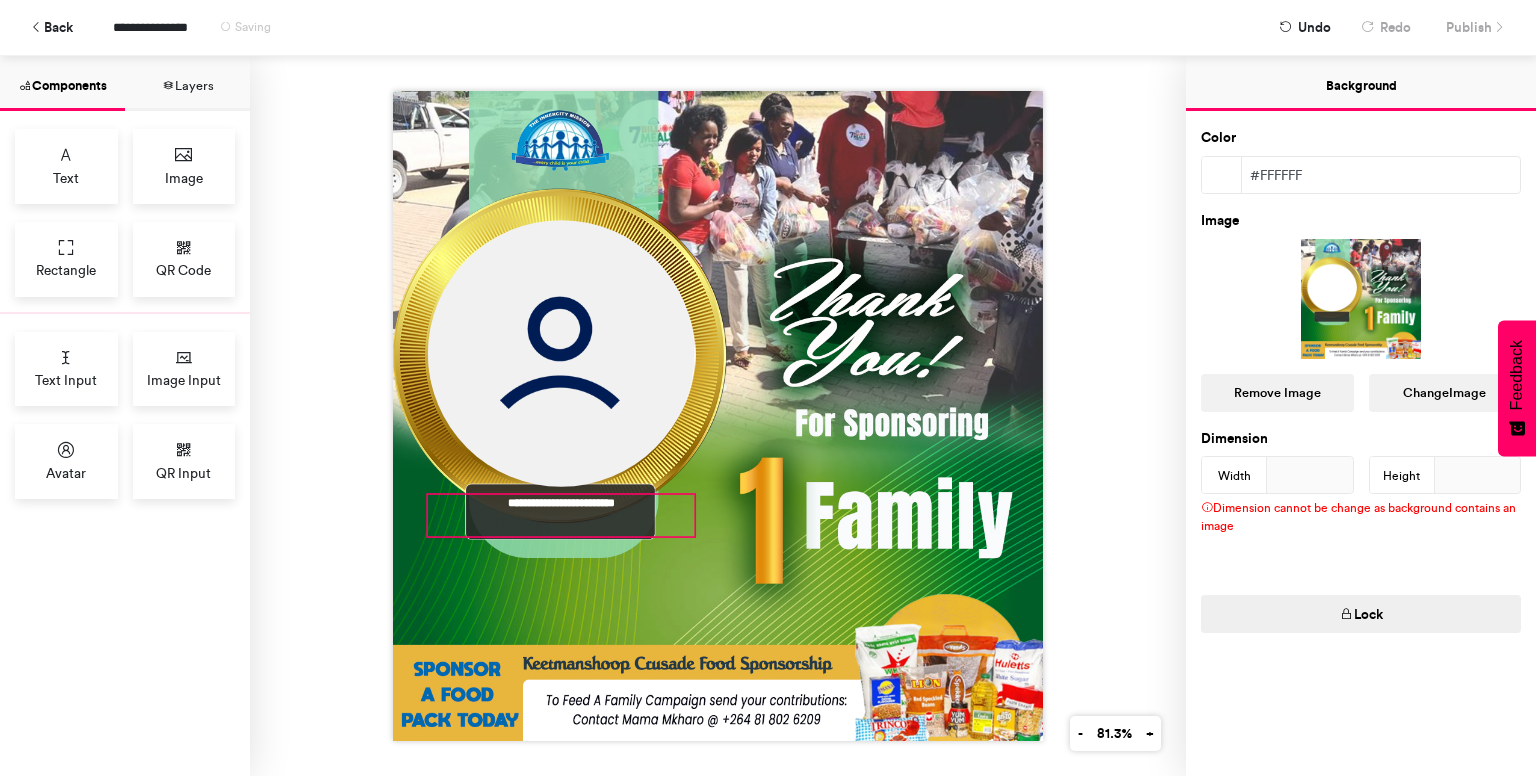click on "**********" at bounding box center (561, 515) 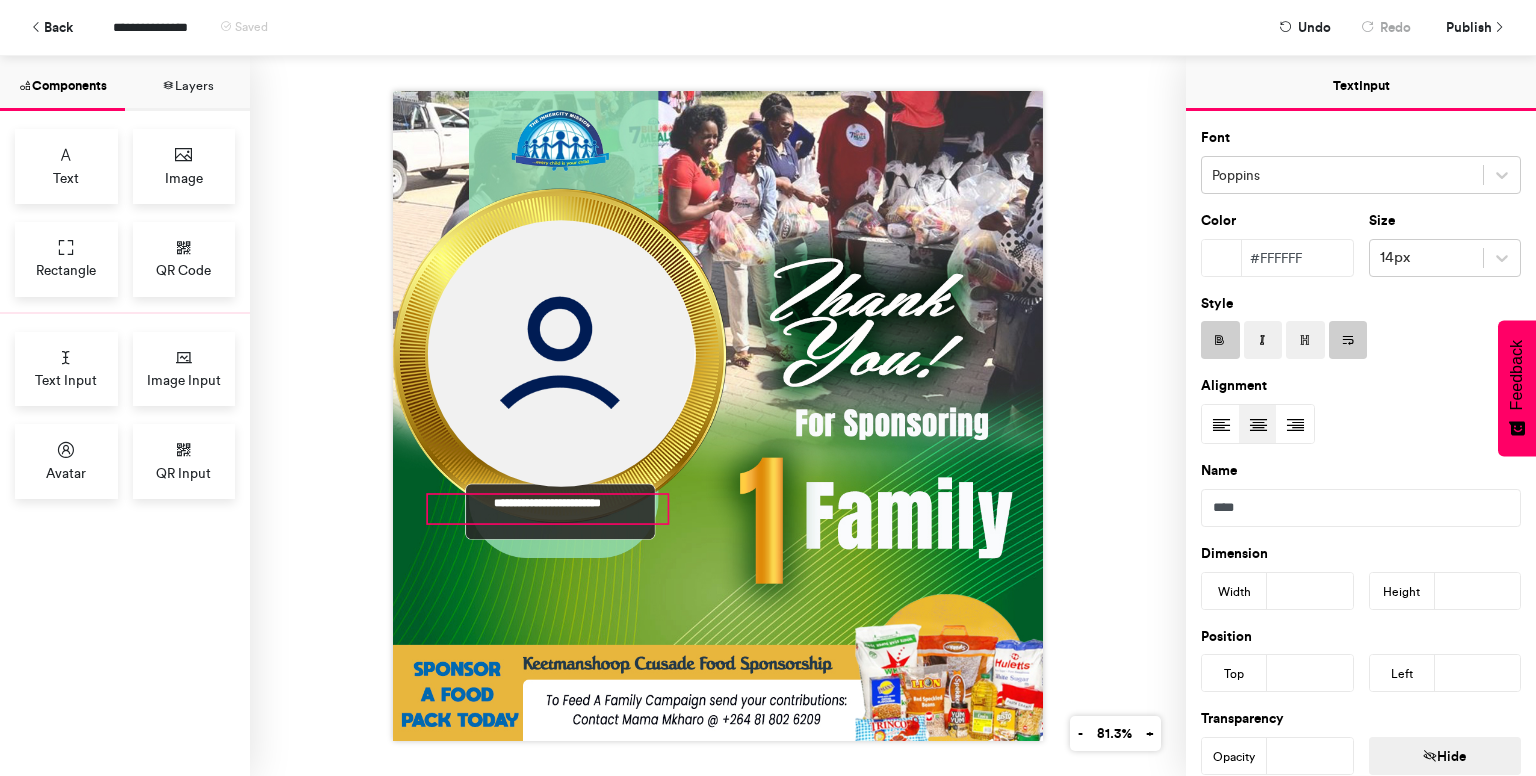 drag, startPoint x: 688, startPoint y: 530, endPoint x: 661, endPoint y: 517, distance: 29.966648 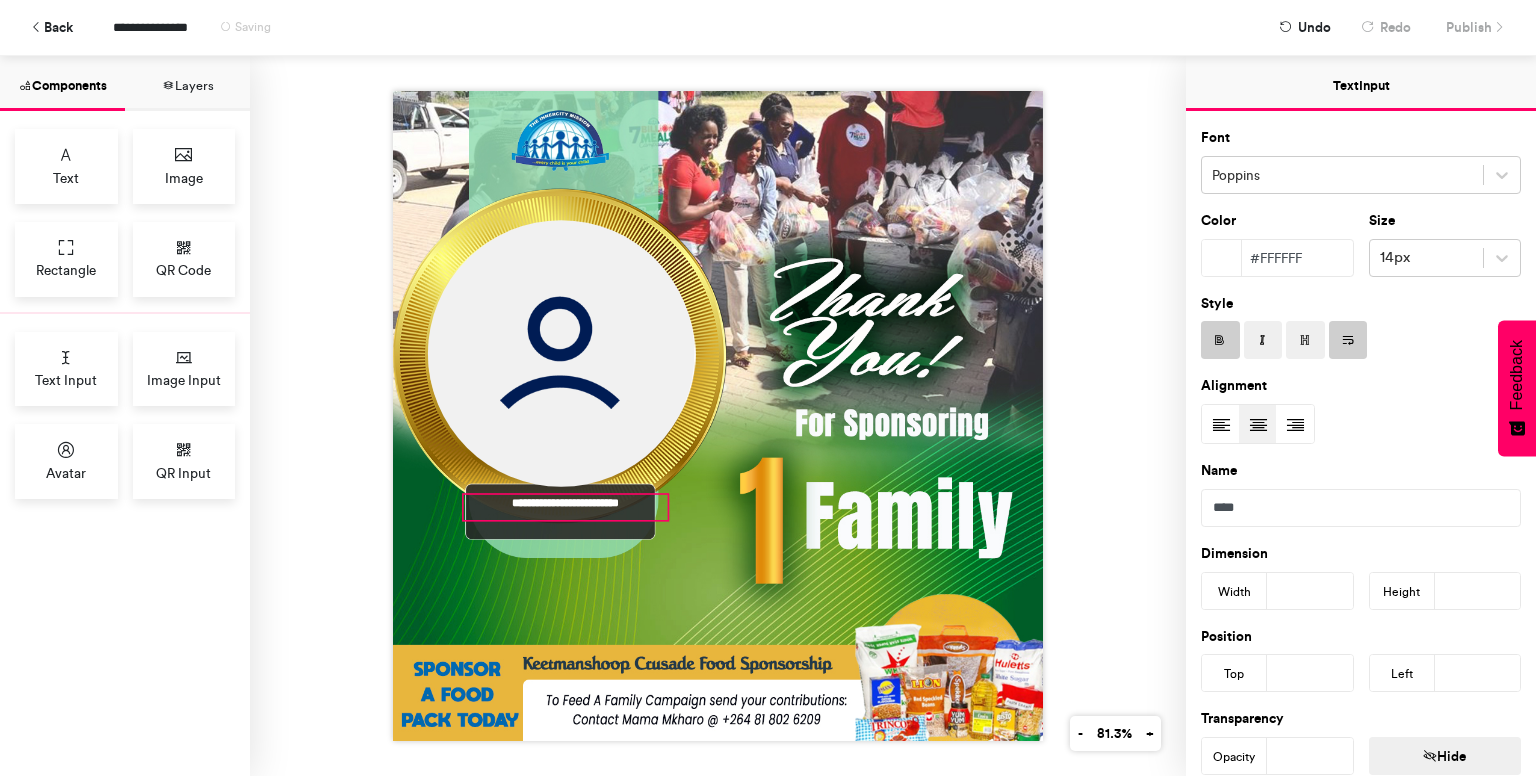 drag, startPoint x: 423, startPoint y: 514, endPoint x: 459, endPoint y: 511, distance: 36.124783 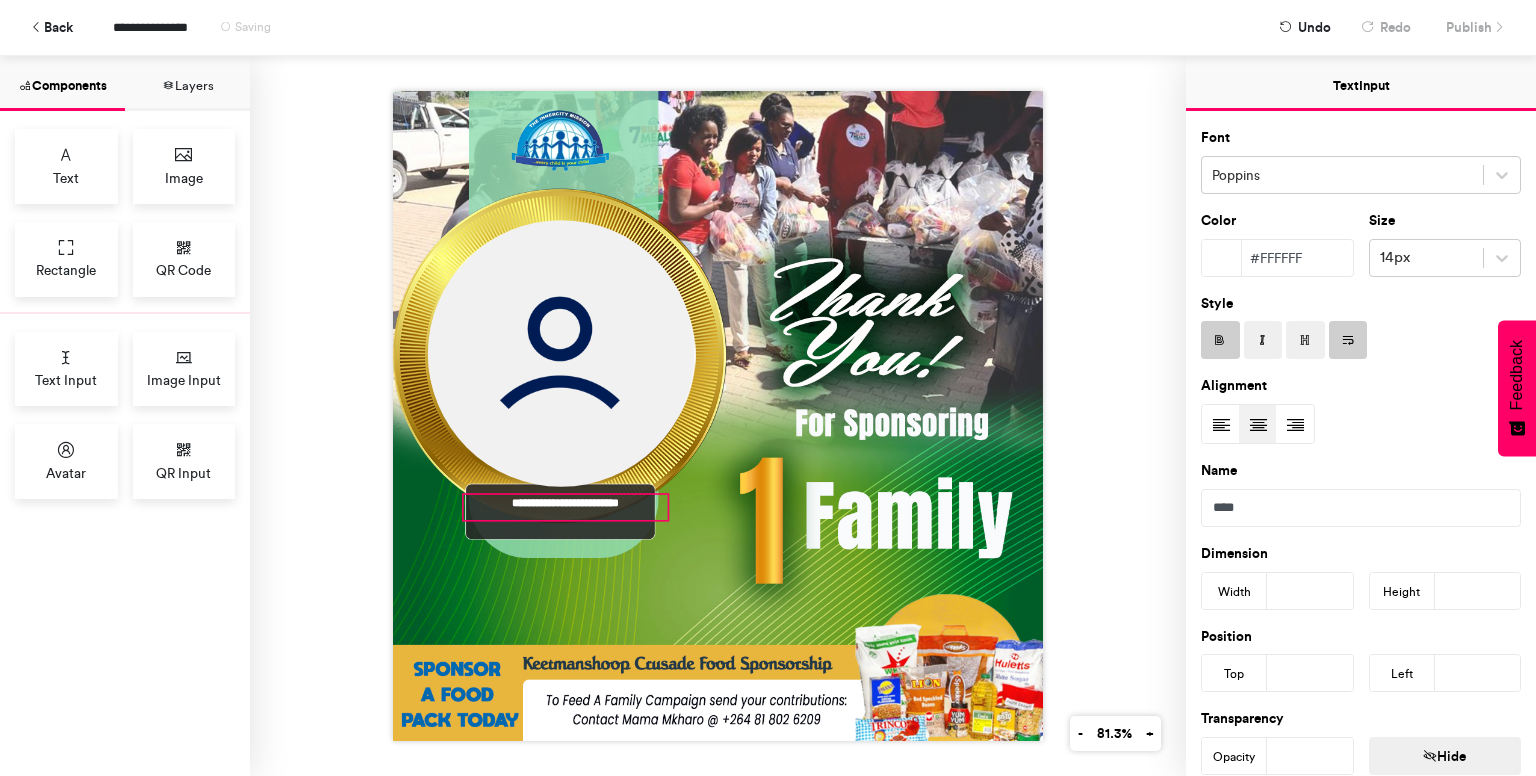 click on "**********" at bounding box center [718, 416] 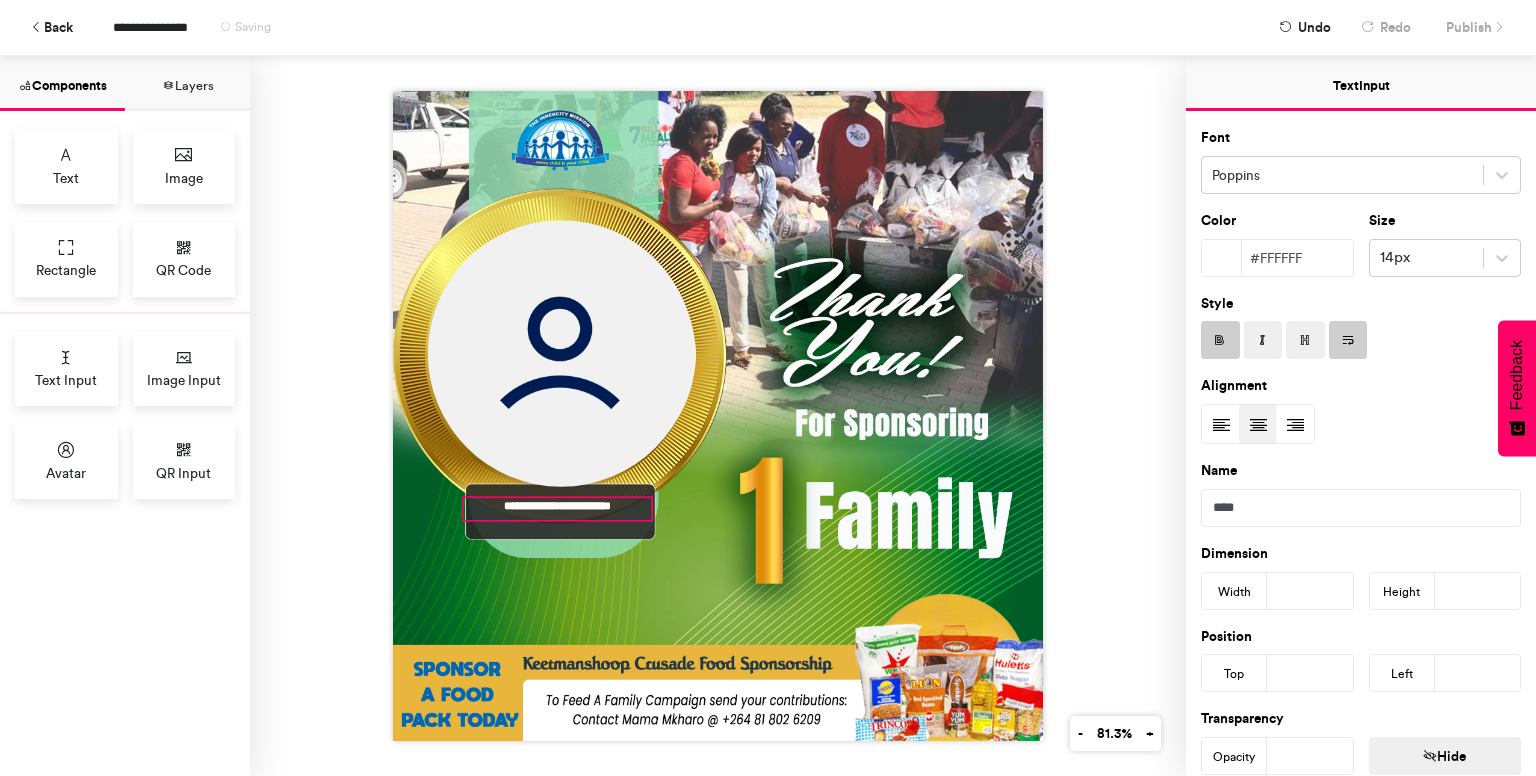 drag, startPoint x: 660, startPoint y: 484, endPoint x: 644, endPoint y: 487, distance: 16.27882 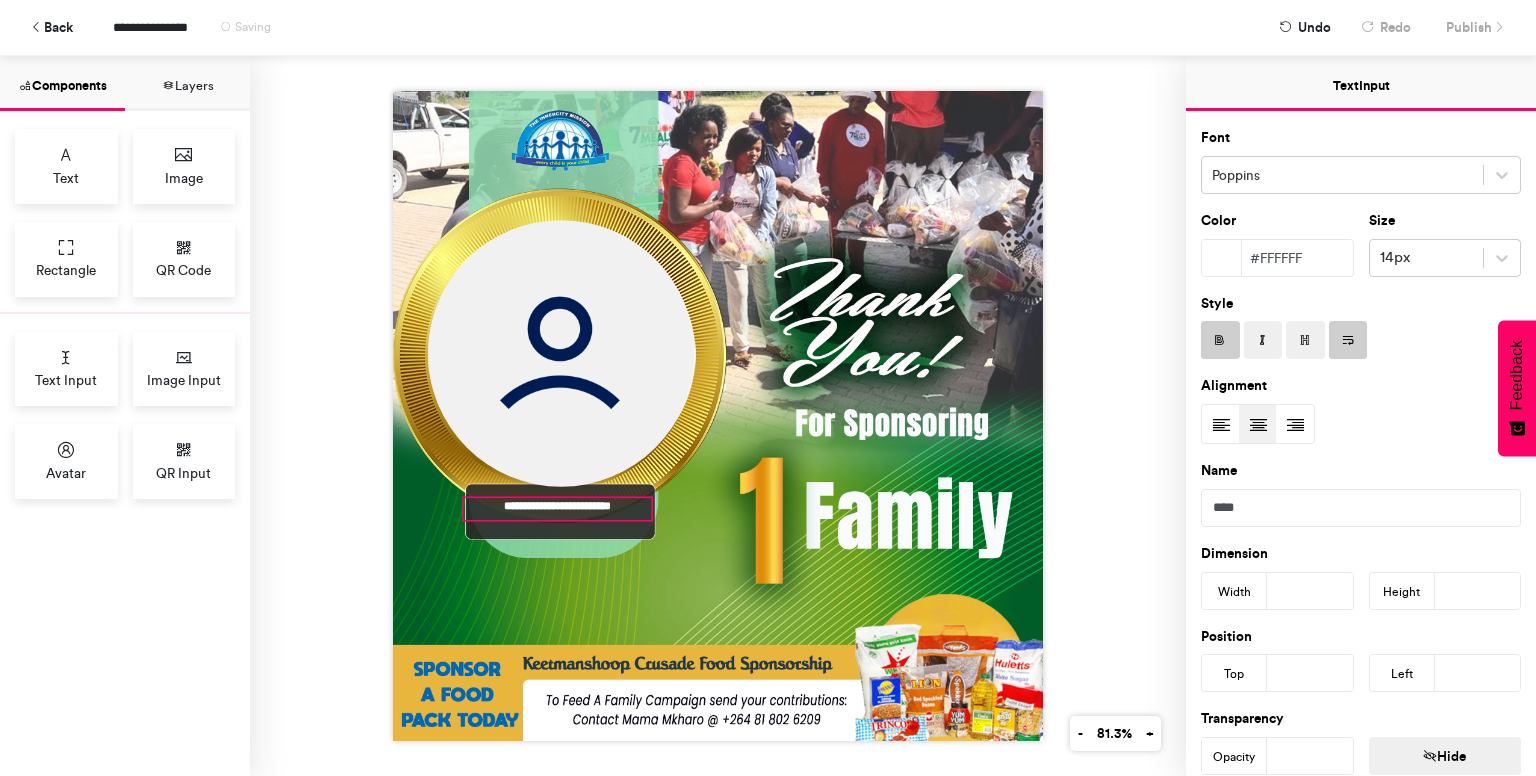 click on "**********" at bounding box center (718, 416) 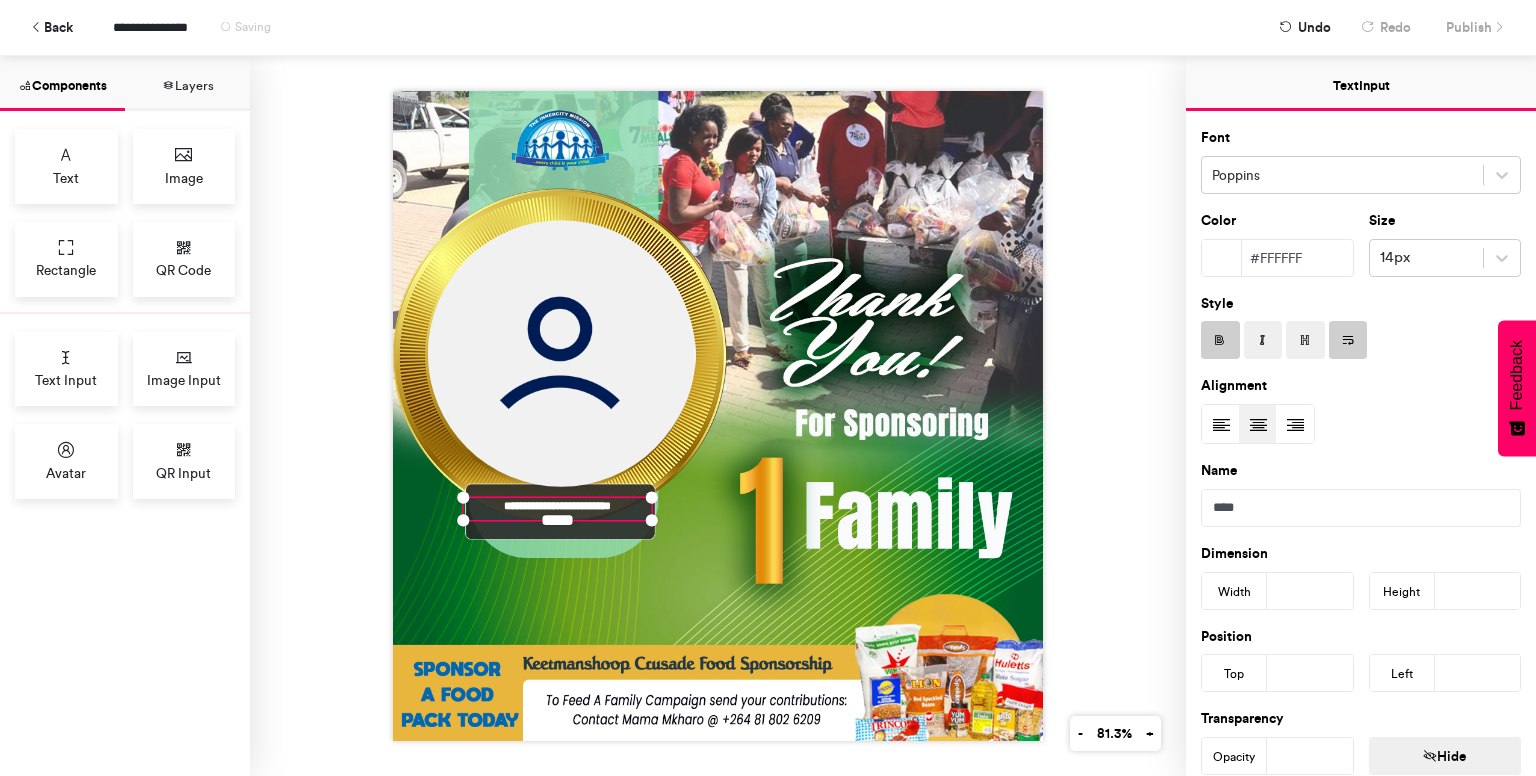 click on "**********" at bounding box center (718, 416) 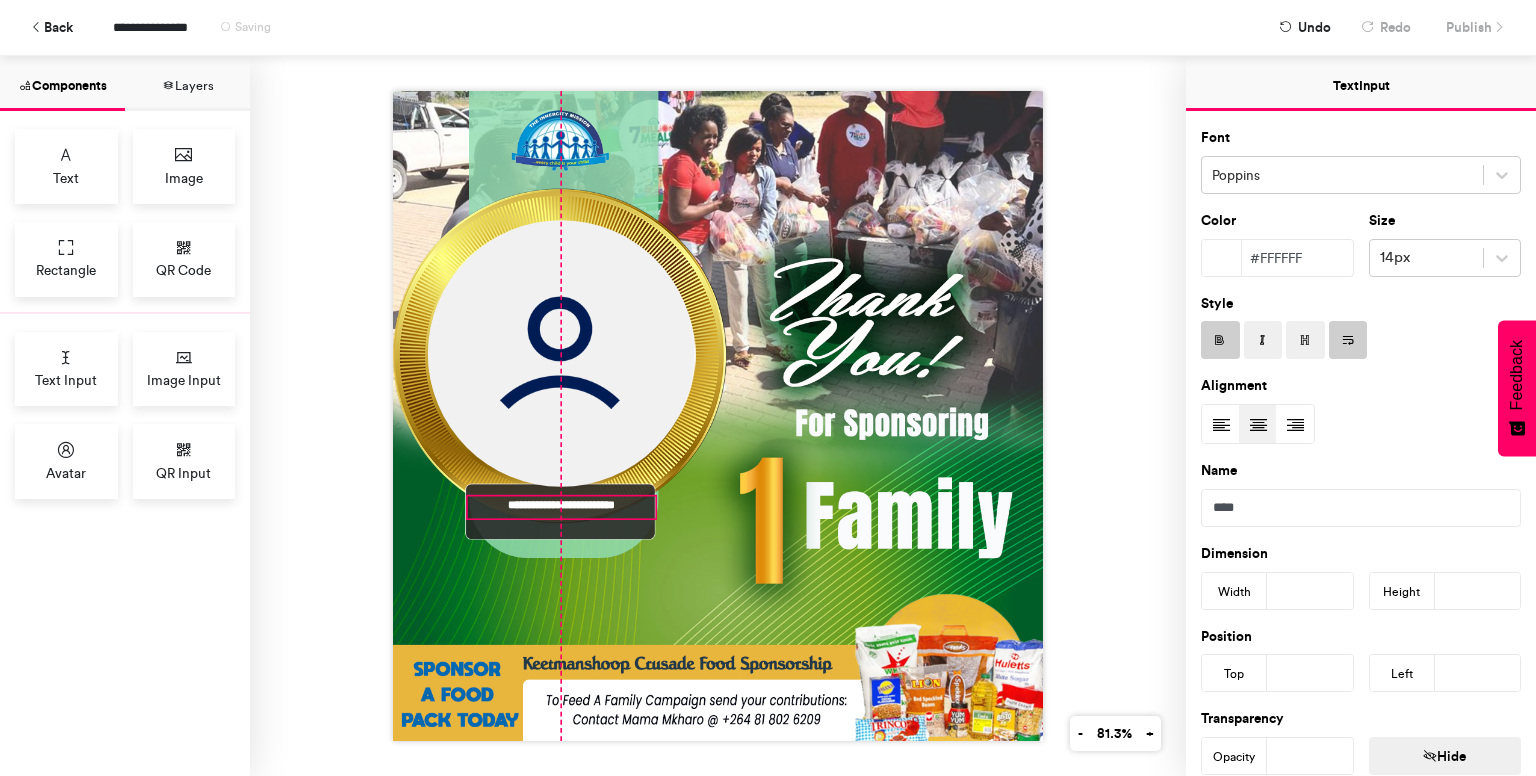 click on "**********" at bounding box center [562, 507] 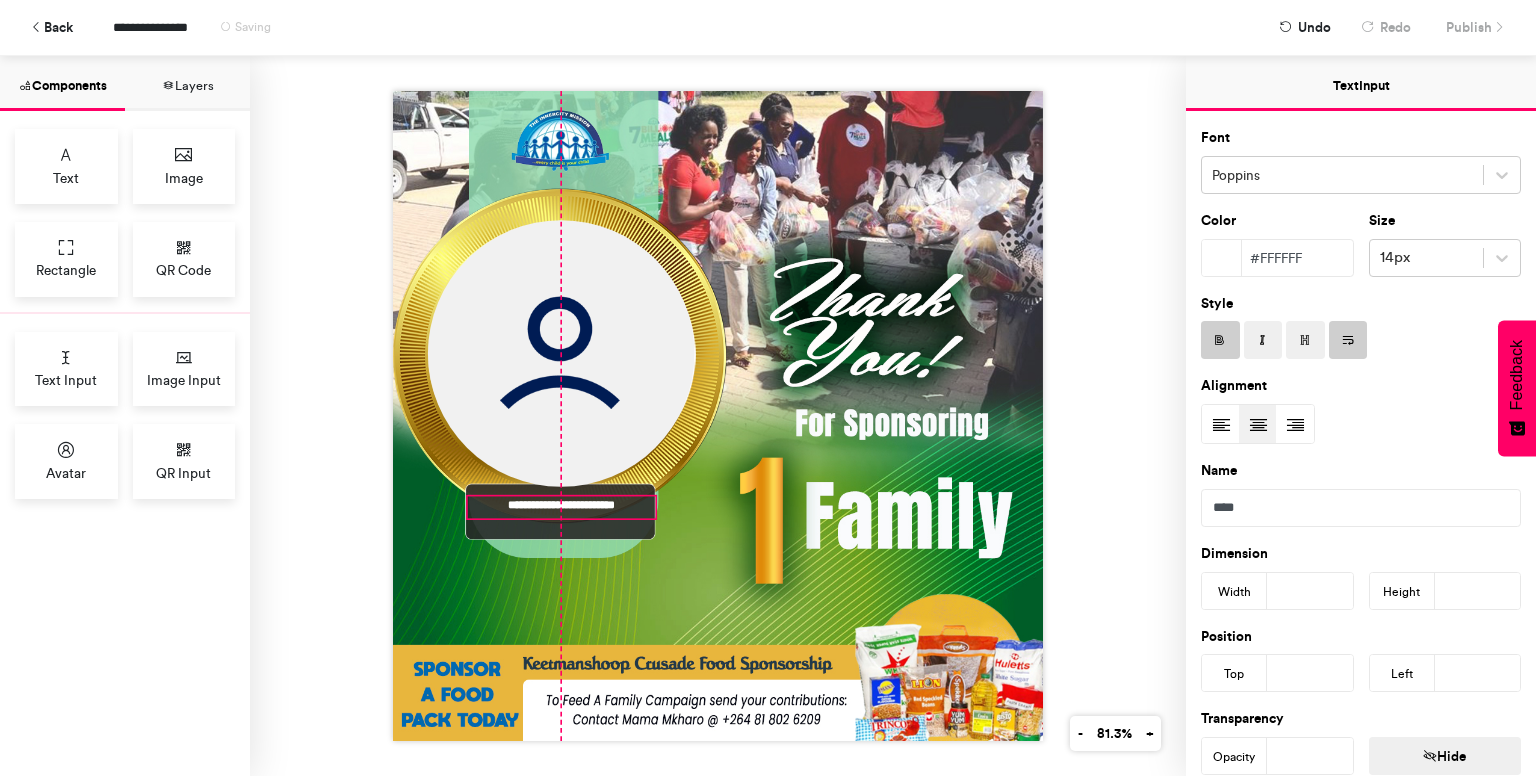 type on "***" 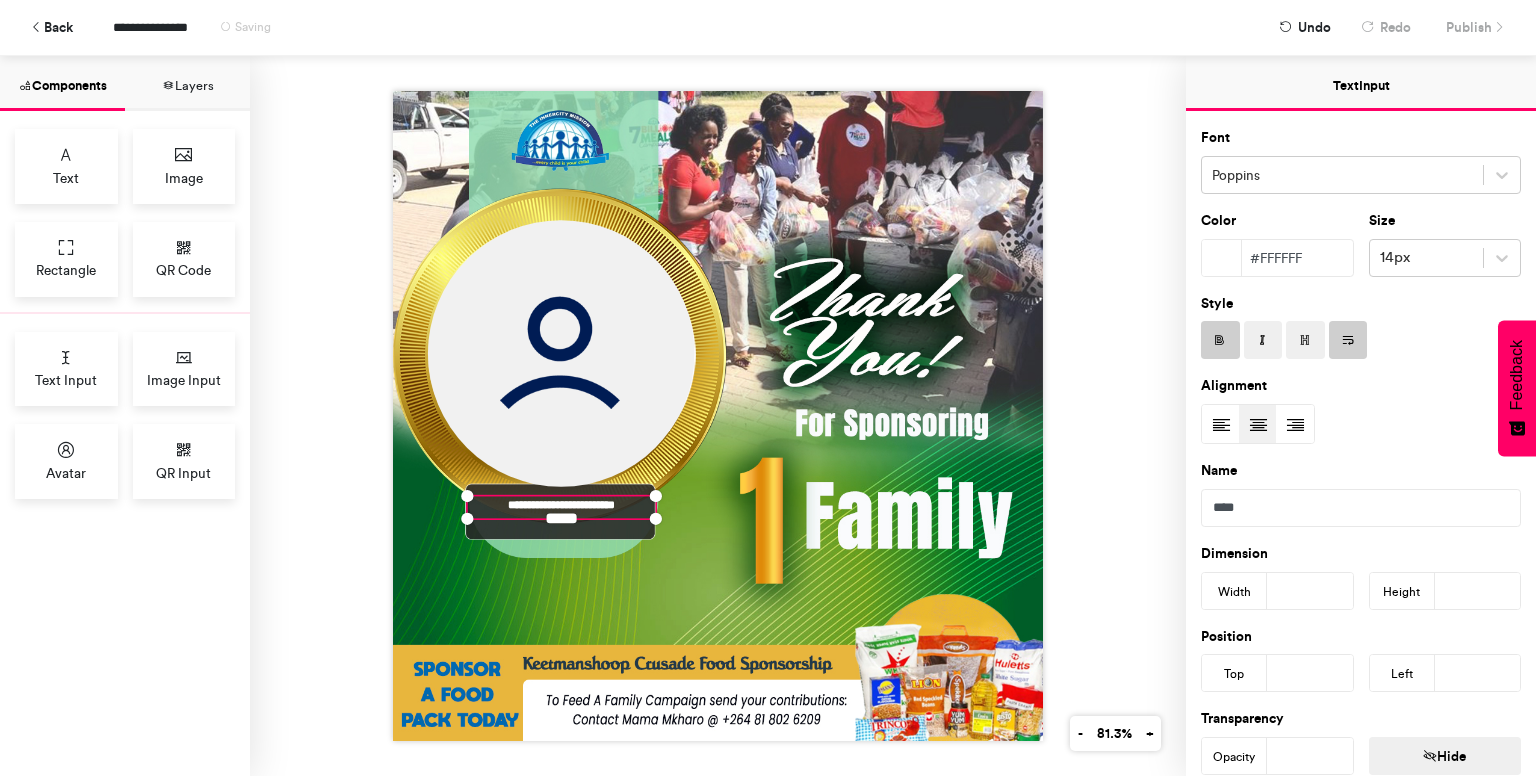 click at bounding box center (1258, 425) 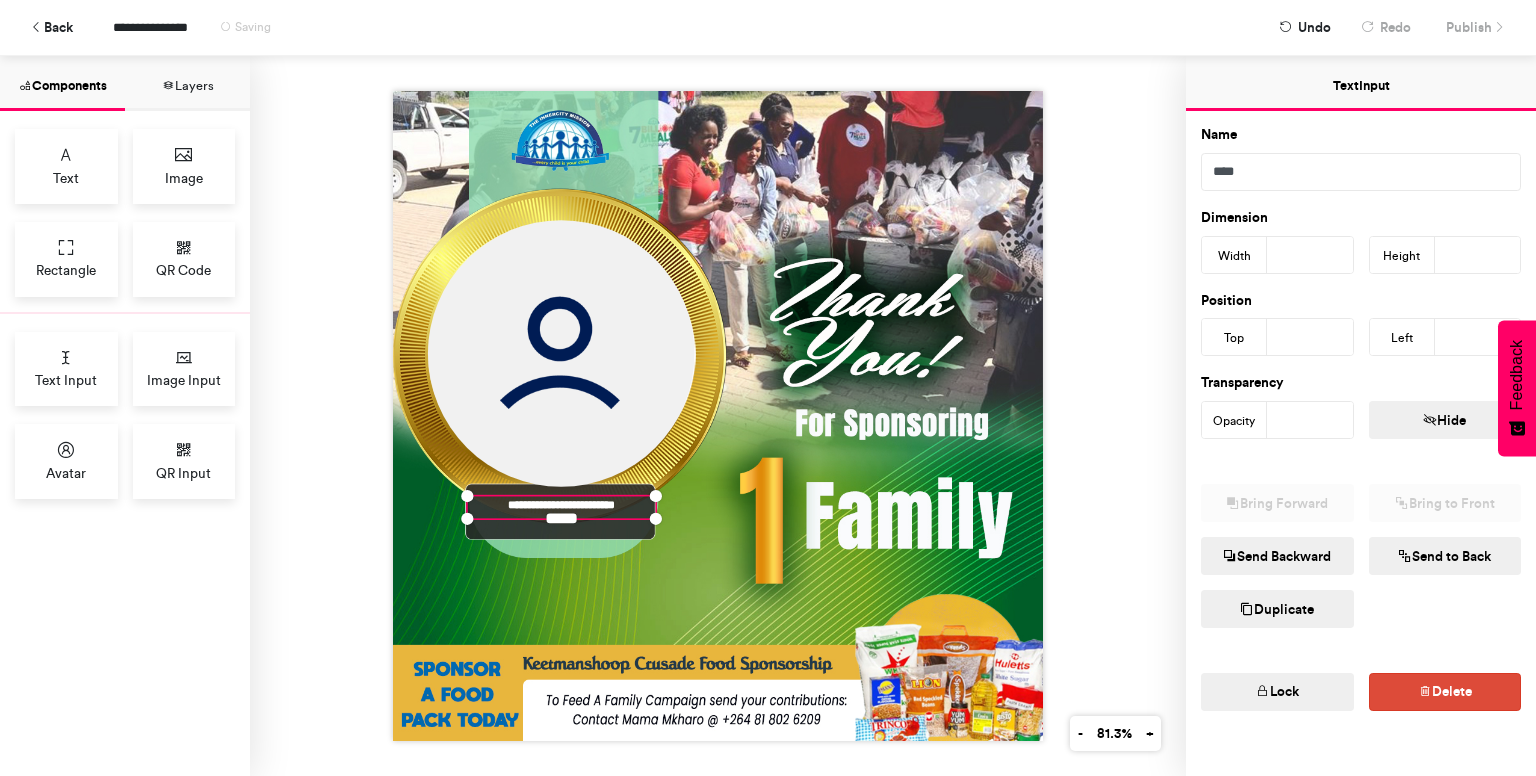 scroll, scrollTop: 355, scrollLeft: 0, axis: vertical 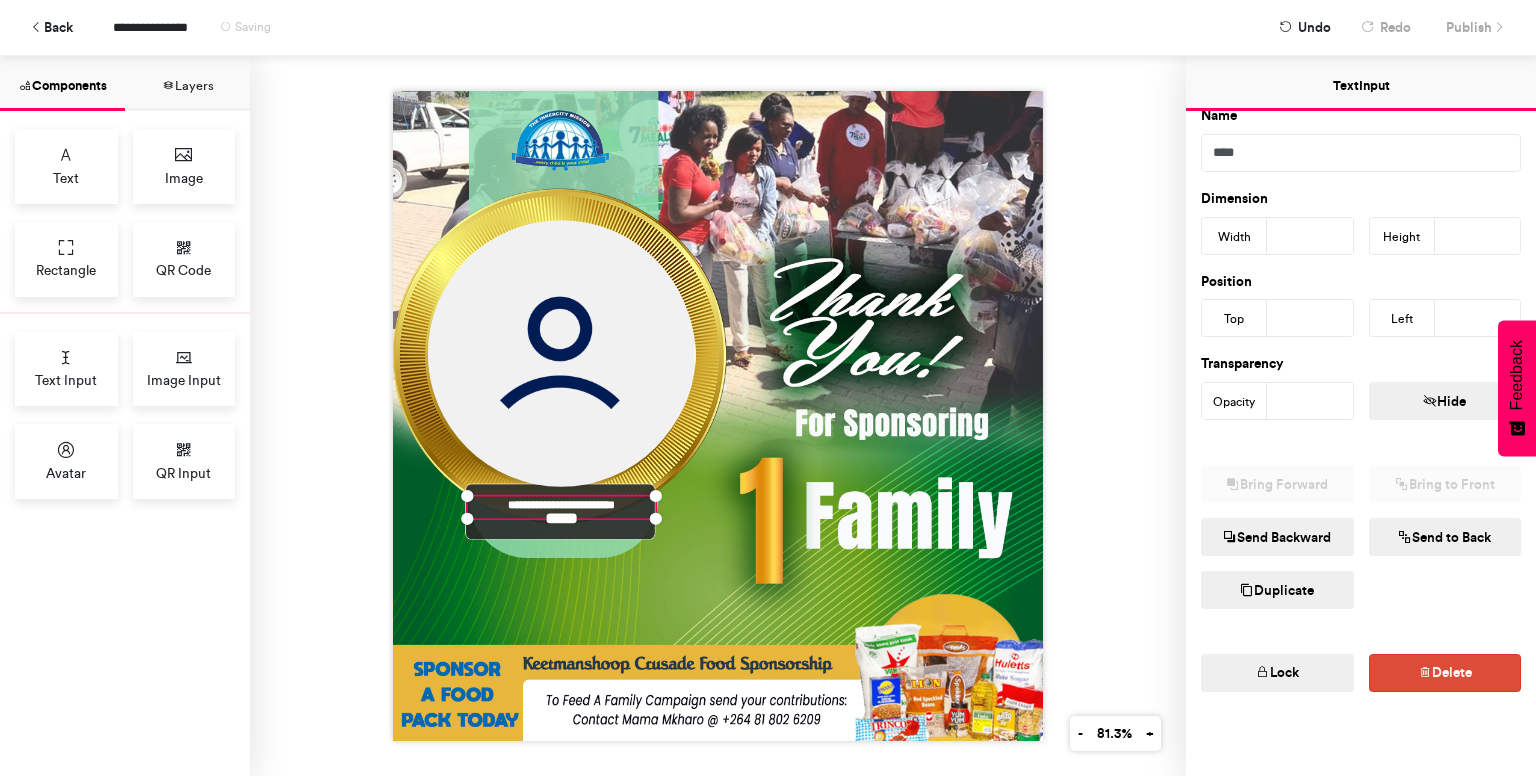 click on "Duplicate" at bounding box center (1277, 590) 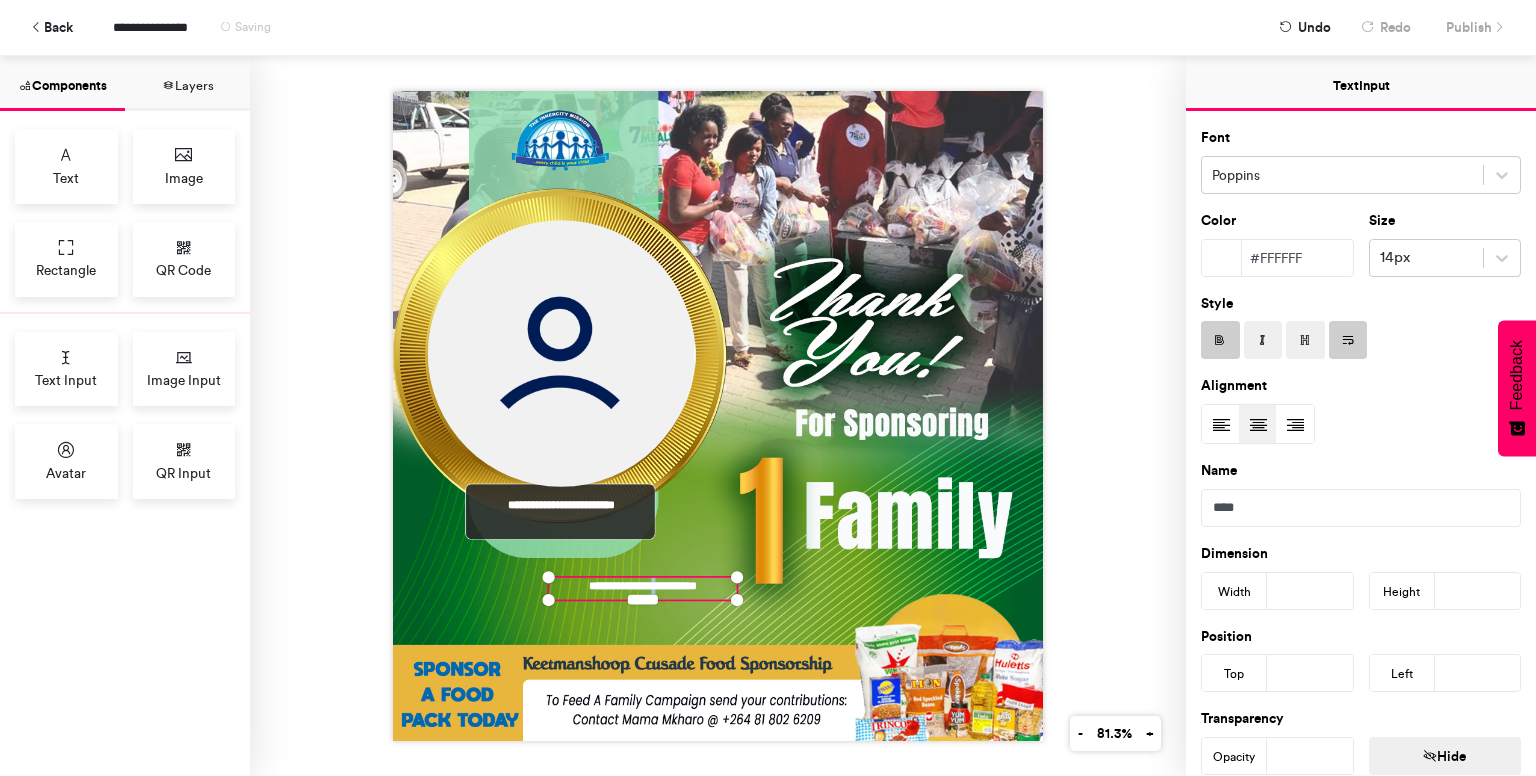 click on "**********" at bounding box center (643, 589) 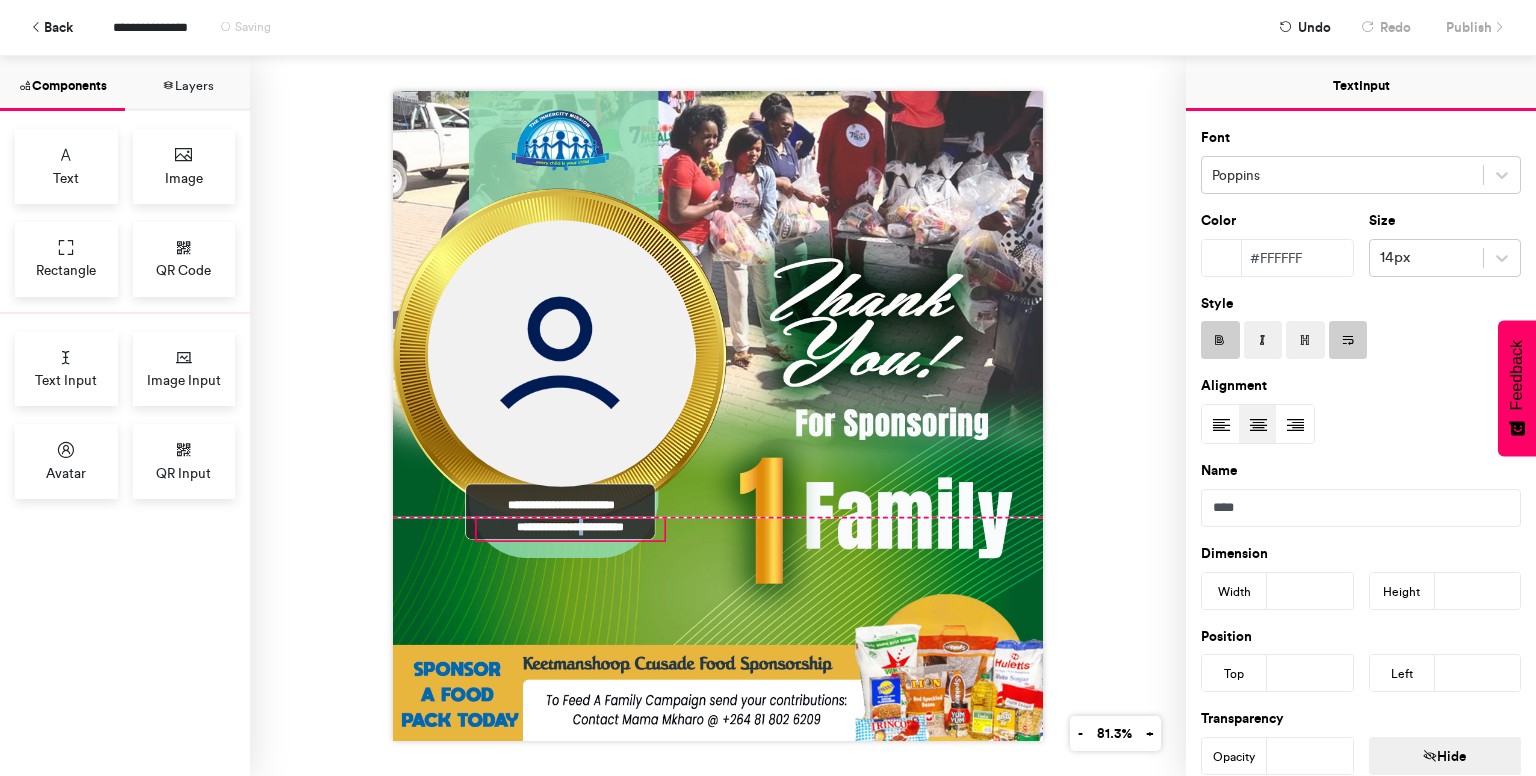 drag, startPoint x: 636, startPoint y: 593, endPoint x: 564, endPoint y: 537, distance: 91.214035 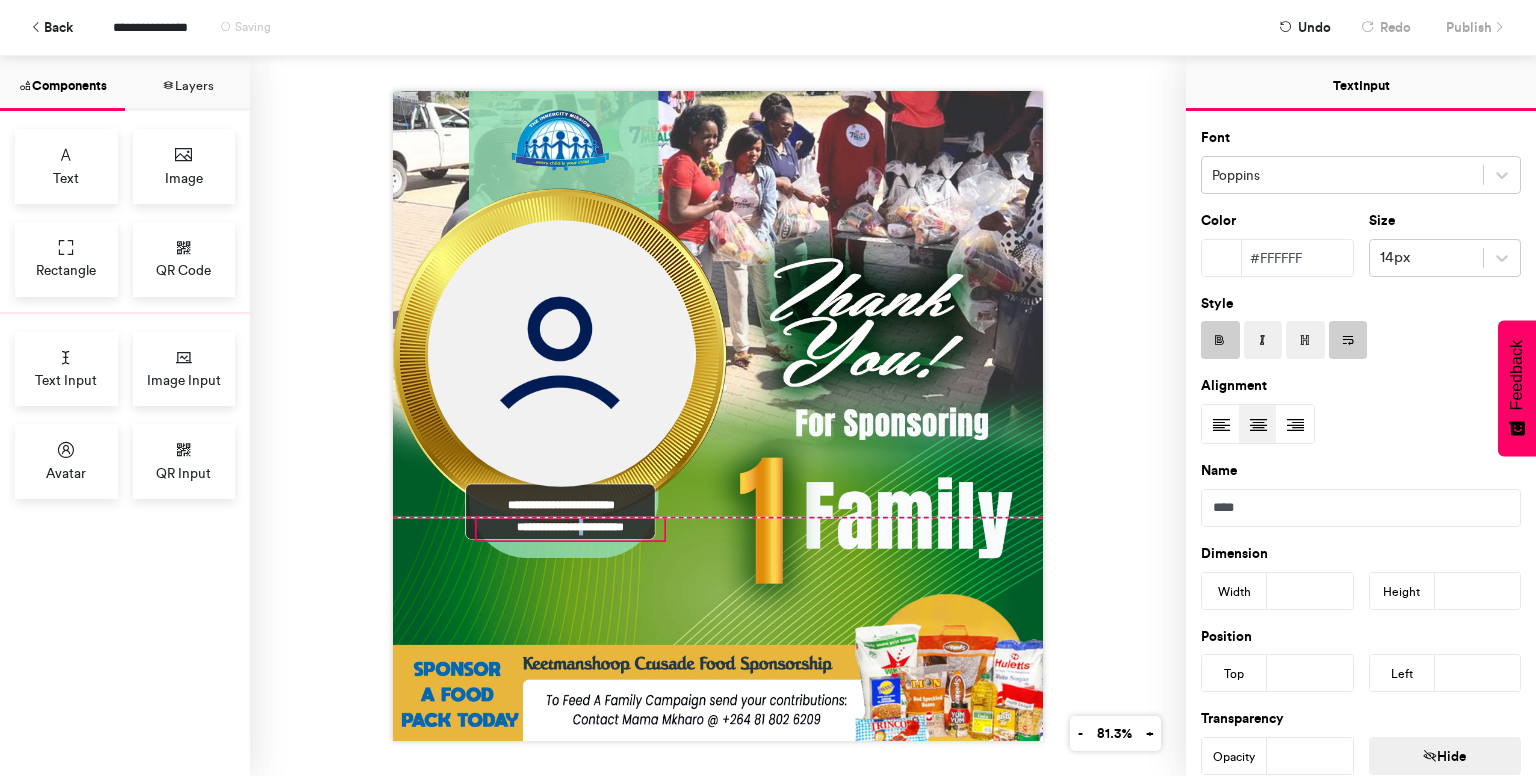 click on "**********" at bounding box center (718, 416) 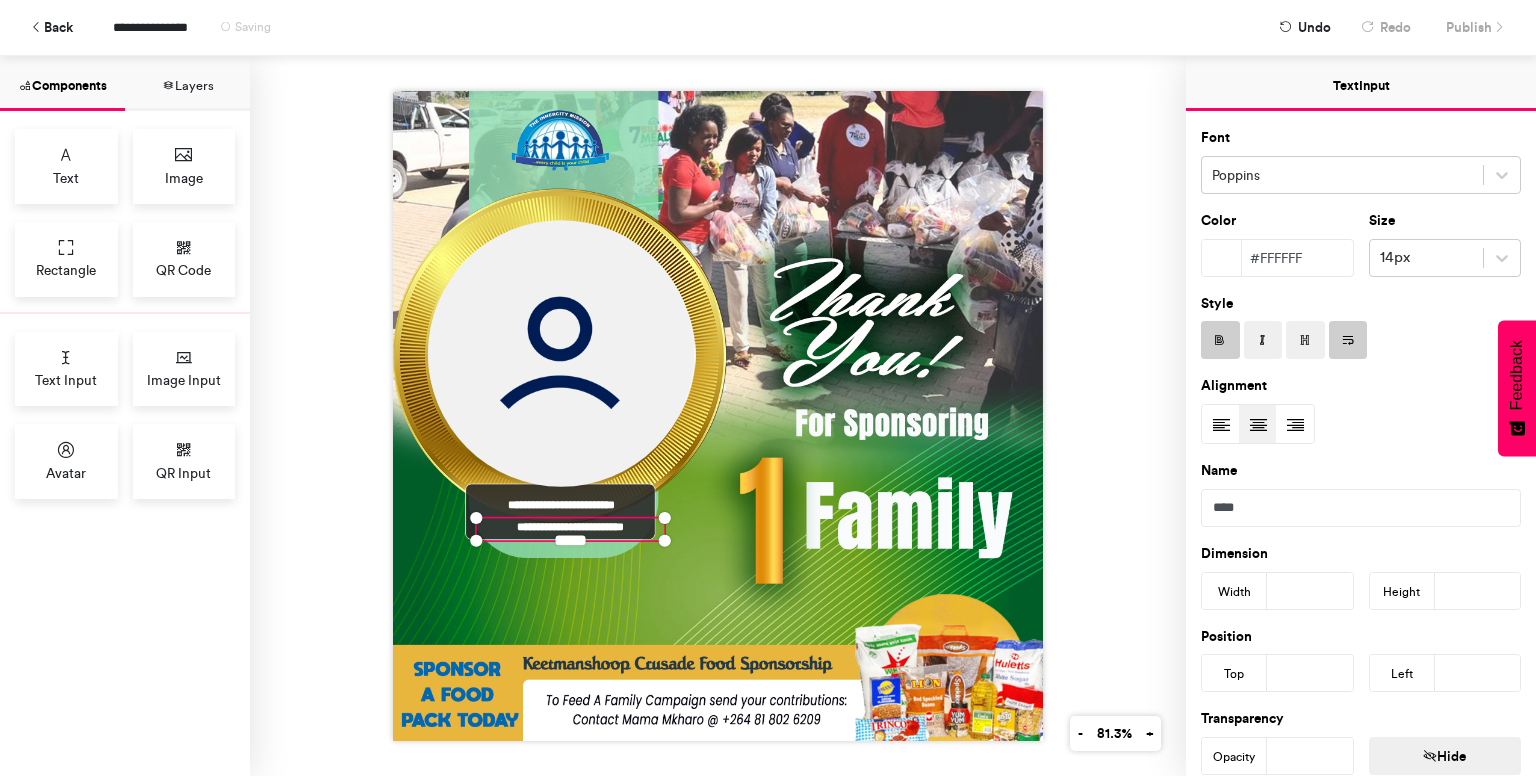 click on "**********" at bounding box center [571, 529] 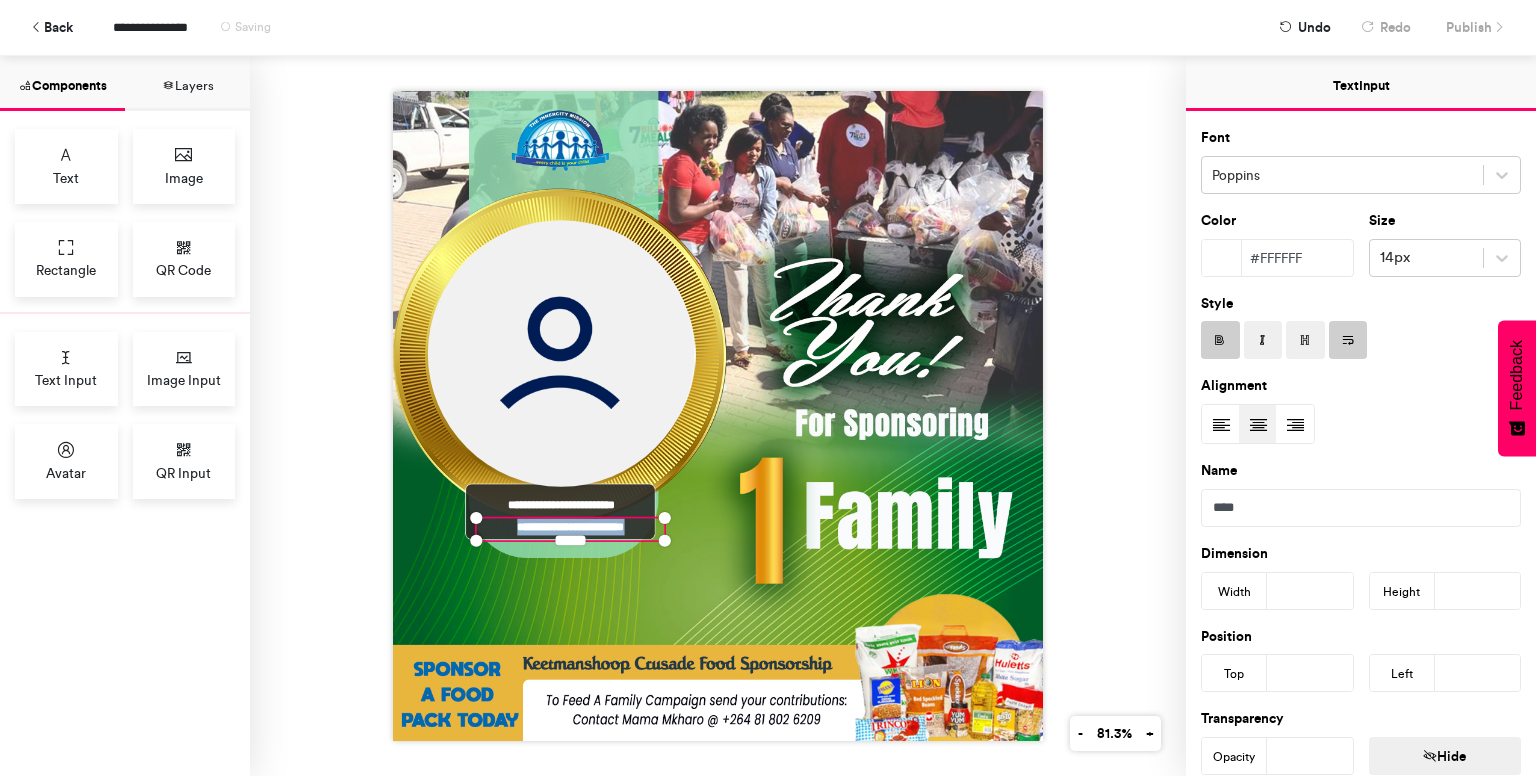 type 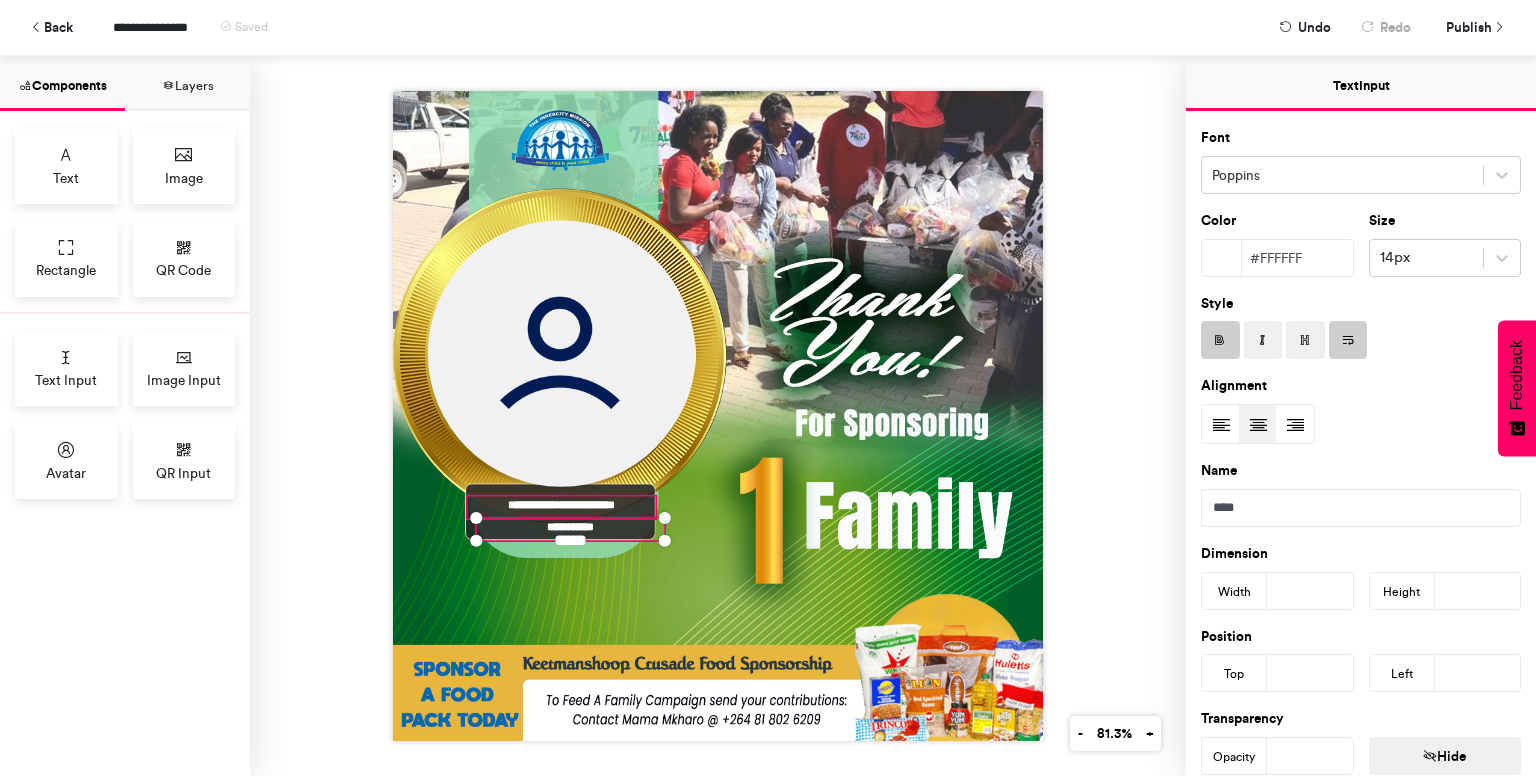 click on "**********" at bounding box center (562, 507) 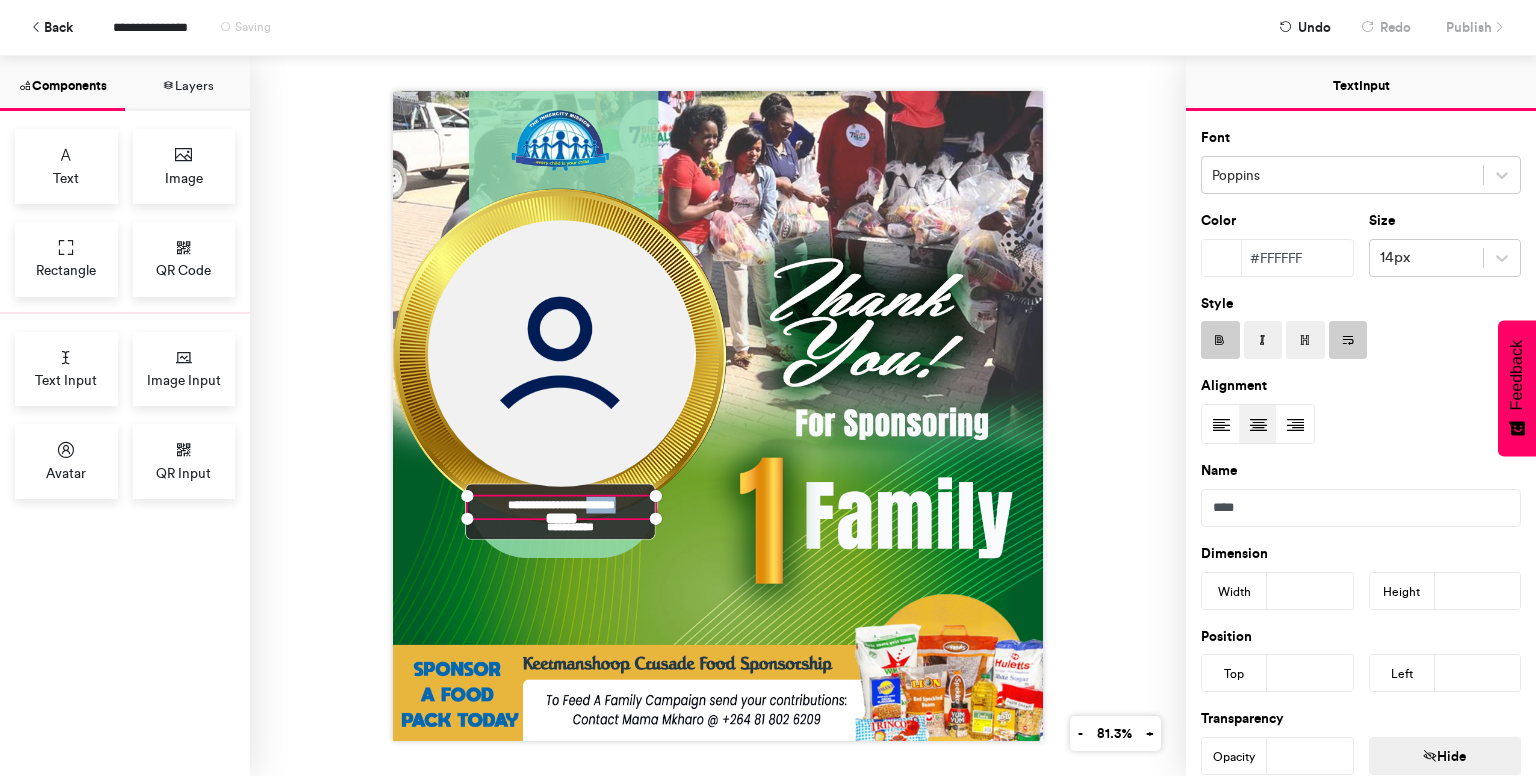 click on "**********" at bounding box center (562, 507) 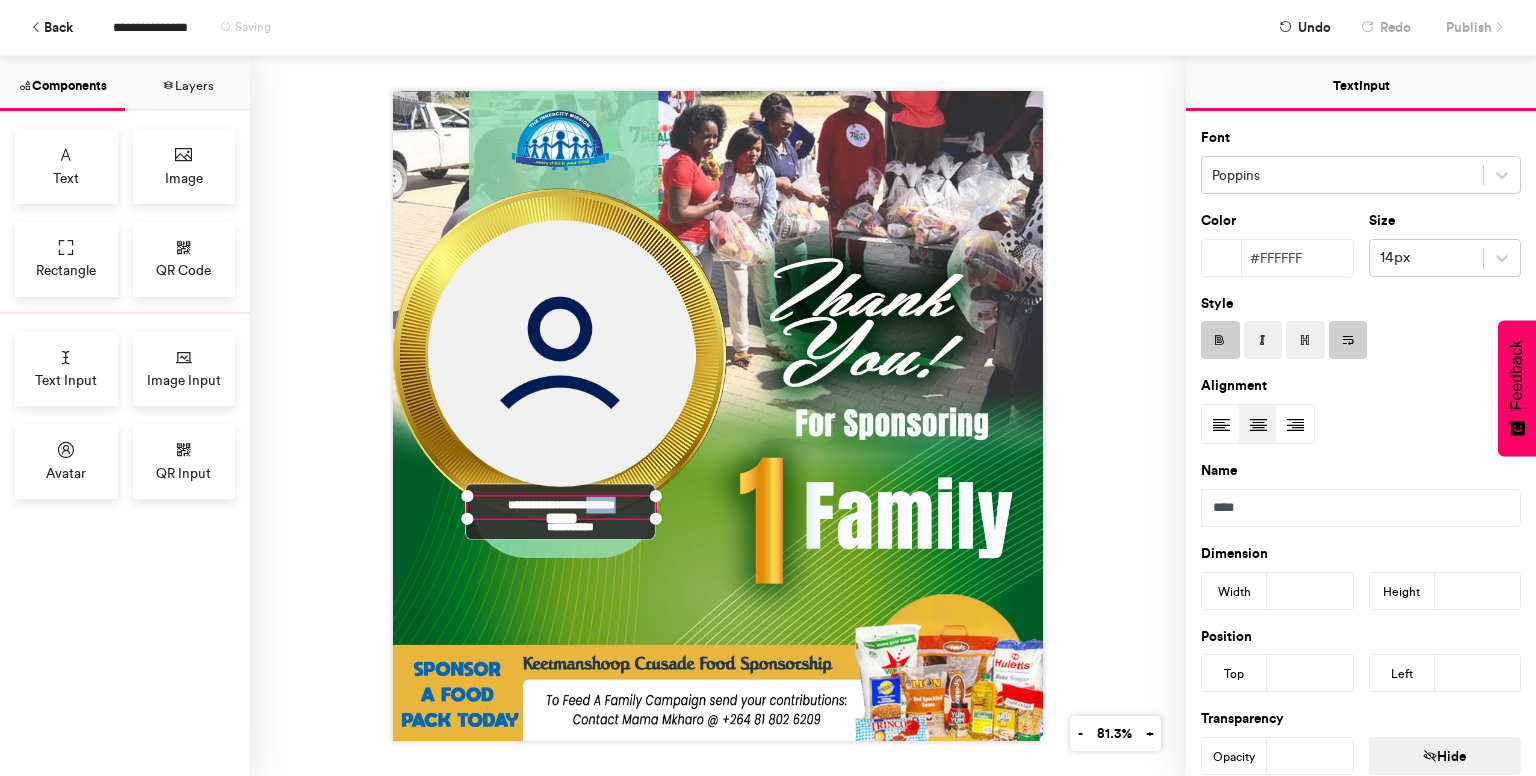 click on "**********" at bounding box center (562, 507) 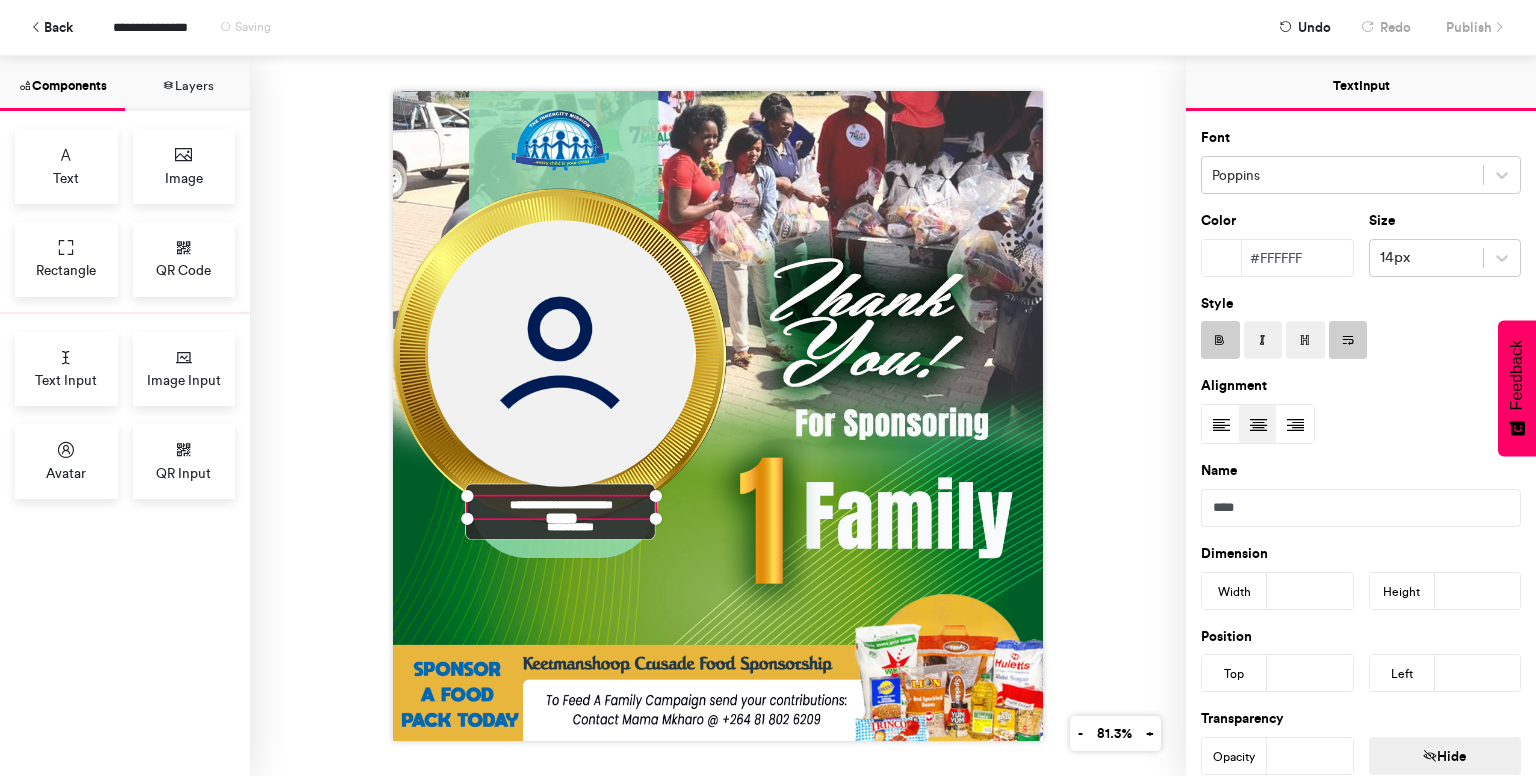 click on "**********" at bounding box center [562, 507] 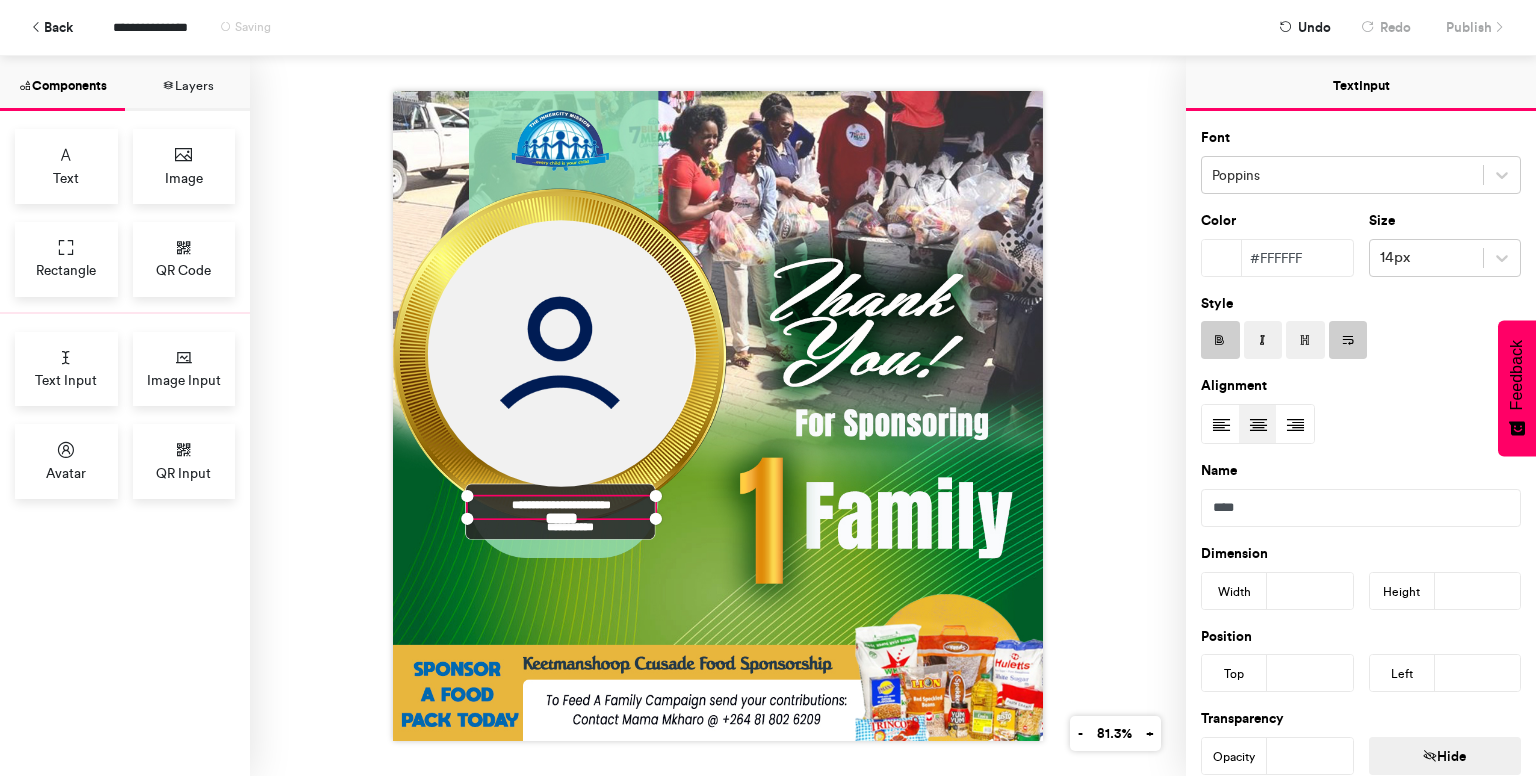 click on "**********" at bounding box center [562, 507] 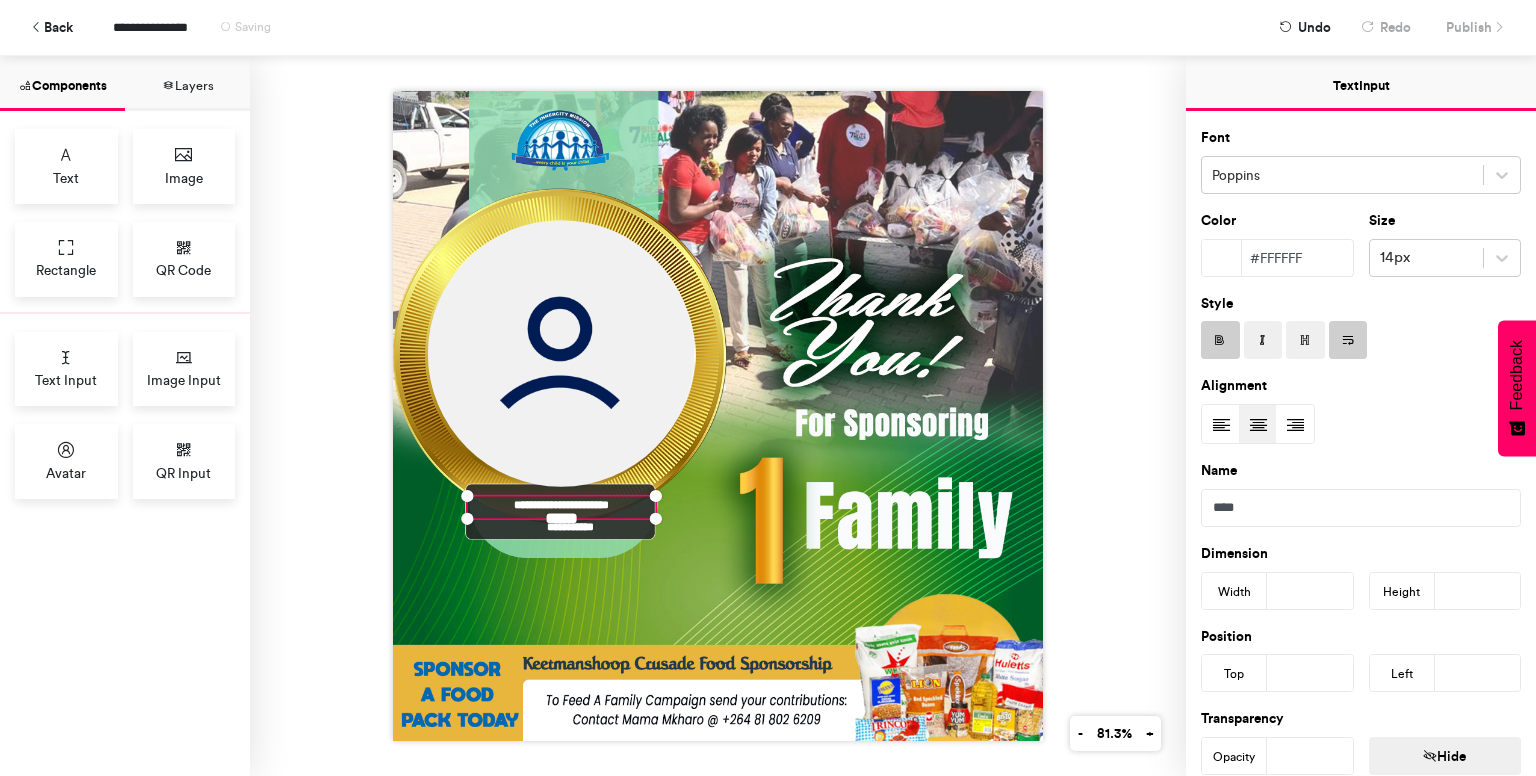 click on "**********" at bounding box center [562, 507] 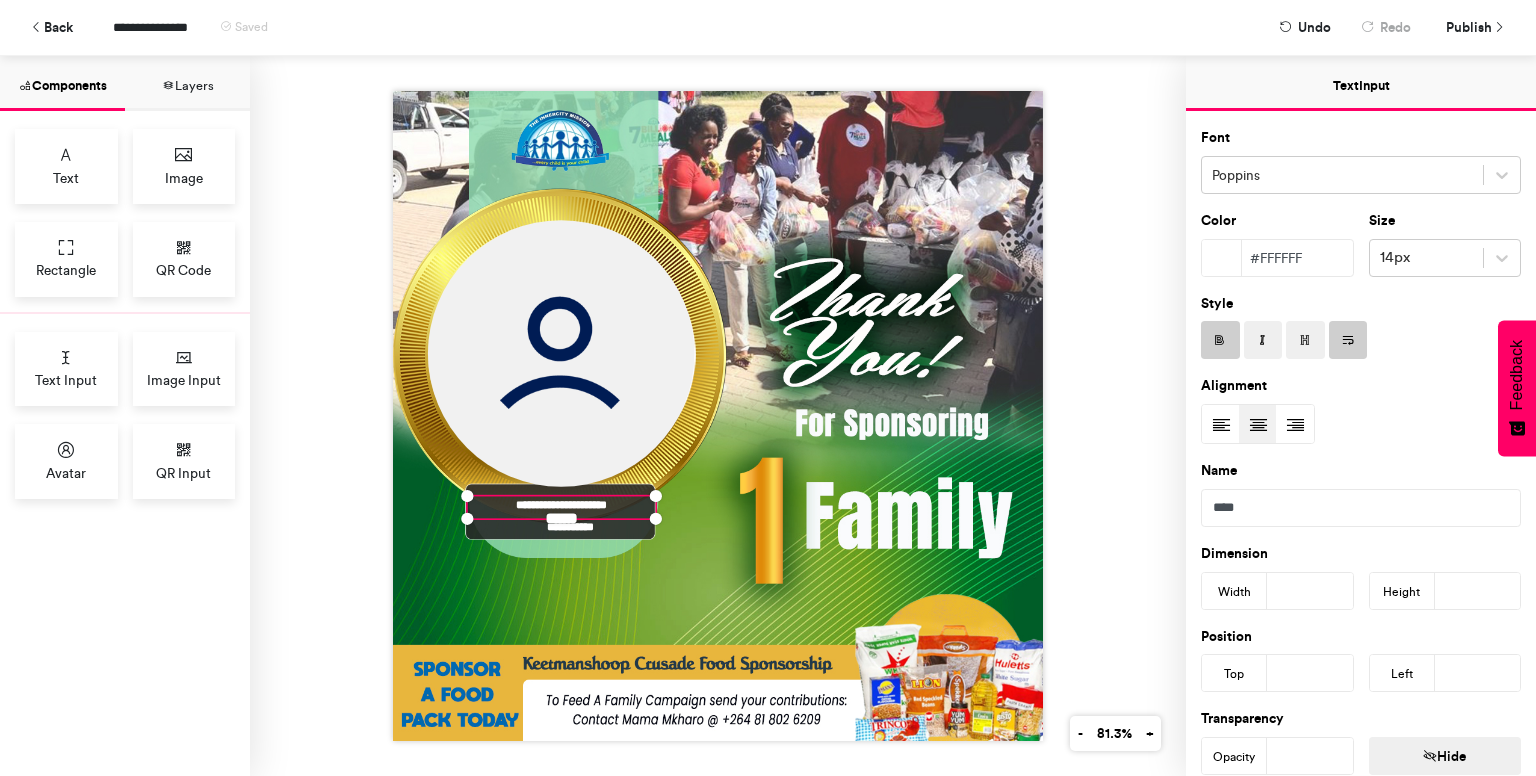 click on "**********" at bounding box center (718, 416) 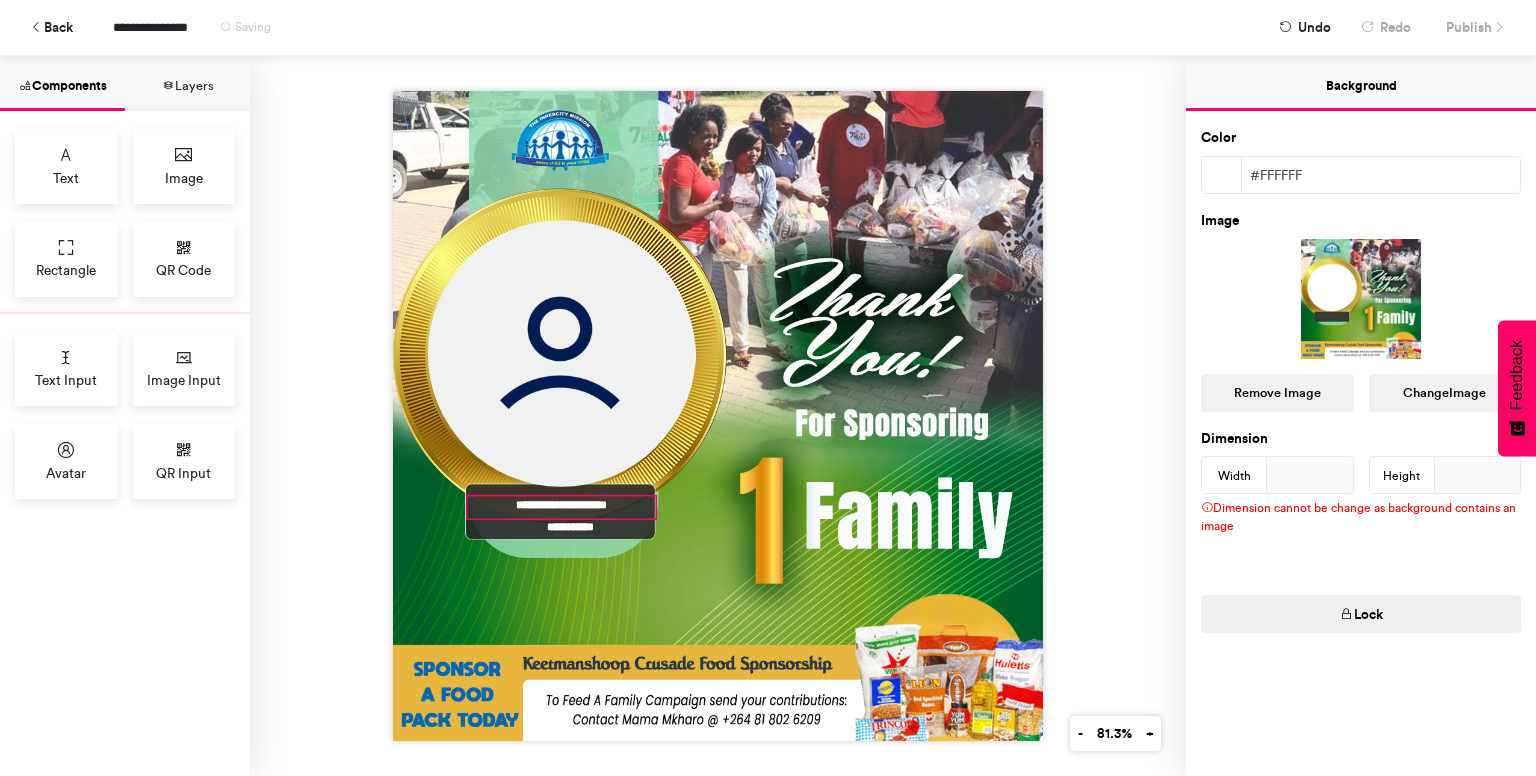 click on "**********" at bounding box center [562, 507] 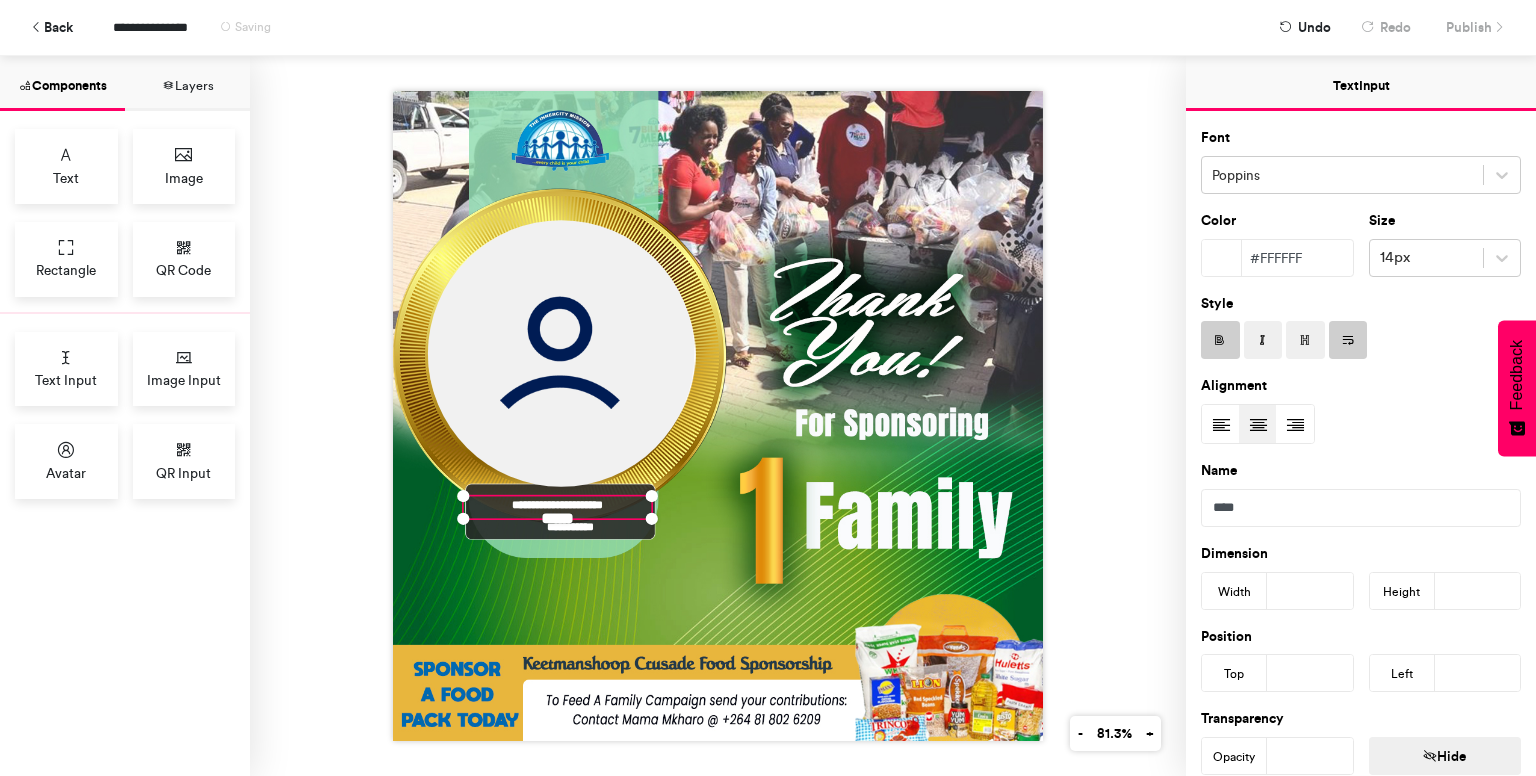 type on "**" 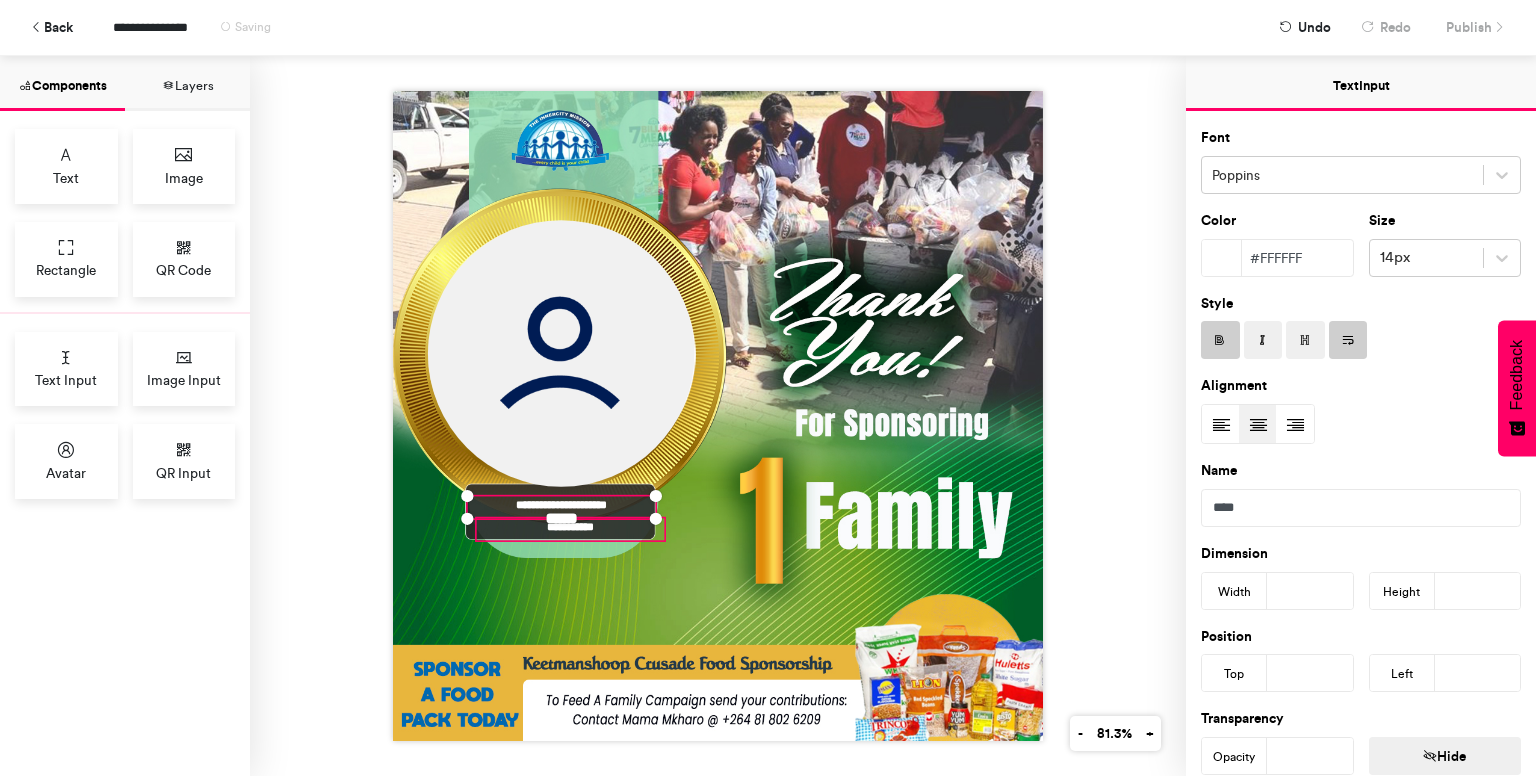 drag, startPoint x: 573, startPoint y: 496, endPoint x: 584, endPoint y: 523, distance: 29.15476 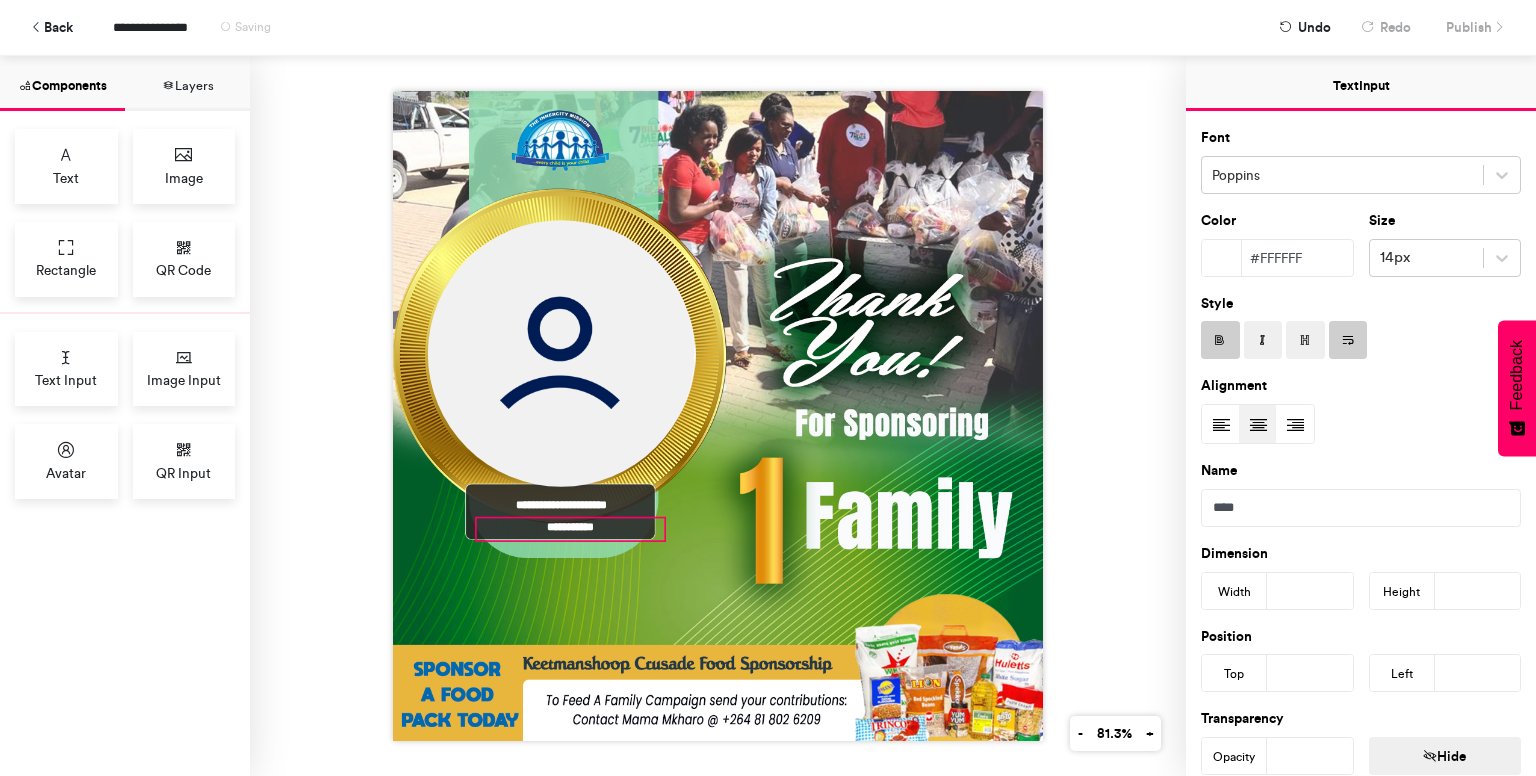 click on "**********" at bounding box center [571, 529] 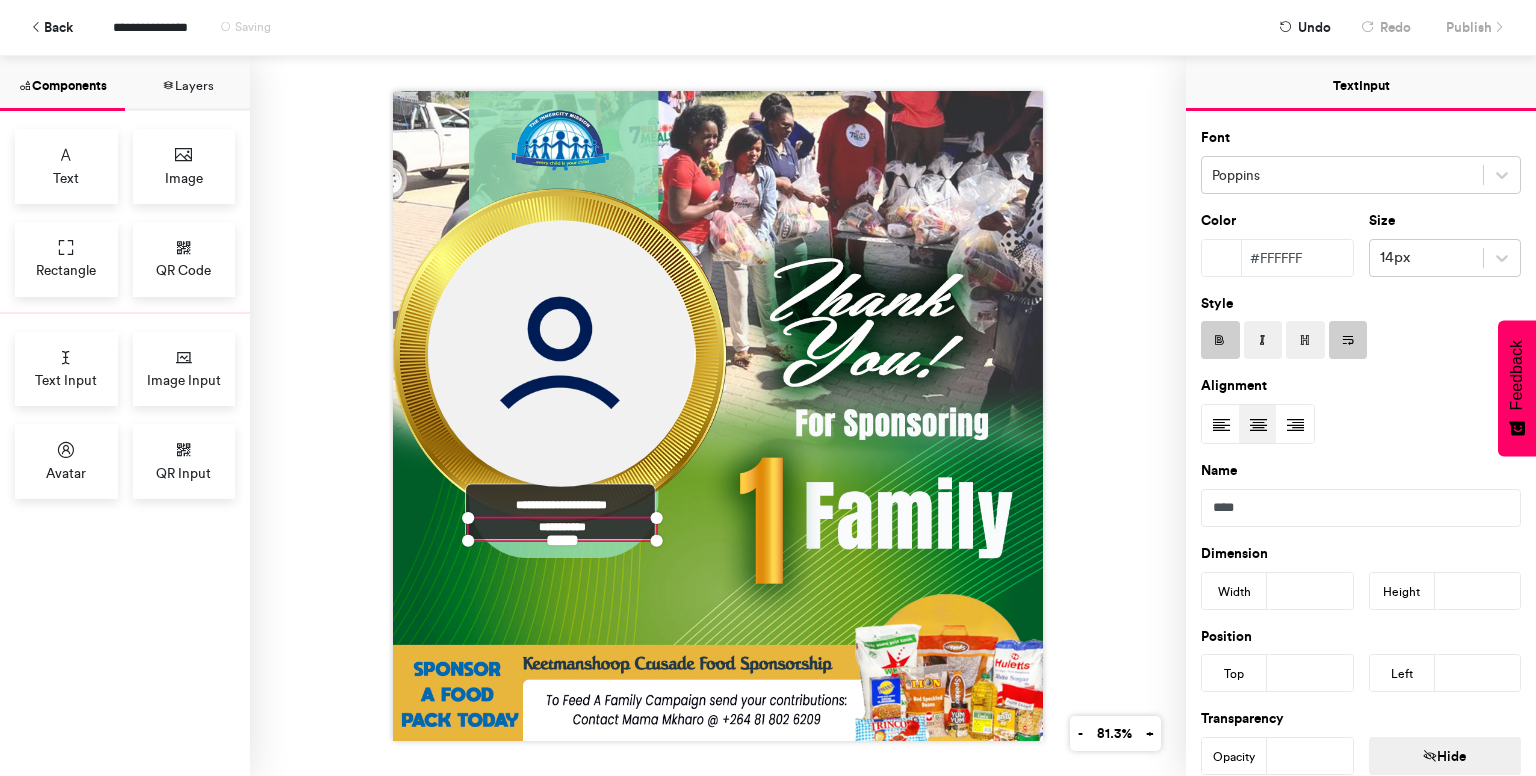 type on "**" 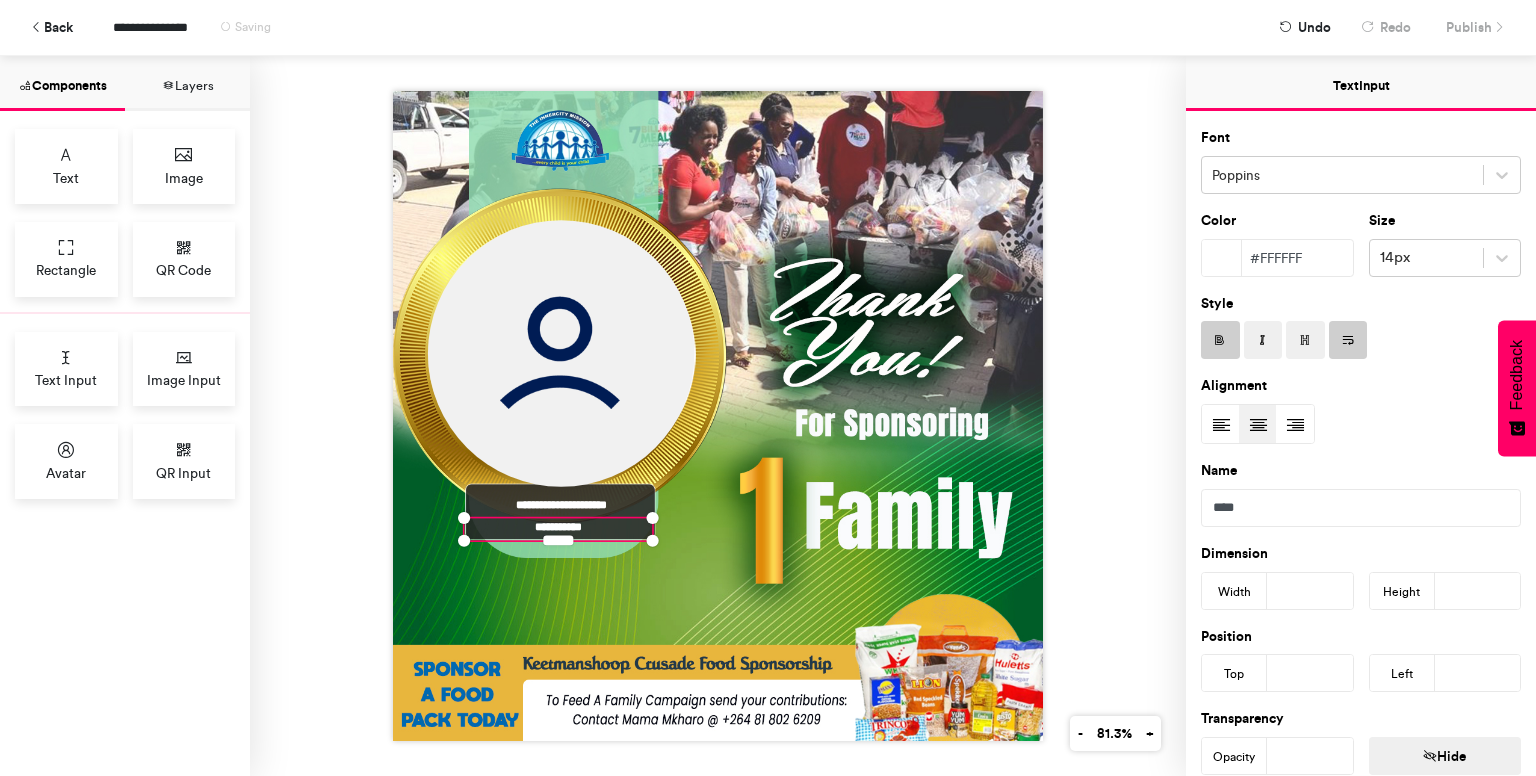type on "***" 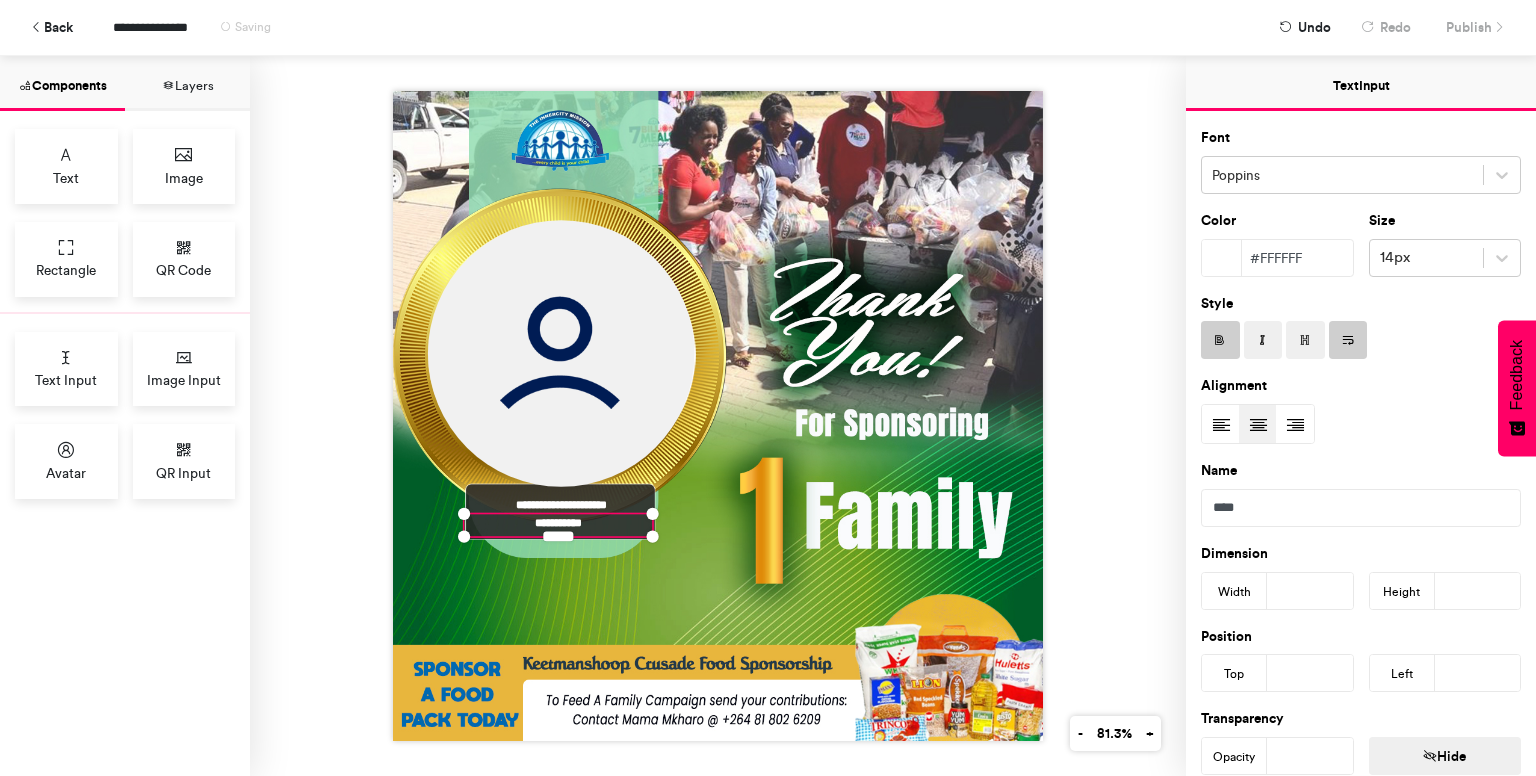 click on "**********" at bounding box center (718, 416) 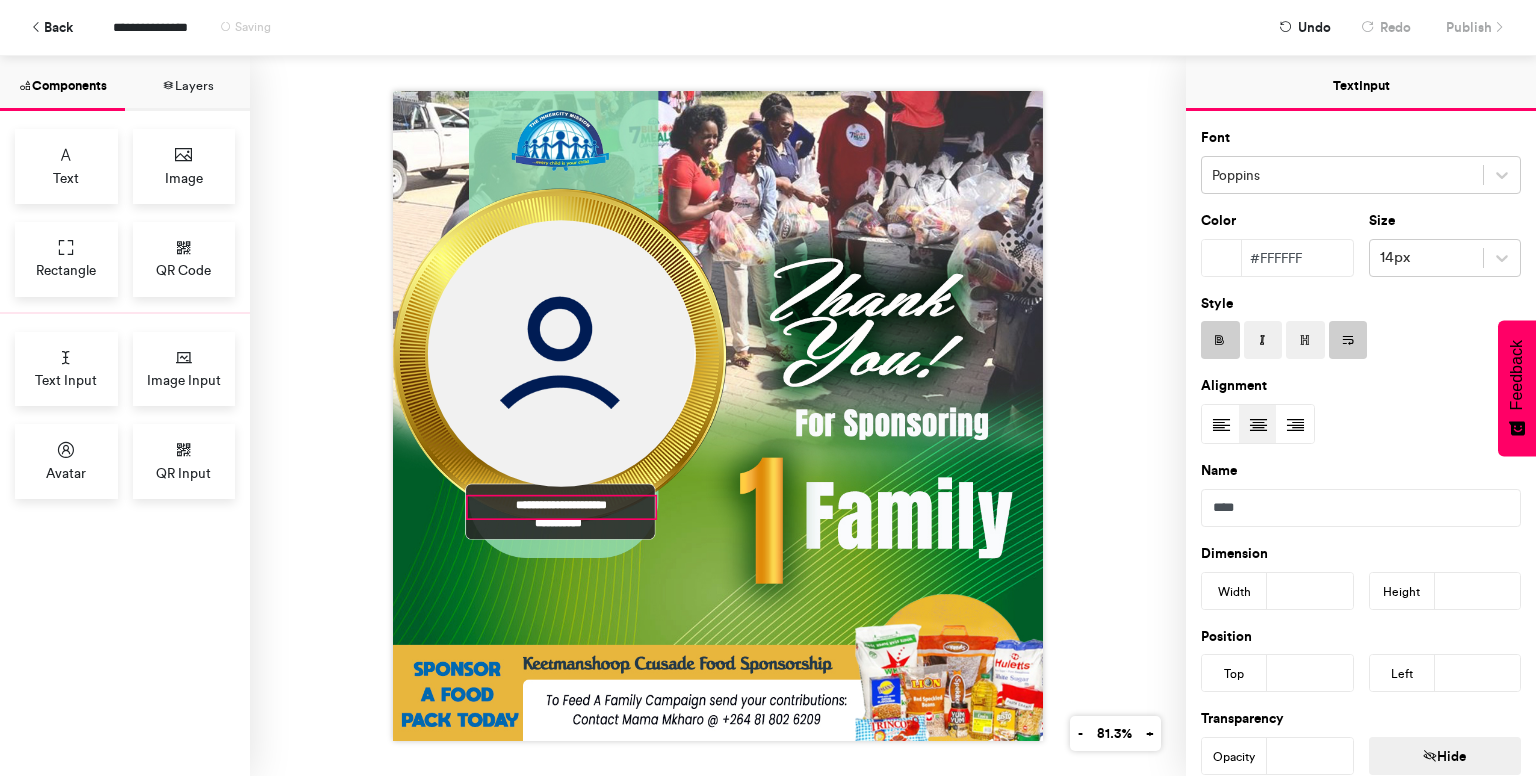 click on "**********" at bounding box center (562, 507) 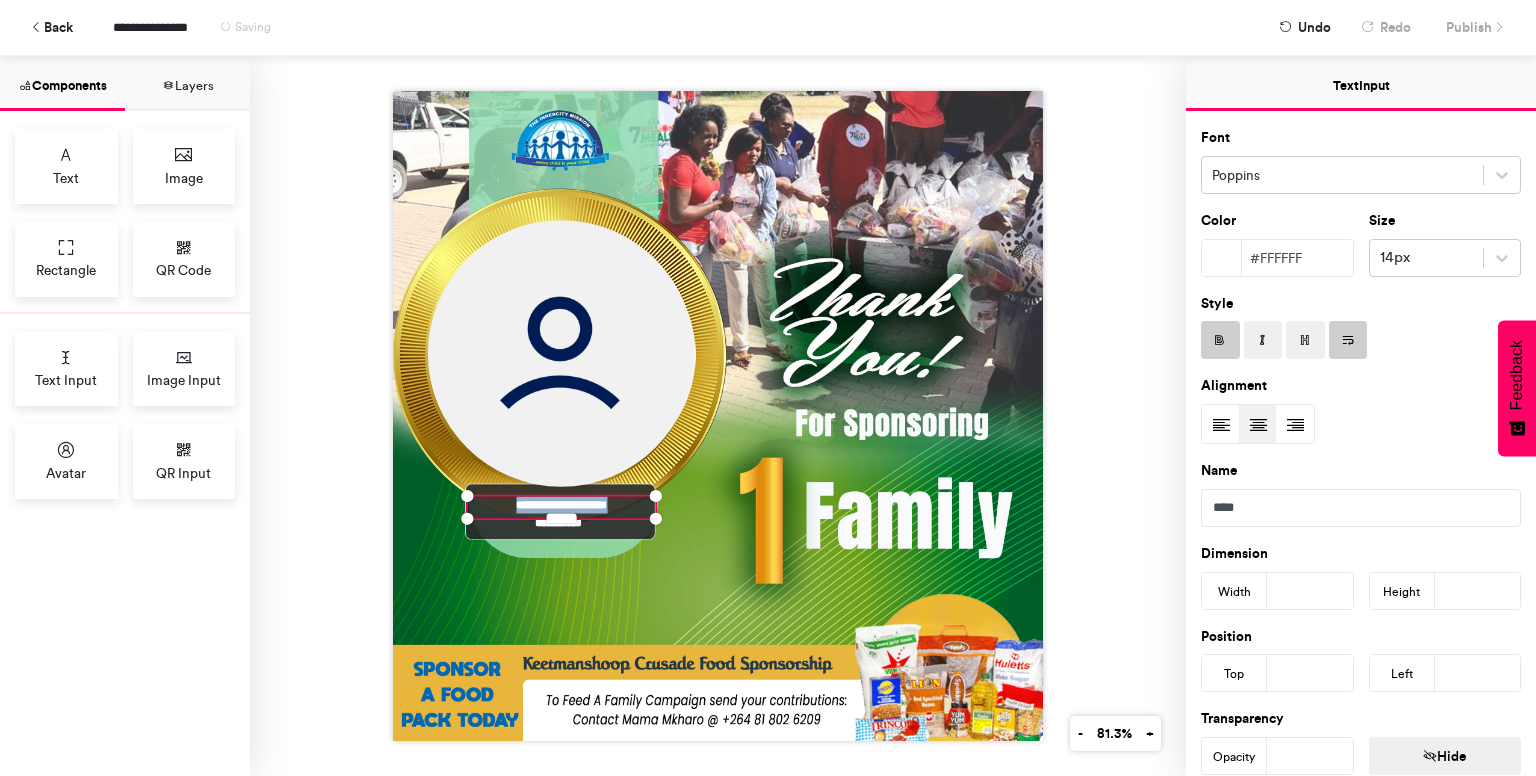 click on "**********" at bounding box center [562, 507] 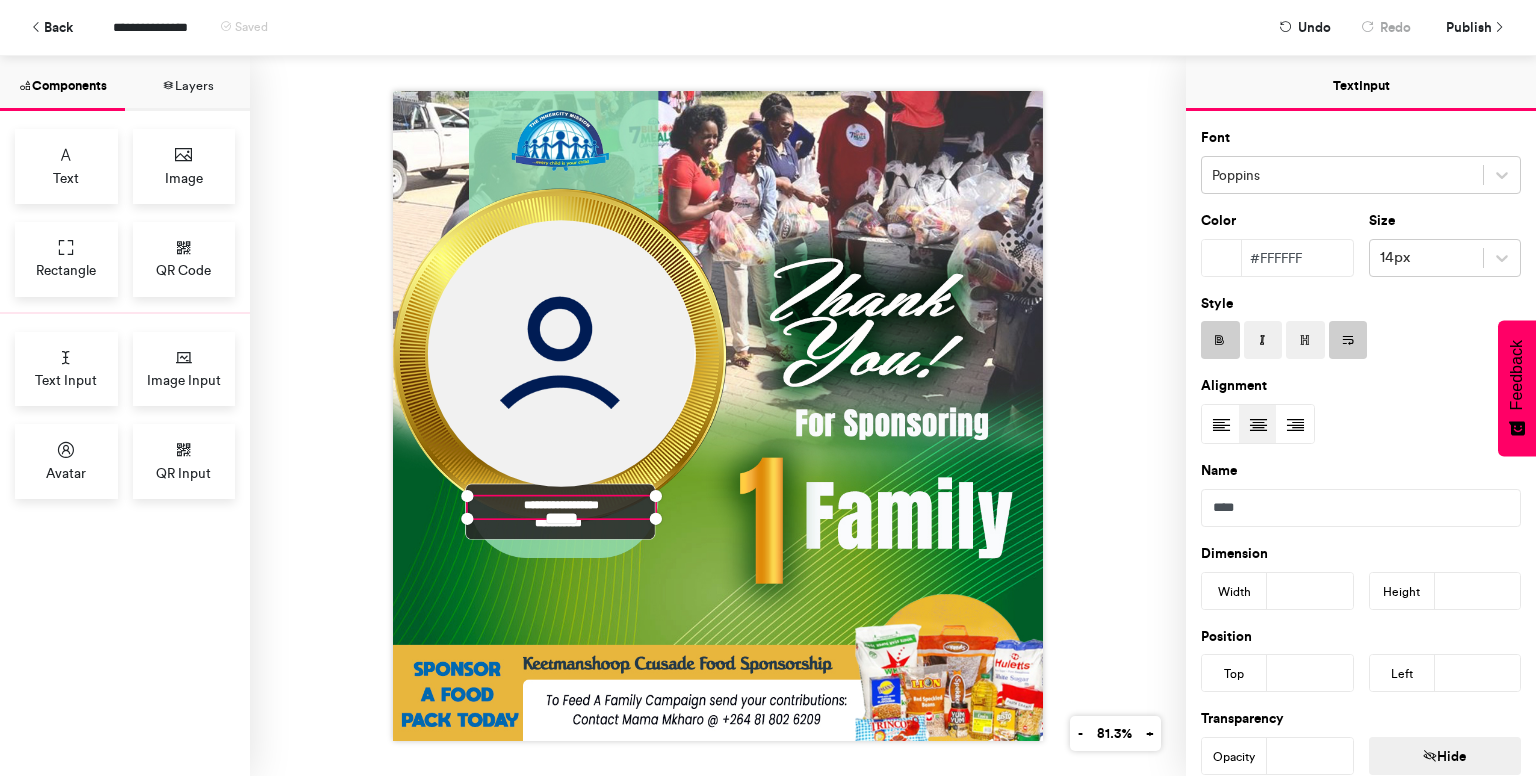 click on "**********" at bounding box center (718, 416) 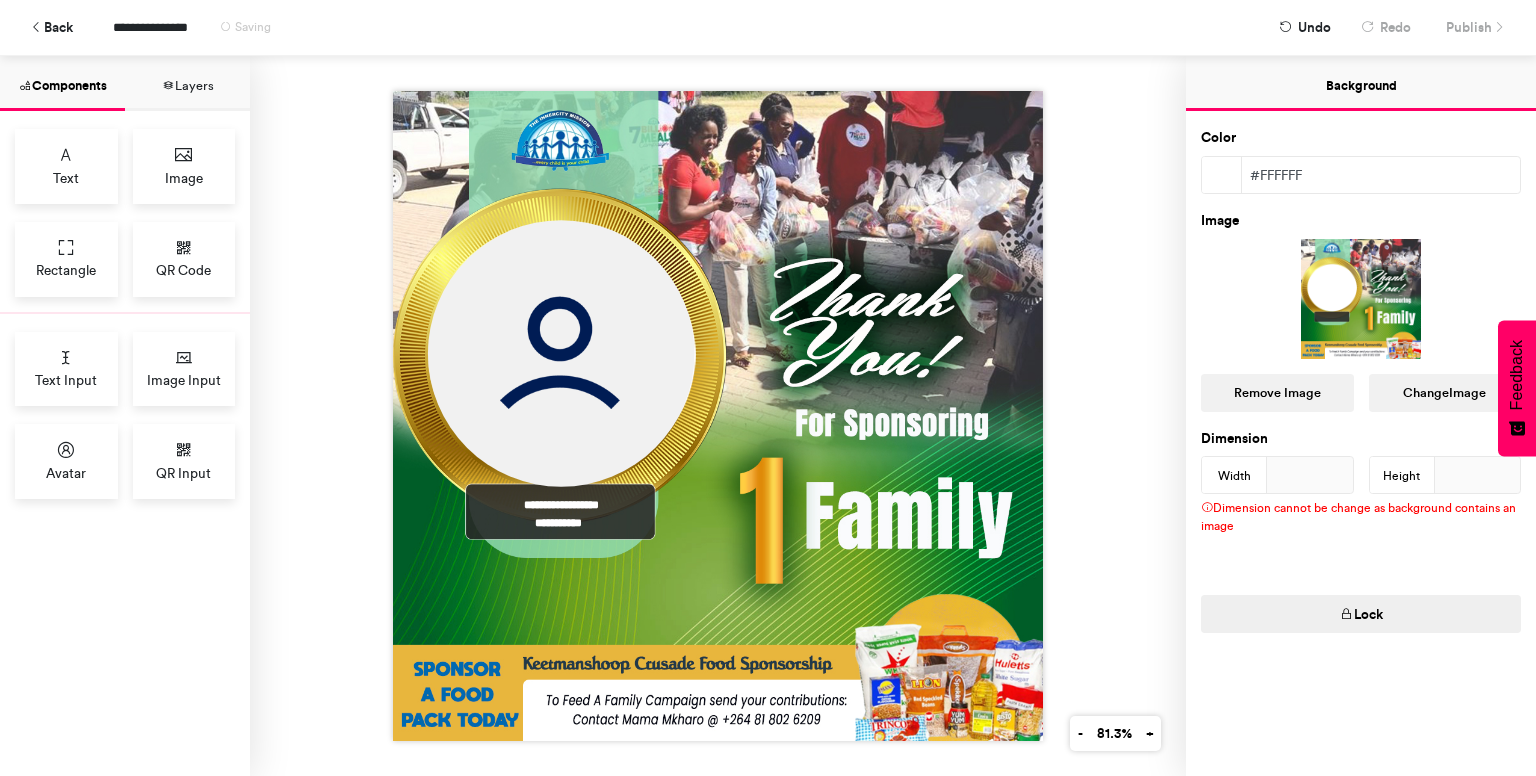 click on "**********" at bounding box center [718, 416] 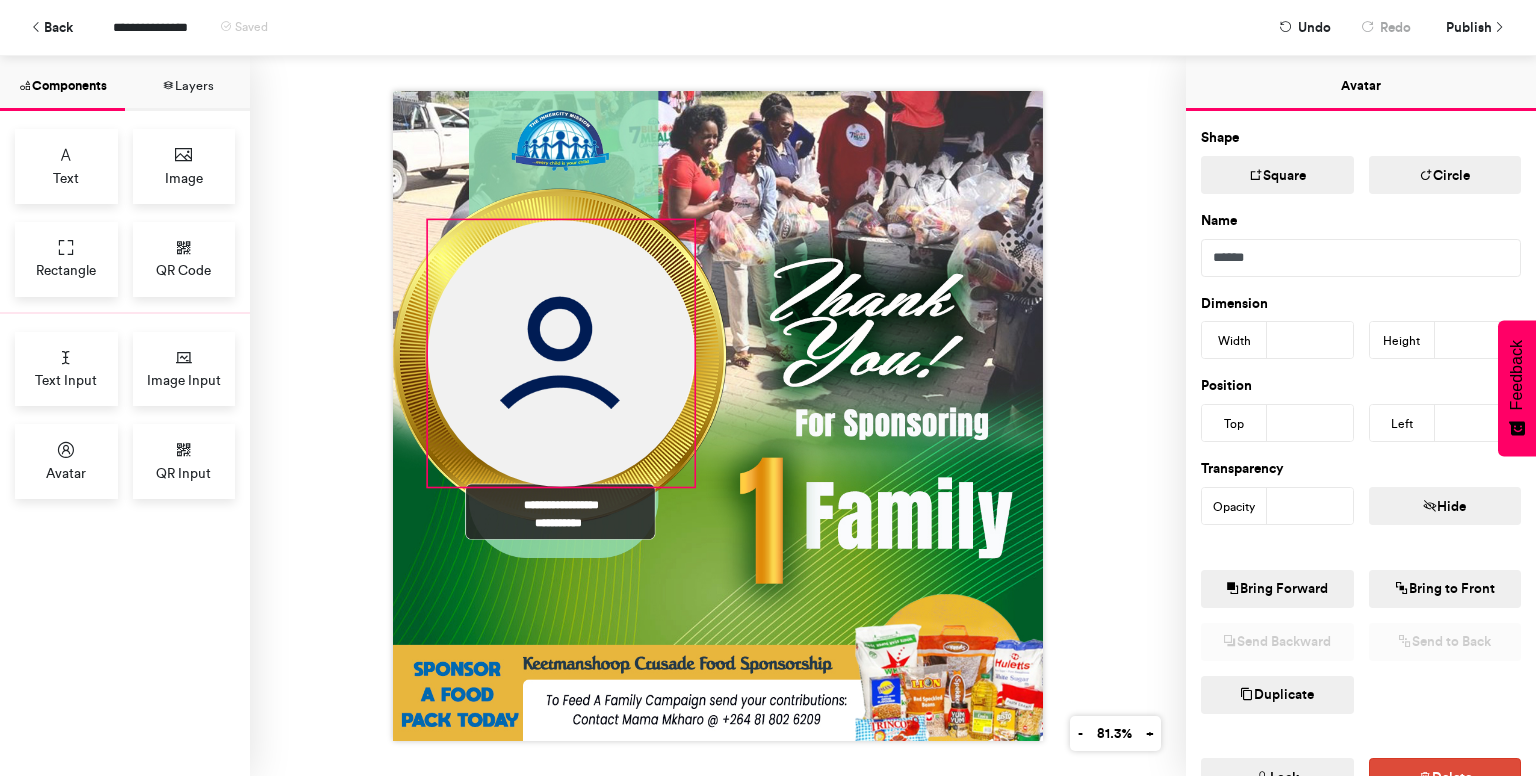 click at bounding box center [561, 353] 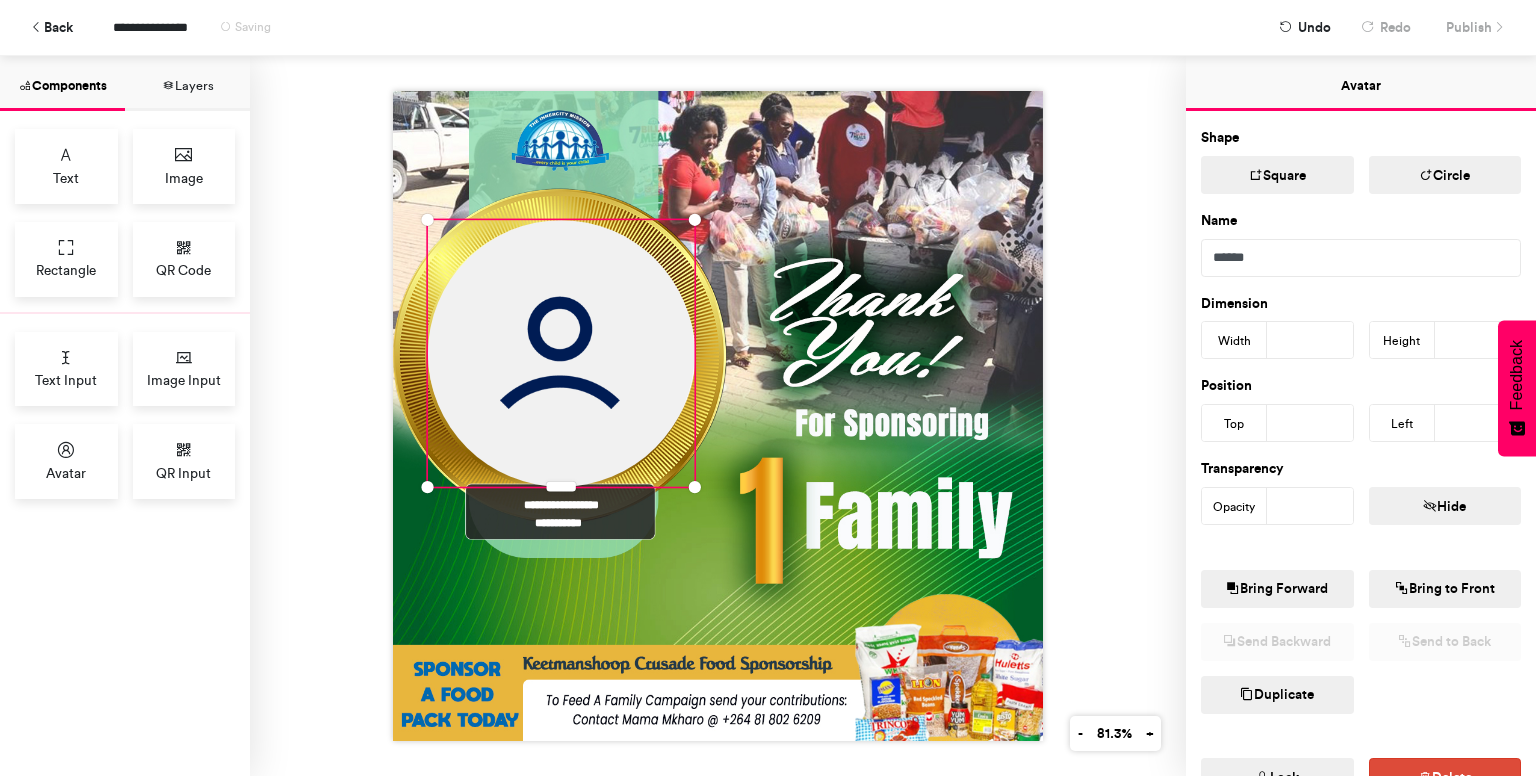 type on "***" 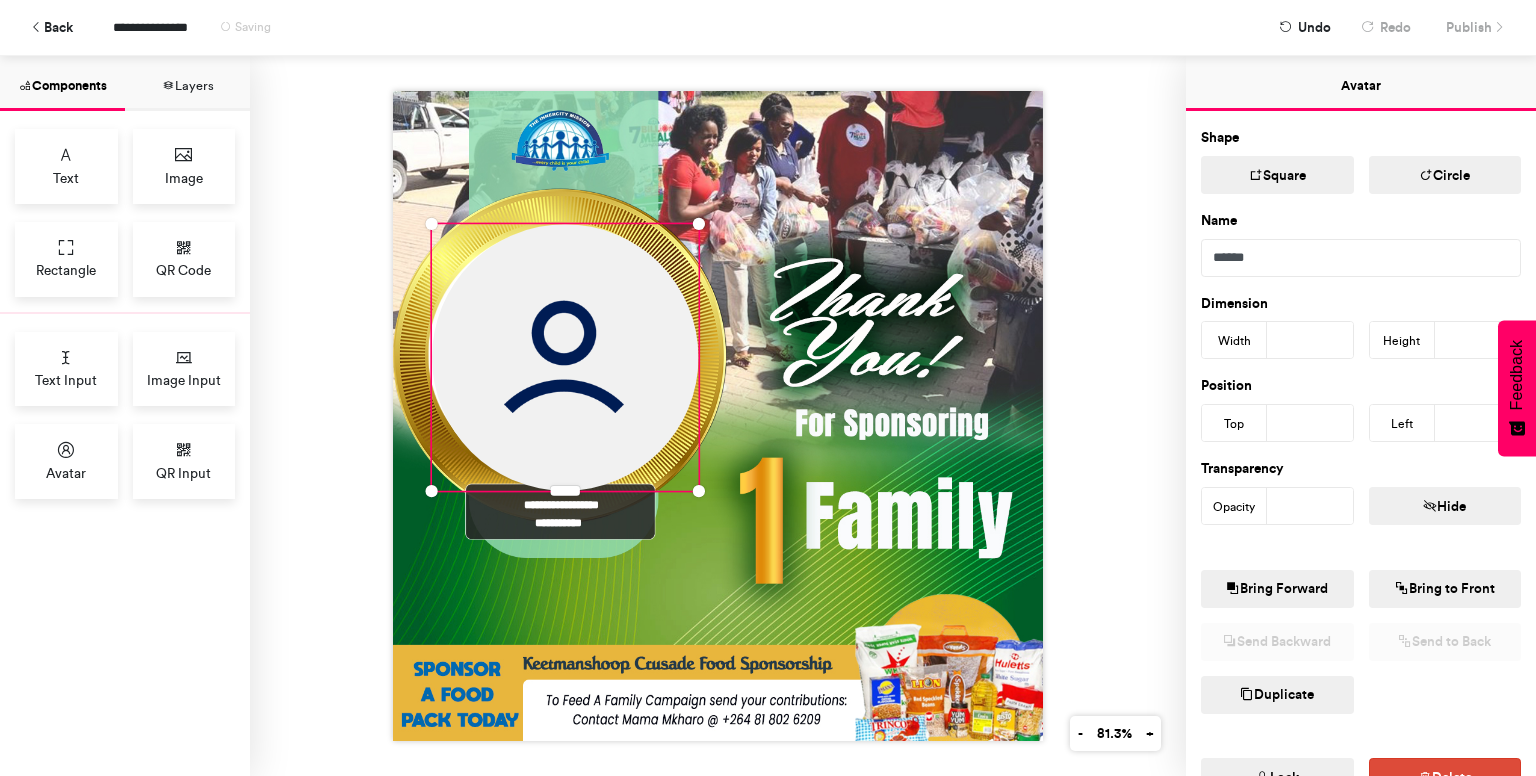 type on "**" 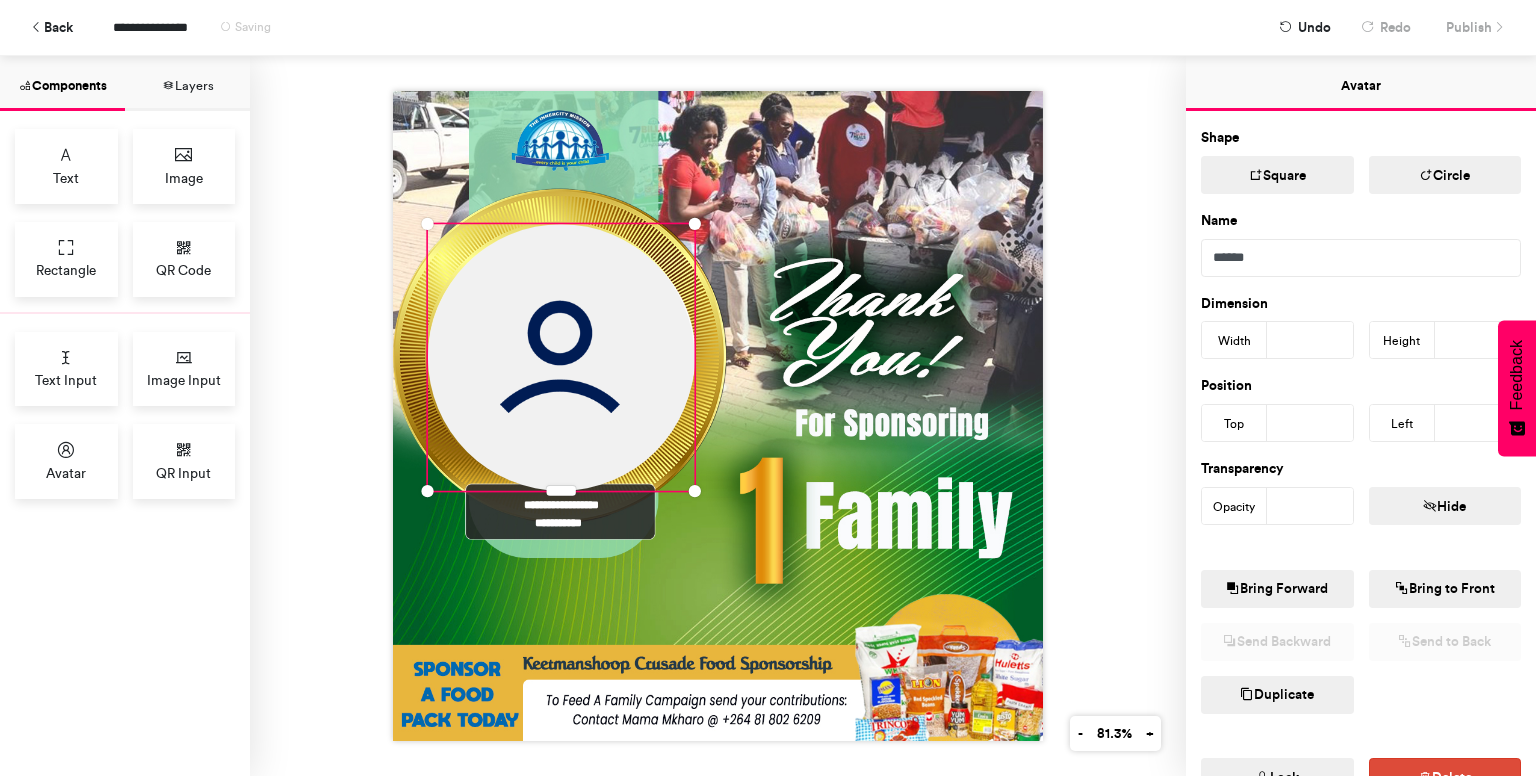 click on "**********" at bounding box center (718, 416) 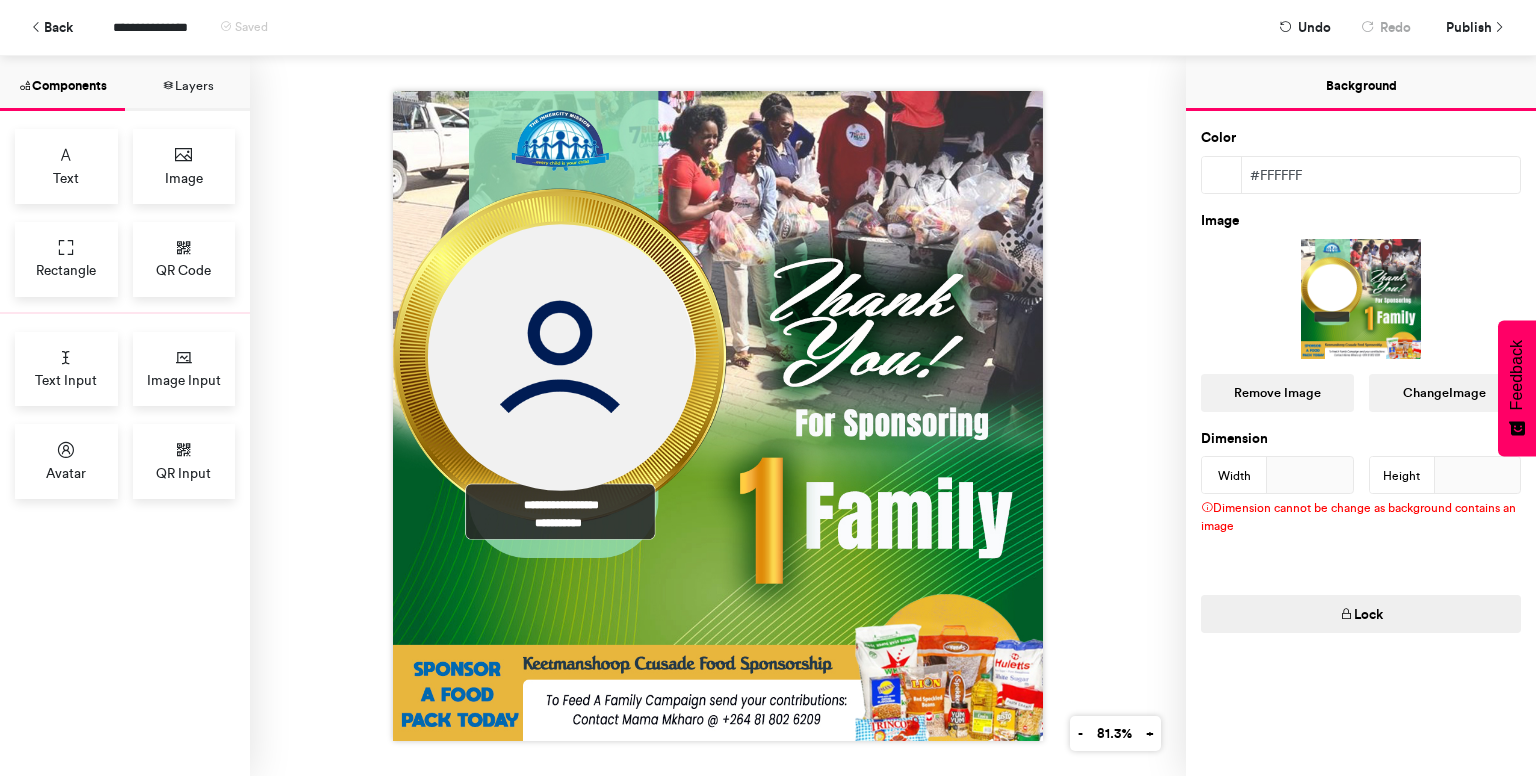 click on "Lock" at bounding box center (1361, 614) 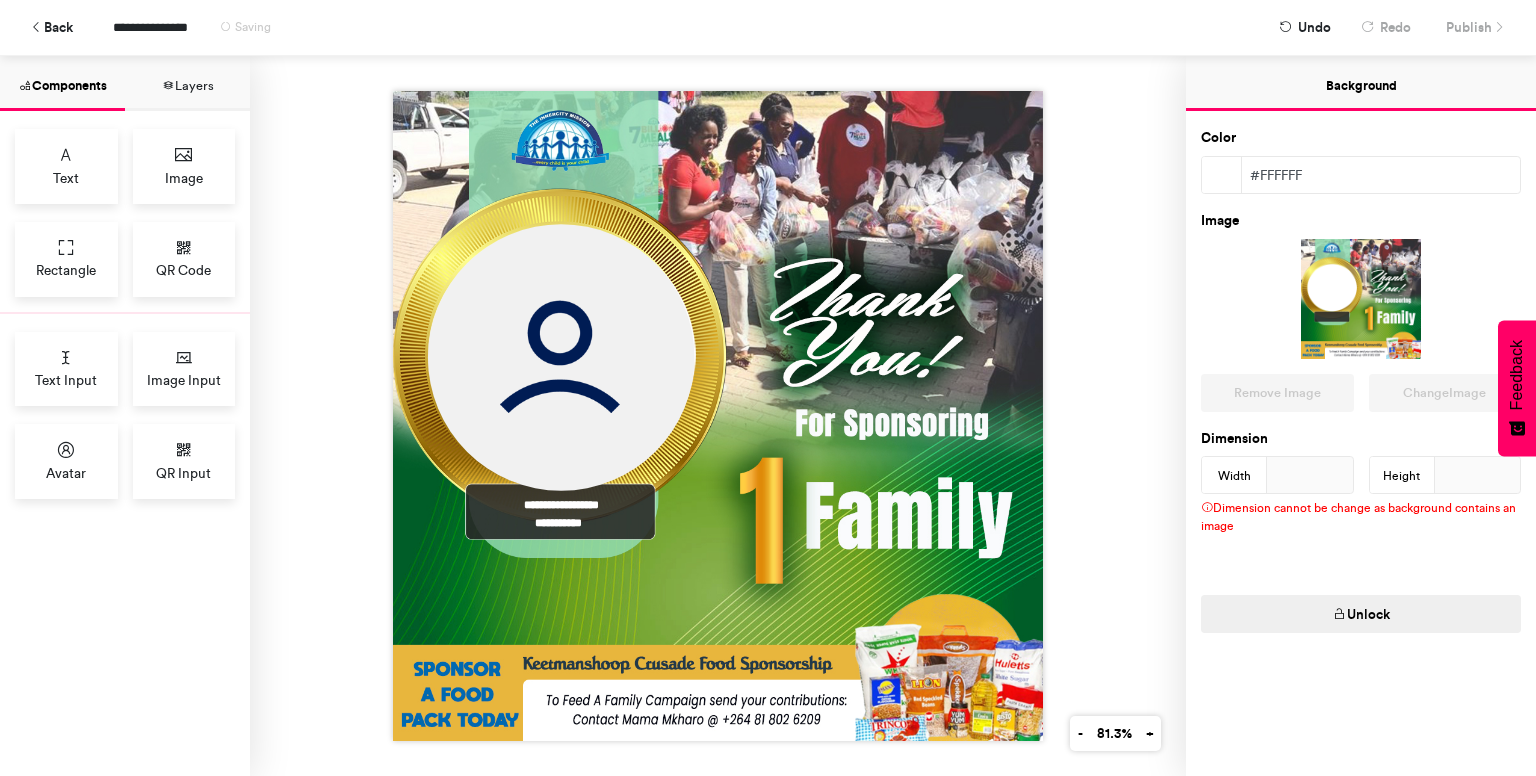 click on "Unlock" at bounding box center [1361, 614] 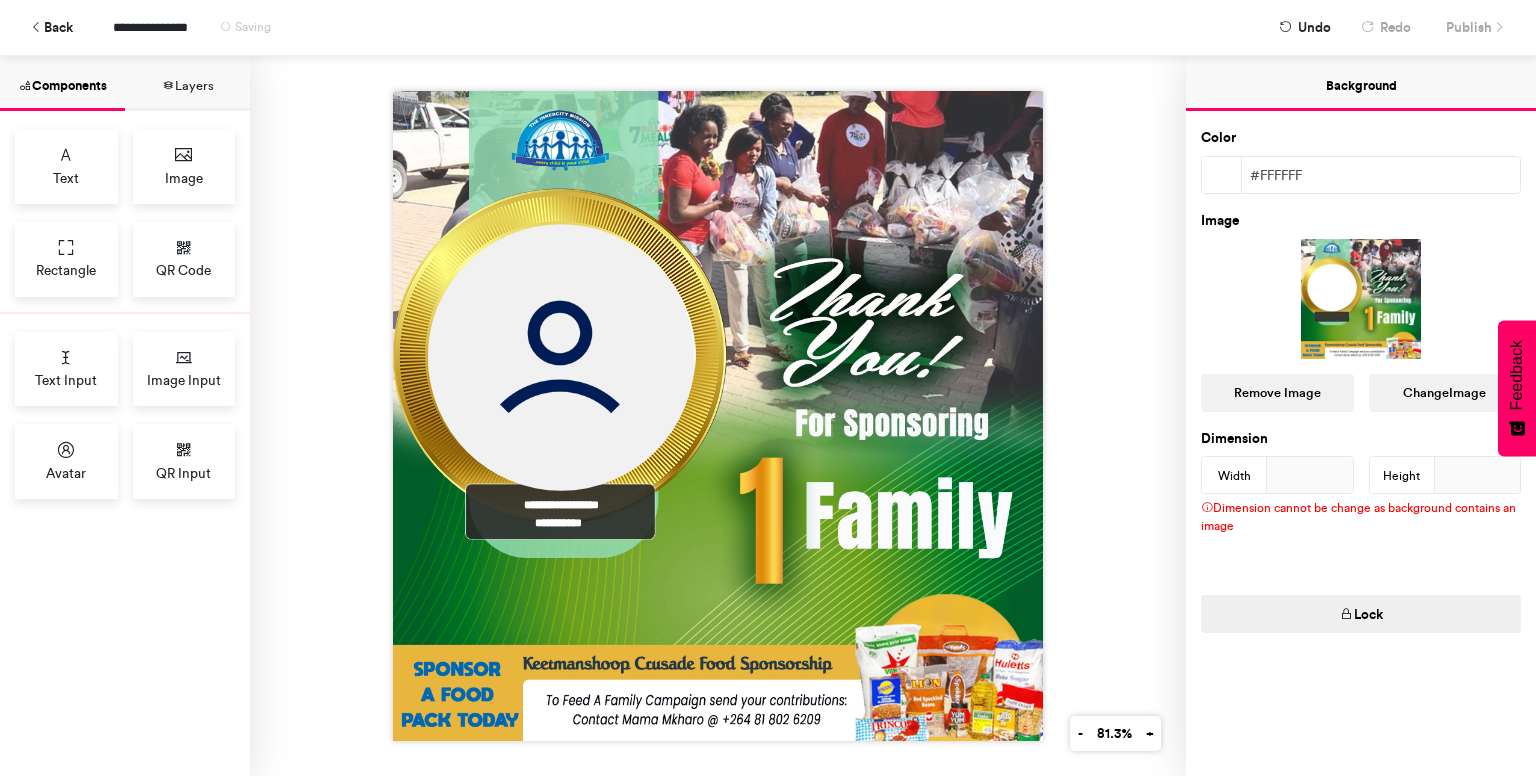 click on "Lock" at bounding box center [1361, 614] 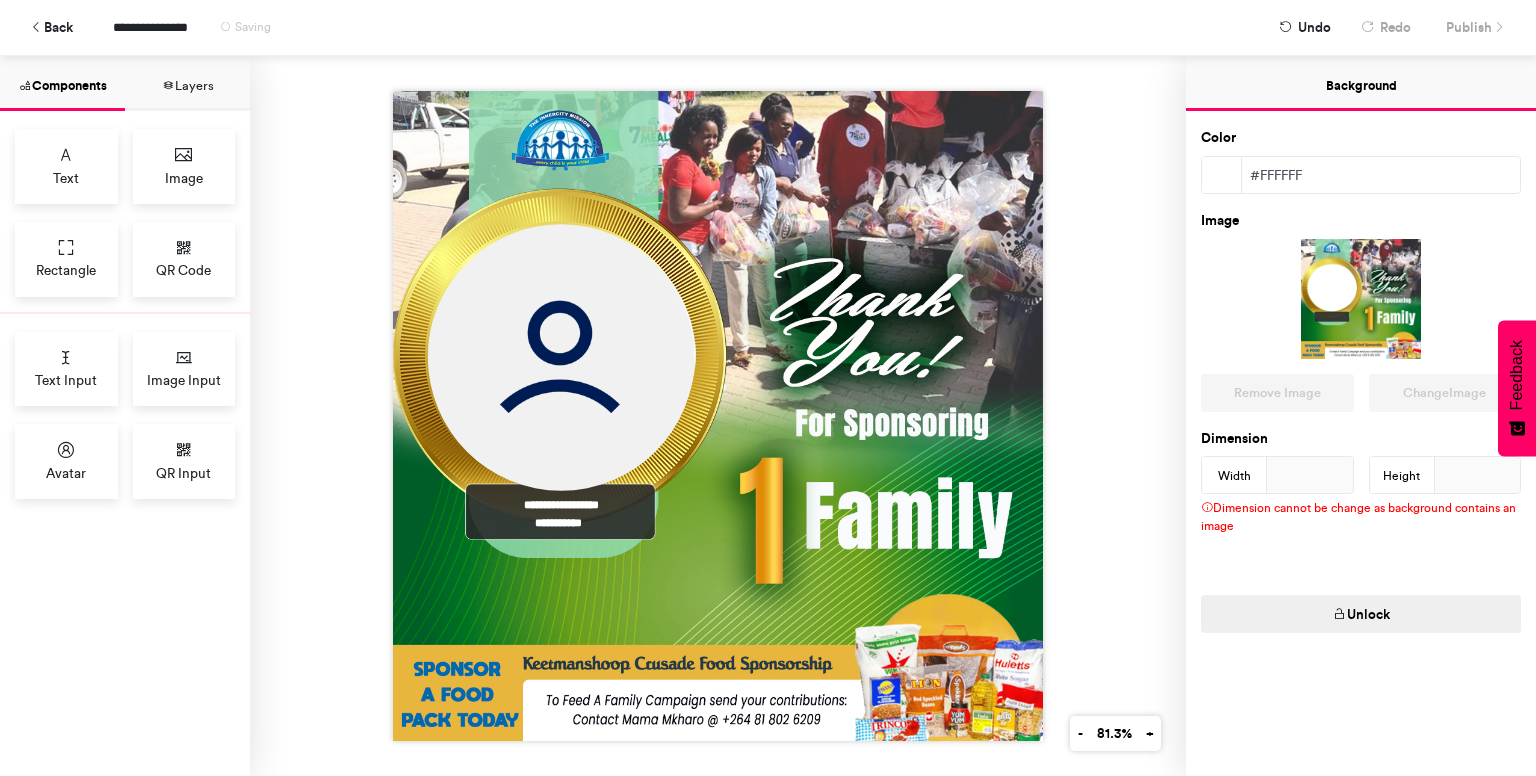 click on "Unlock" at bounding box center [1361, 614] 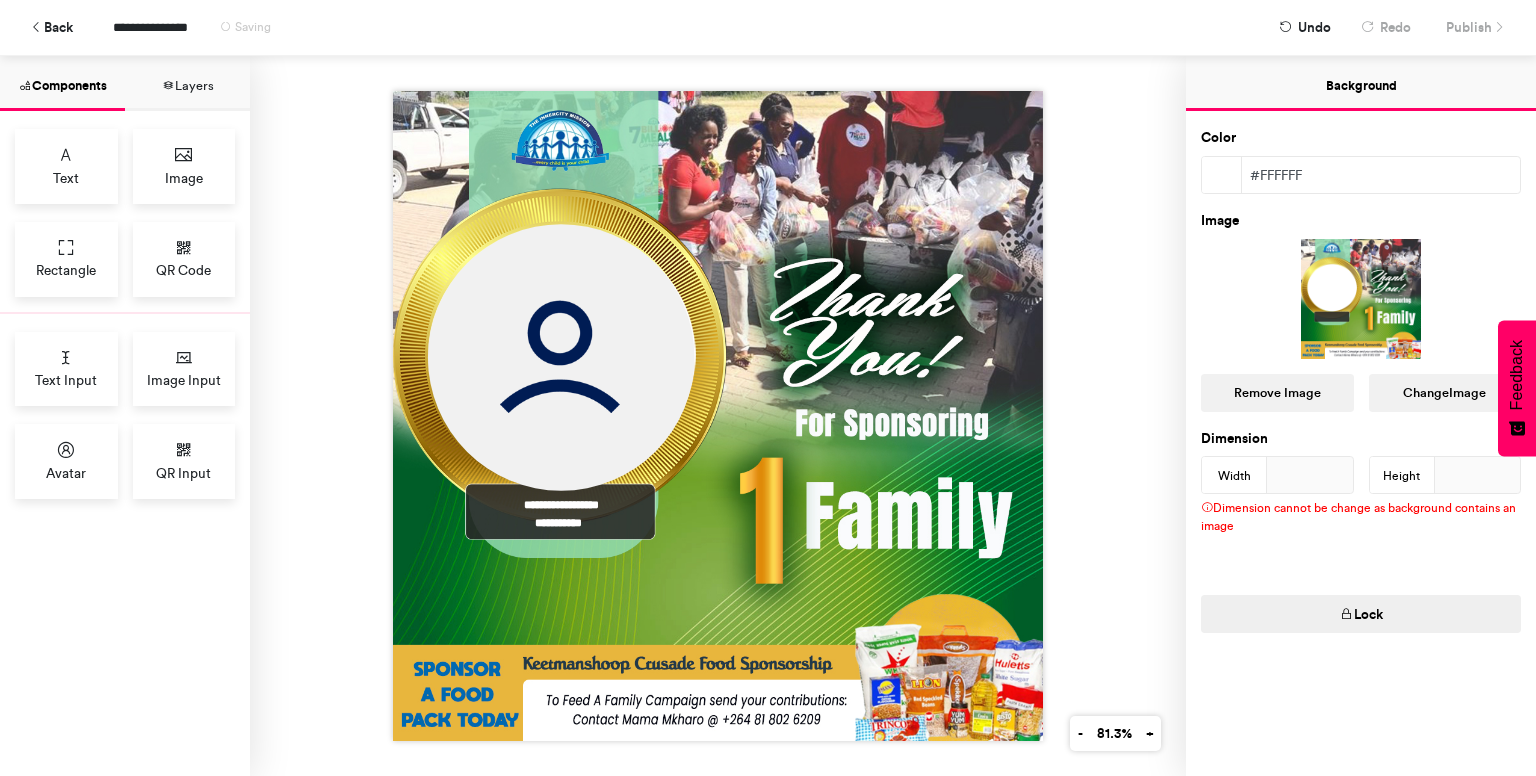 click on "Lock" at bounding box center [1361, 614] 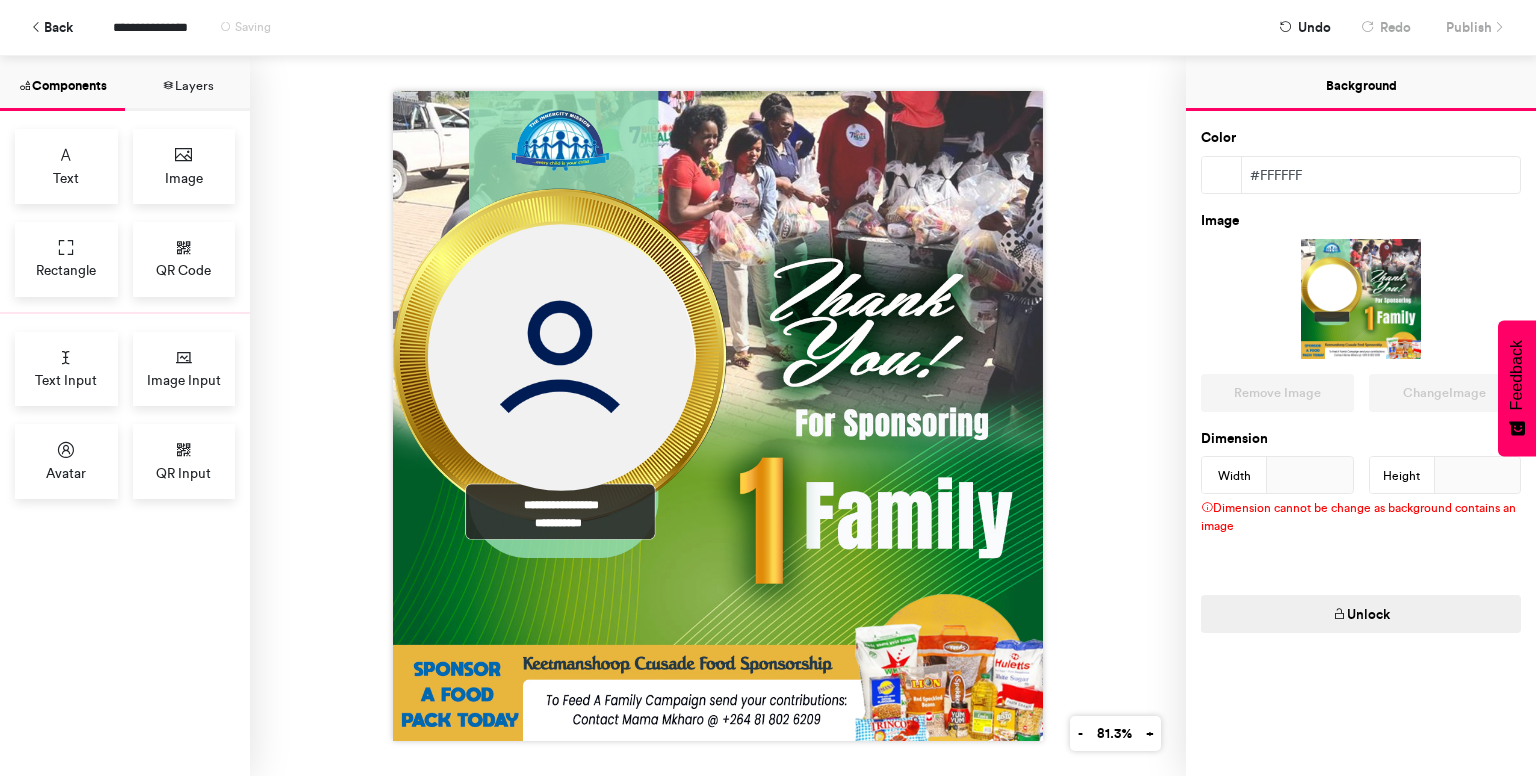 click on "Unlock" at bounding box center (1361, 614) 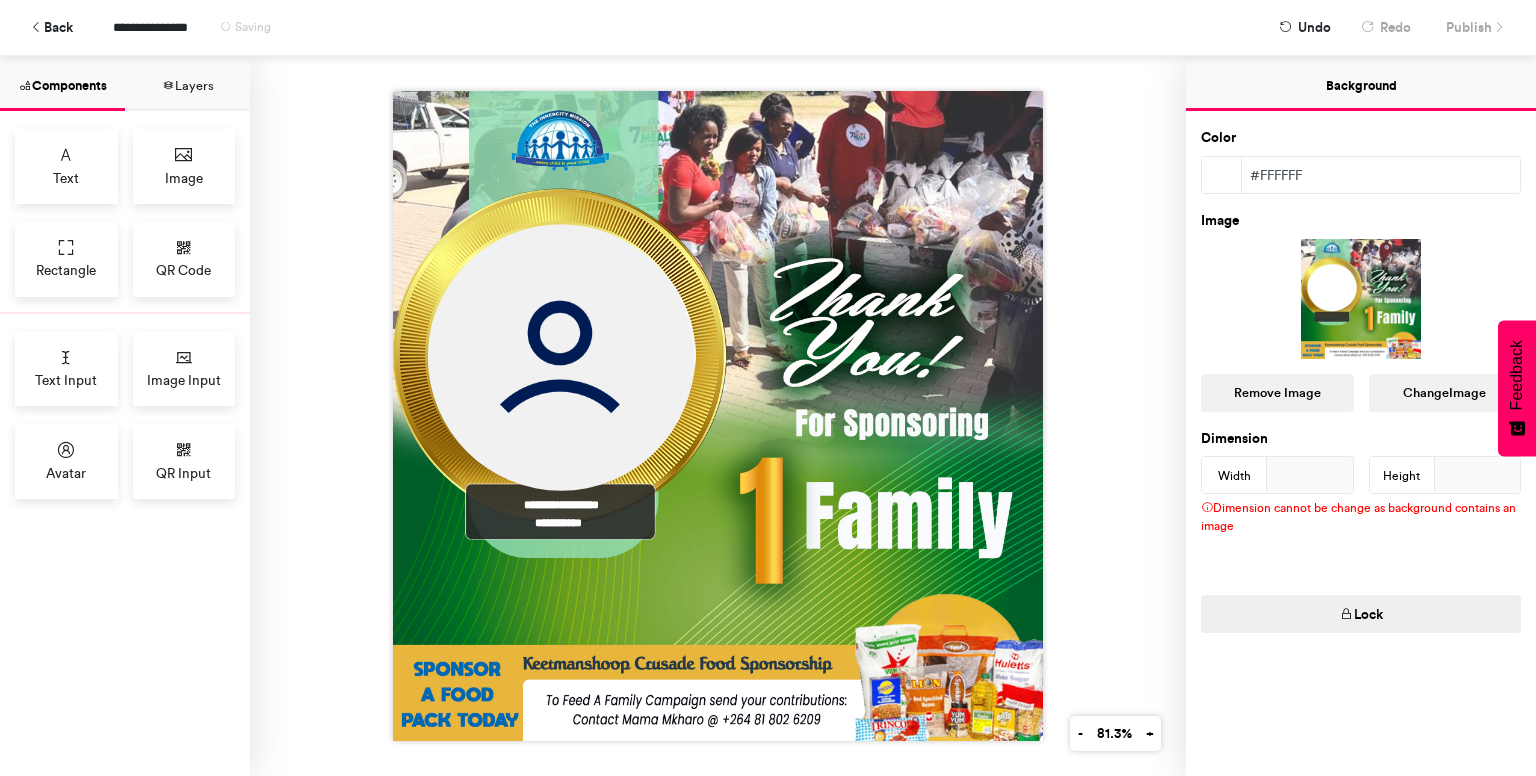 click on "**********" at bounding box center [718, 416] 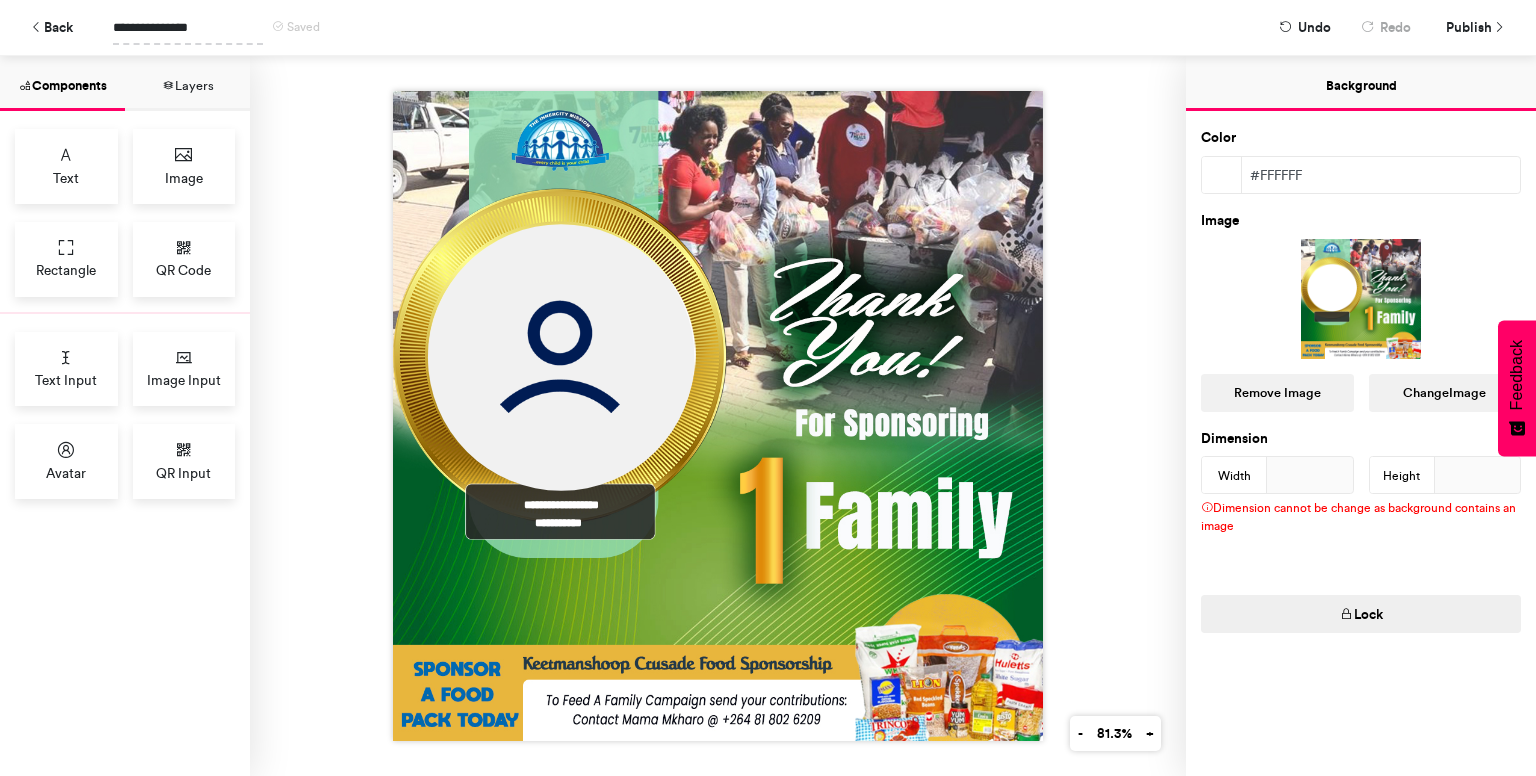 click on "**********" at bounding box center [188, 27] 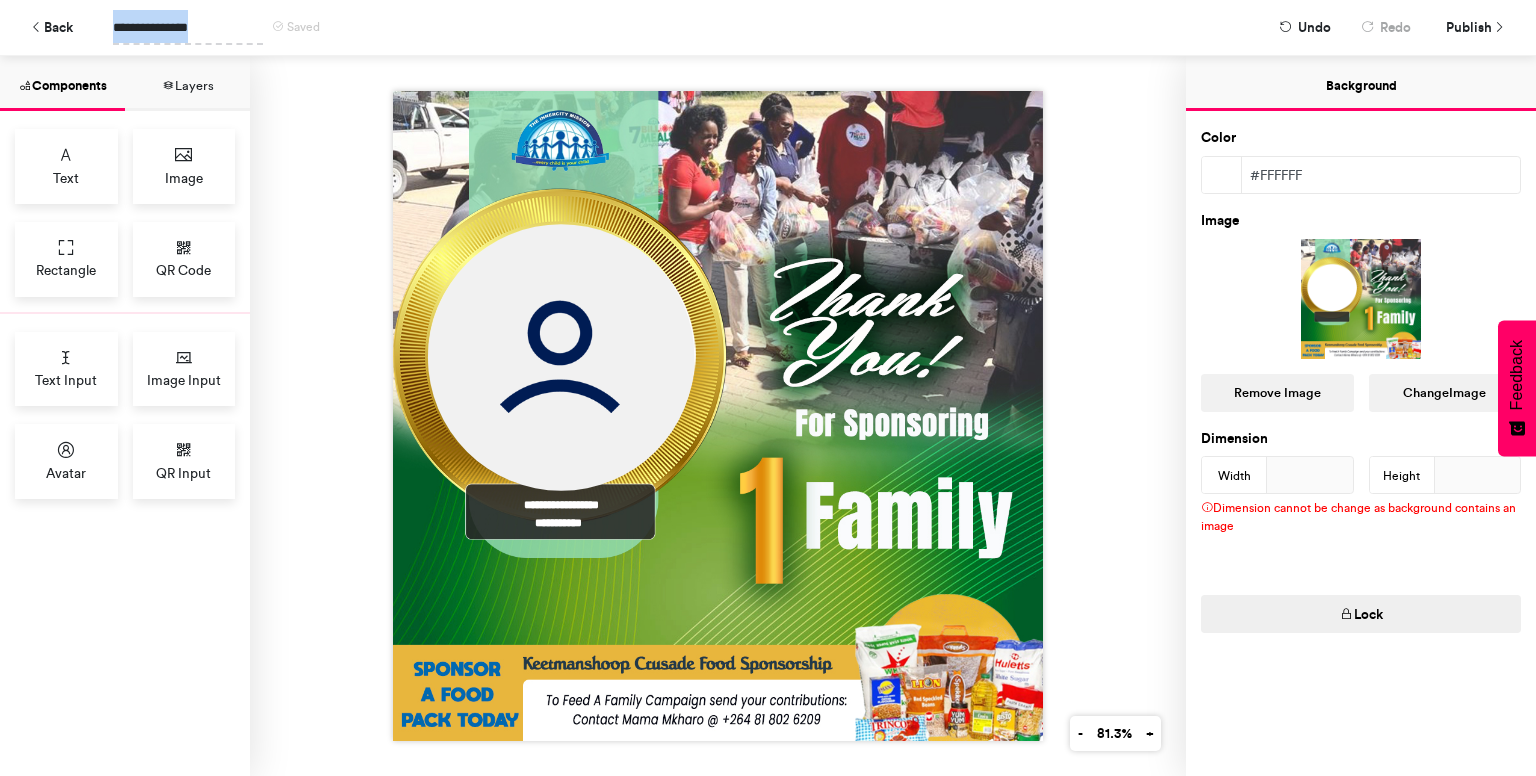 drag, startPoint x: 203, startPoint y: 28, endPoint x: 103, endPoint y: 24, distance: 100.07997 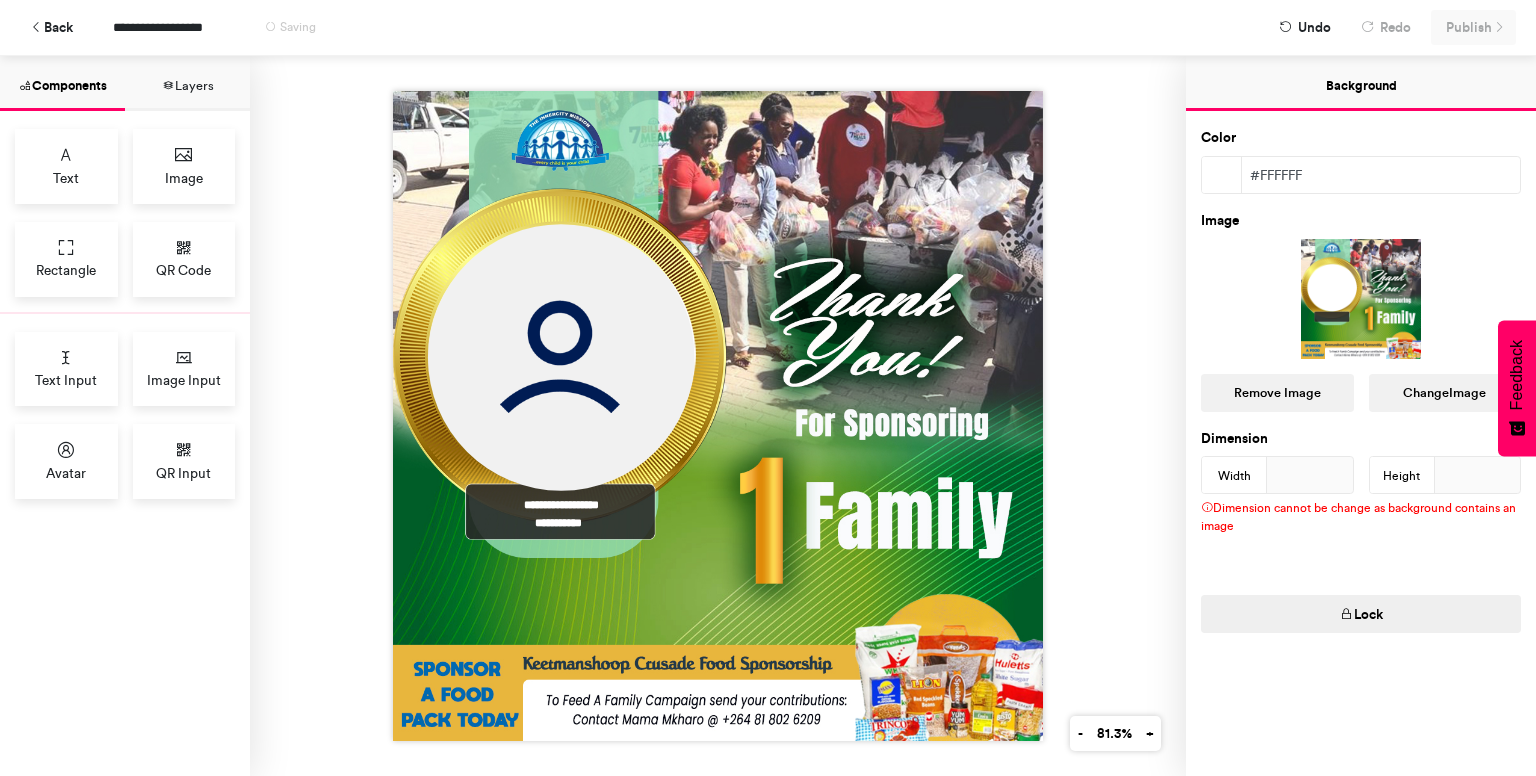 click on "**********" at bounding box center (768, 27) 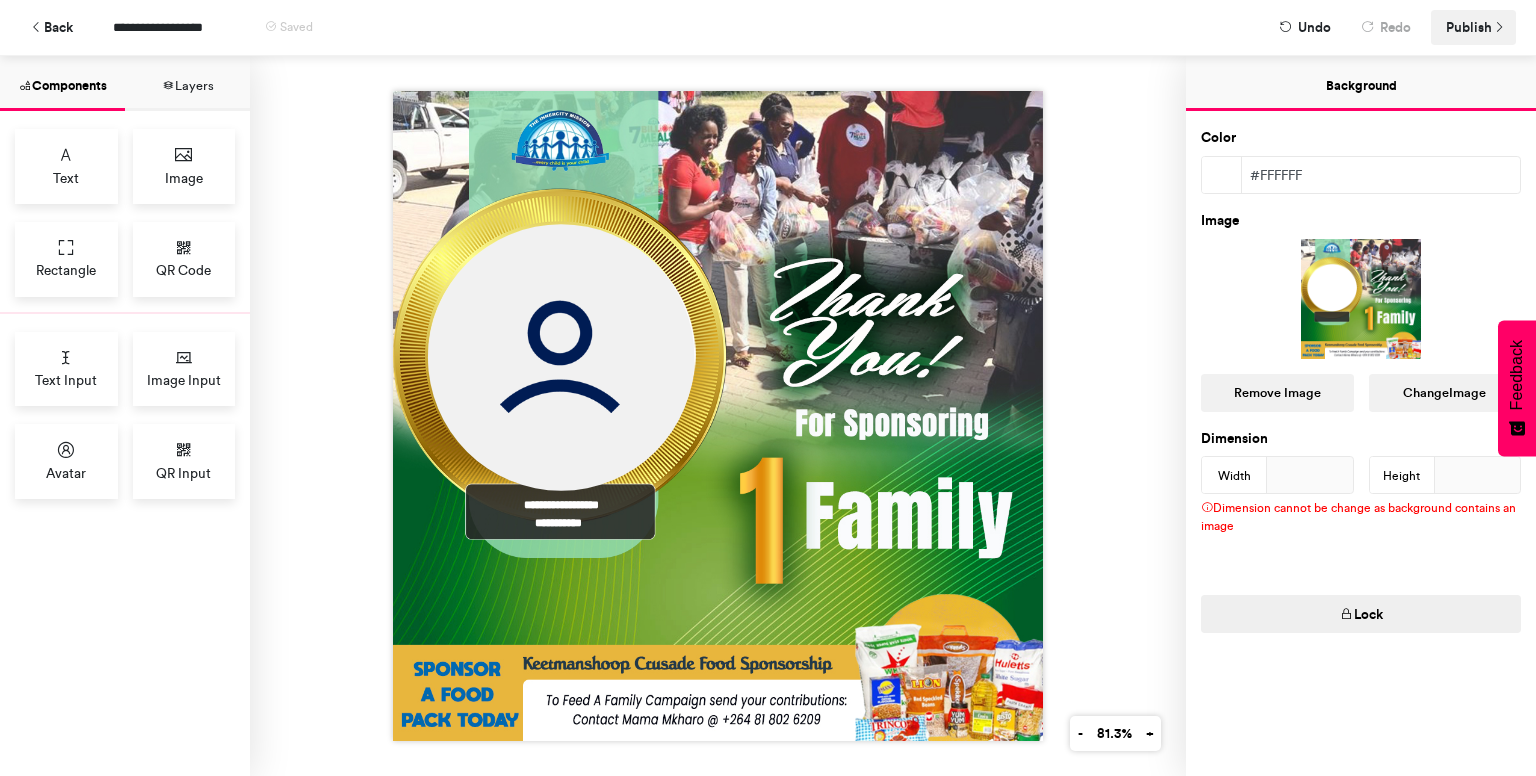 click on "Publish" at bounding box center (1469, 27) 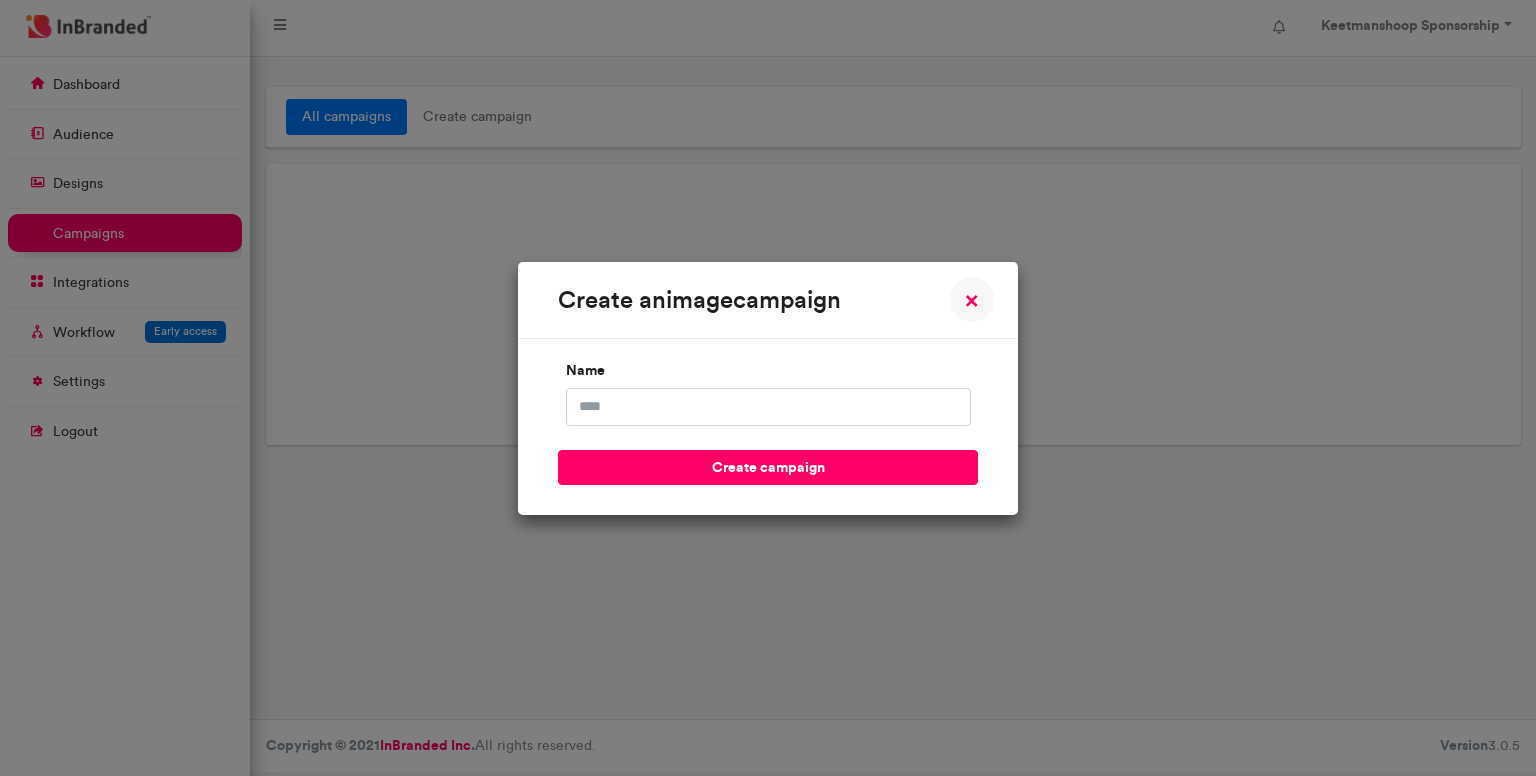 scroll, scrollTop: 0, scrollLeft: 0, axis: both 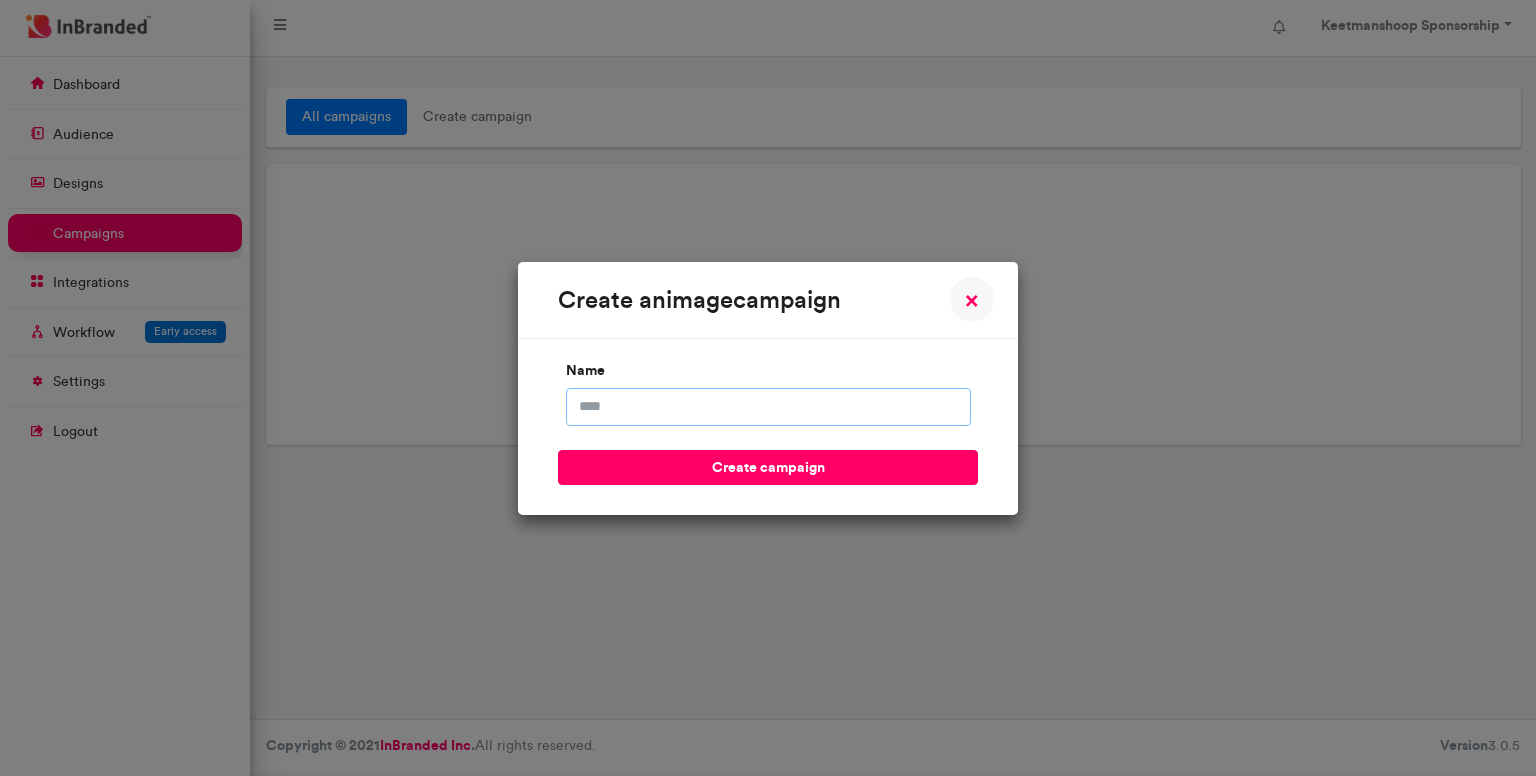 click on "name" at bounding box center (768, 407) 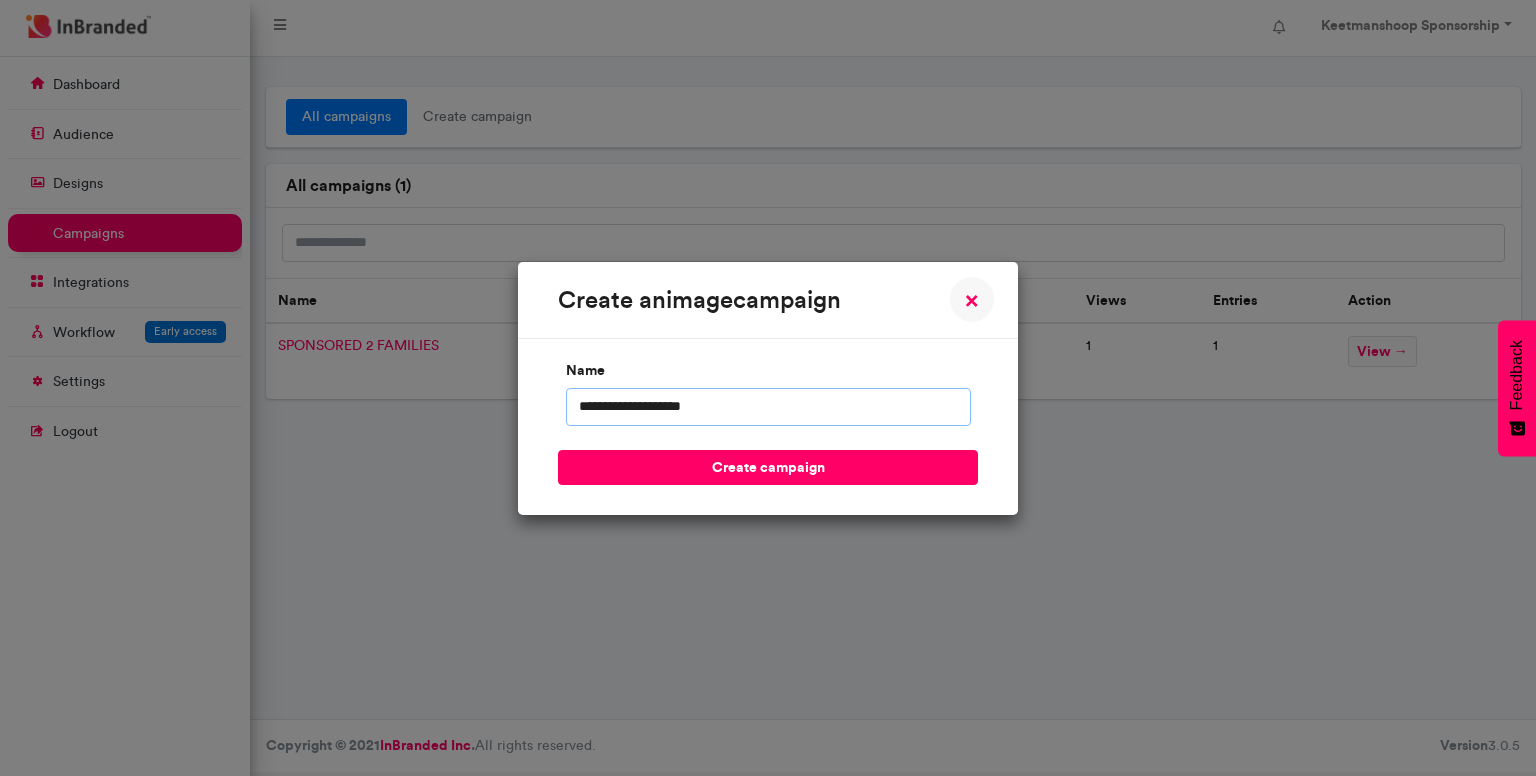 click on "**********" at bounding box center [768, 407] 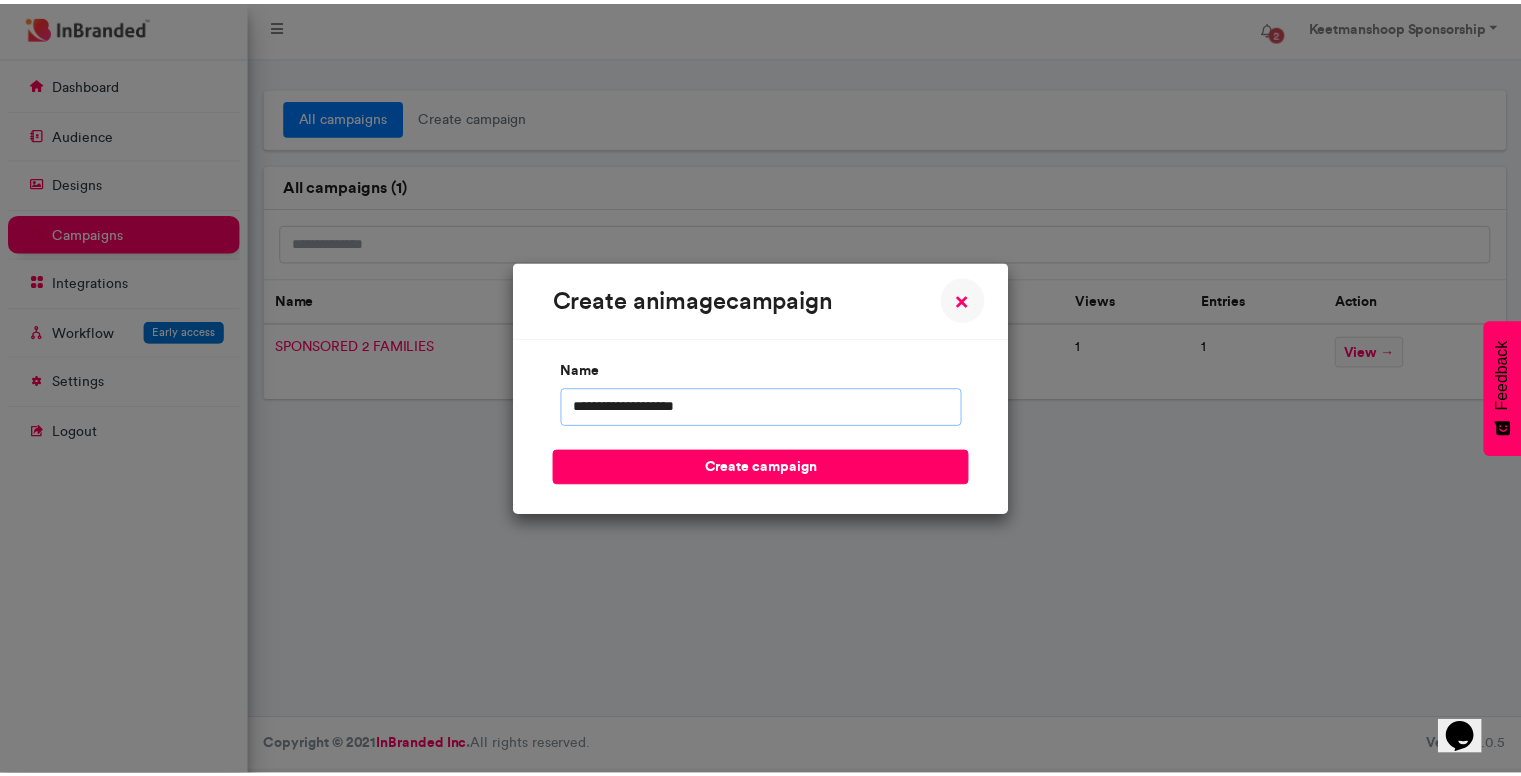 scroll, scrollTop: 0, scrollLeft: 0, axis: both 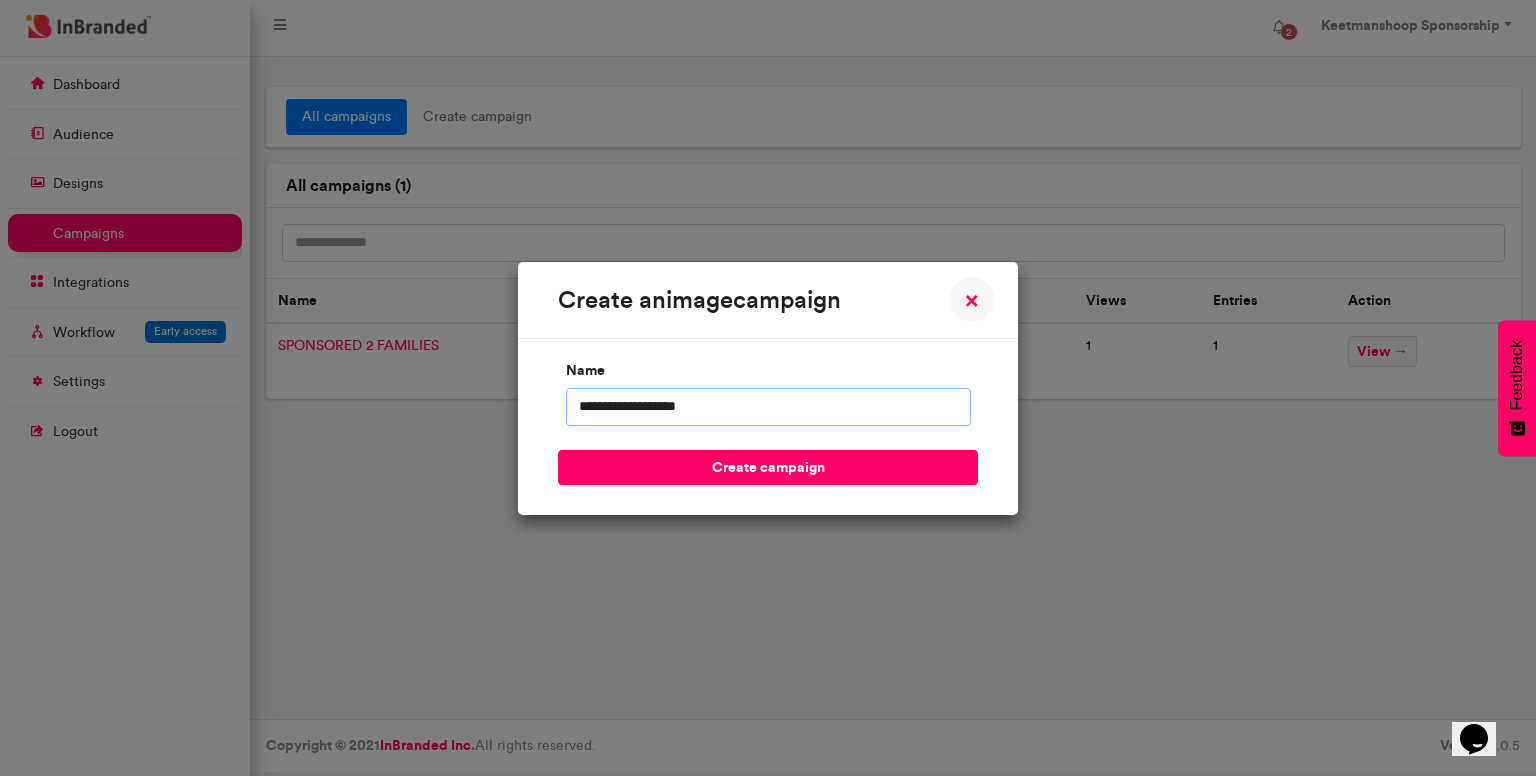 click on "**********" at bounding box center (768, 407) 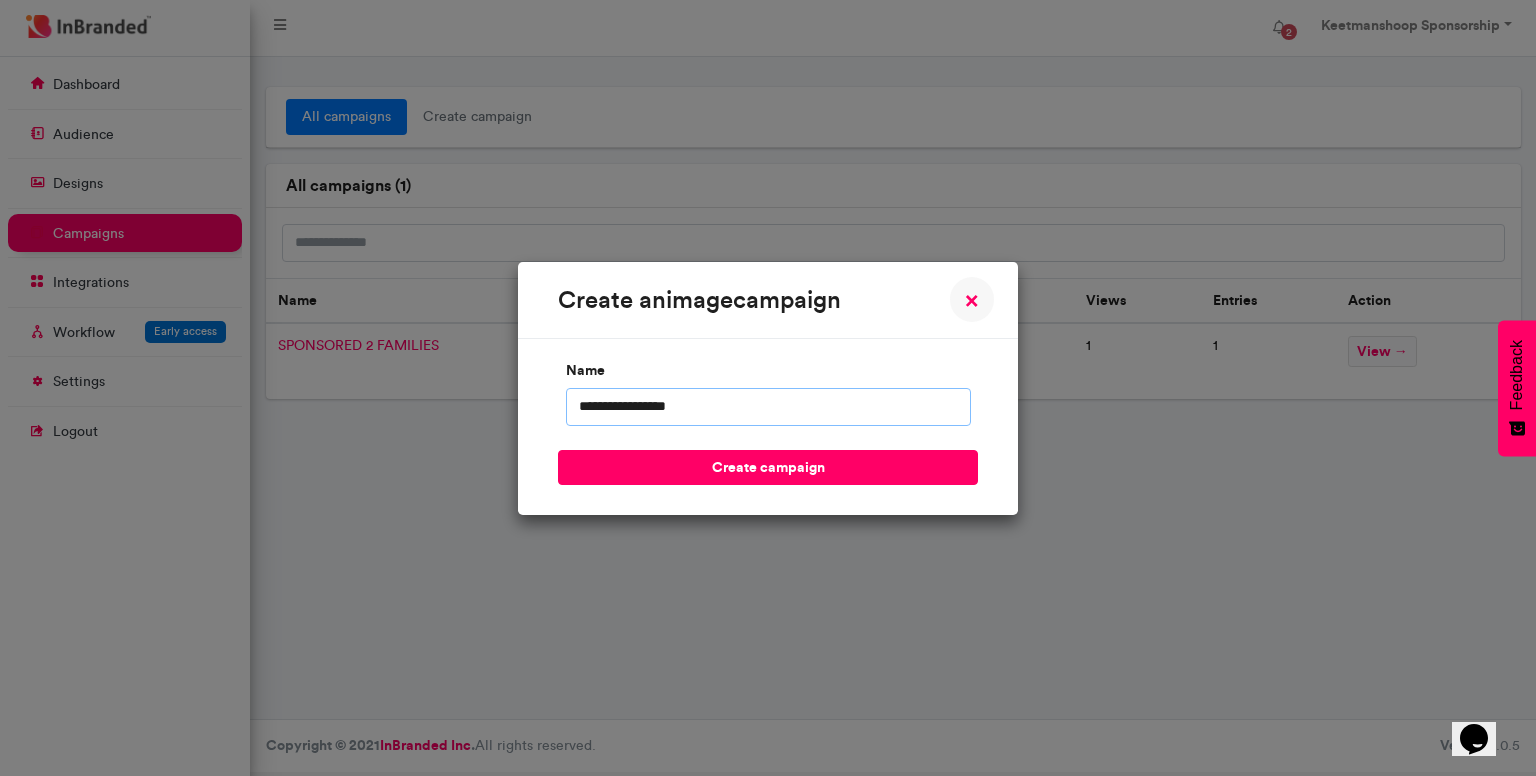 click on "**********" at bounding box center [768, 407] 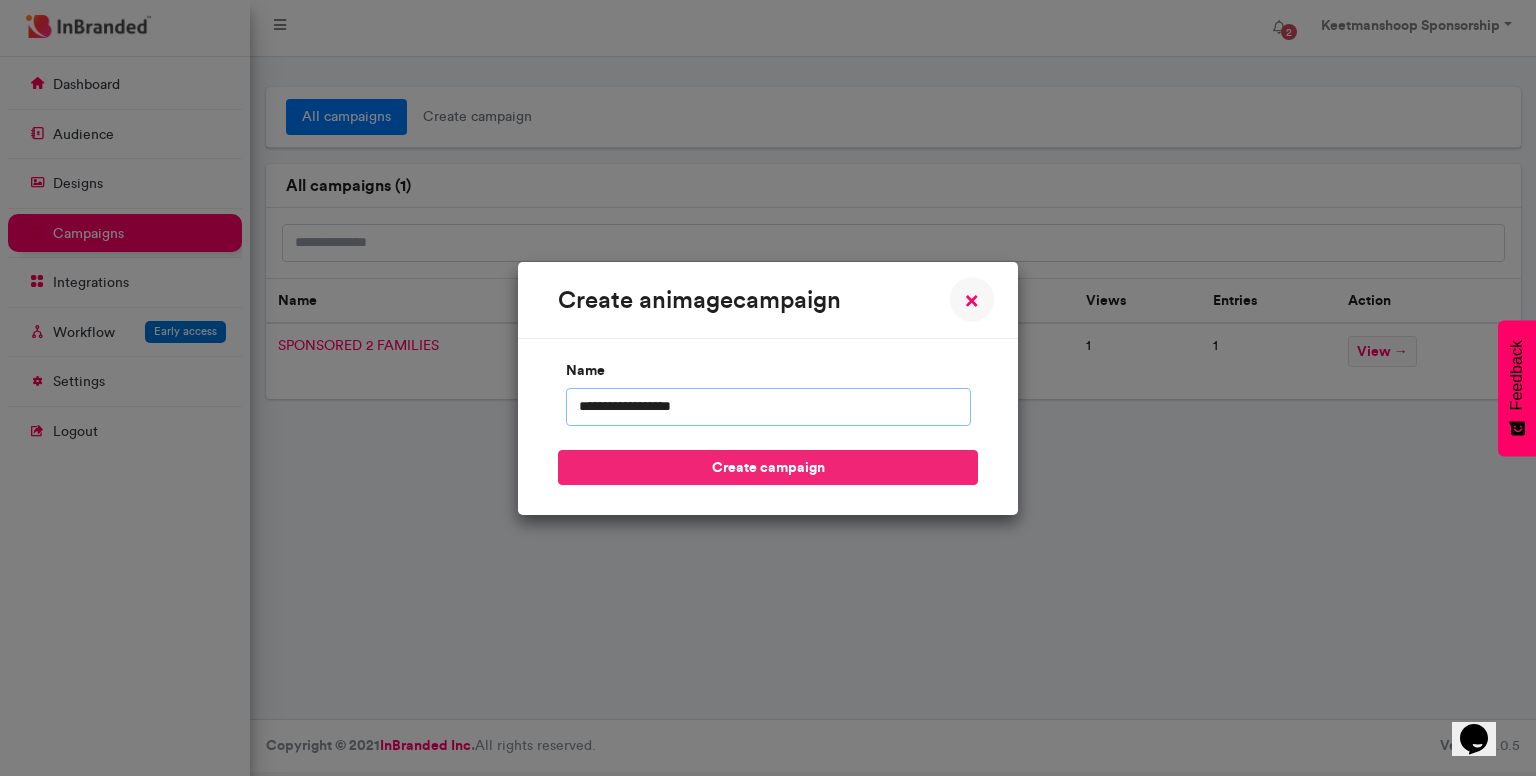 type on "**********" 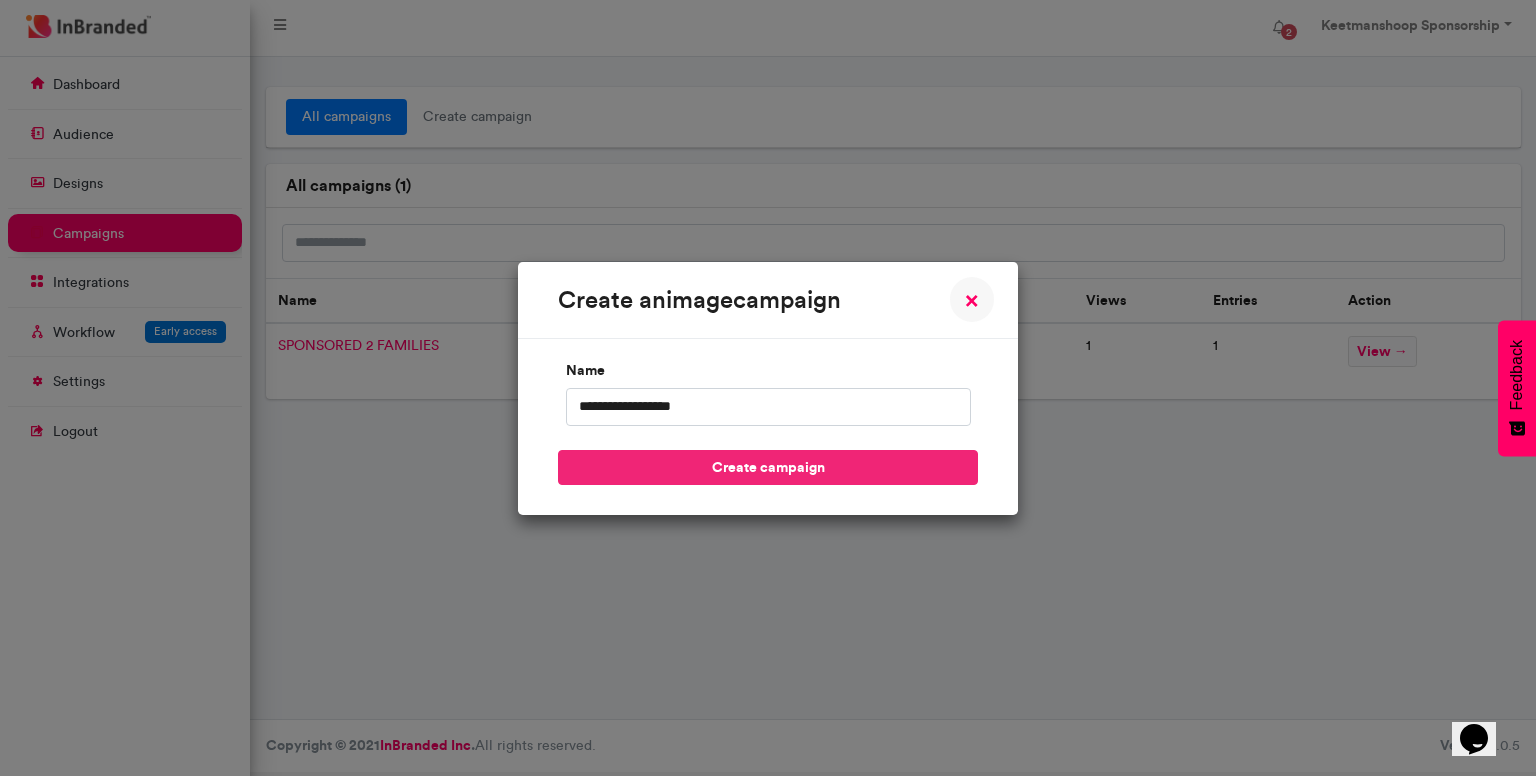 click on "create campaign" at bounding box center (768, 467) 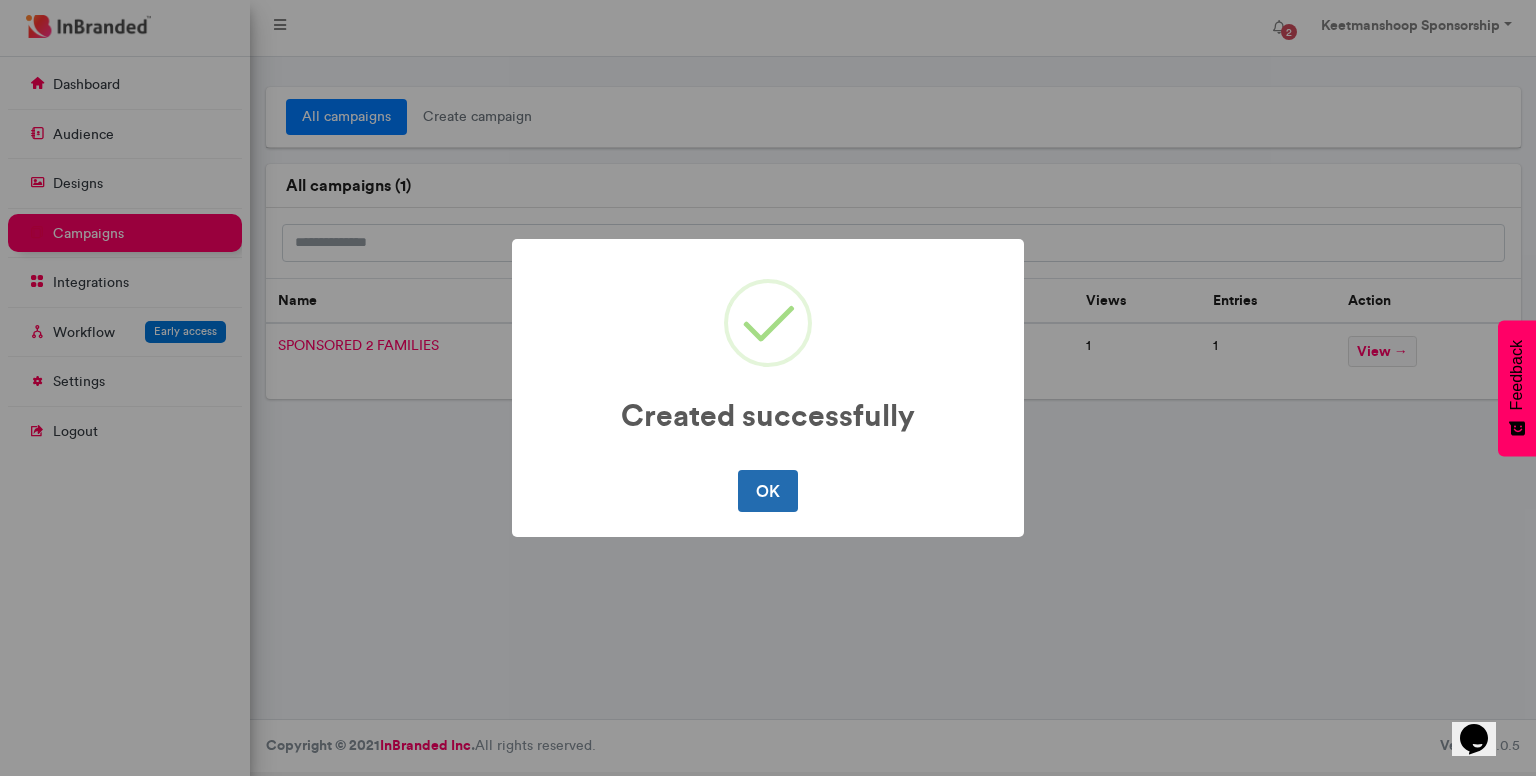 click on "OK" at bounding box center (767, 491) 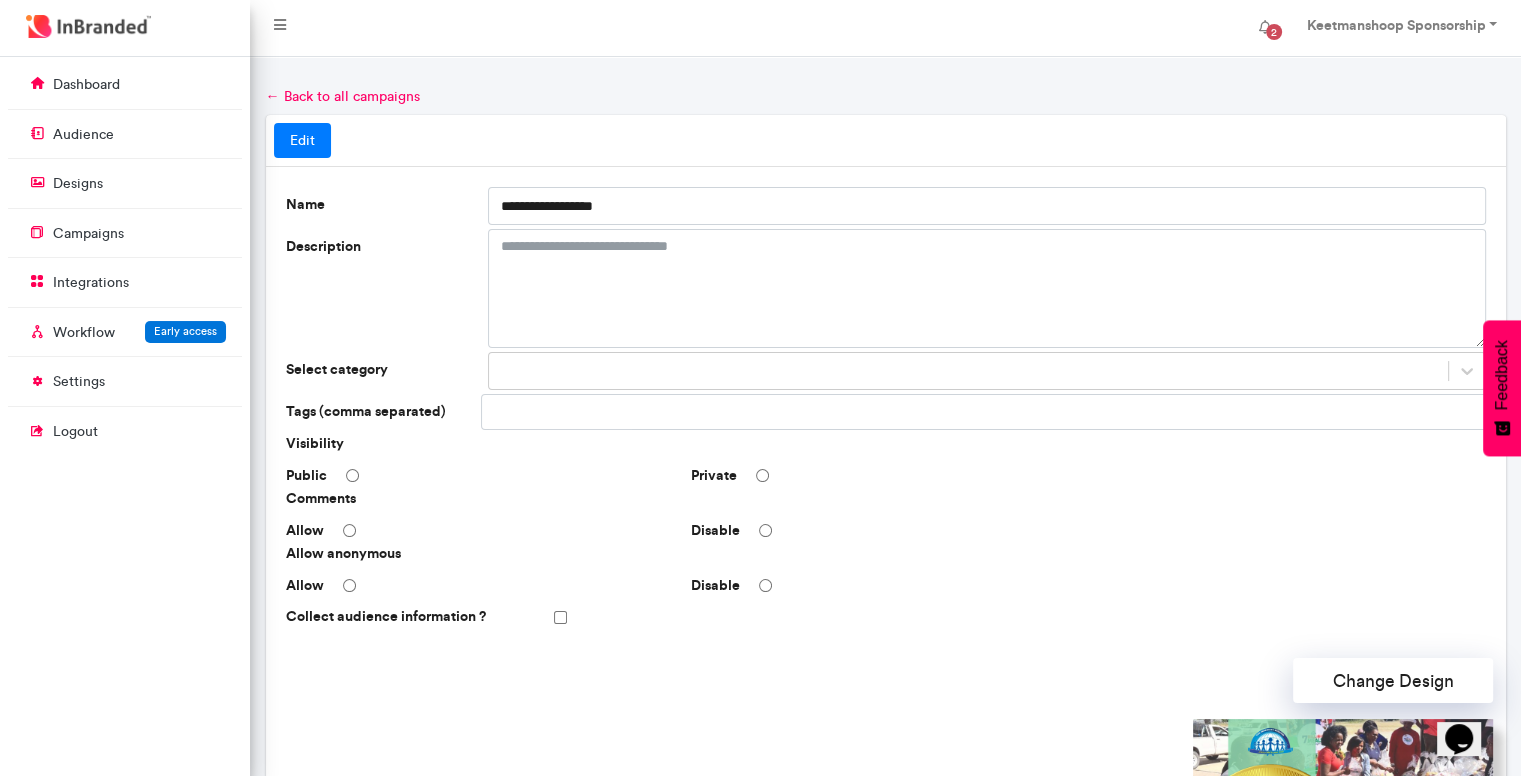 click on "Private" at bounding box center (885, 476) 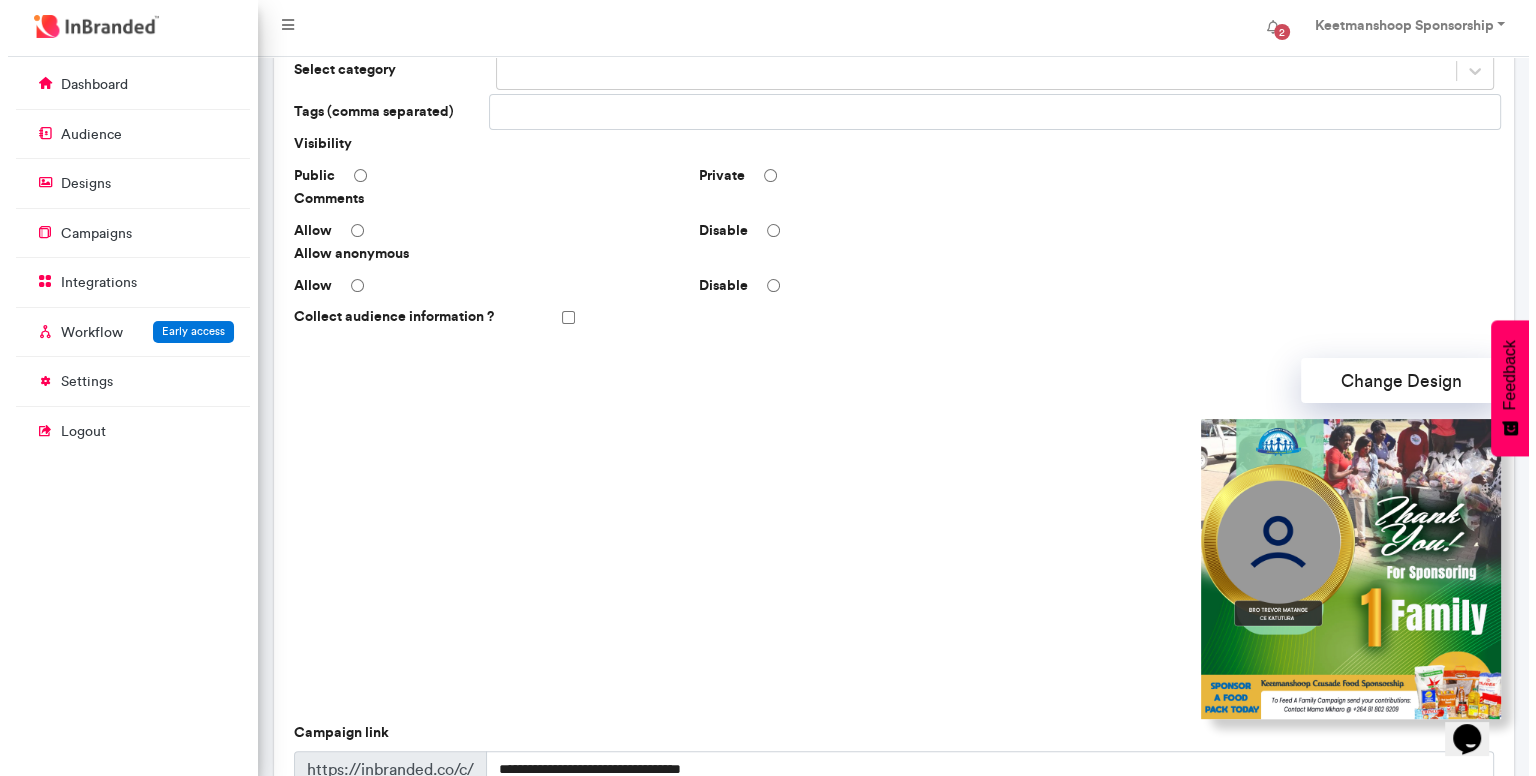 scroll, scrollTop: 500, scrollLeft: 0, axis: vertical 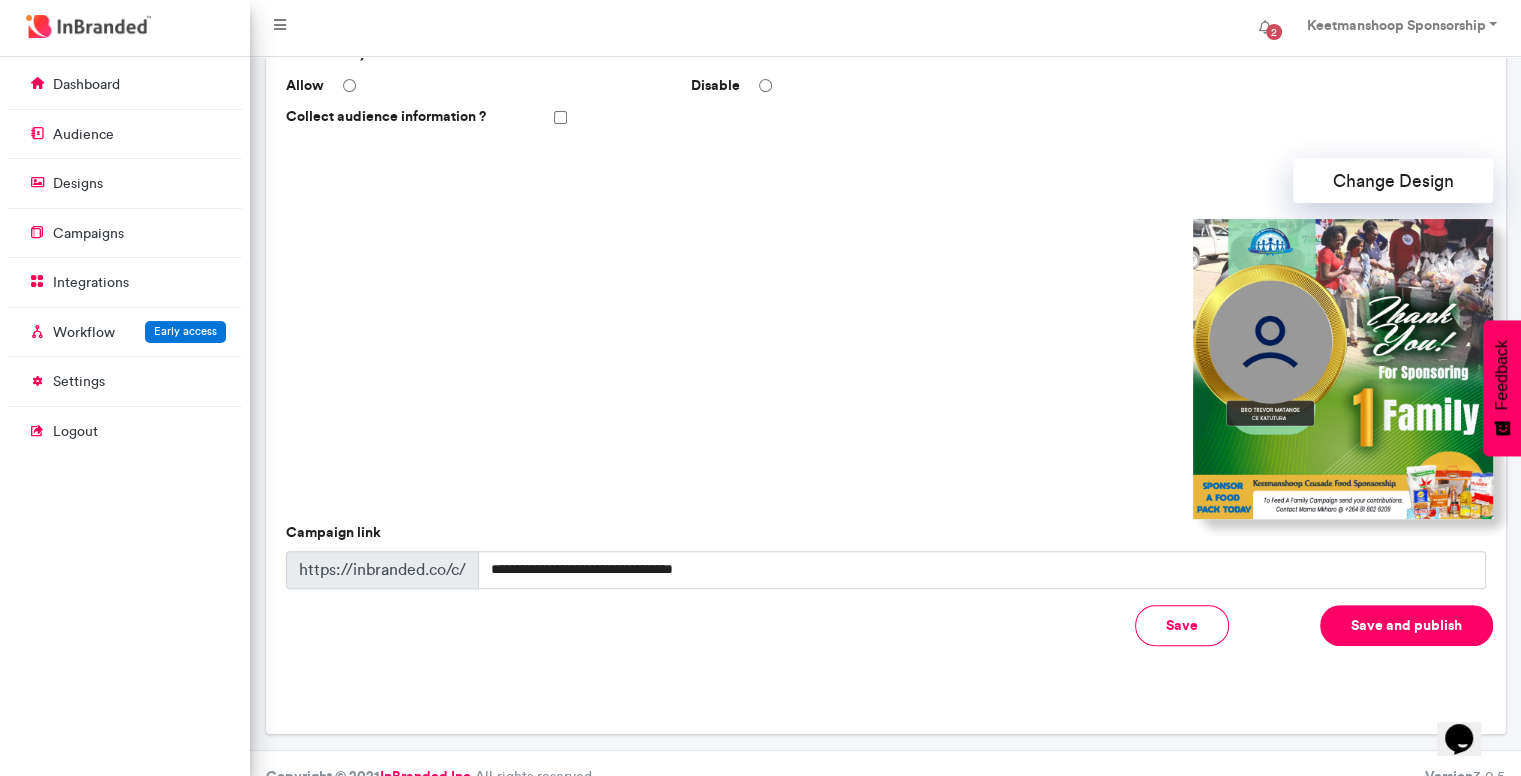 click on "Save and publish" at bounding box center [1406, 625] 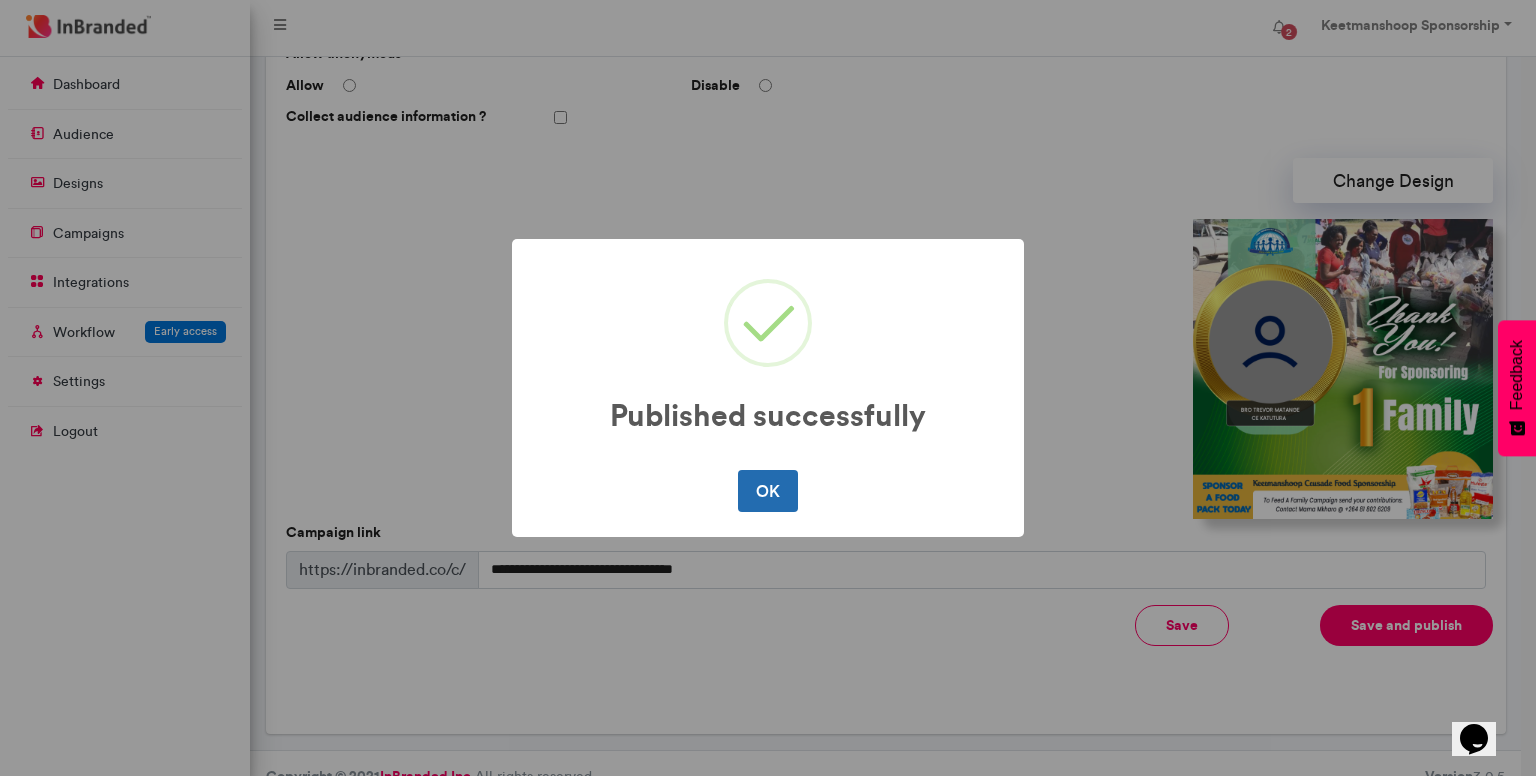 click on "OK" at bounding box center [767, 491] 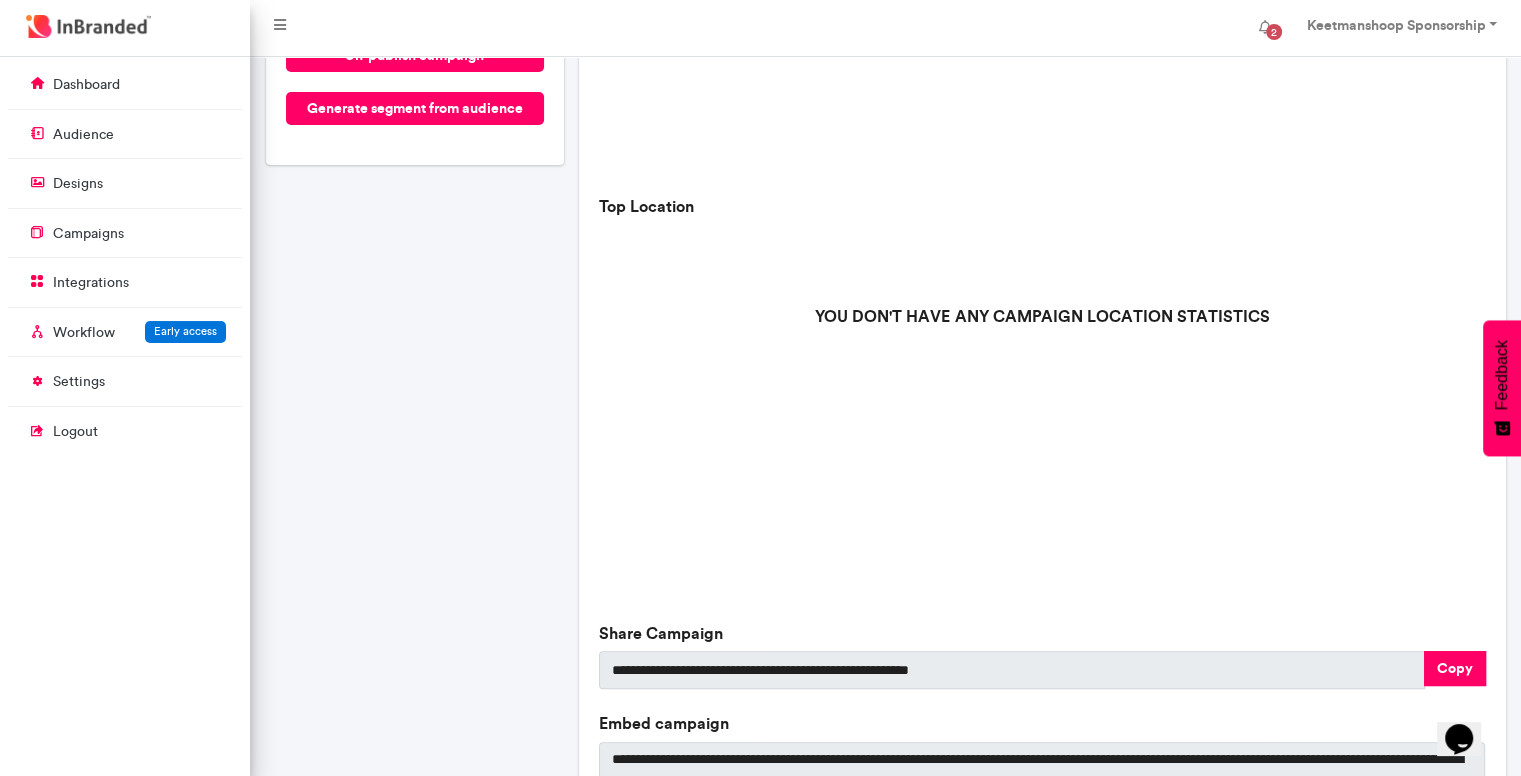 scroll, scrollTop: 500, scrollLeft: 0, axis: vertical 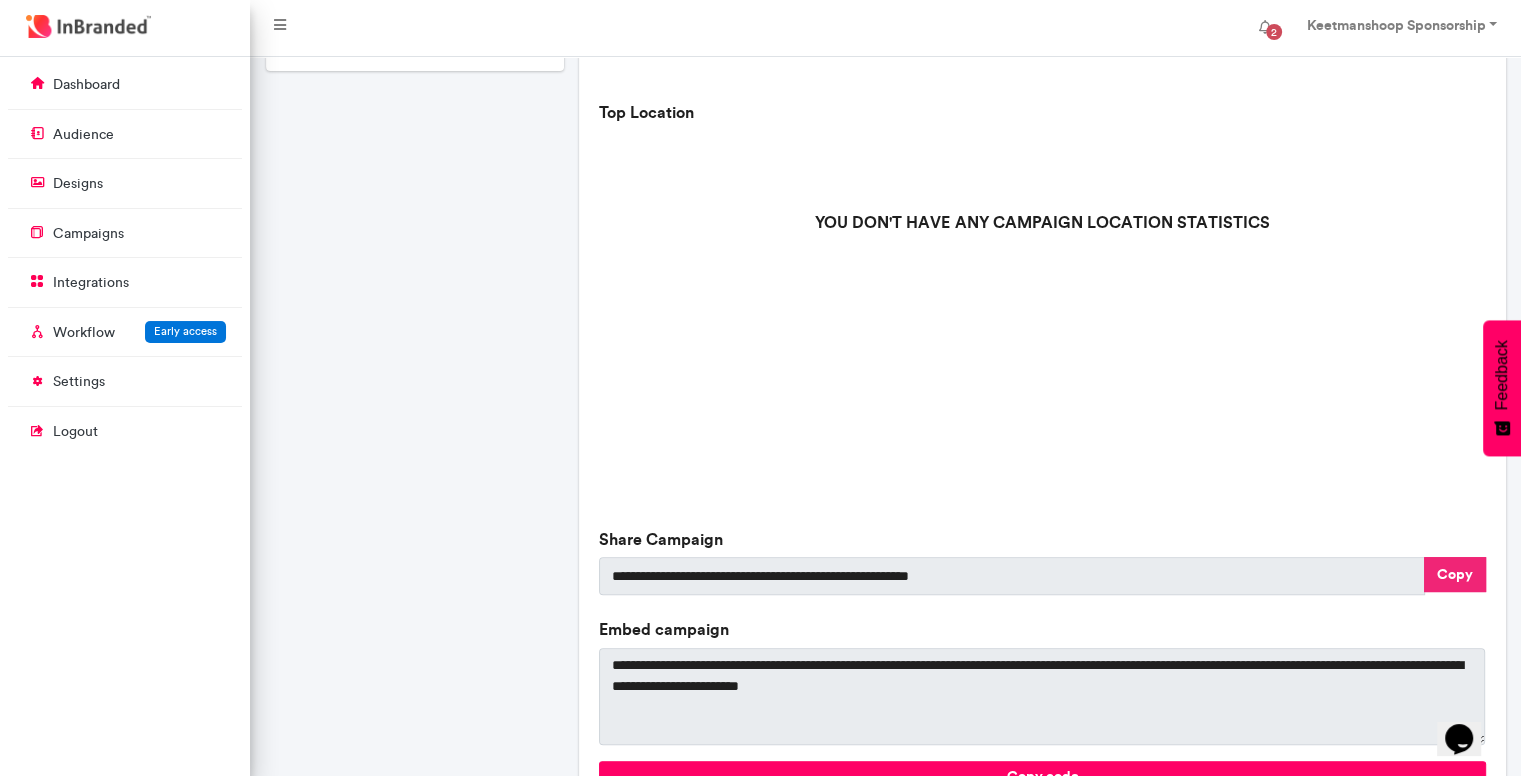 click on "Copy" at bounding box center [1455, 574] 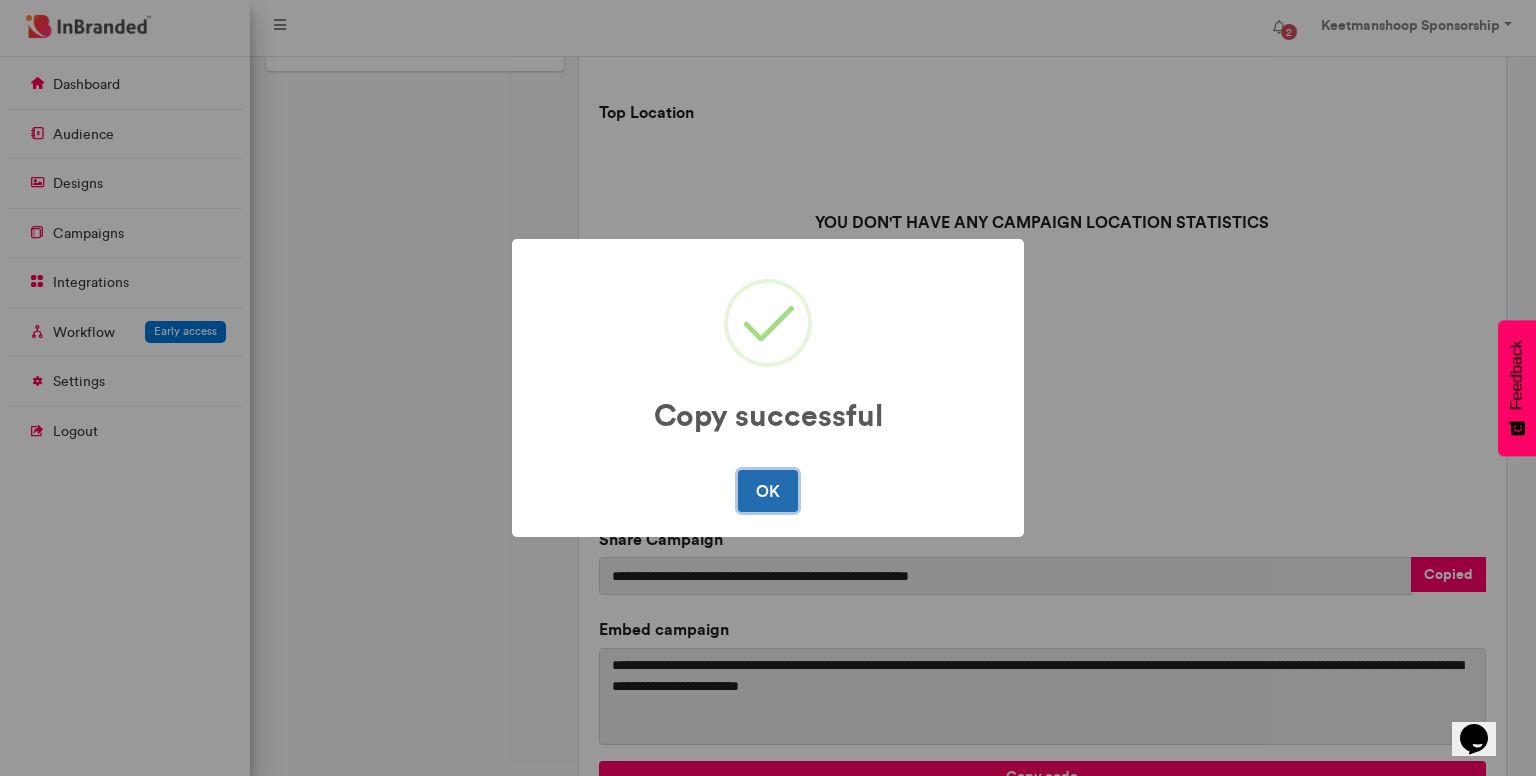 click on "OK" at bounding box center (767, 491) 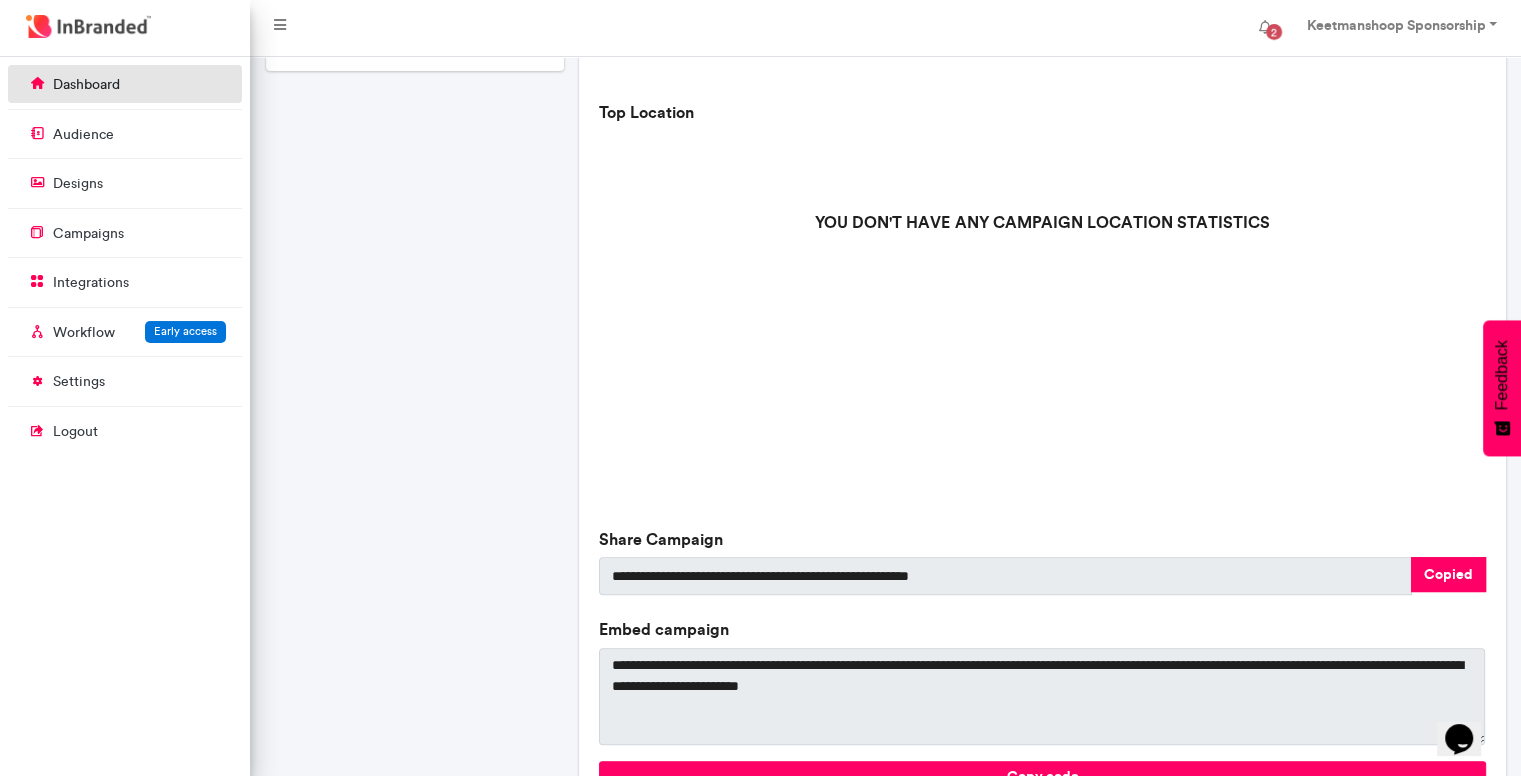click on "dashboard" at bounding box center [125, 84] 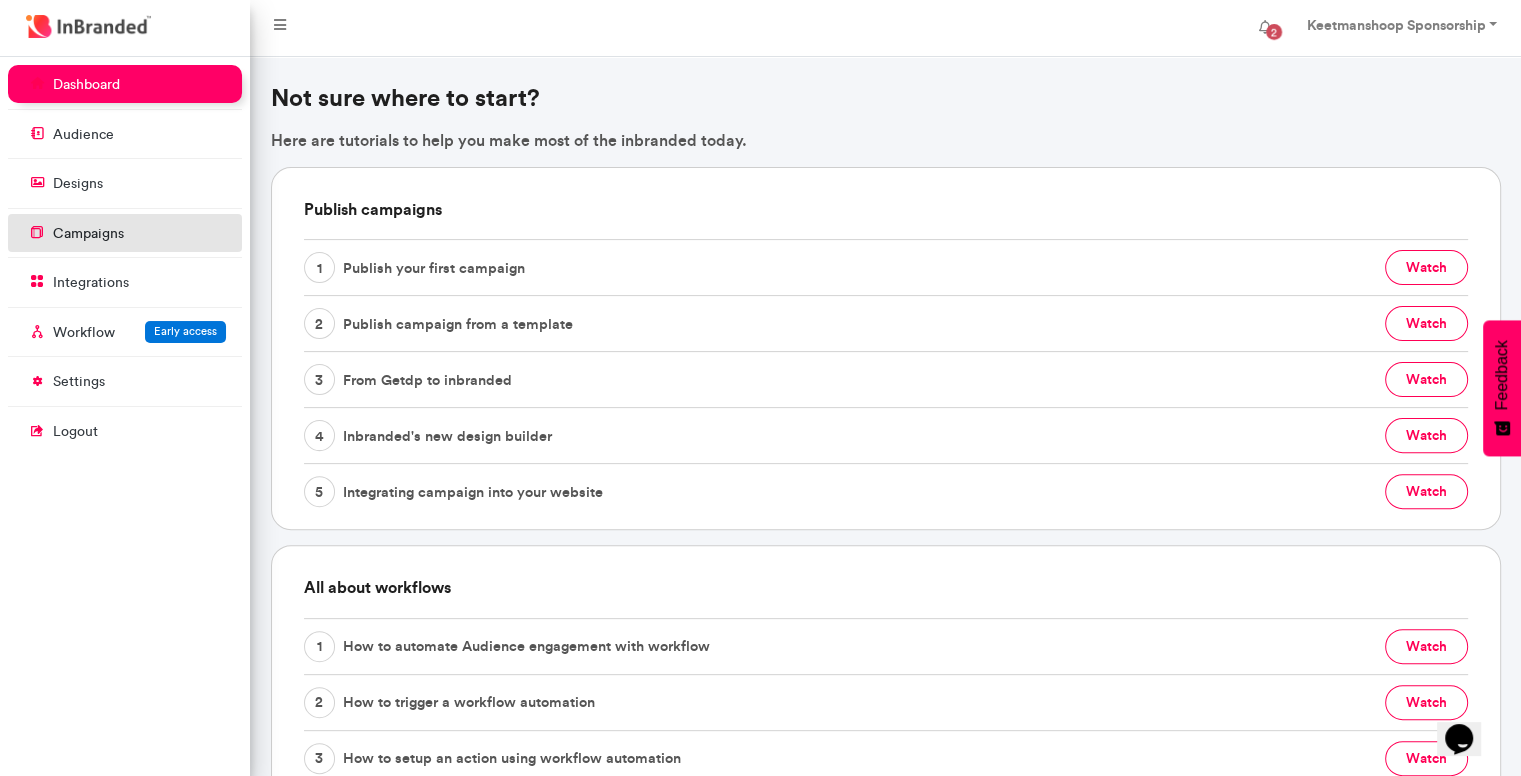 click on "campaigns" at bounding box center [88, 234] 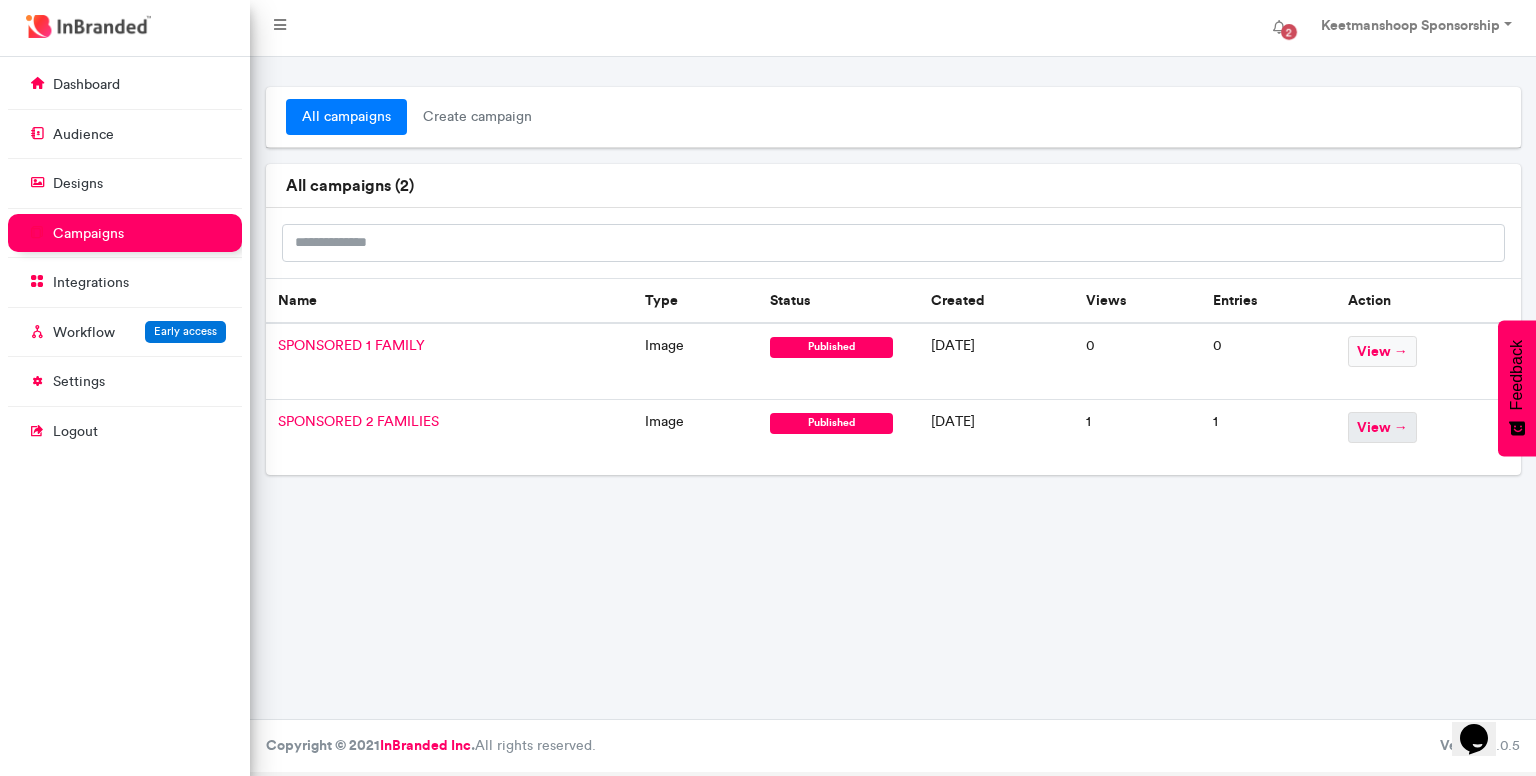 click on "view →" at bounding box center [1382, 427] 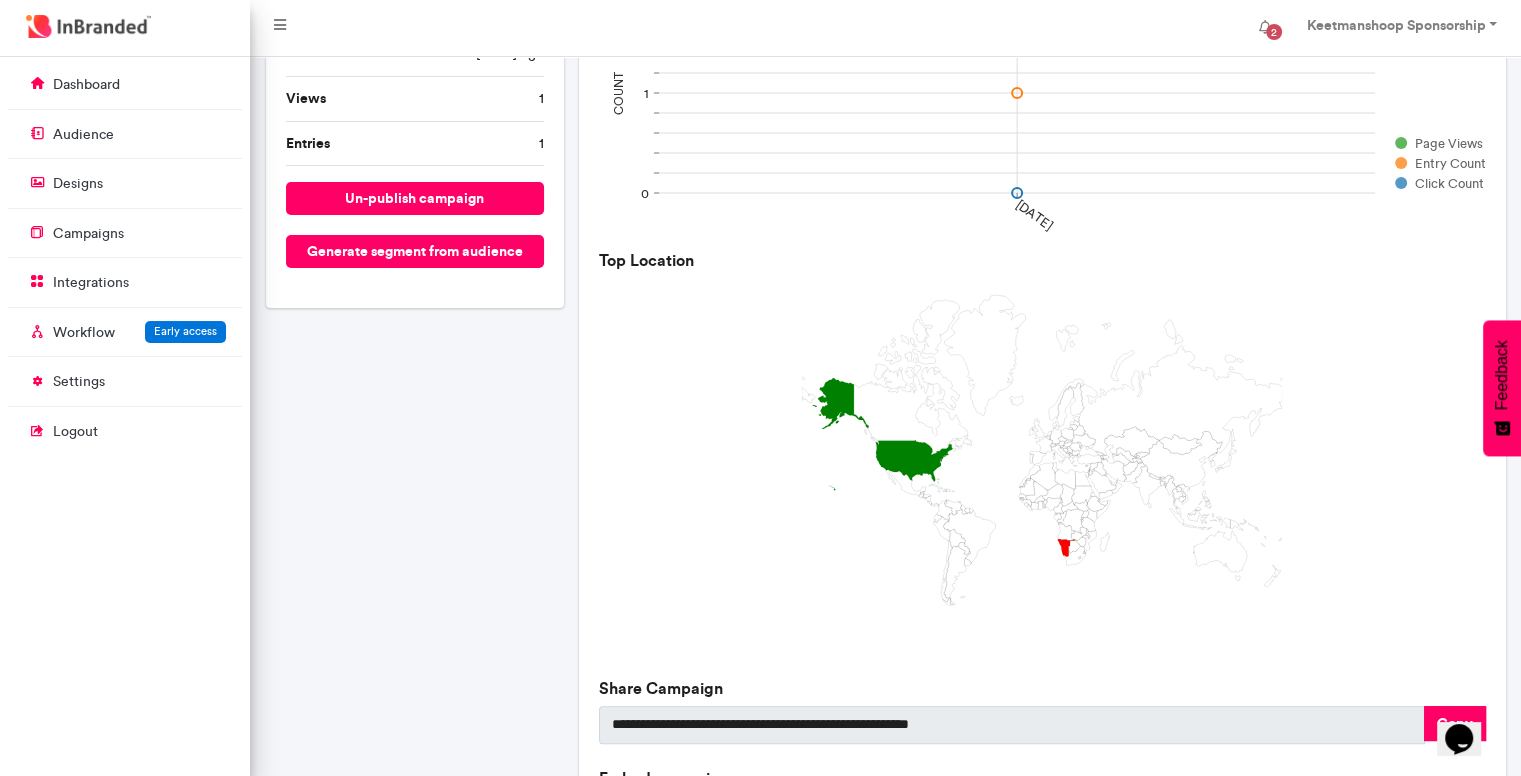 scroll, scrollTop: 0, scrollLeft: 0, axis: both 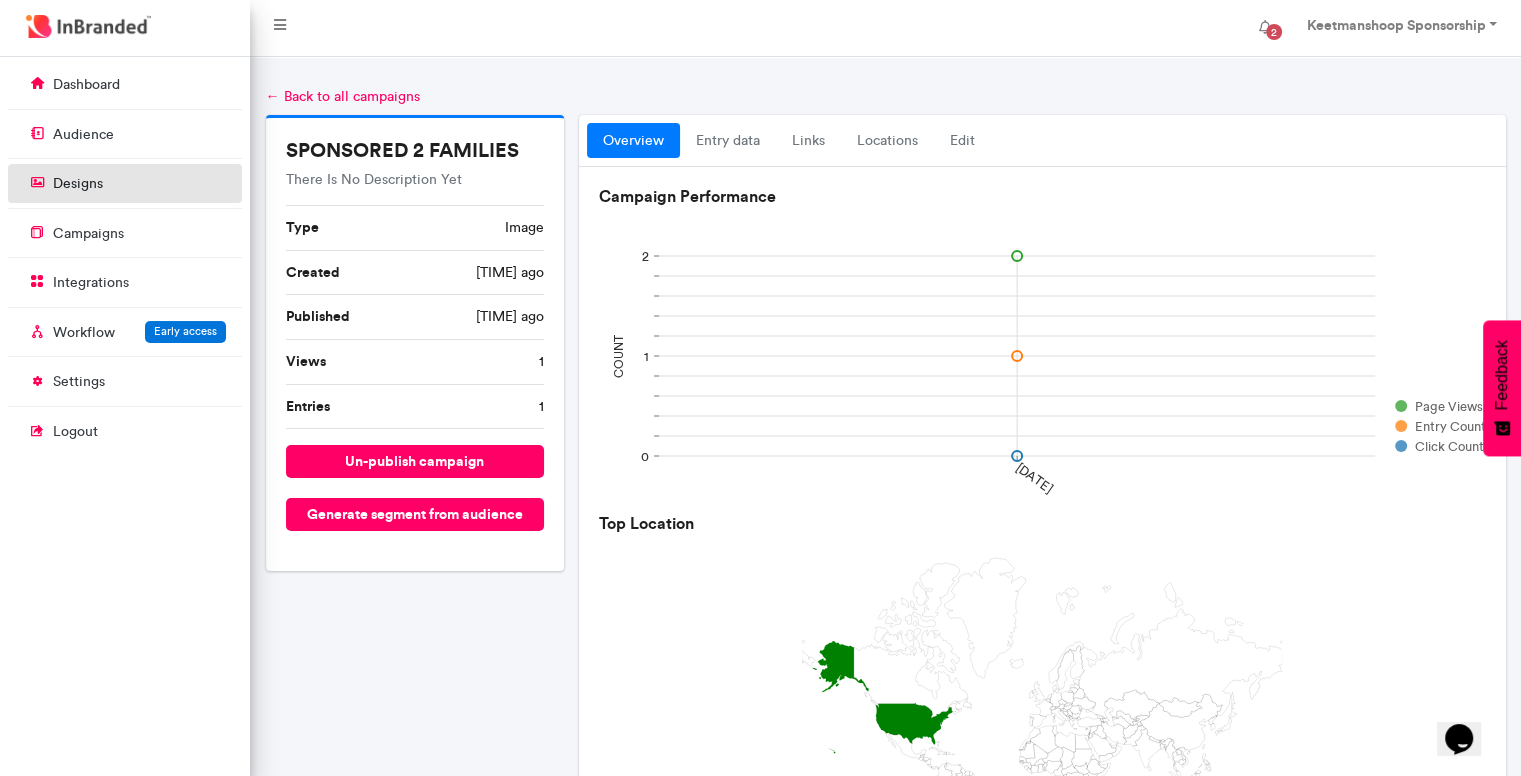 click on "designs" at bounding box center [78, 184] 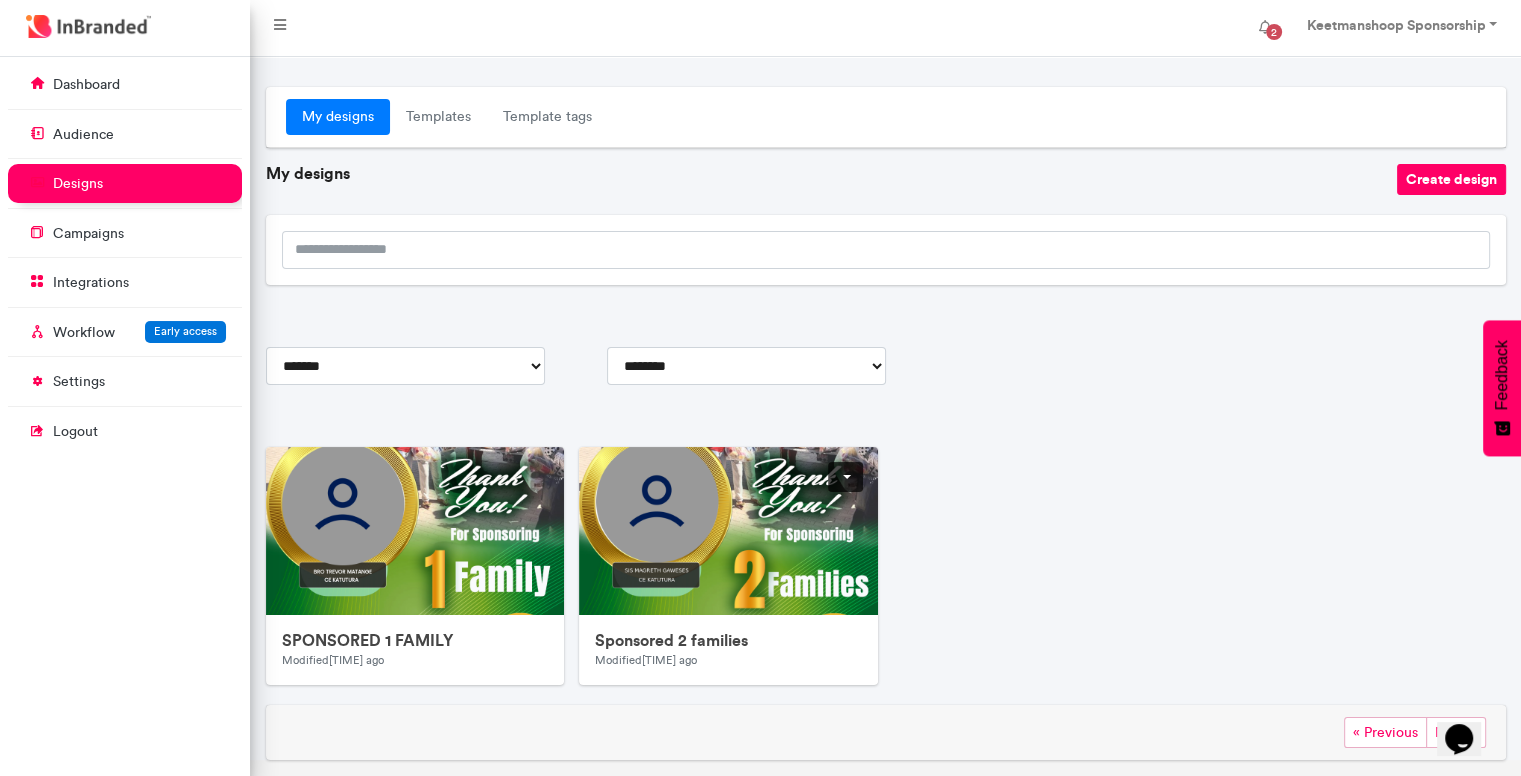 click on "Sponsored 2 families" at bounding box center (728, 640) 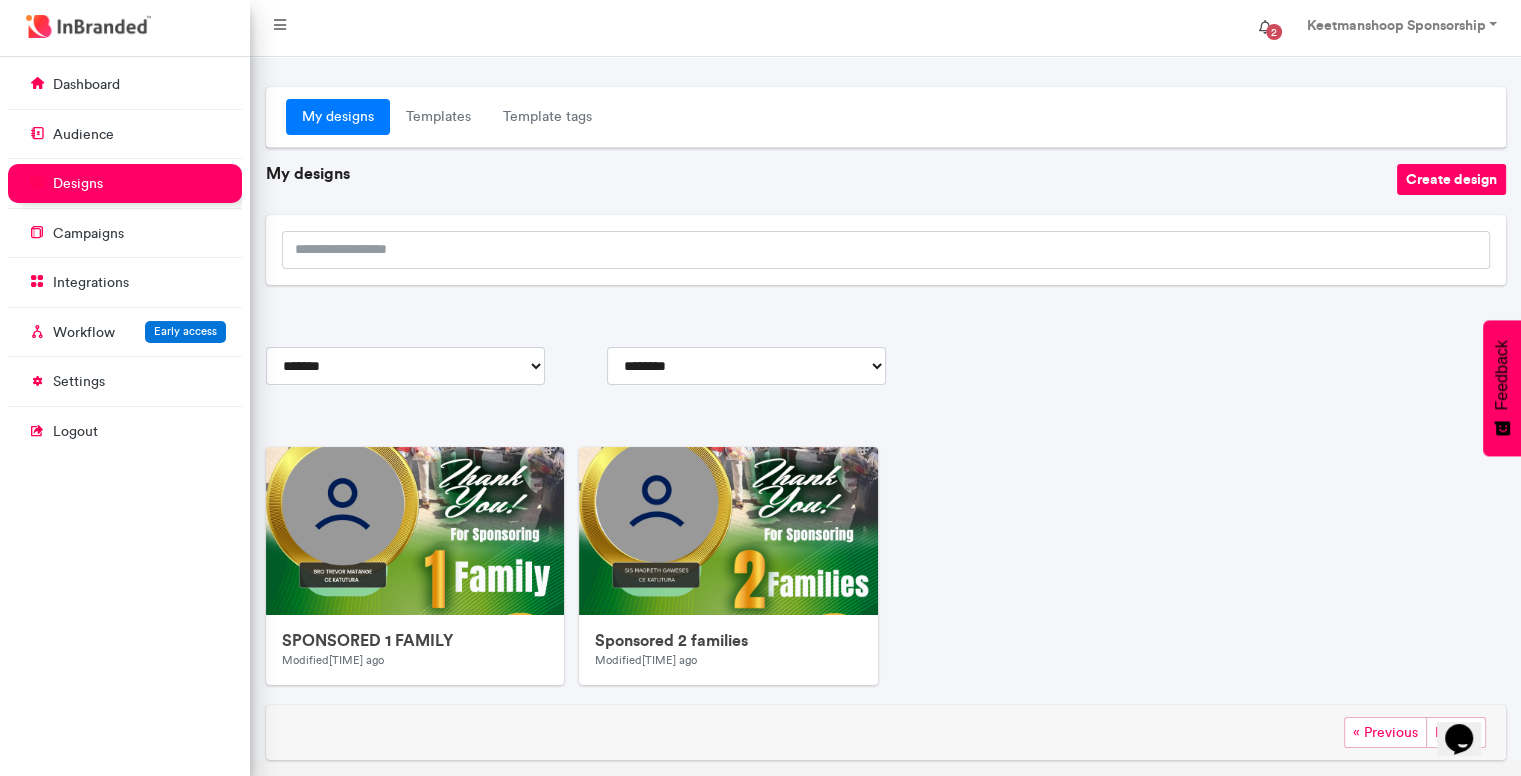 click on "2" at bounding box center [1274, 32] 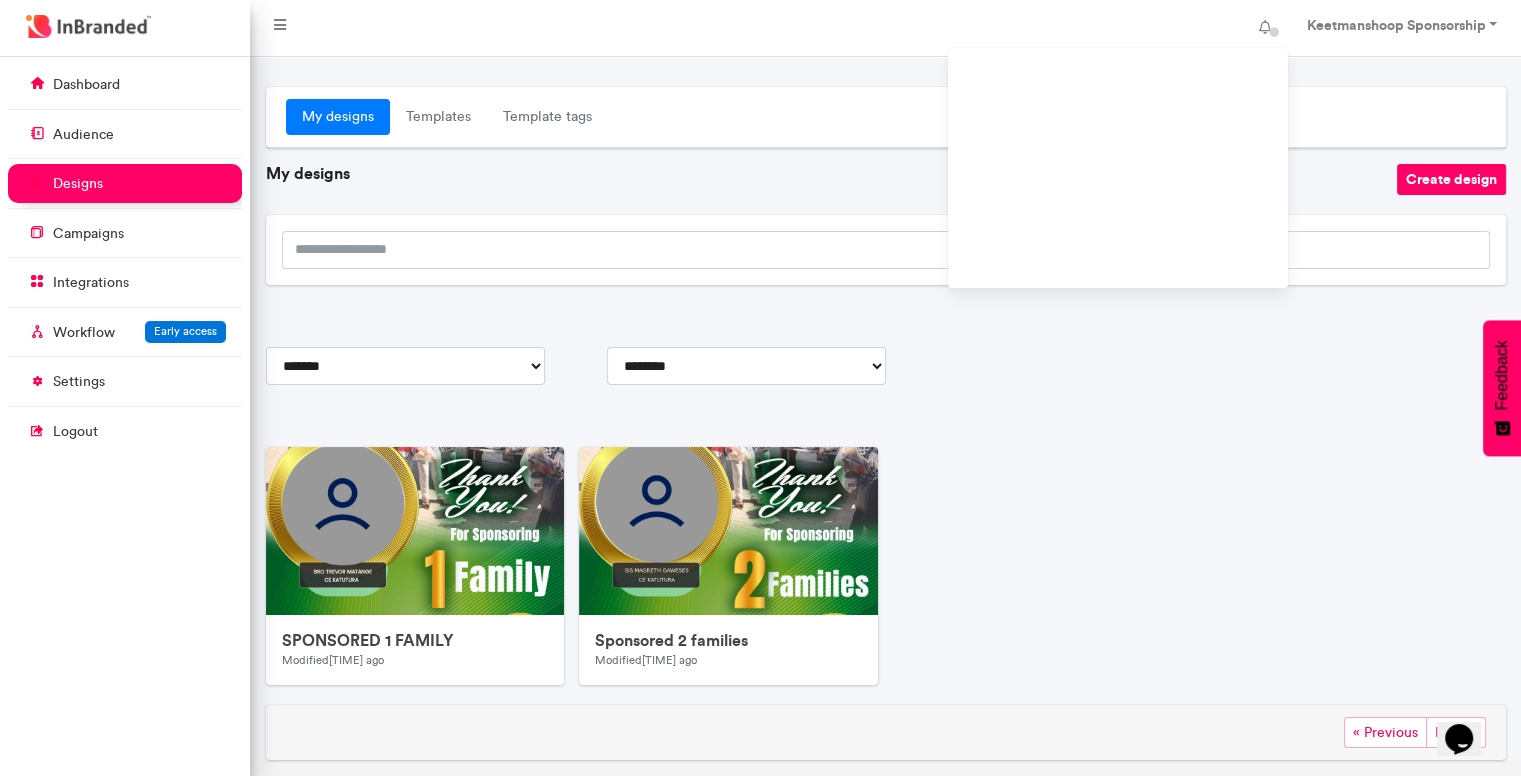 click on "SPONSORED 1 FAMILY Modified  2 minutes ago Edit Duplicate Delete Sponsored 2 families Modified  14 minutes ago Edit Duplicate Delete" at bounding box center (885, 574) 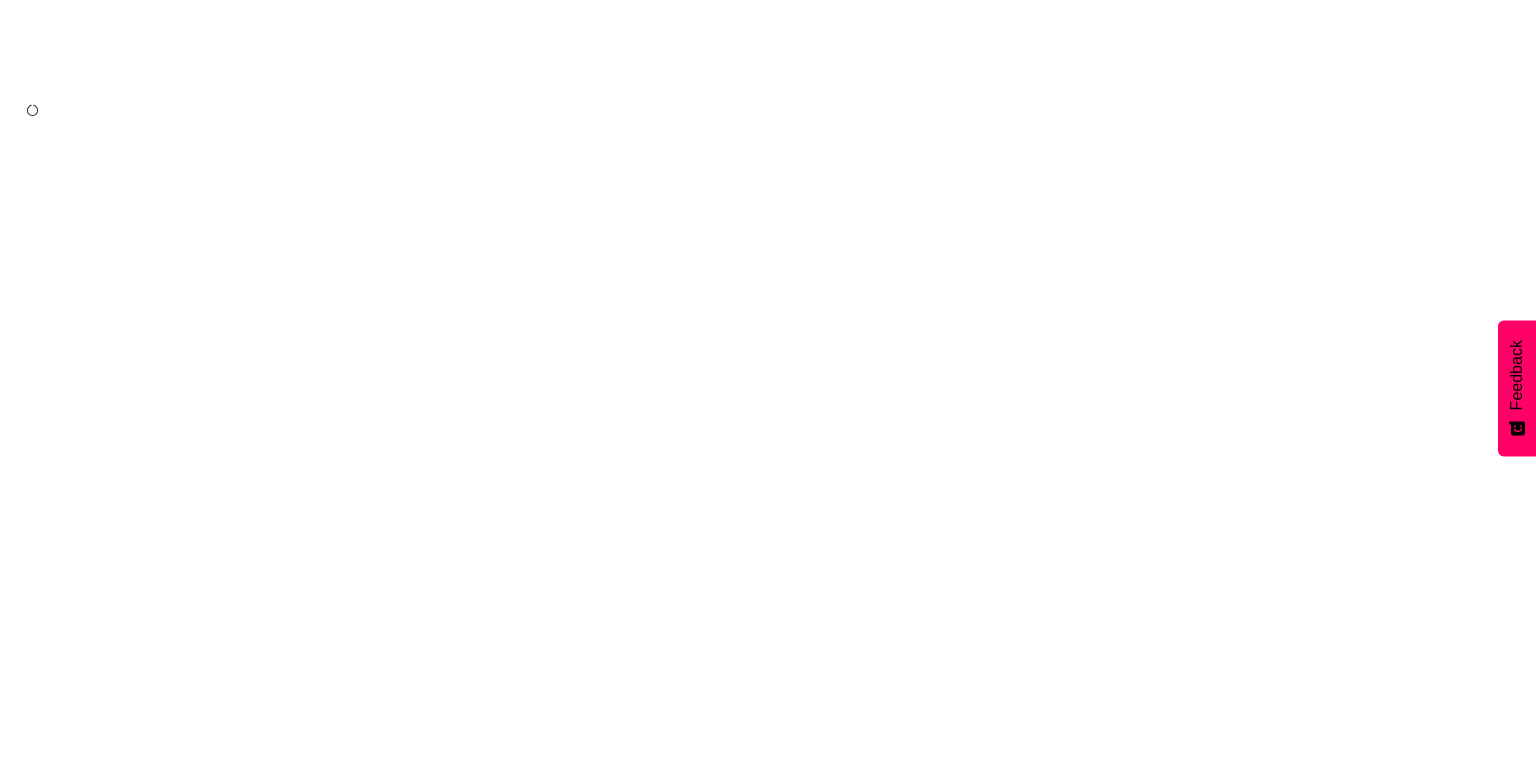 scroll, scrollTop: 0, scrollLeft: 0, axis: both 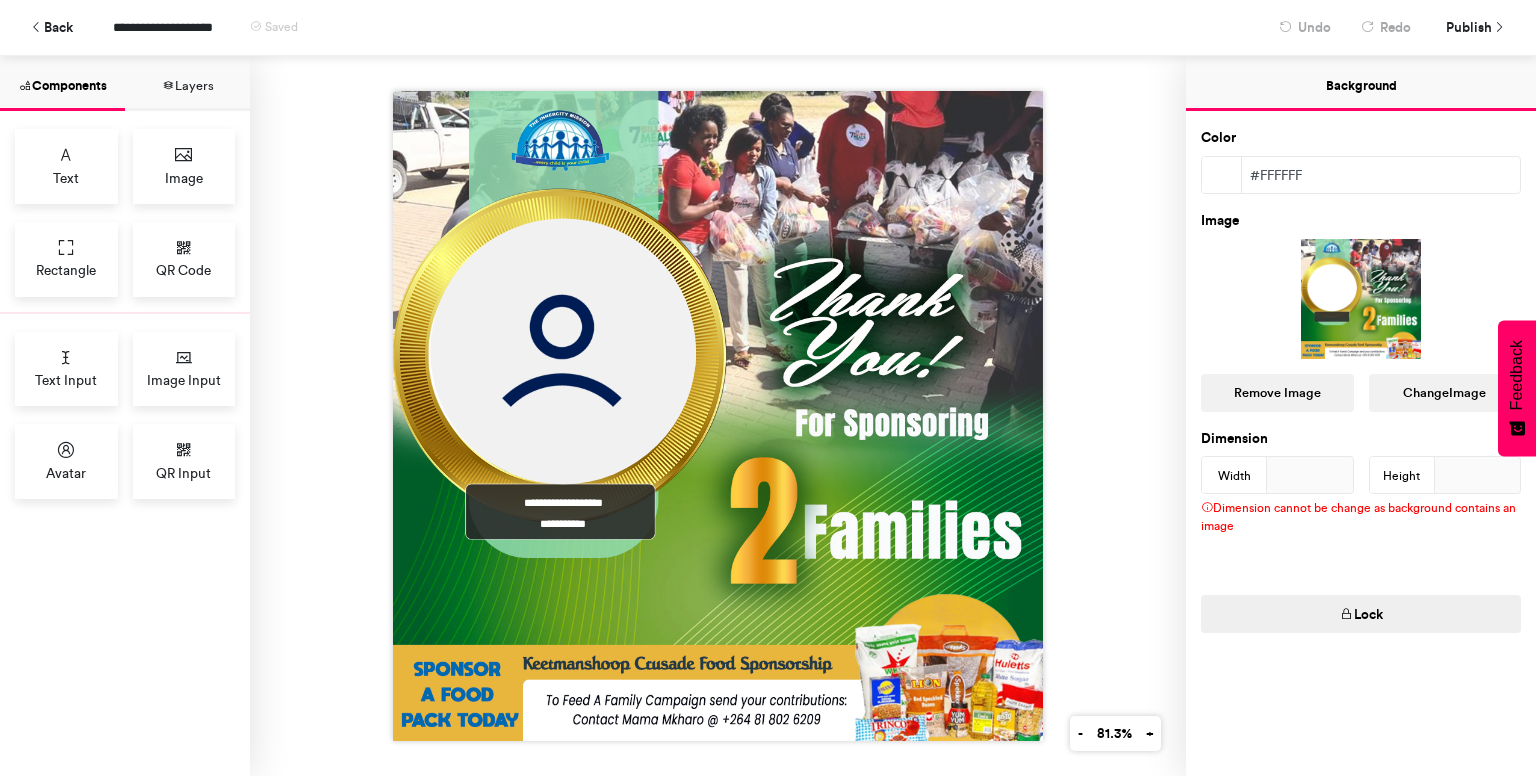 click on "**********" at bounding box center (563, 507) 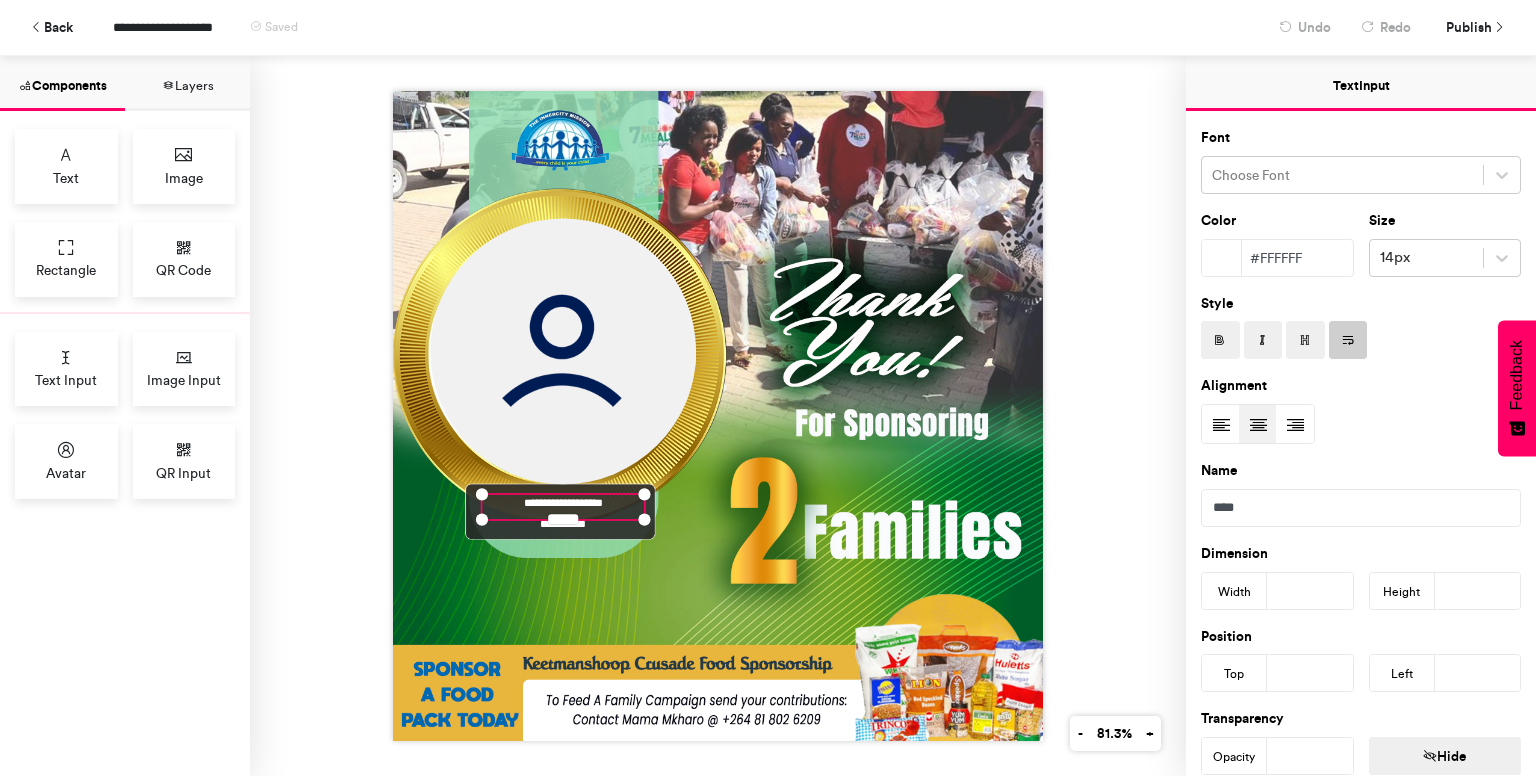 click at bounding box center [1220, 341] 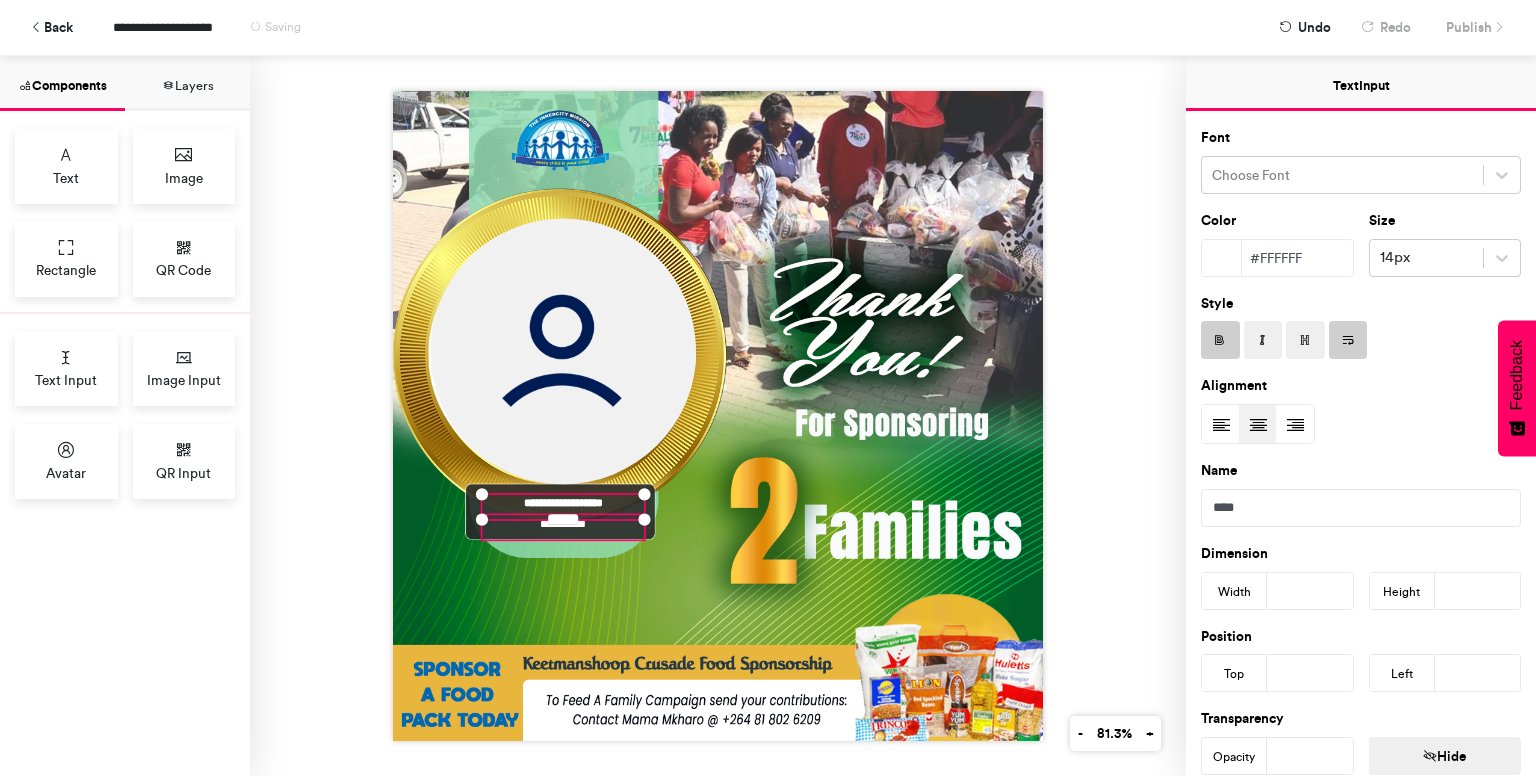 click on "**********" at bounding box center (563, 527) 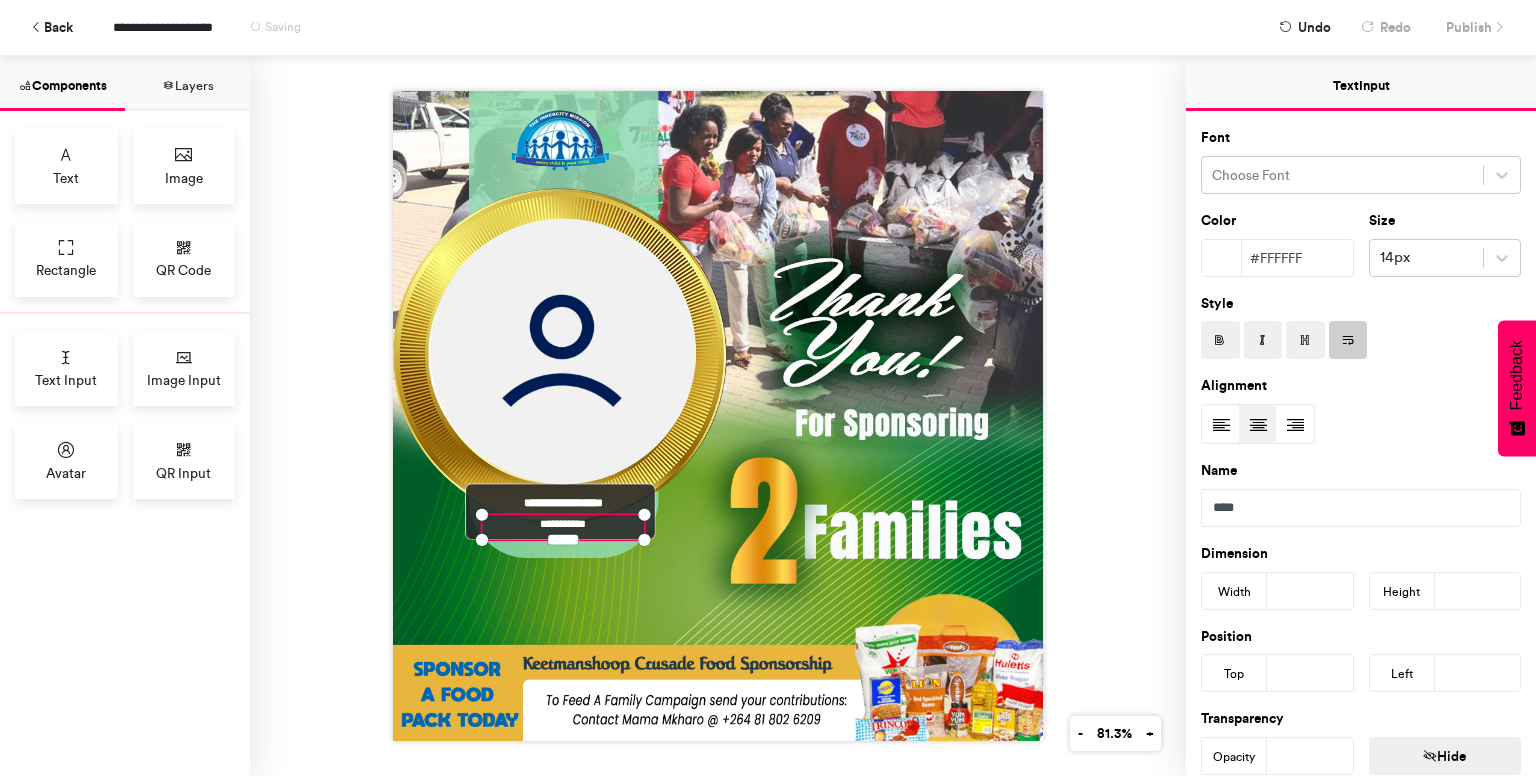 click at bounding box center [1220, 340] 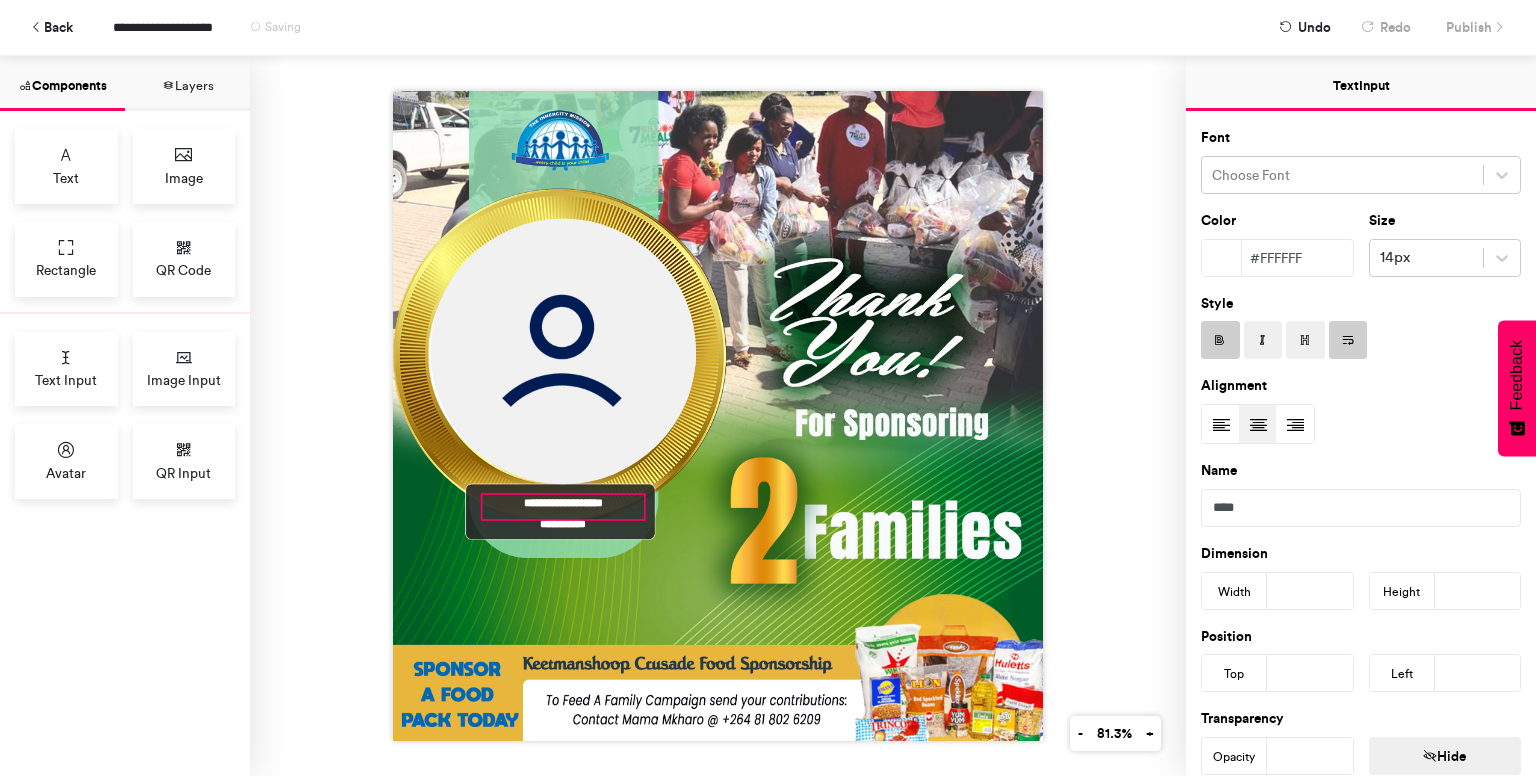 click on "**********" at bounding box center (563, 507) 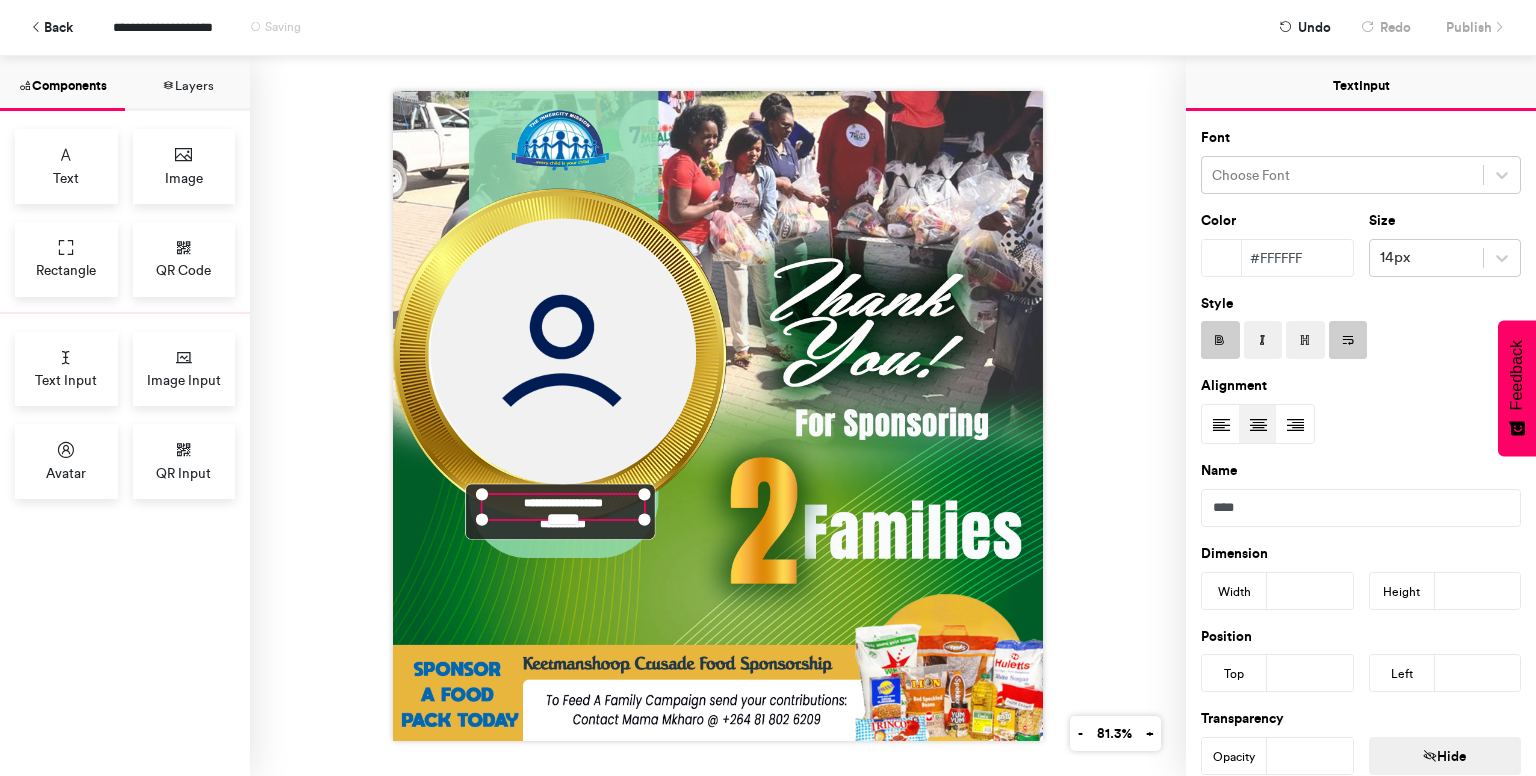 click on "**********" at bounding box center [563, 507] 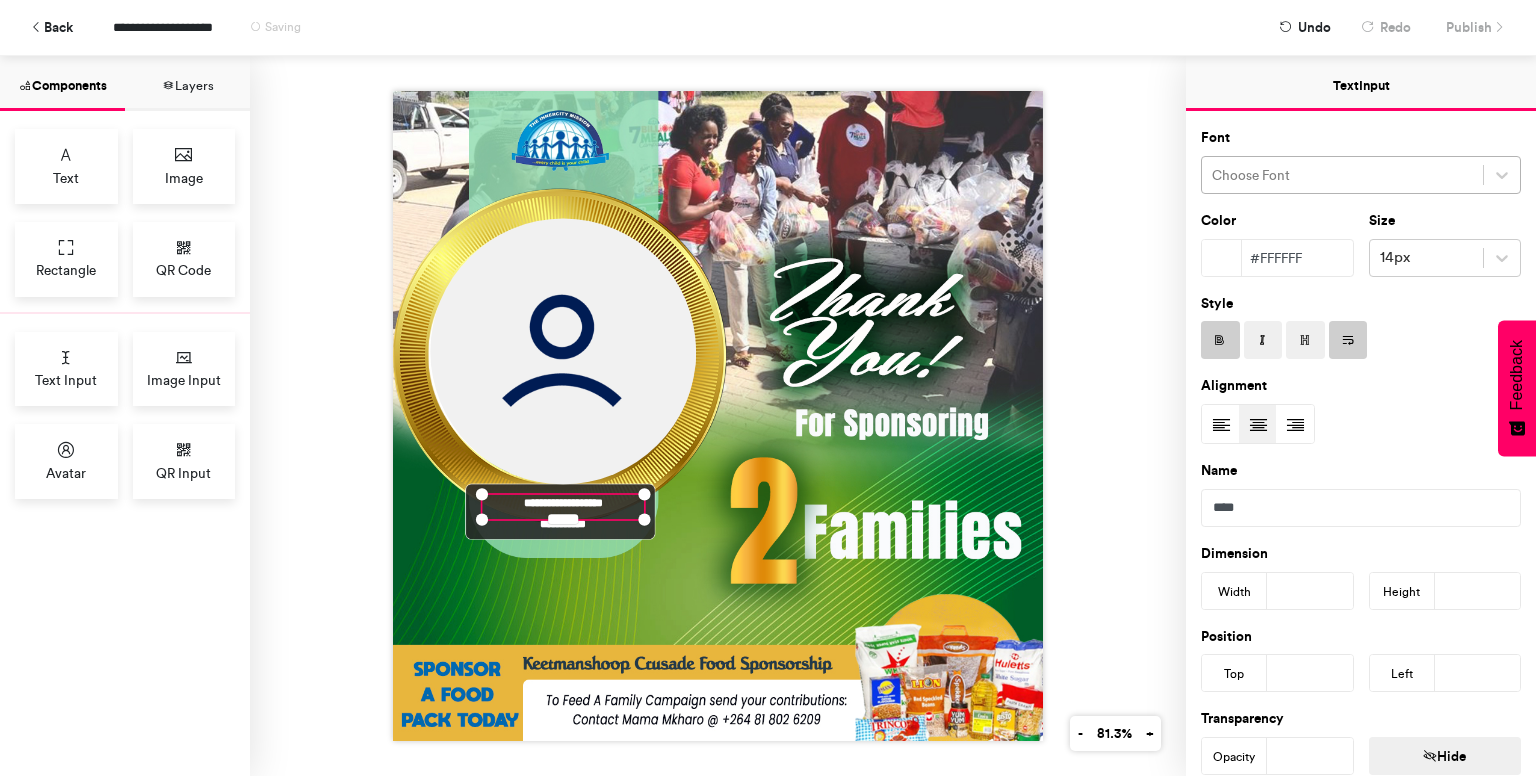 click at bounding box center [1342, 175] 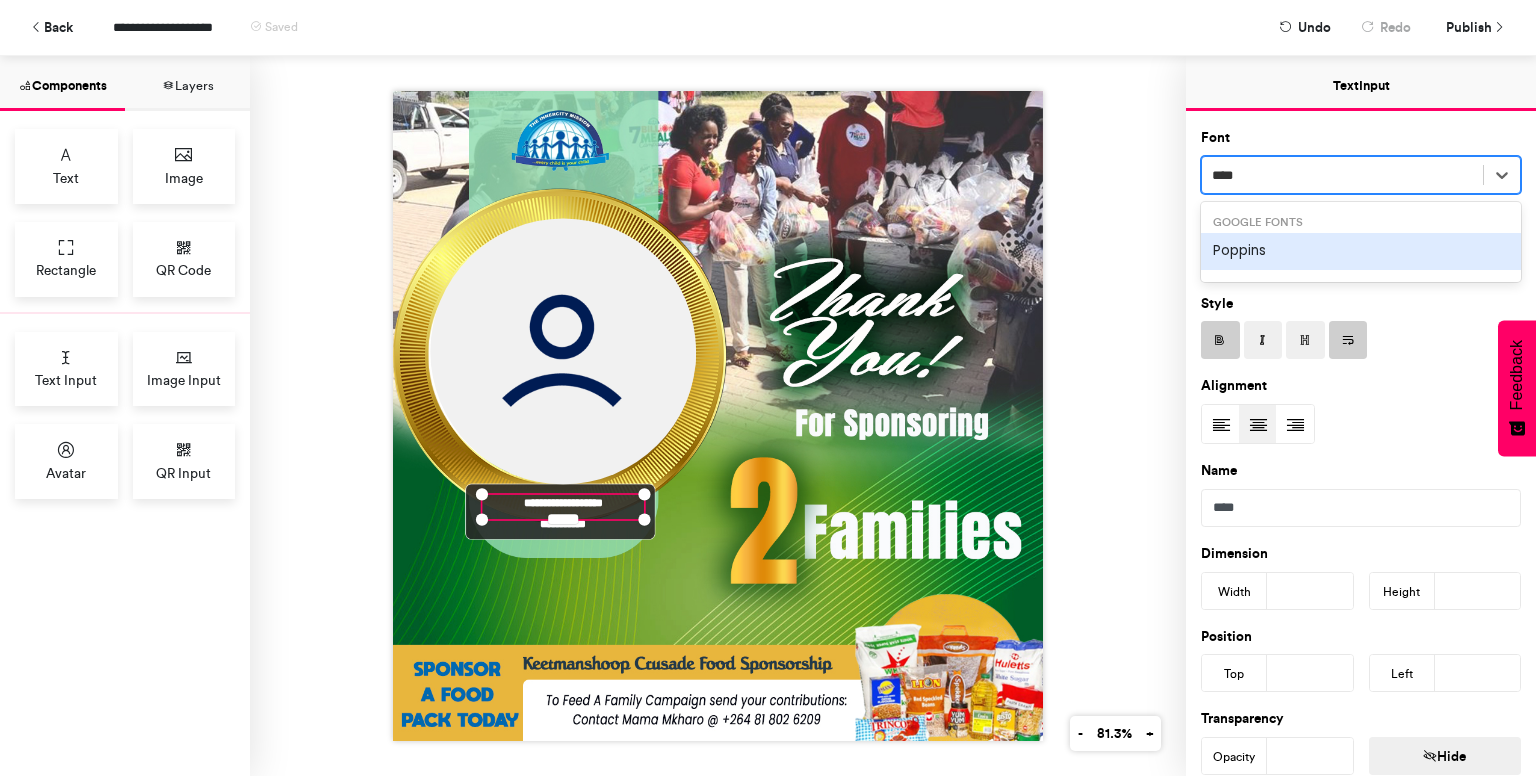 type on "***" 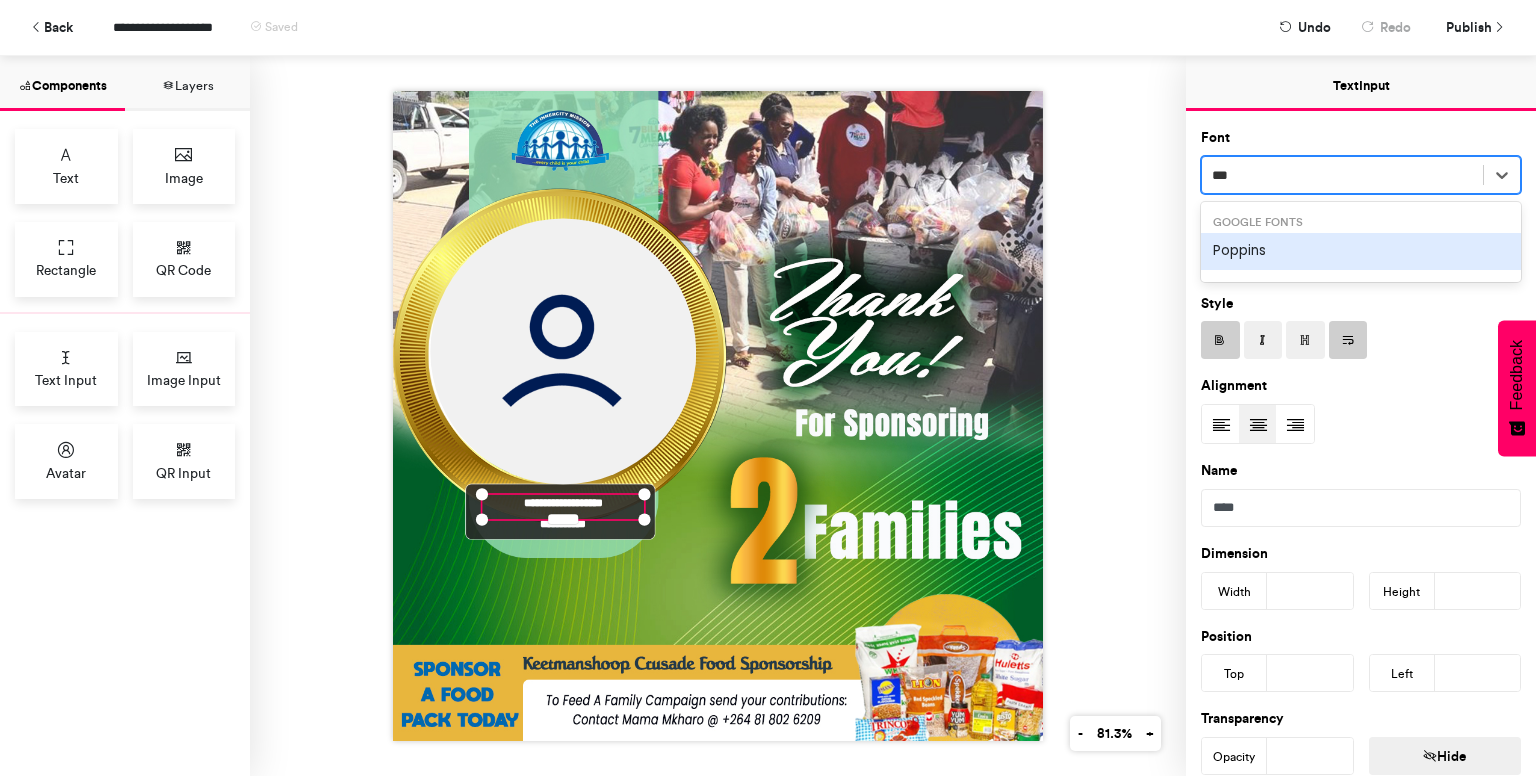 click on "Poppins" at bounding box center [1361, 251] 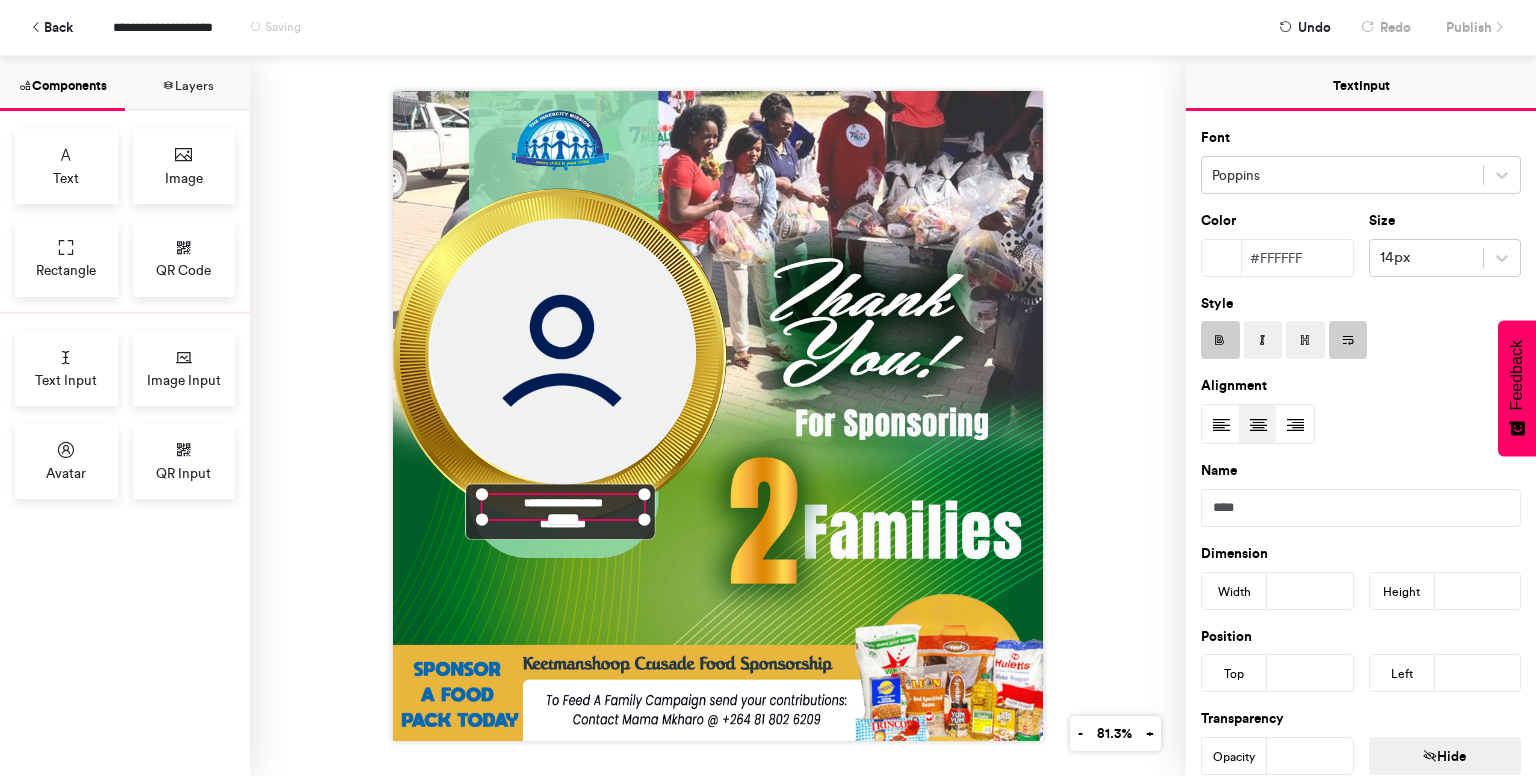 click on "**********" at bounding box center [718, 416] 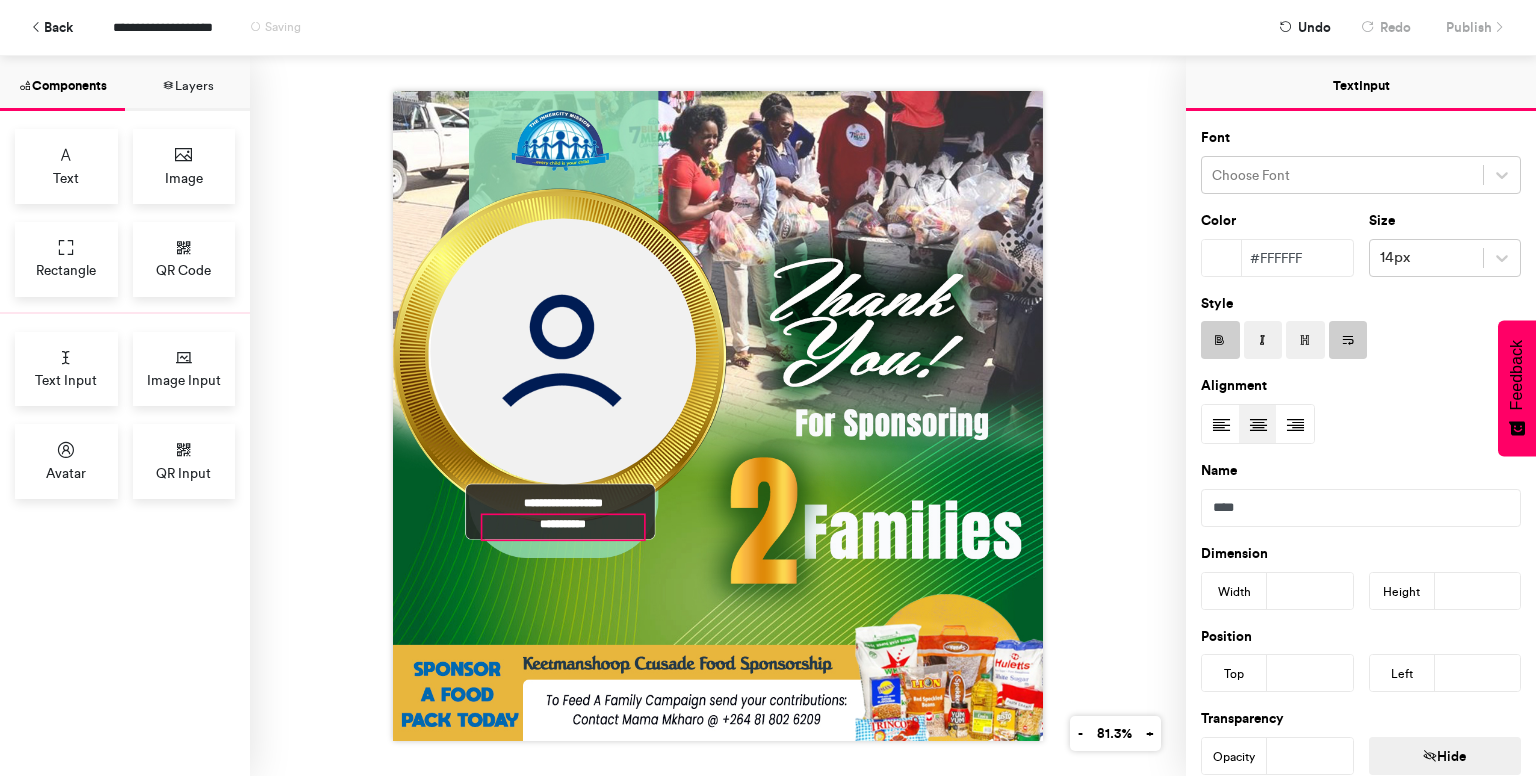 click on "**********" at bounding box center [563, 527] 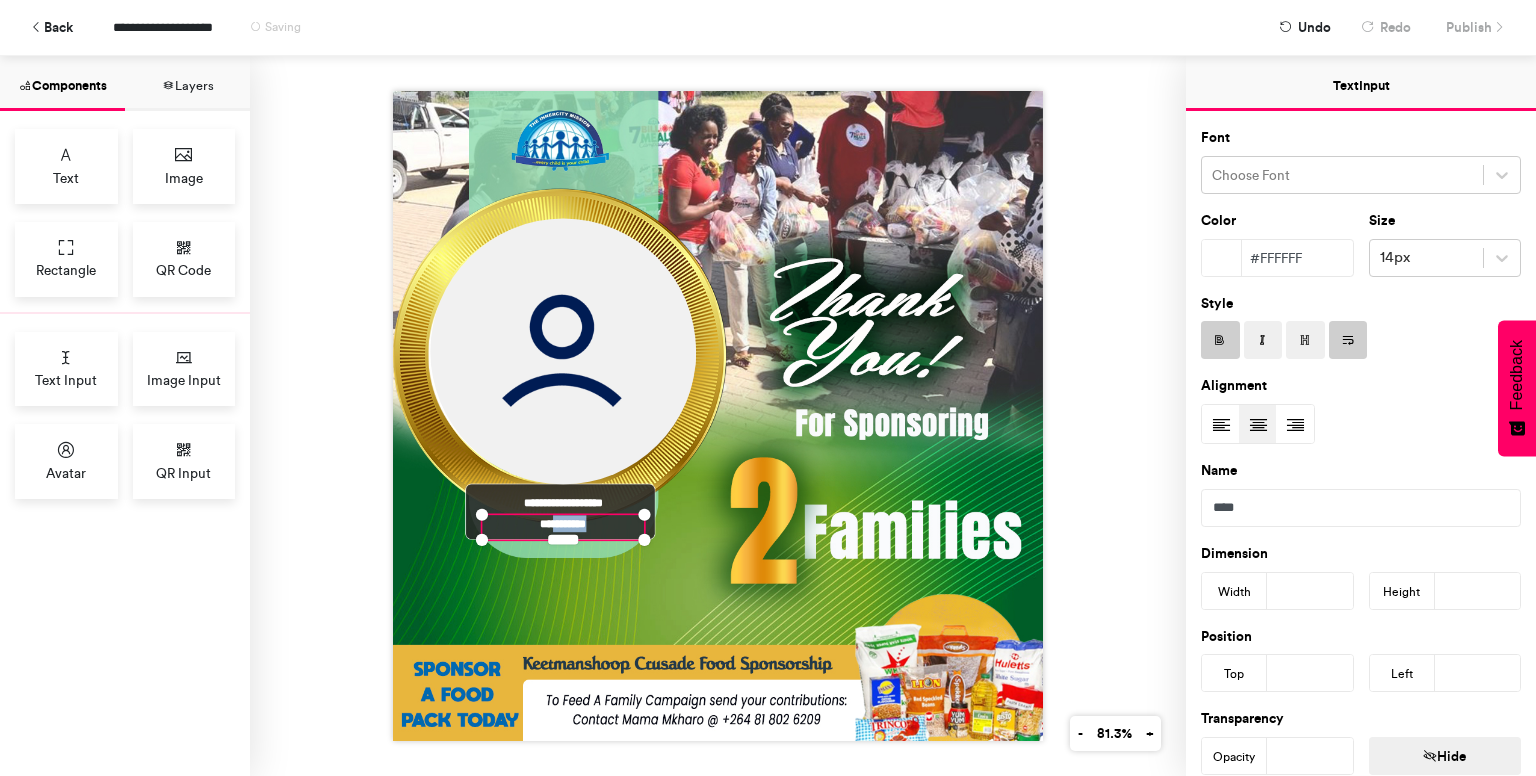 click on "**********" at bounding box center (563, 527) 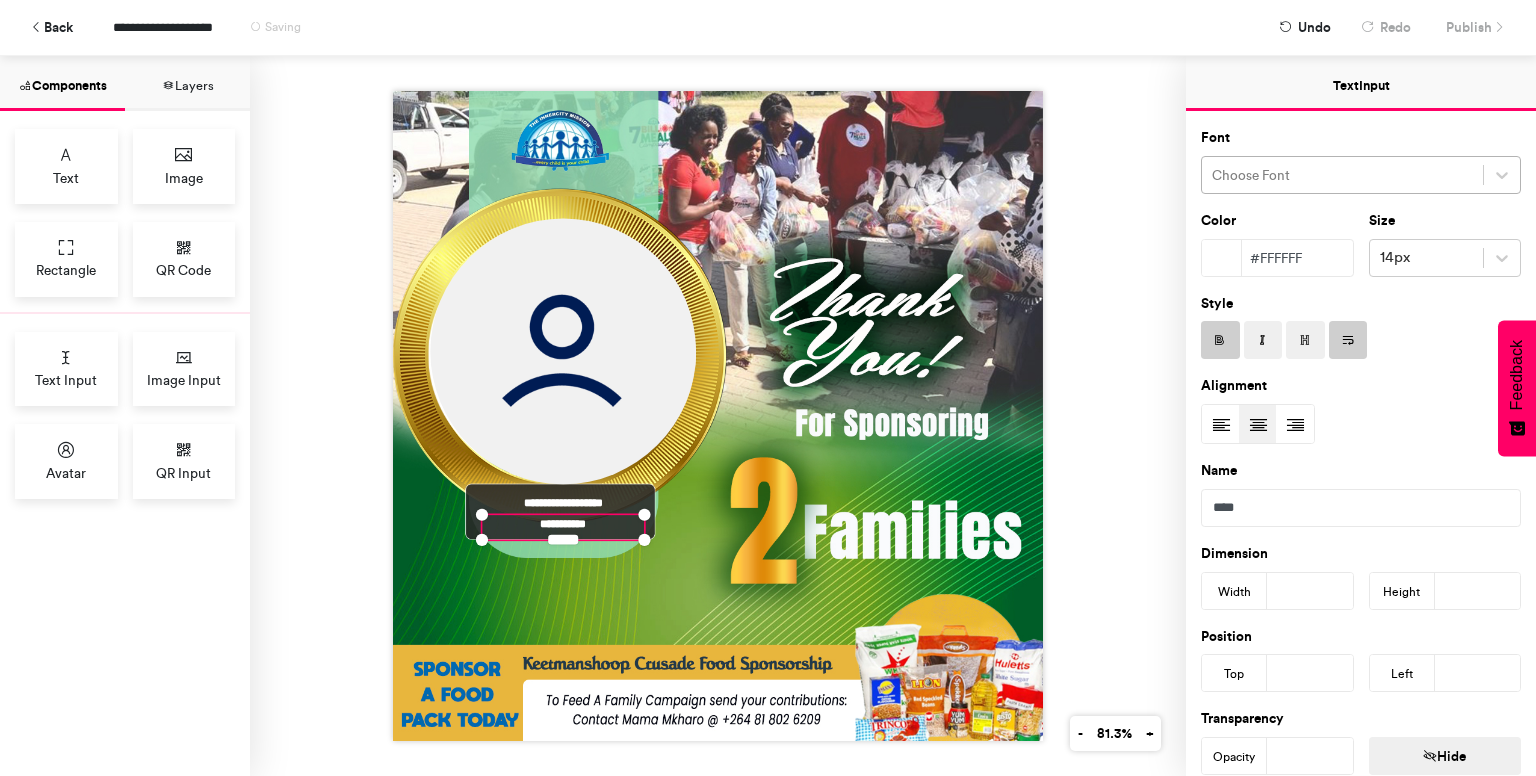 click at bounding box center [1342, 175] 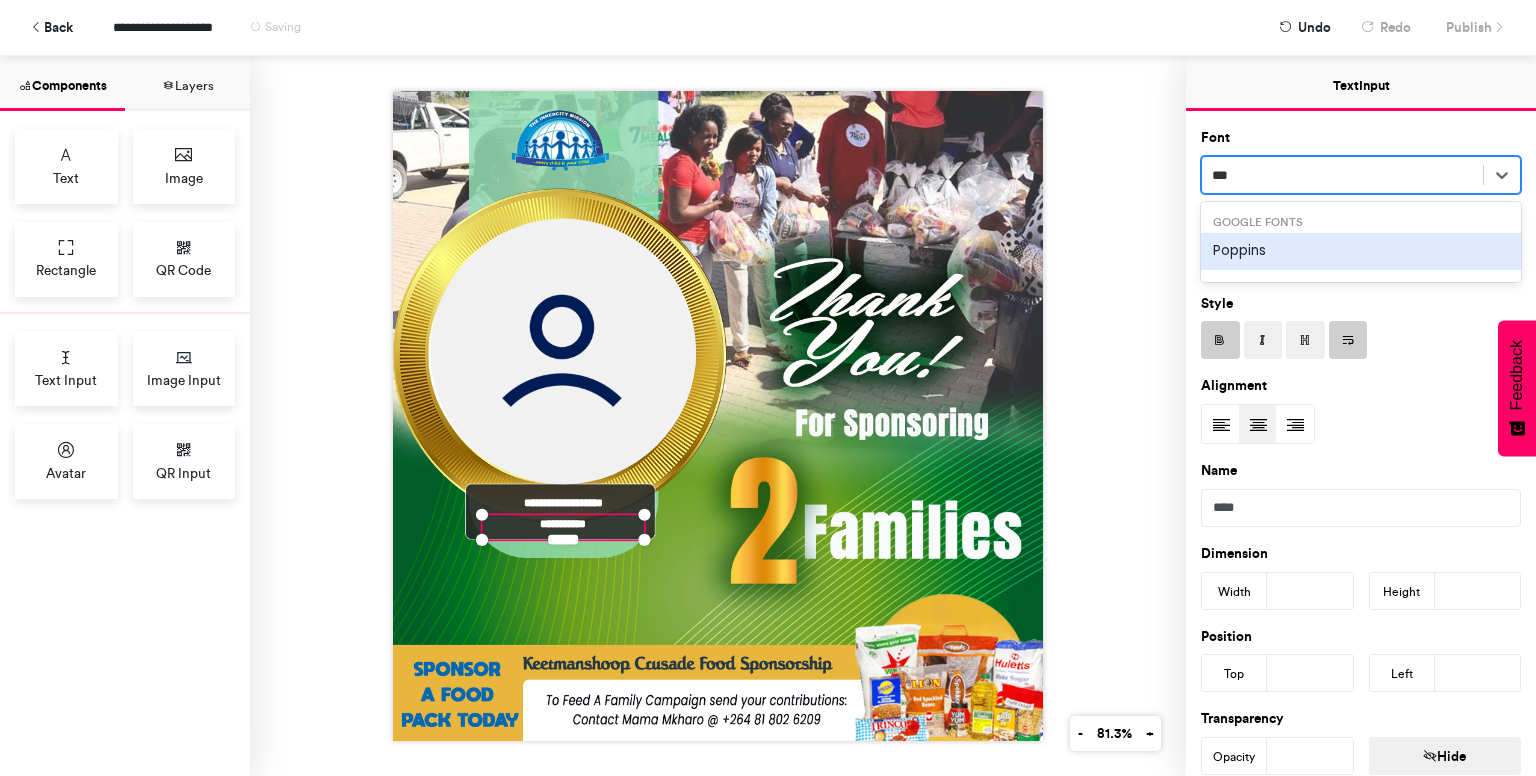 type on "****" 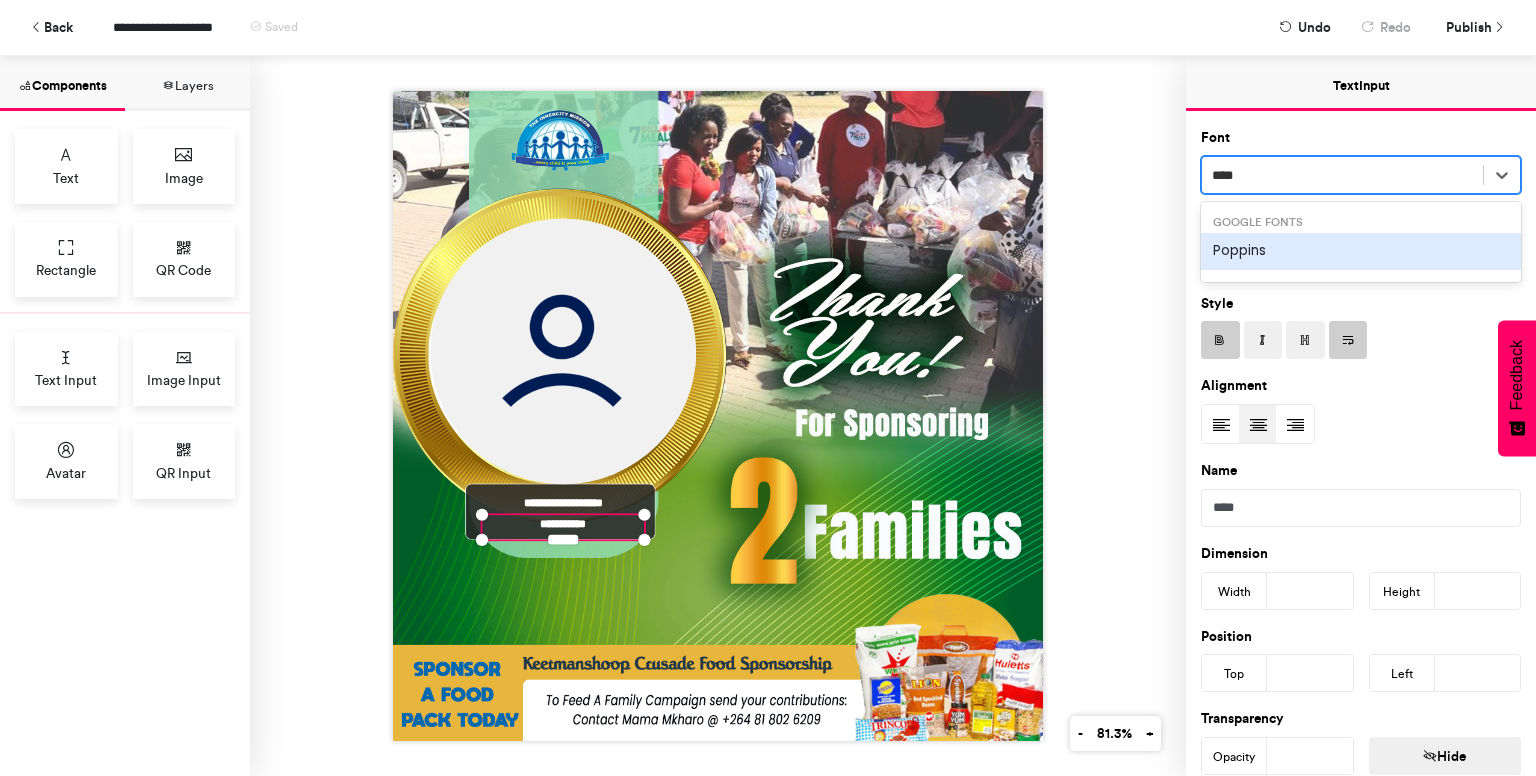 click on "Poppins" at bounding box center (1361, 251) 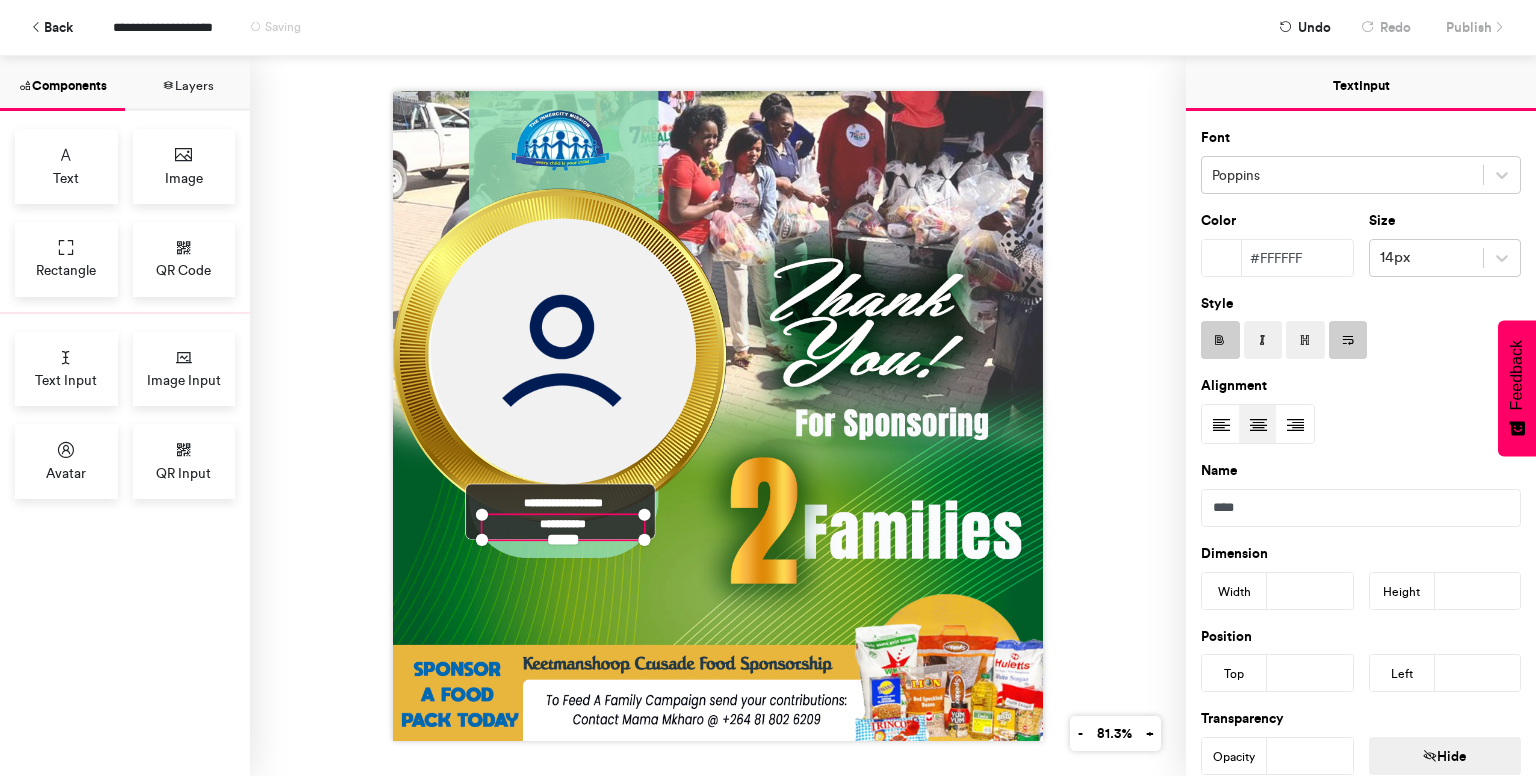 click on "**********" at bounding box center (718, 416) 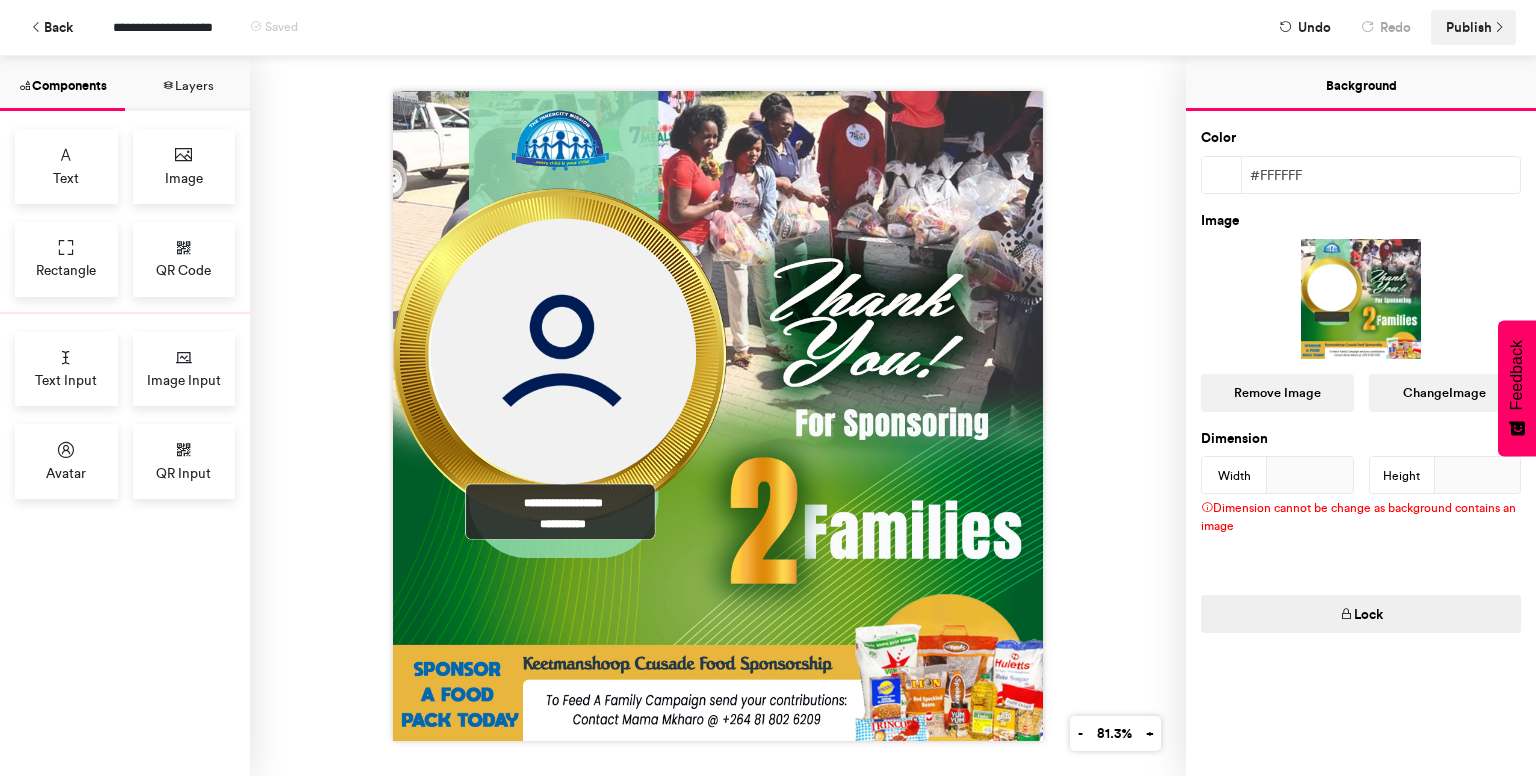 click on "Publish" at bounding box center [1469, 27] 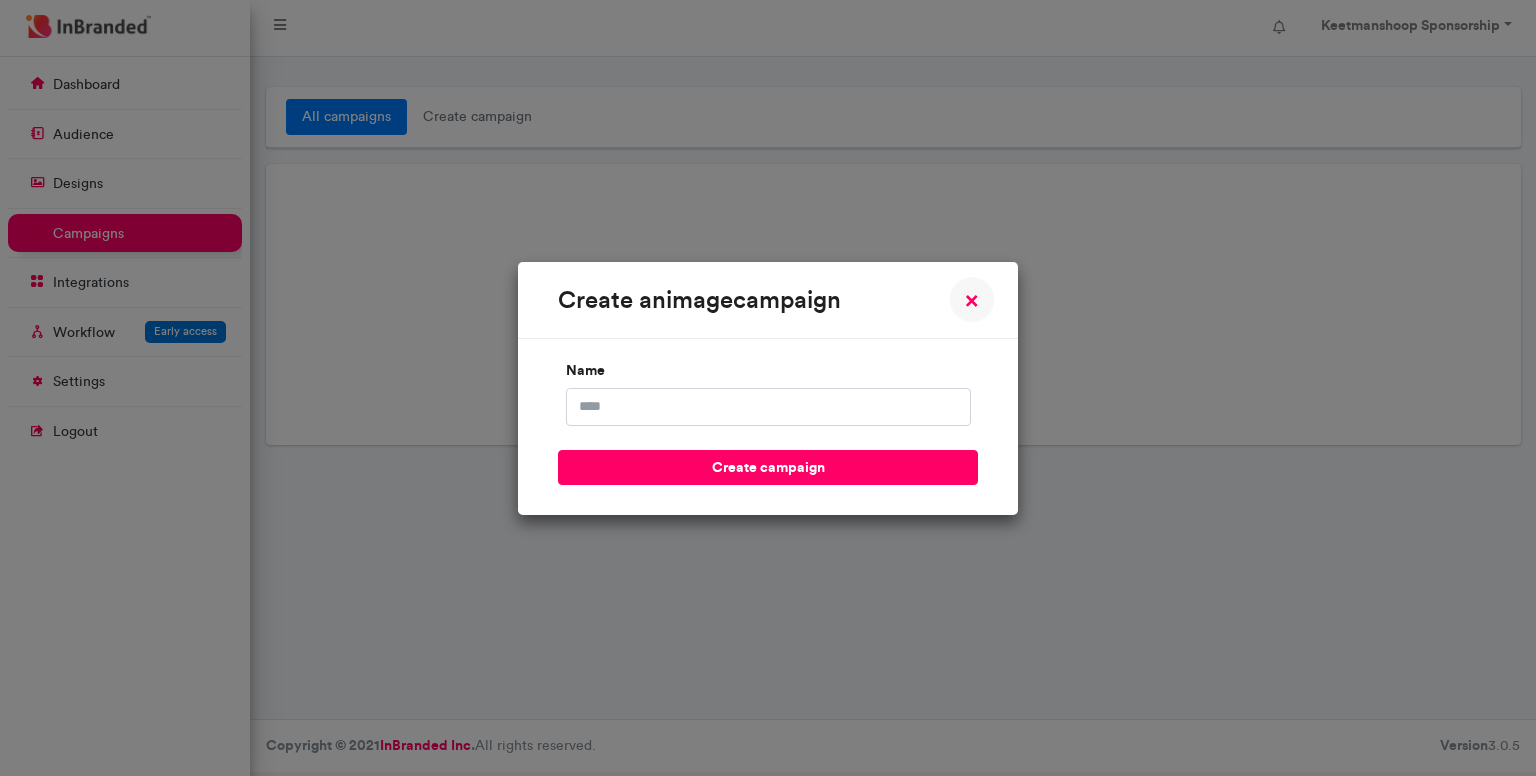 scroll, scrollTop: 0, scrollLeft: 0, axis: both 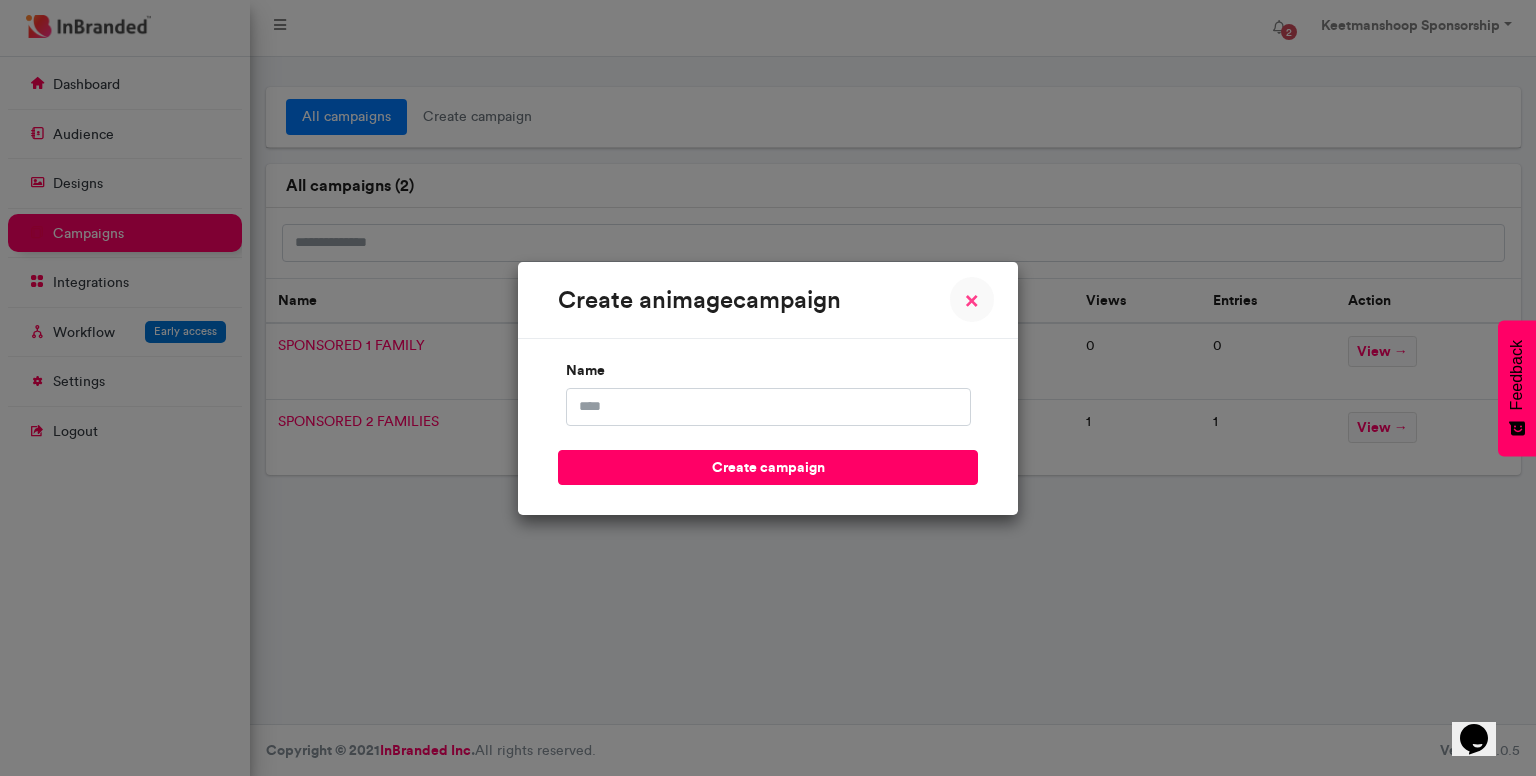 click on "× Close" at bounding box center (972, 299) 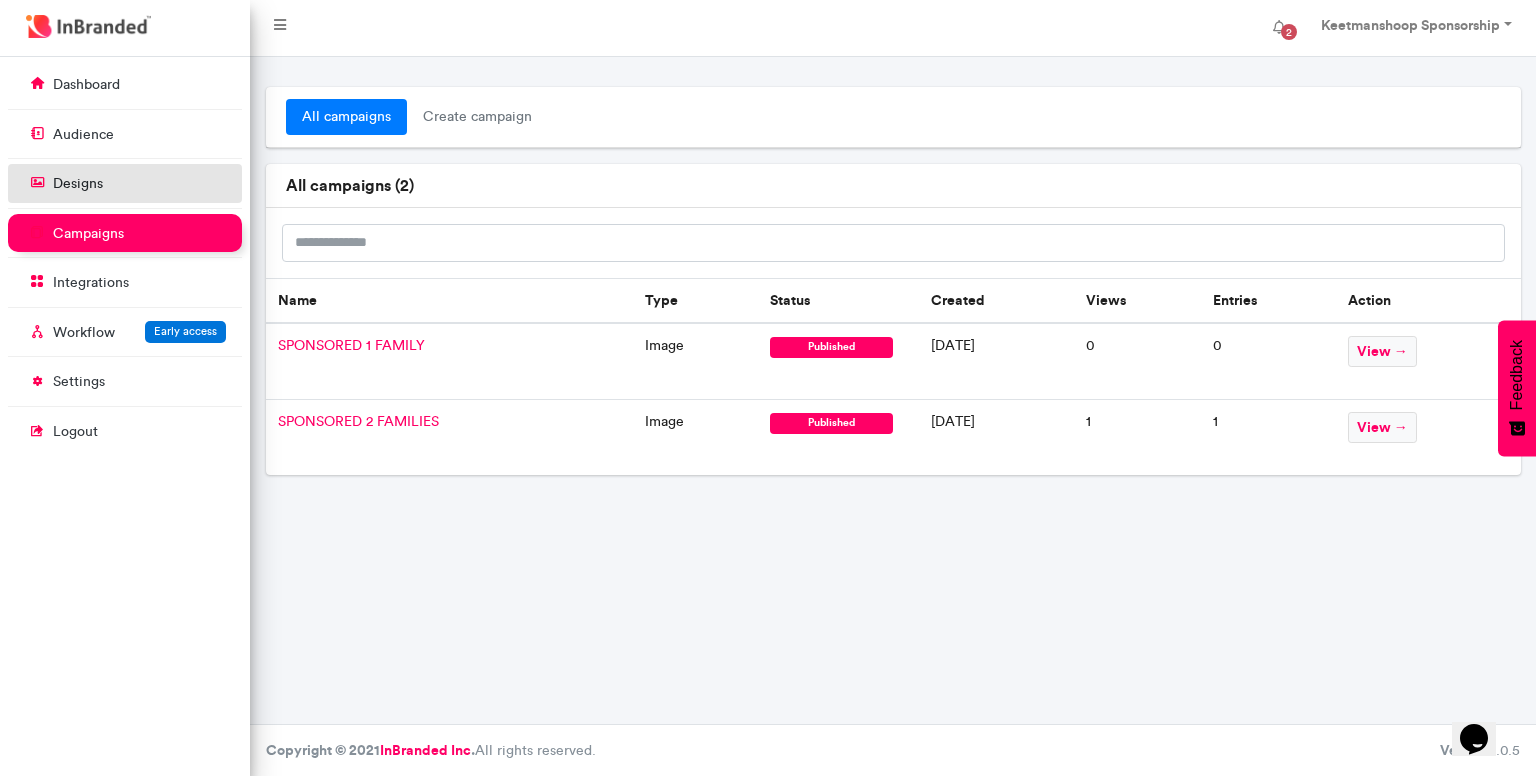click on "designs" at bounding box center (125, 183) 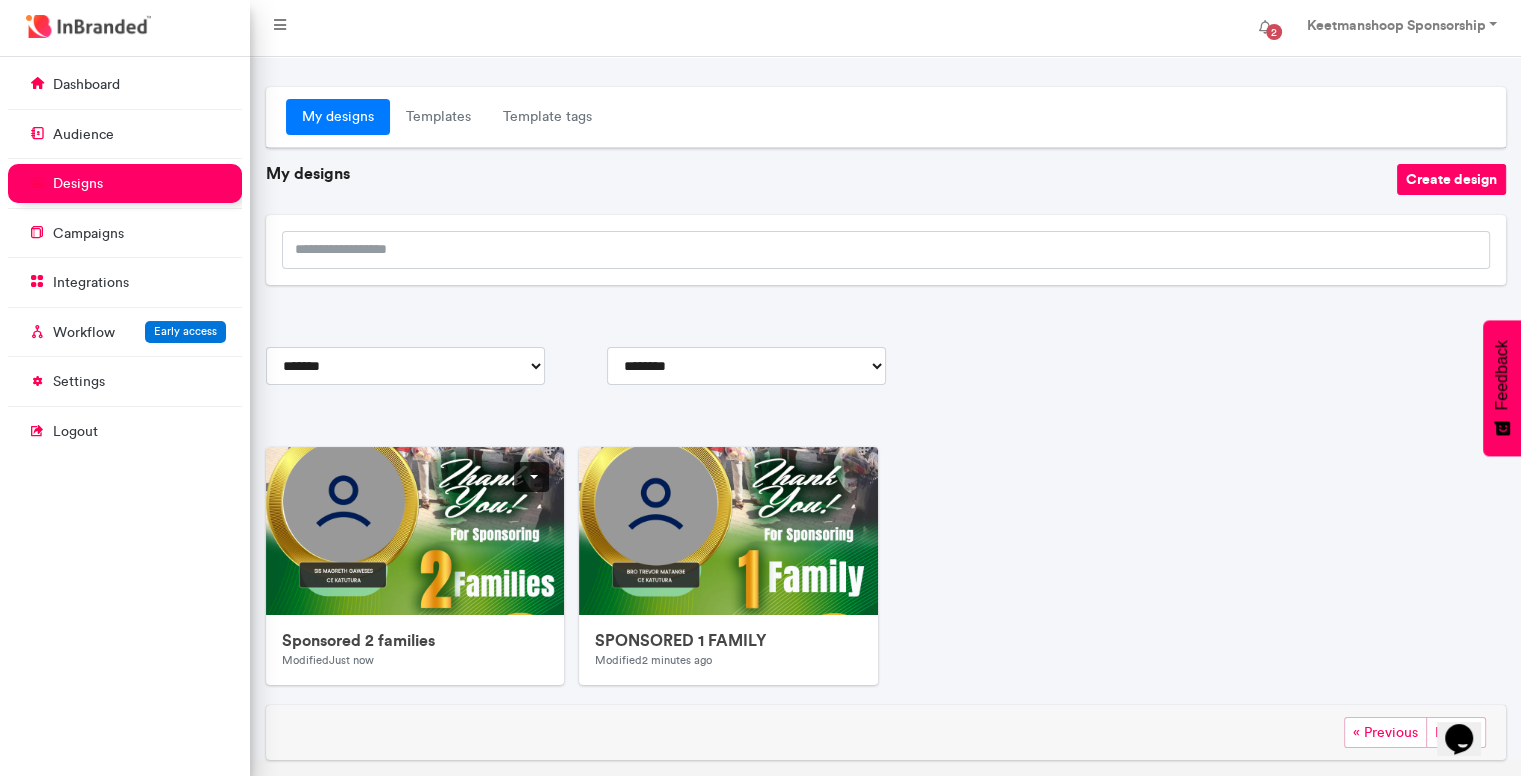 click on "Sponsored 2 families Modified  Just now" at bounding box center (415, 650) 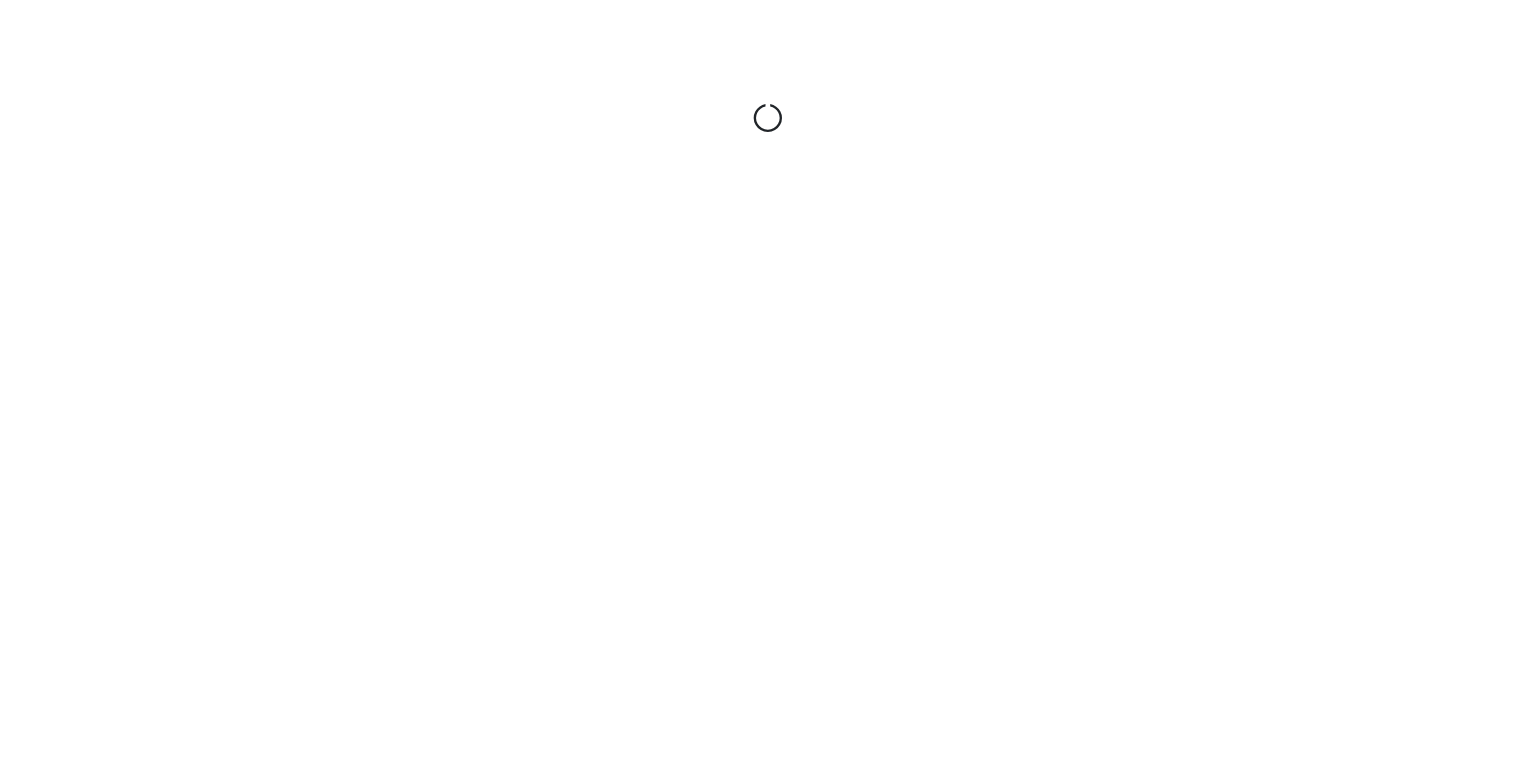 scroll, scrollTop: 0, scrollLeft: 0, axis: both 